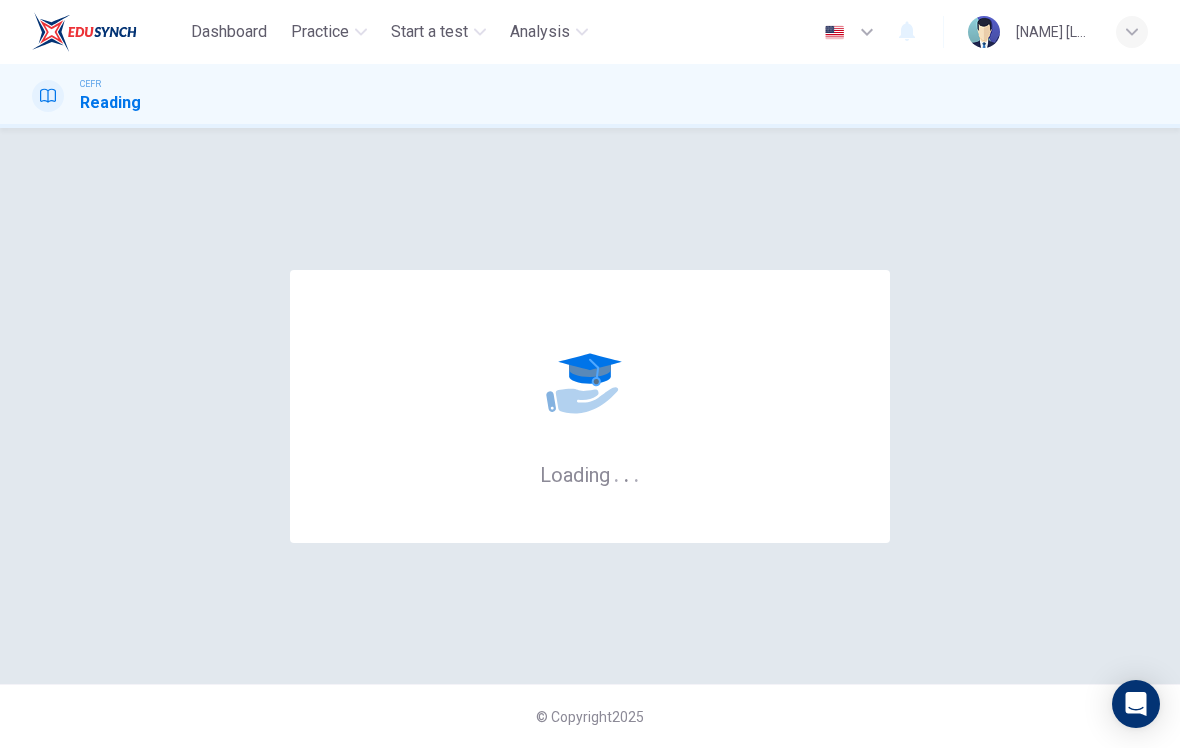 scroll, scrollTop: 0, scrollLeft: 0, axis: both 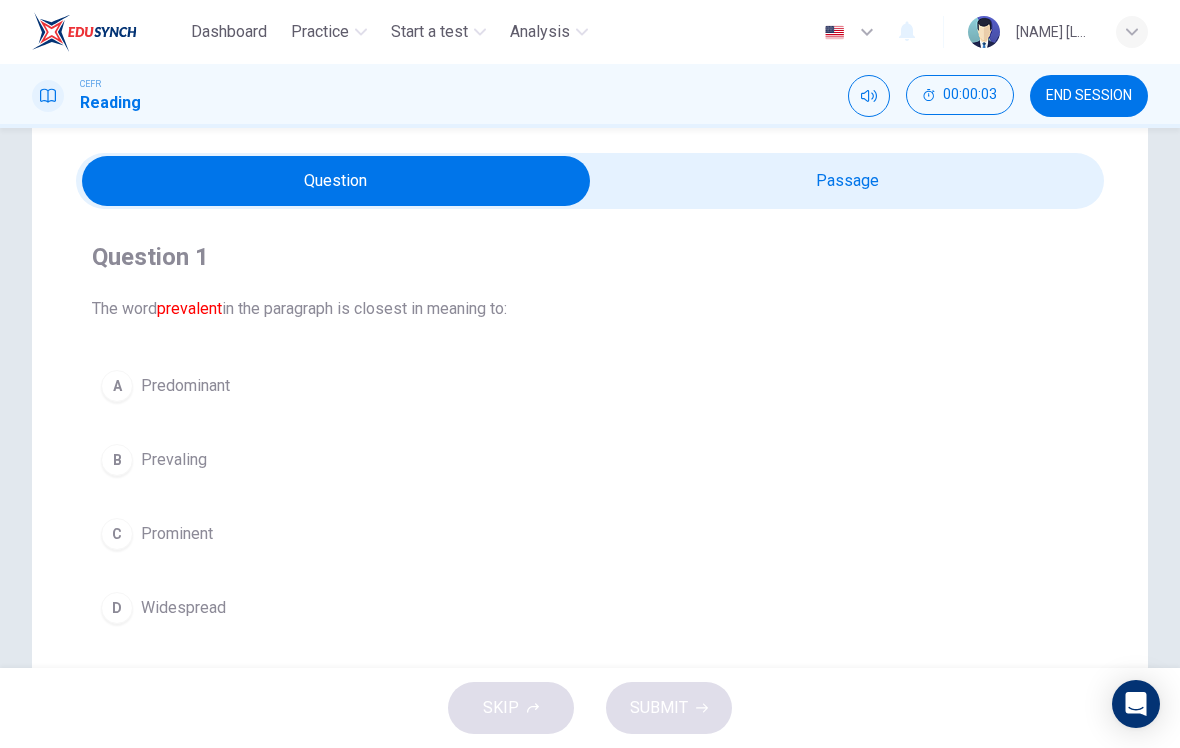 click at bounding box center [336, 181] 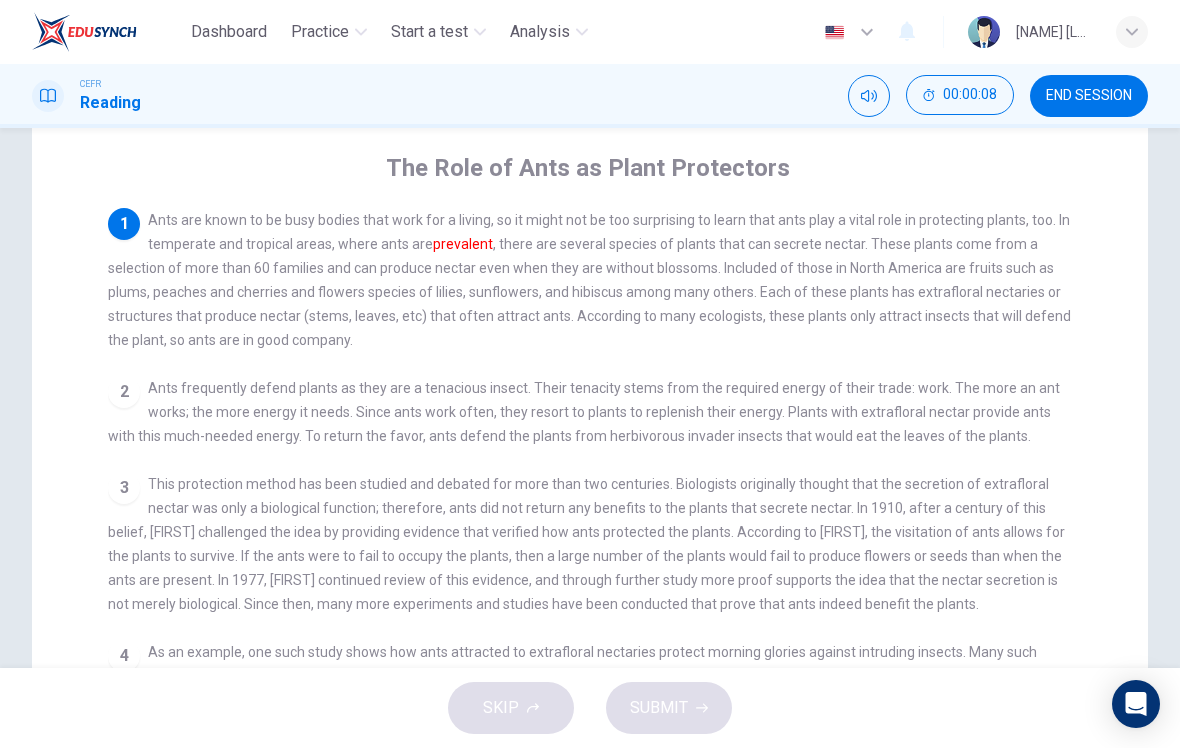 scroll, scrollTop: 130, scrollLeft: 0, axis: vertical 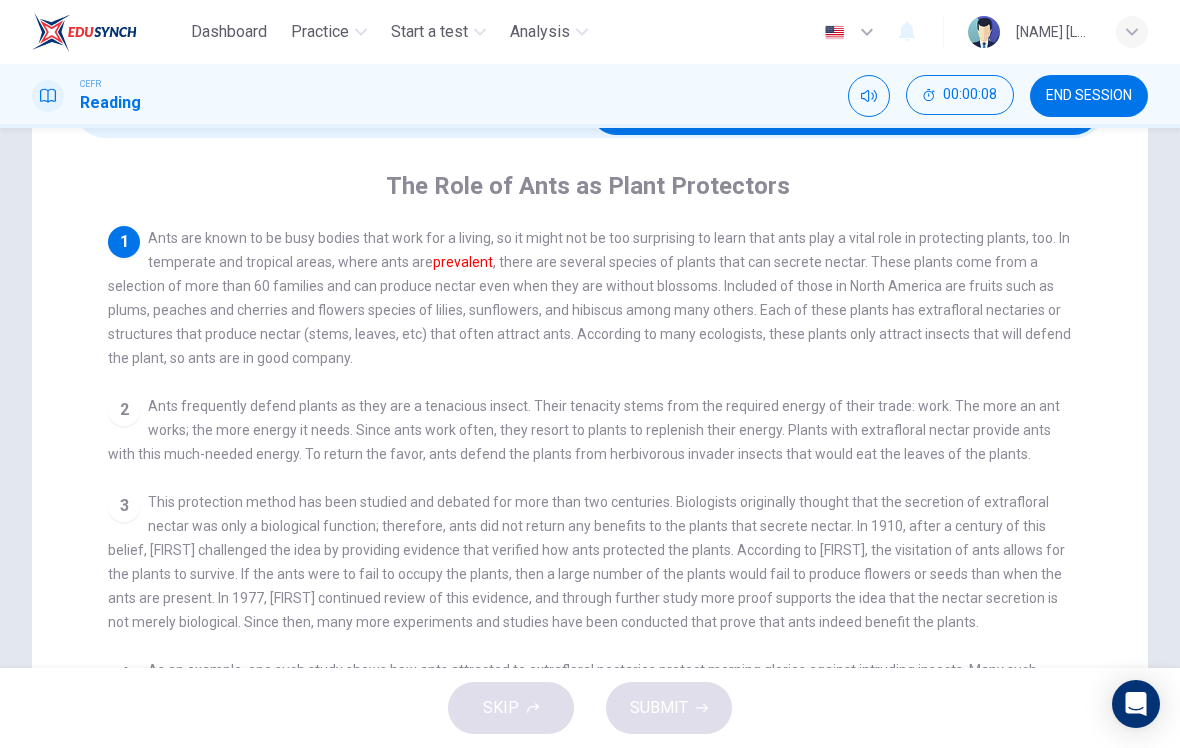 click on "1 Ants are known to be busy bodies that work for a living, so it might not be too surprising to learn that ants play a vital role in protecting plants, too. In temperate and tropical areas, where ants are  prevalent , there are several species of plants that can secrete nectar. These plants come from a selection of more than 60 families and can produce nectar even when they are without blossoms. Included of those in North America are fruits such as plums, peaches and cherries and flowers species of lilies, sunflowers, and hibiscus among many others. Each of these plants has extrafloral nectaries or structures that produce nectar (stems, leaves, etc) that often attract ants. According to many ecologists, these plants only attract insects that will defend the plant, so ants are in good company. 2 3 4 5" at bounding box center [603, 584] 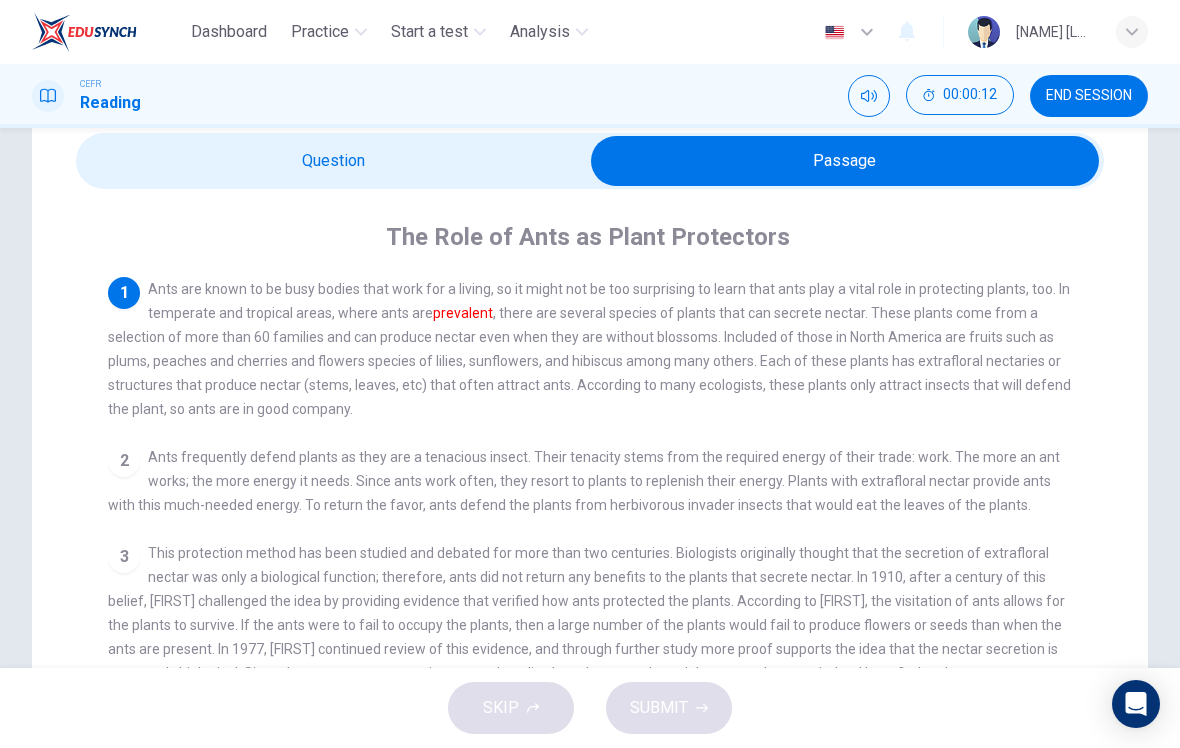 scroll, scrollTop: 68, scrollLeft: 0, axis: vertical 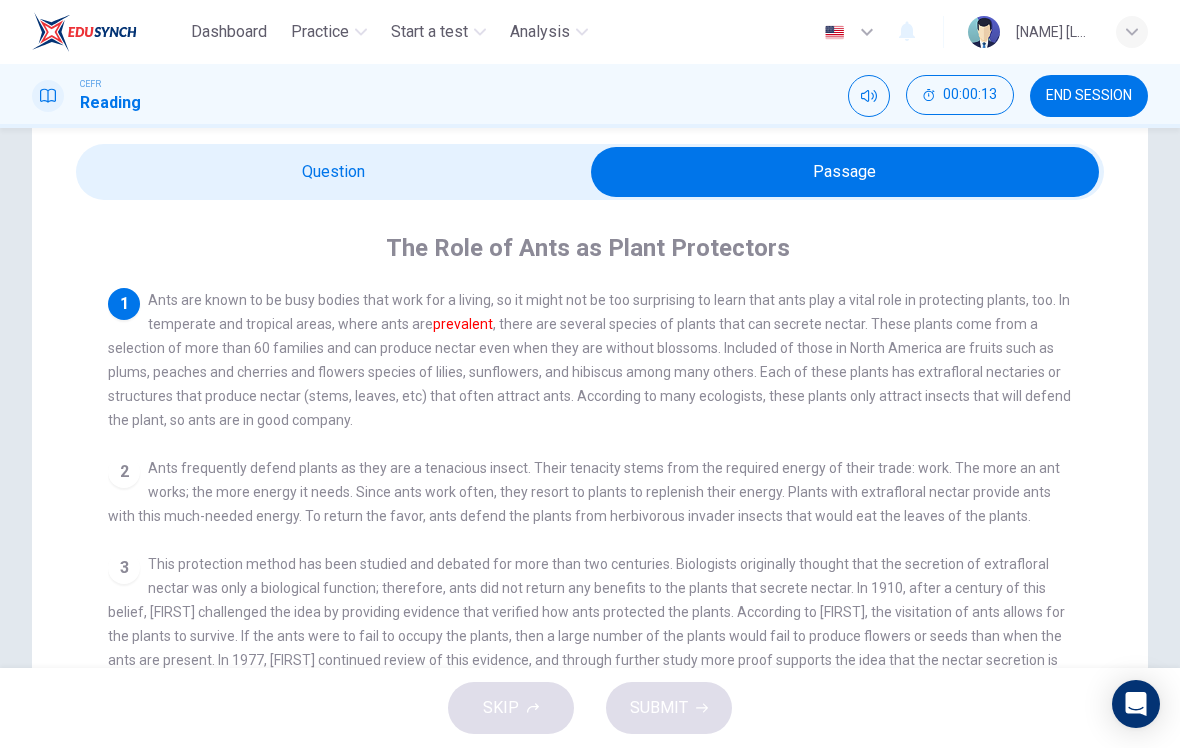 click at bounding box center (845, 172) 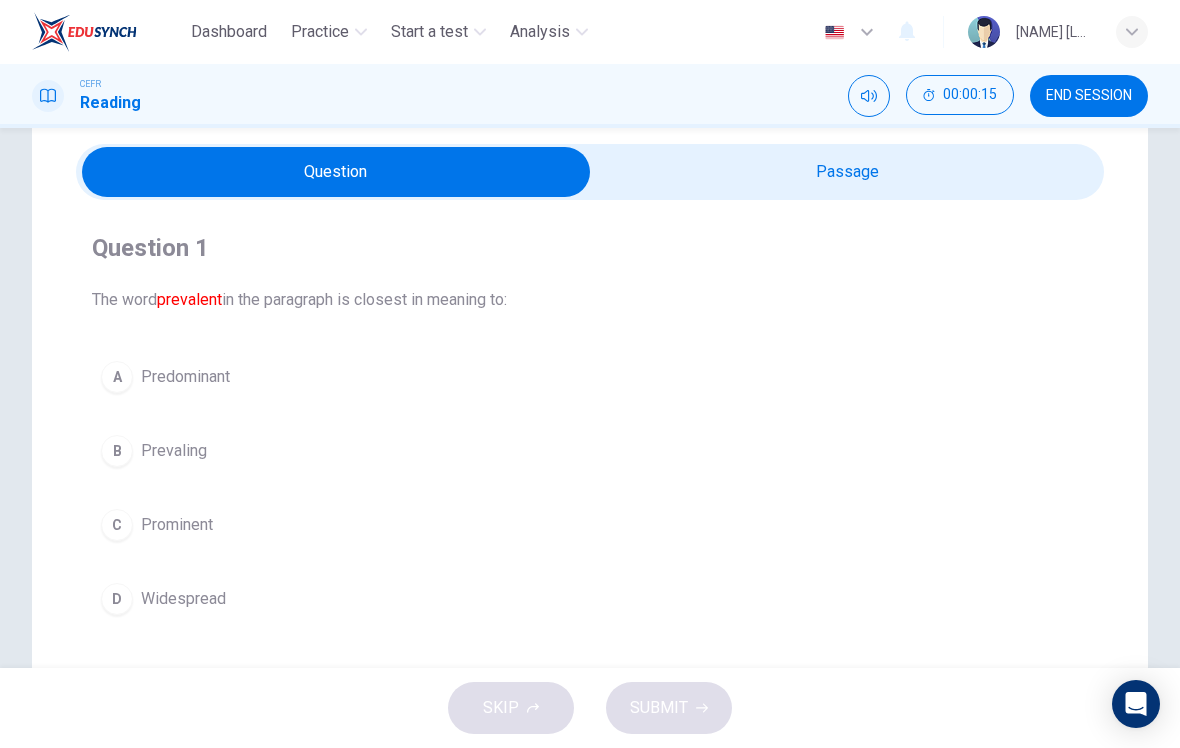 click on "A Predominant B Prevaling C Prominent D Widespread" at bounding box center [590, 488] 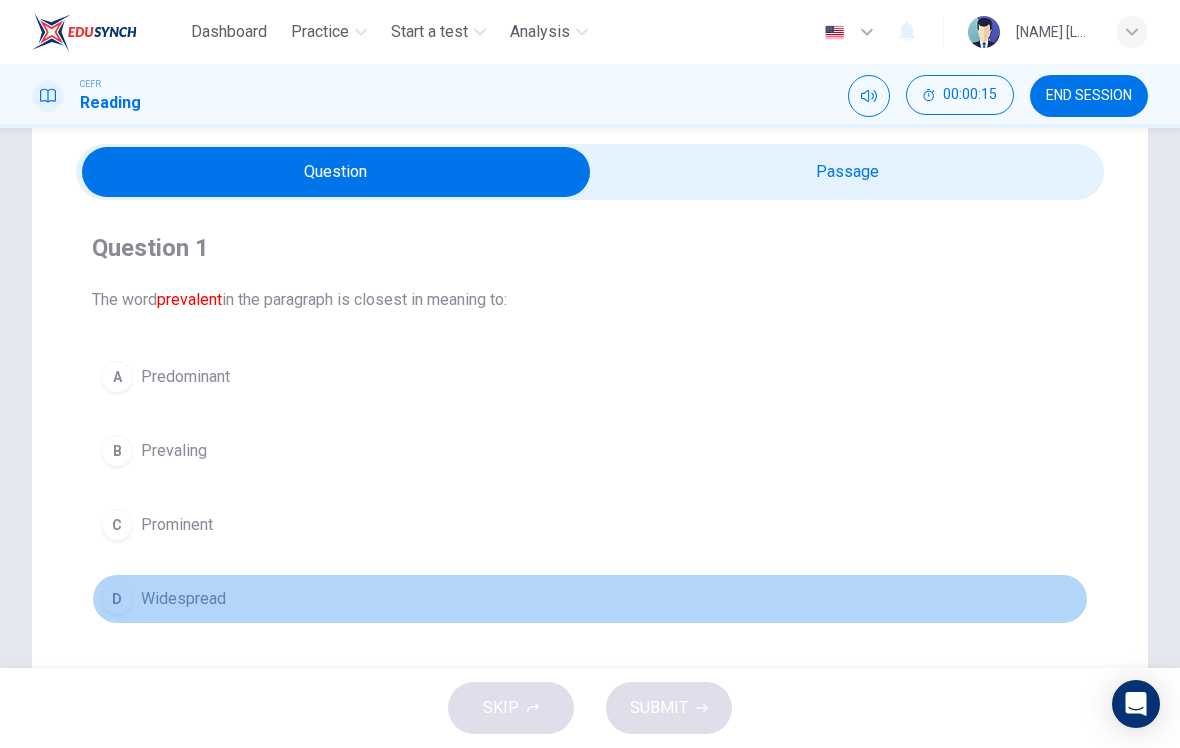 click on "D  Widespread" at bounding box center (590, 599) 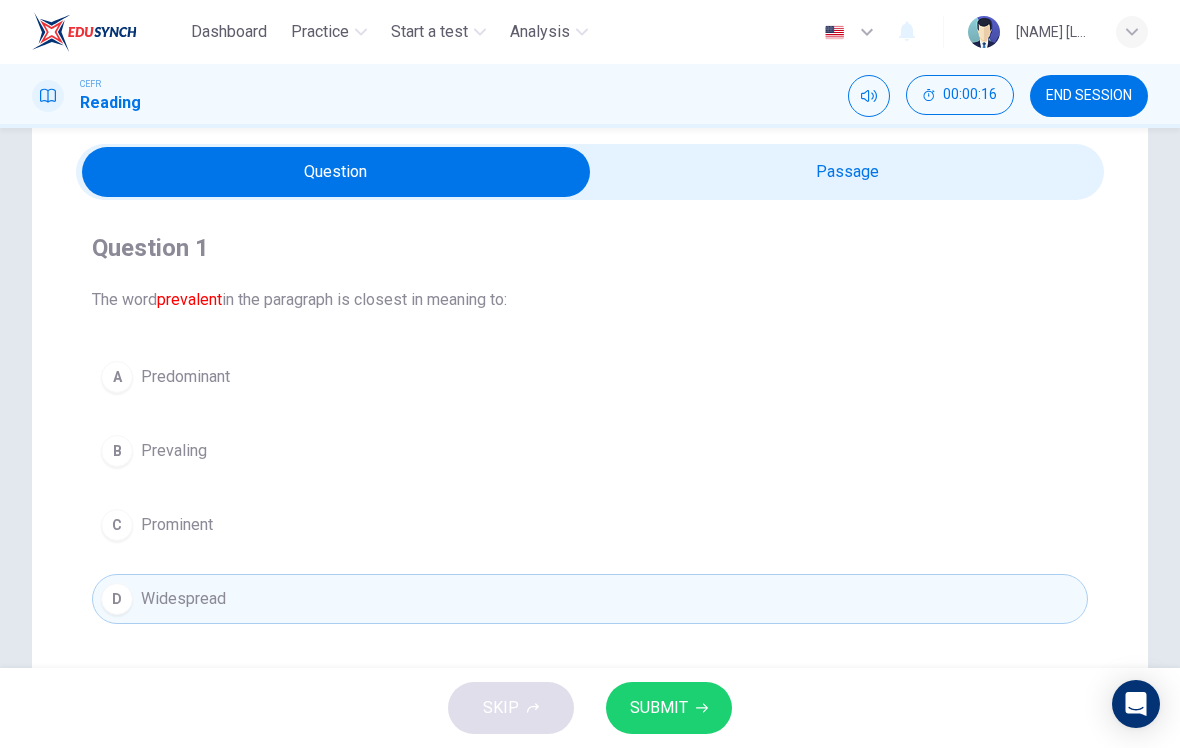 click on "SKIP SUBMIT" at bounding box center (590, 708) 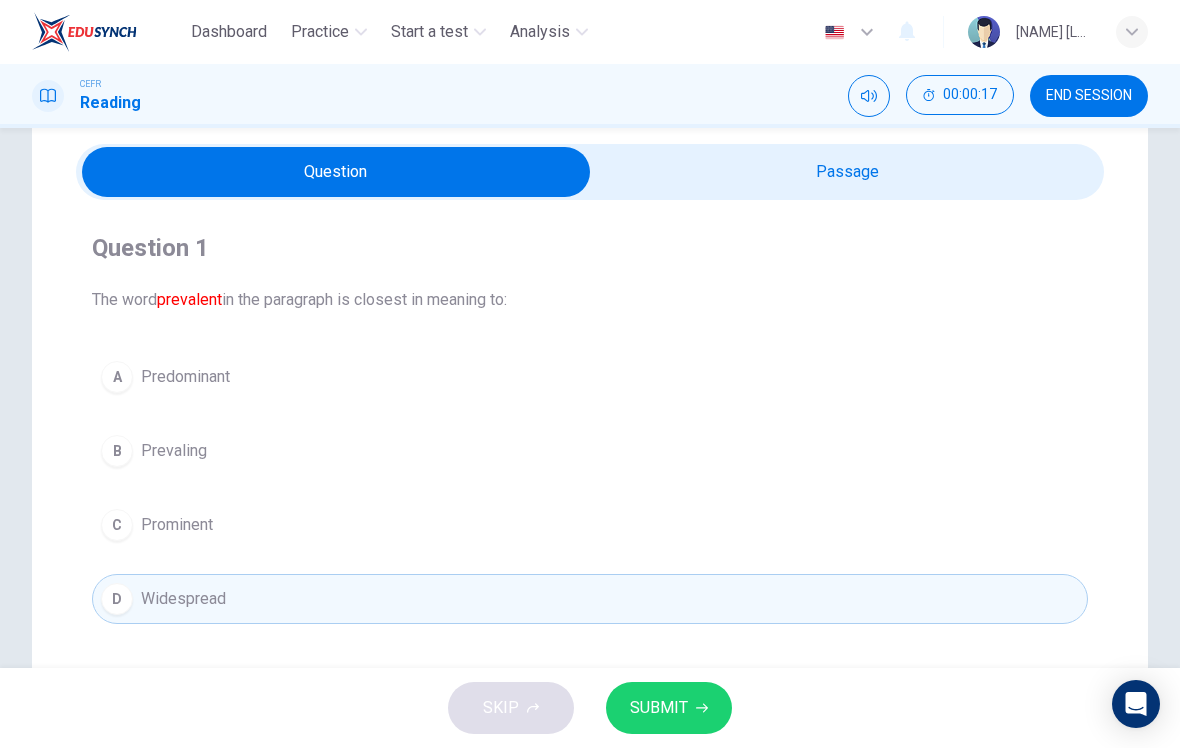 click on "SUBMIT" at bounding box center (669, 708) 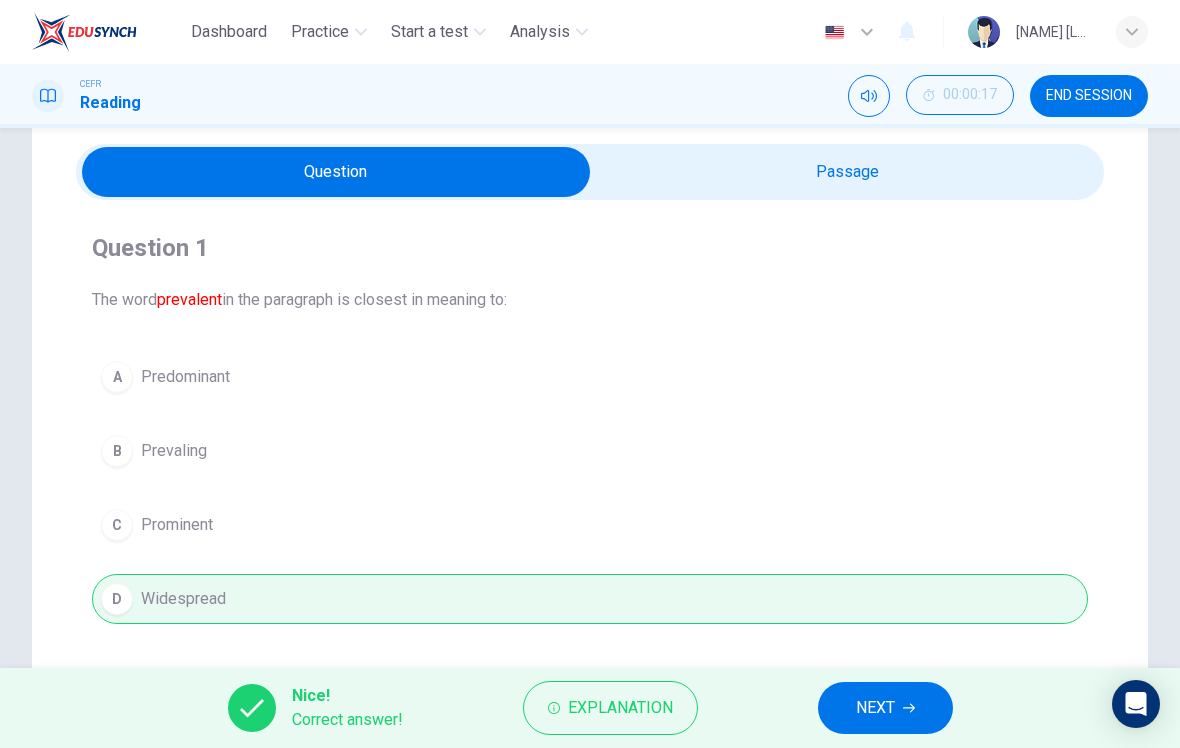 click on "NEXT" at bounding box center (885, 708) 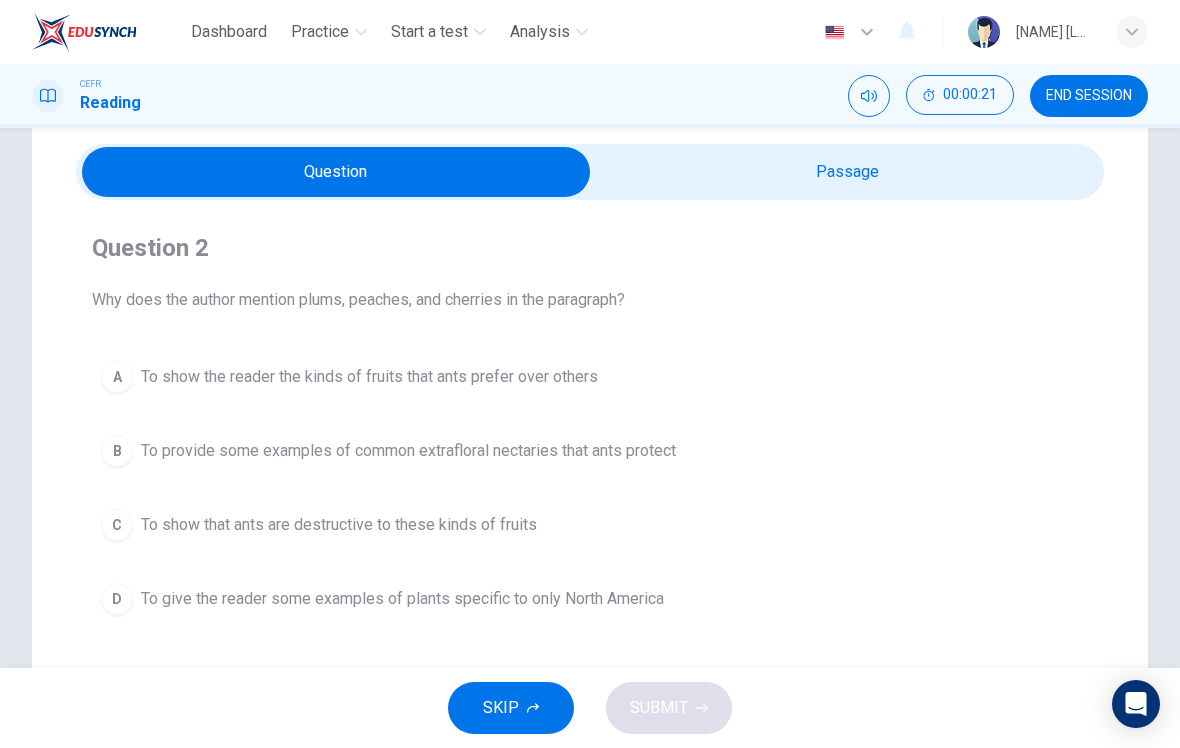 click at bounding box center (336, 172) 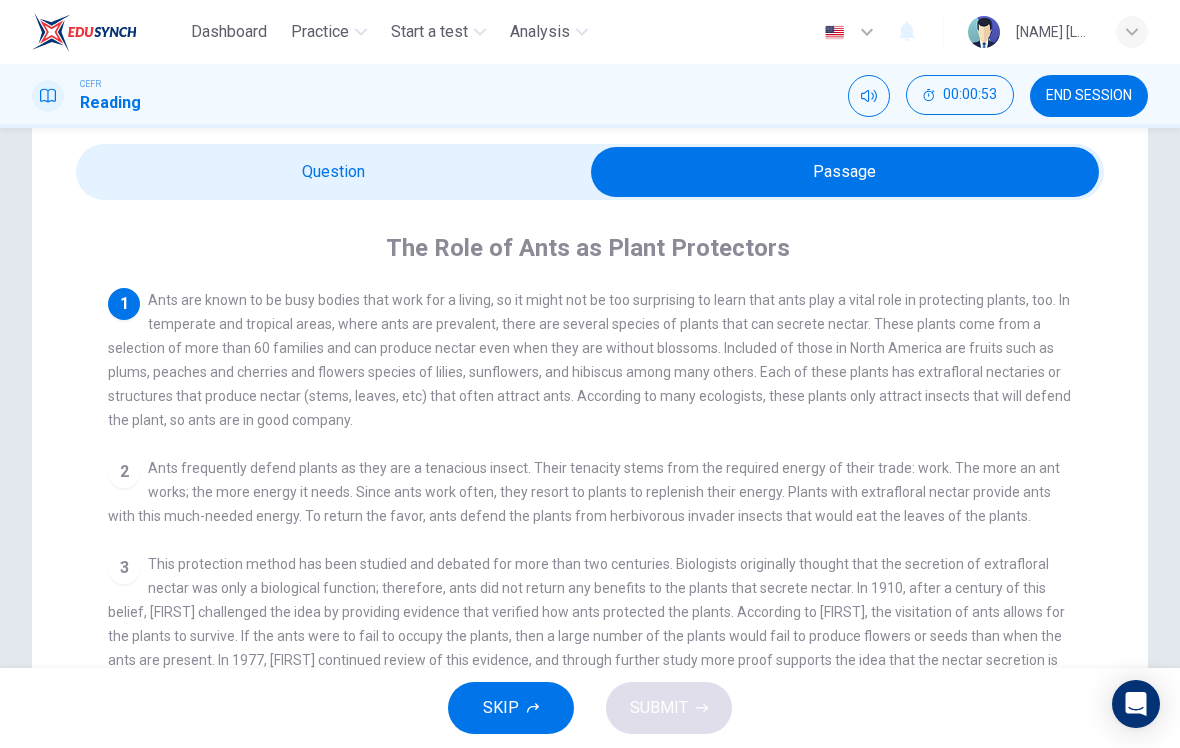 click at bounding box center [845, 172] 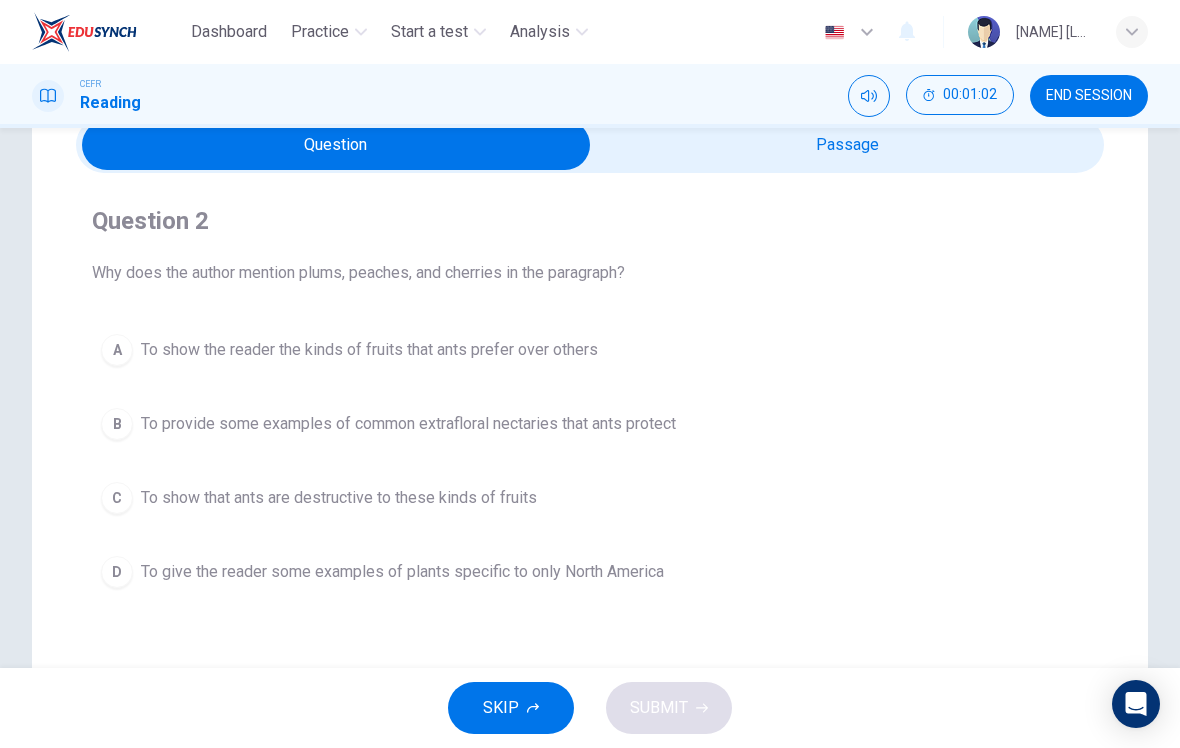scroll, scrollTop: 85, scrollLeft: 0, axis: vertical 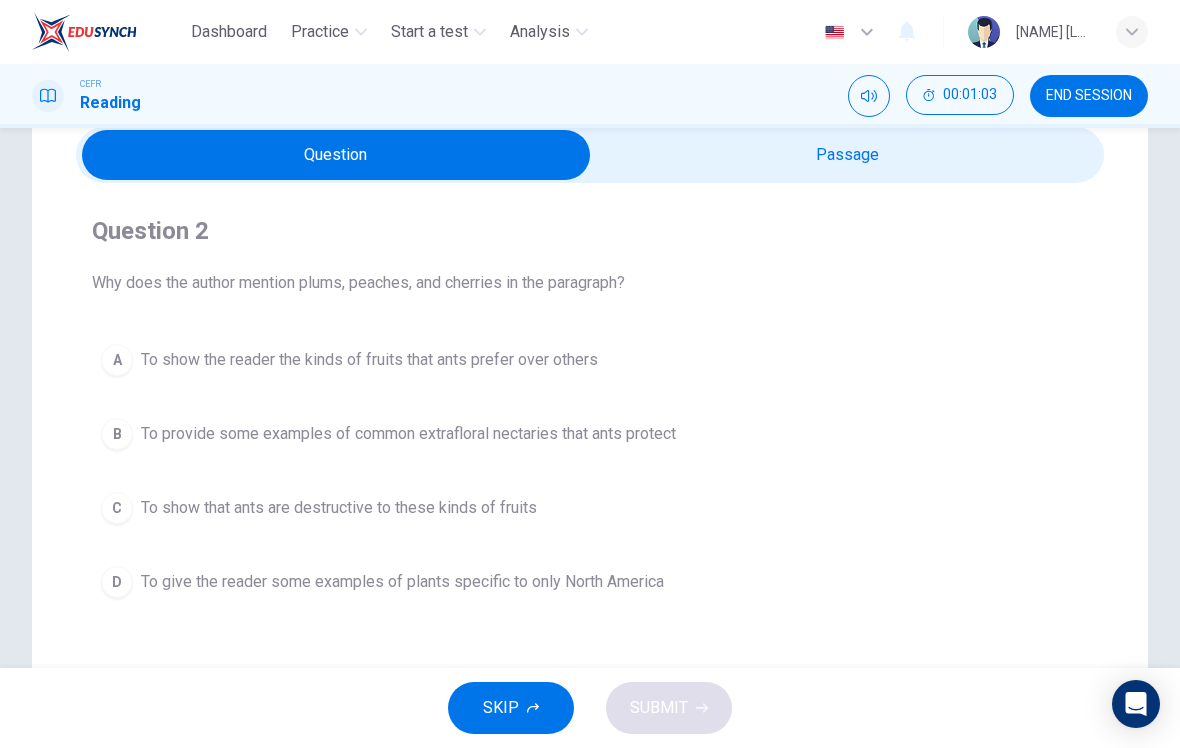 click at bounding box center (336, 155) 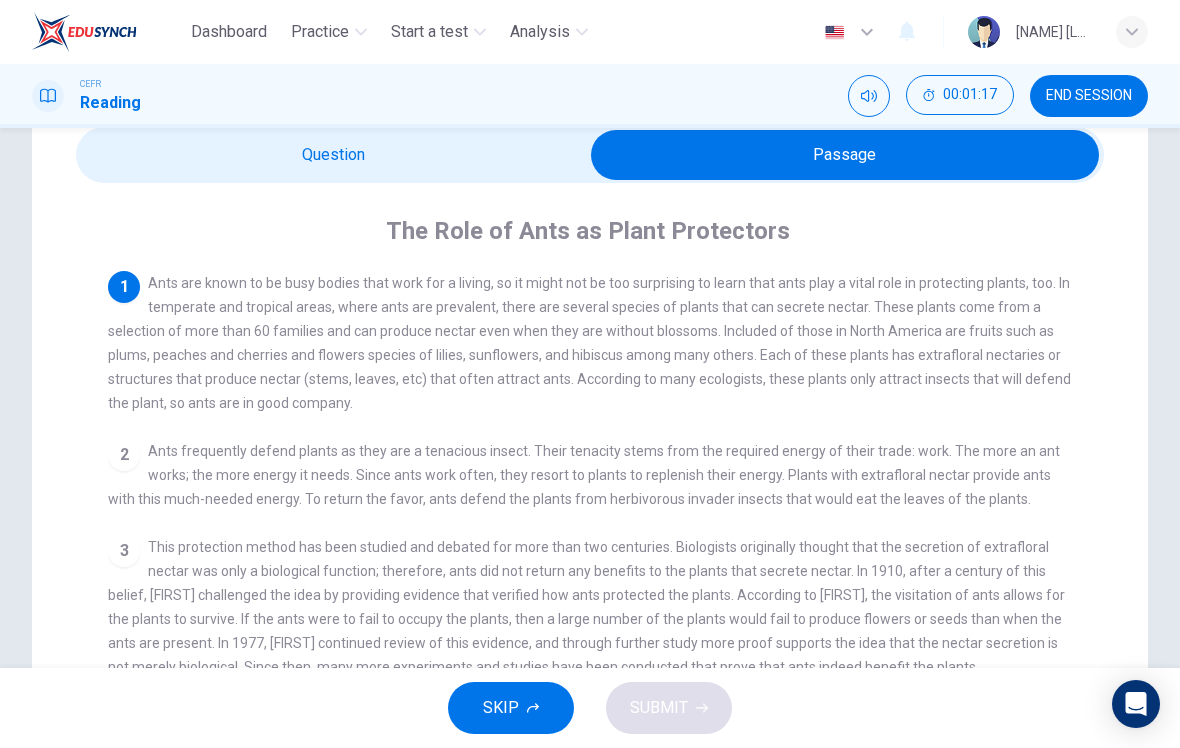 click at bounding box center [845, 155] 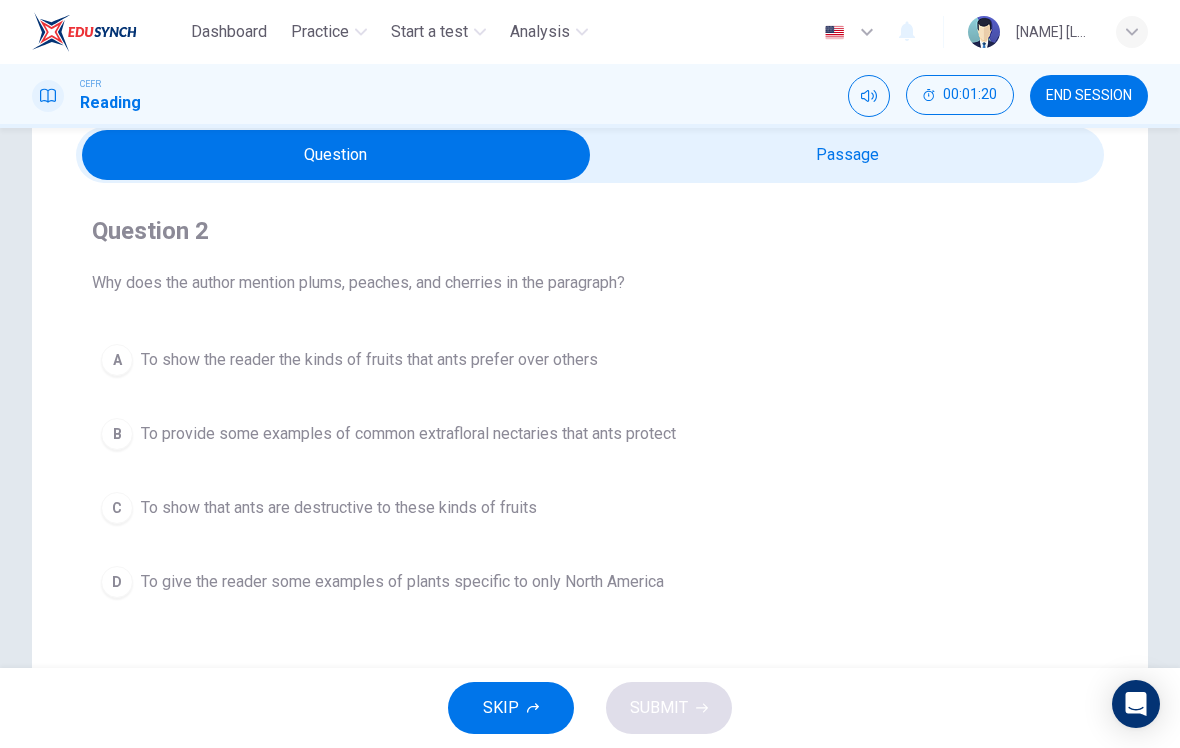 click on "B" at bounding box center [117, 360] 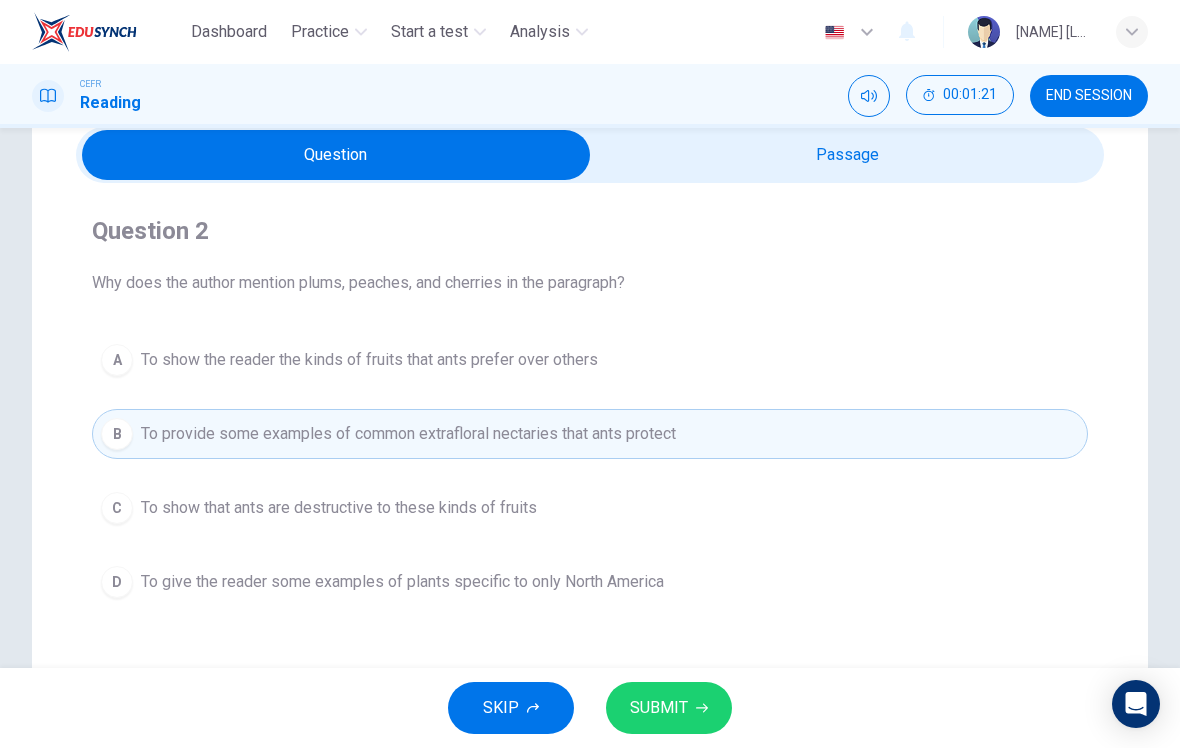 click on "SUBMIT" at bounding box center (659, 708) 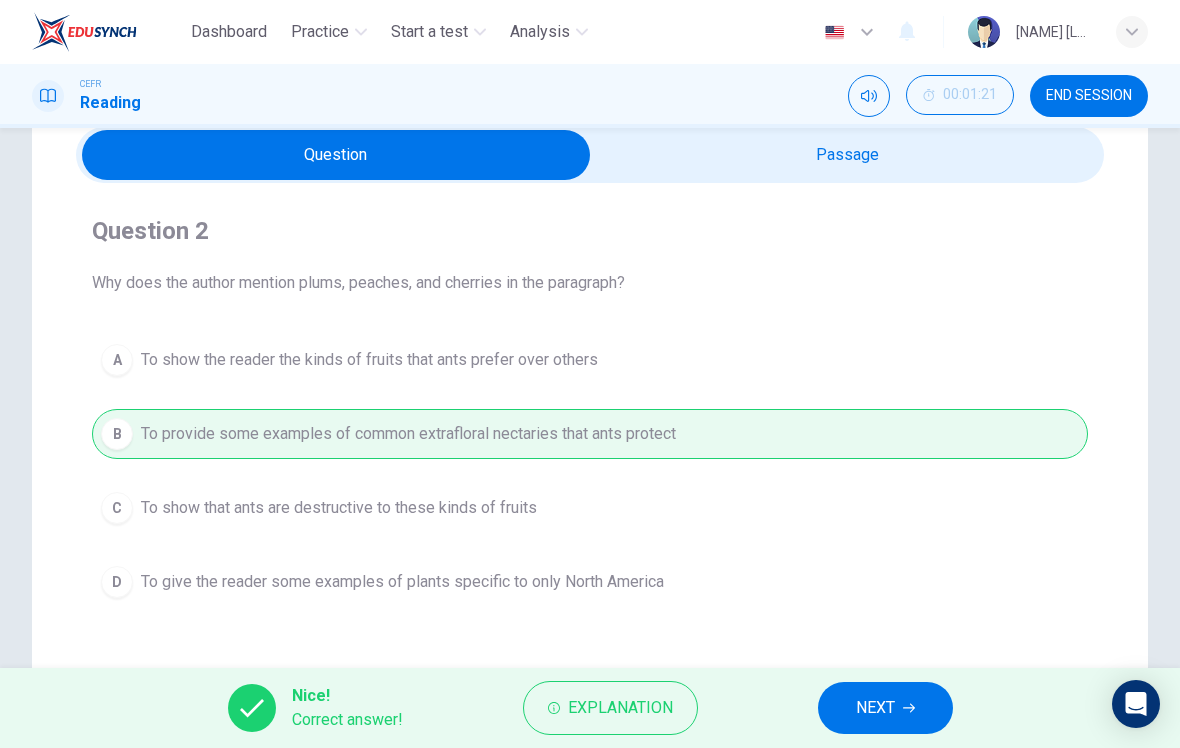 click on "NEXT" at bounding box center [885, 708] 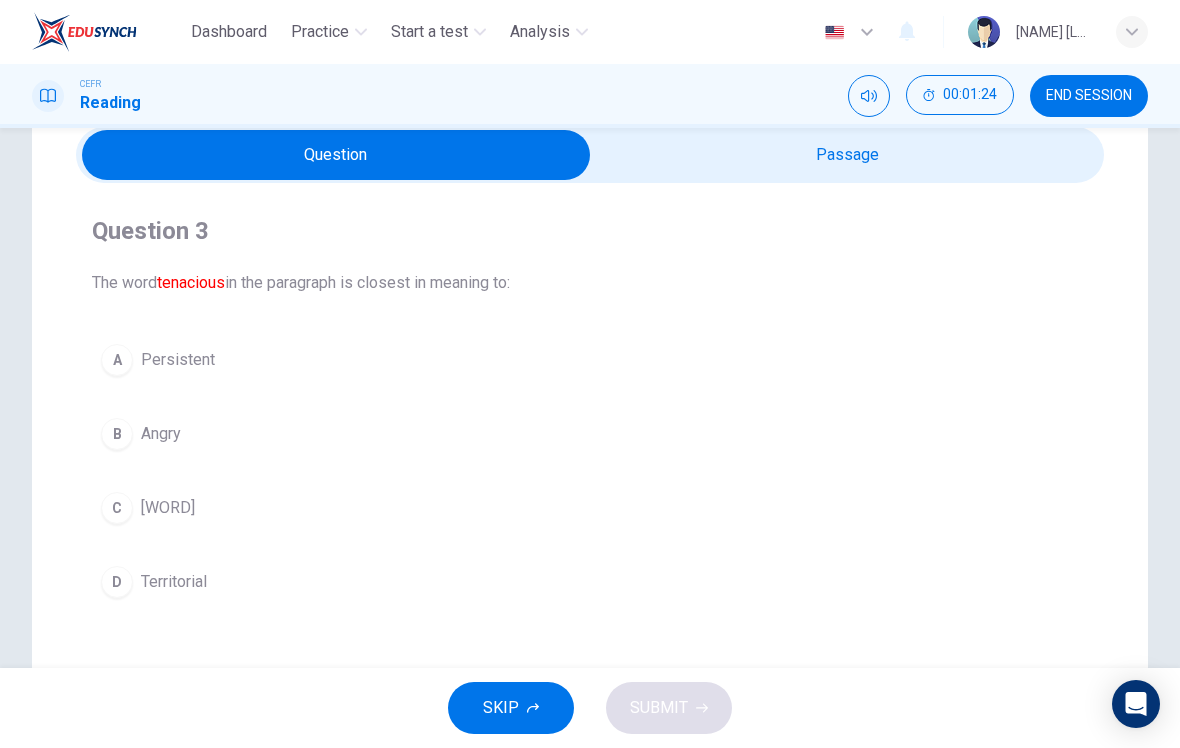 click at bounding box center (336, 155) 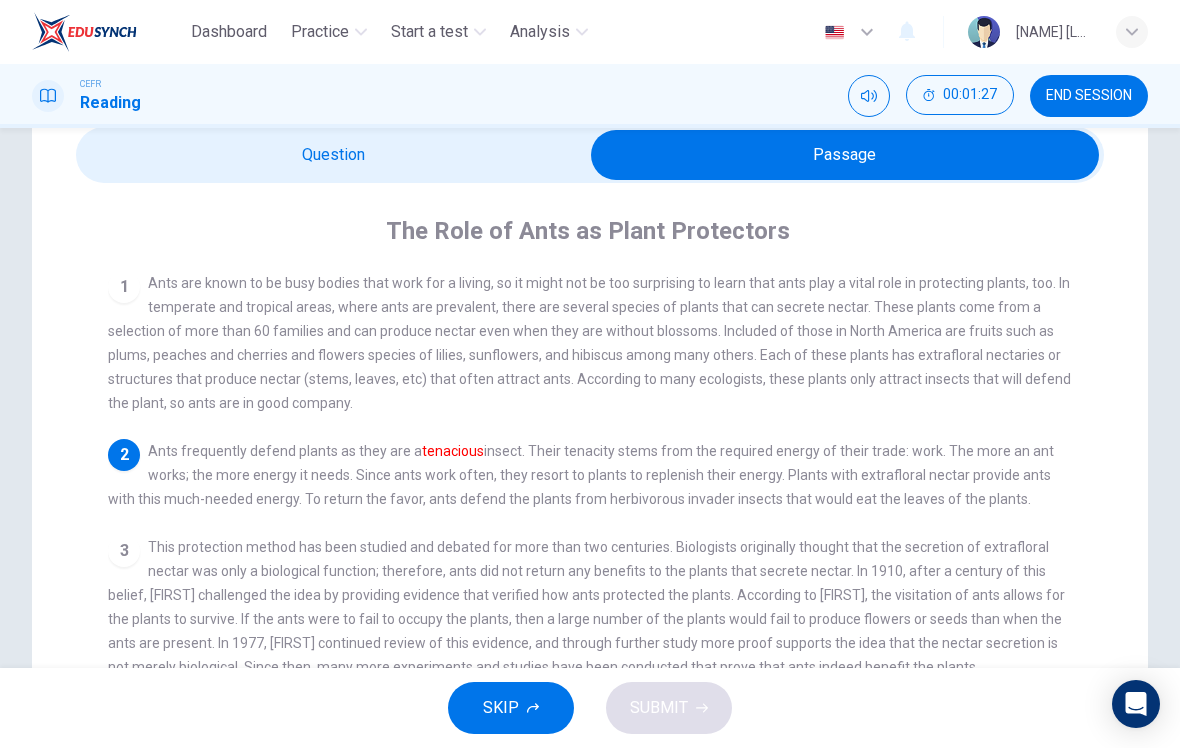 click at bounding box center [845, 155] 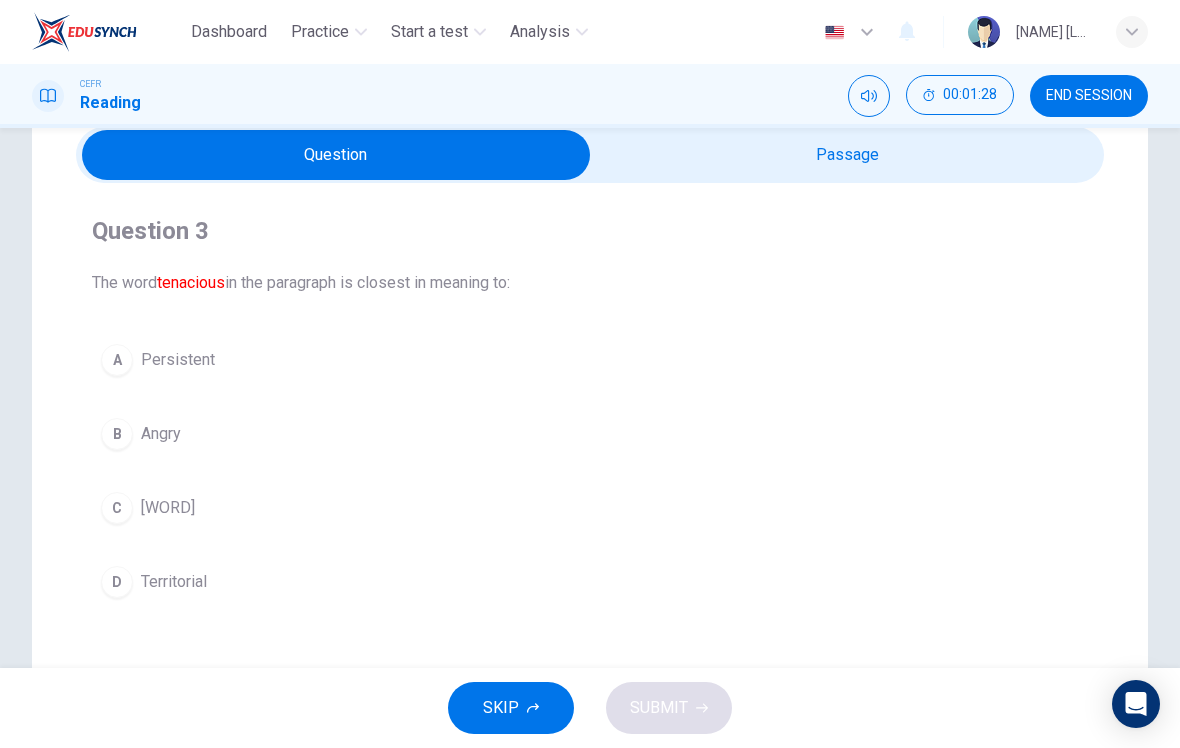 scroll, scrollTop: 95, scrollLeft: 0, axis: vertical 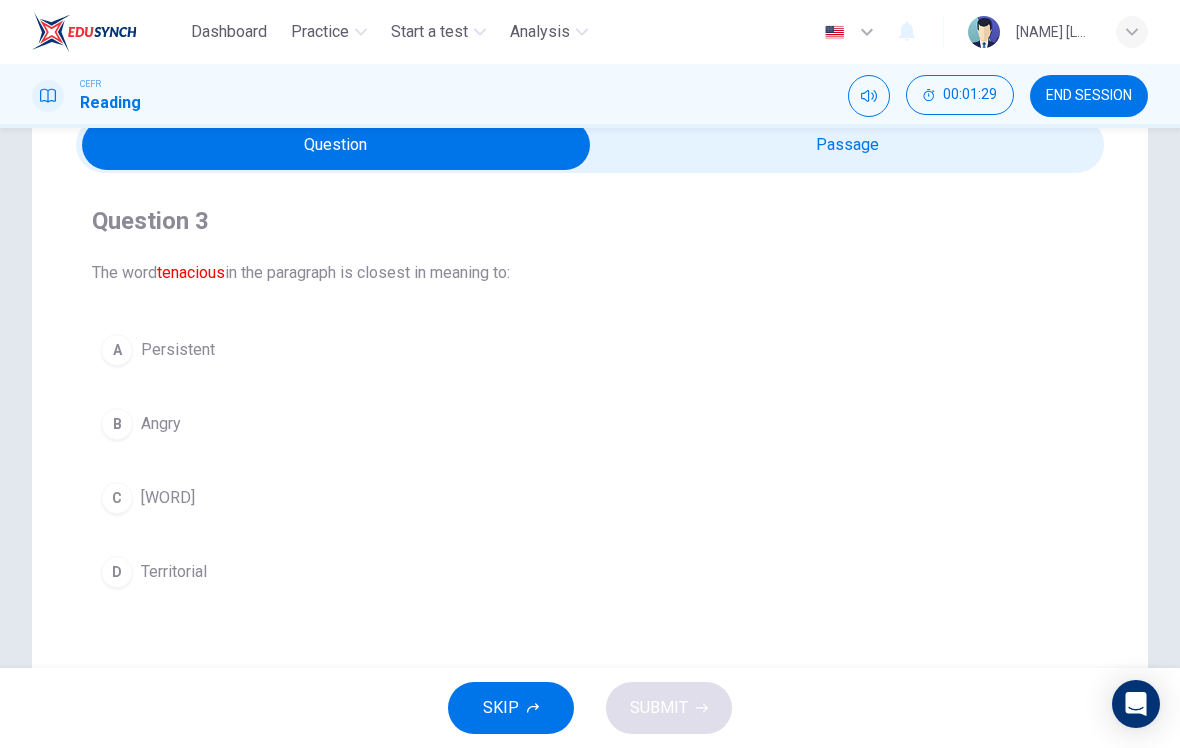click on "D  Territorial" at bounding box center (590, 572) 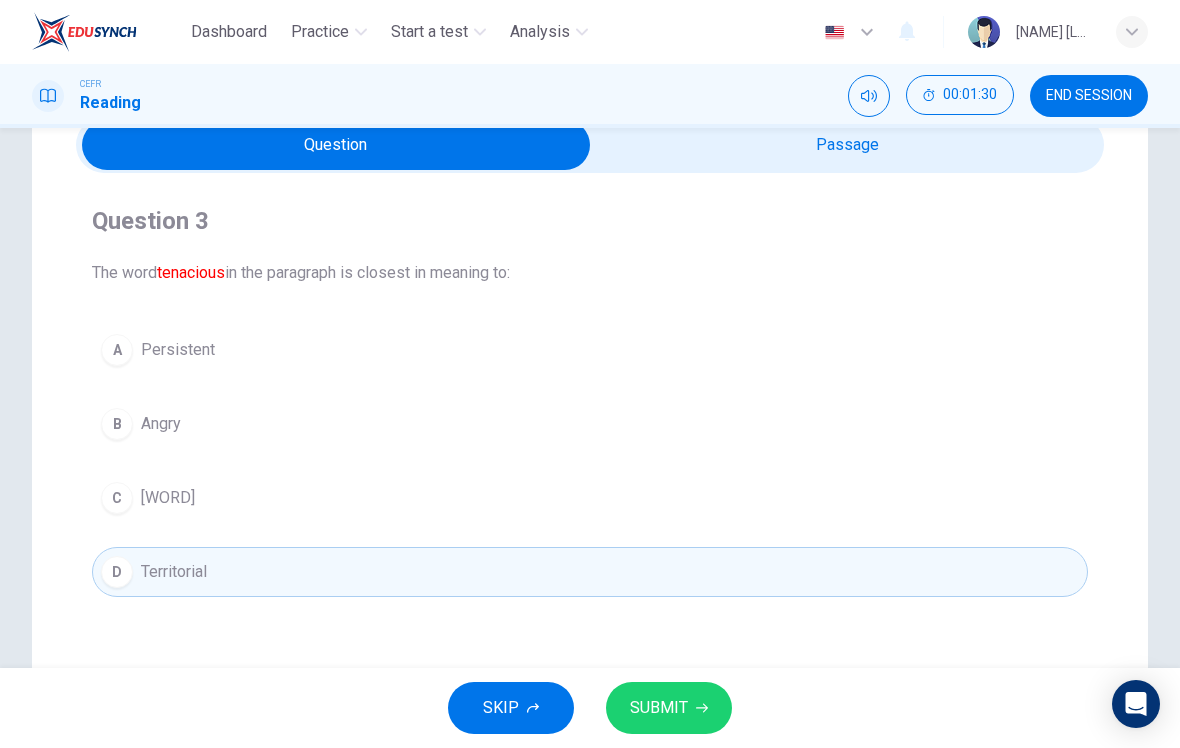 click on "A Persistent" at bounding box center [590, 350] 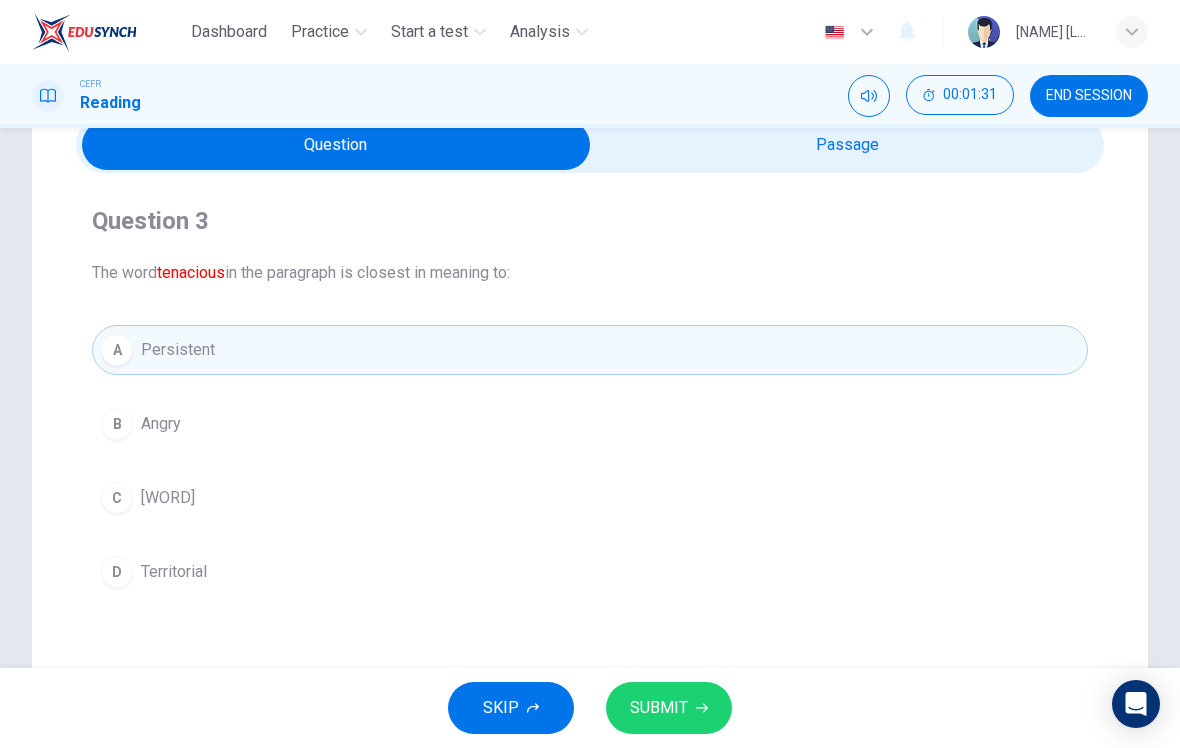 click on "SUBMIT" at bounding box center [669, 708] 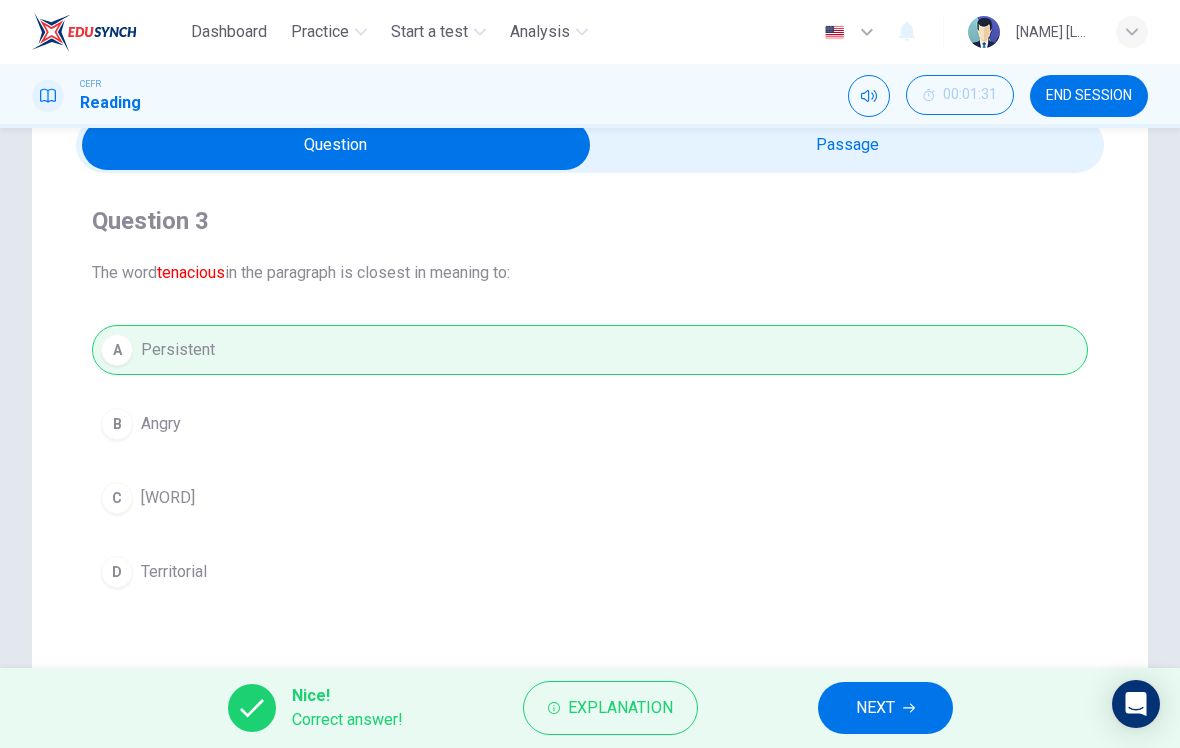 click on "NEXT" at bounding box center [885, 708] 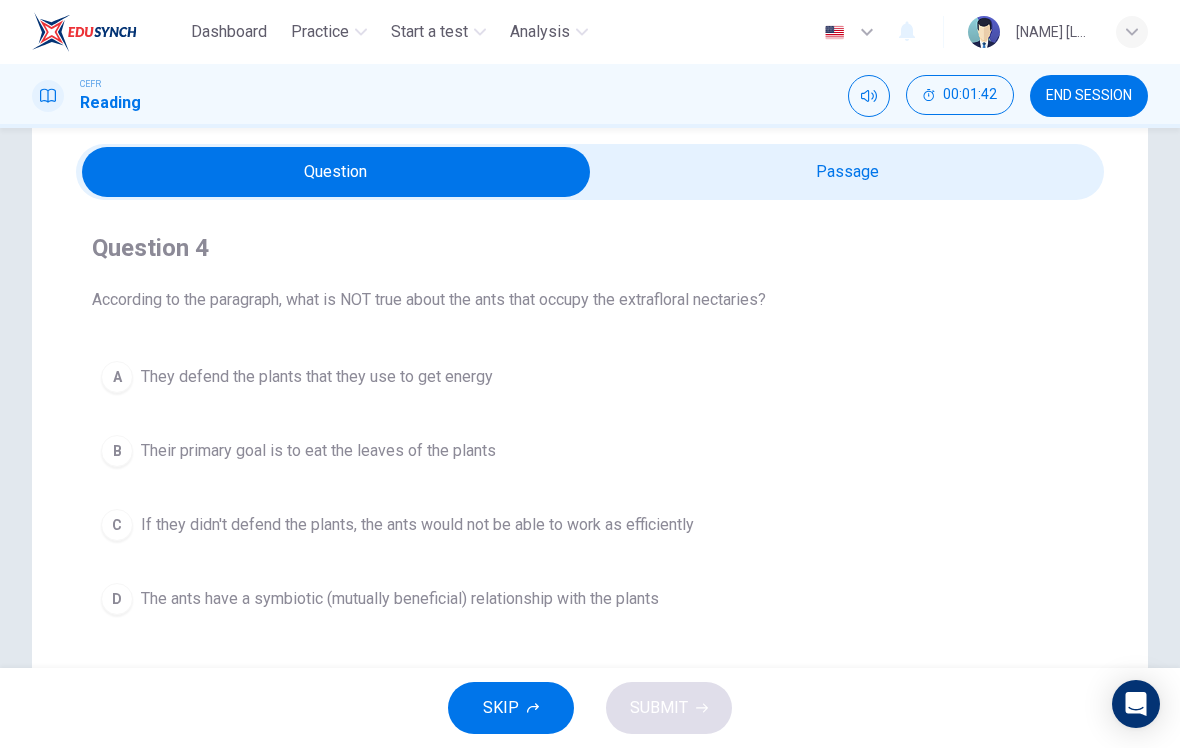 scroll, scrollTop: 61, scrollLeft: 0, axis: vertical 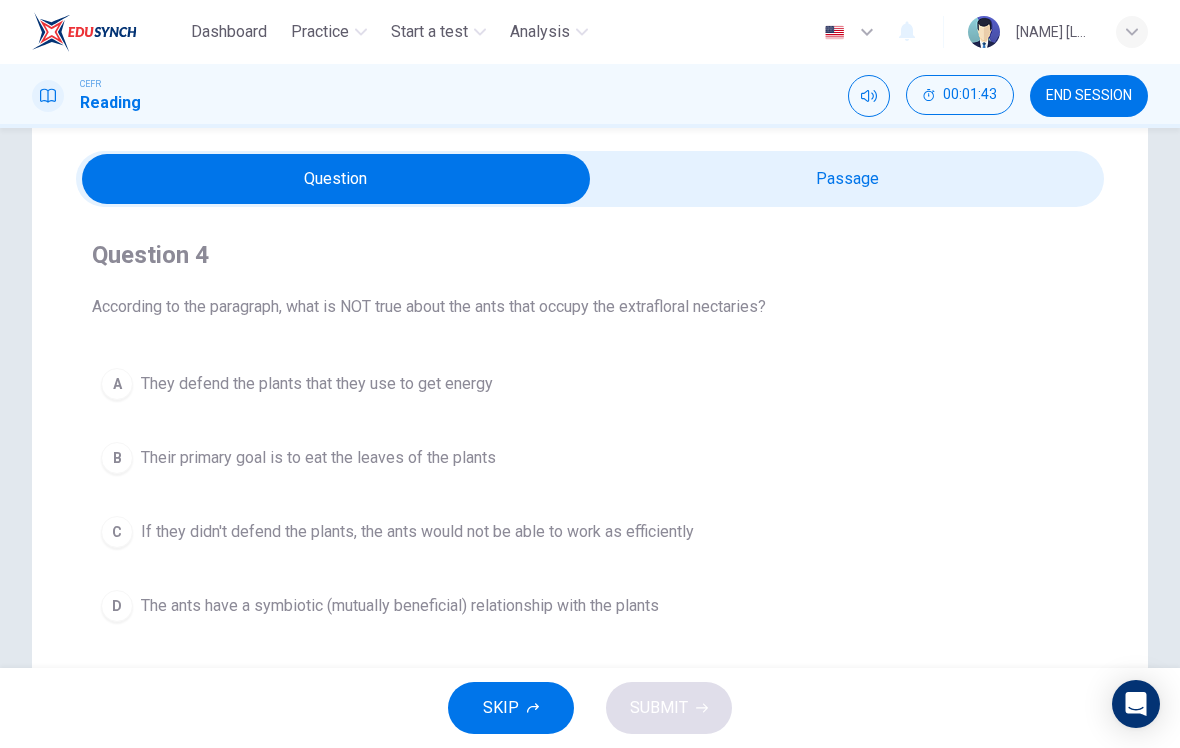 click at bounding box center (336, 179) 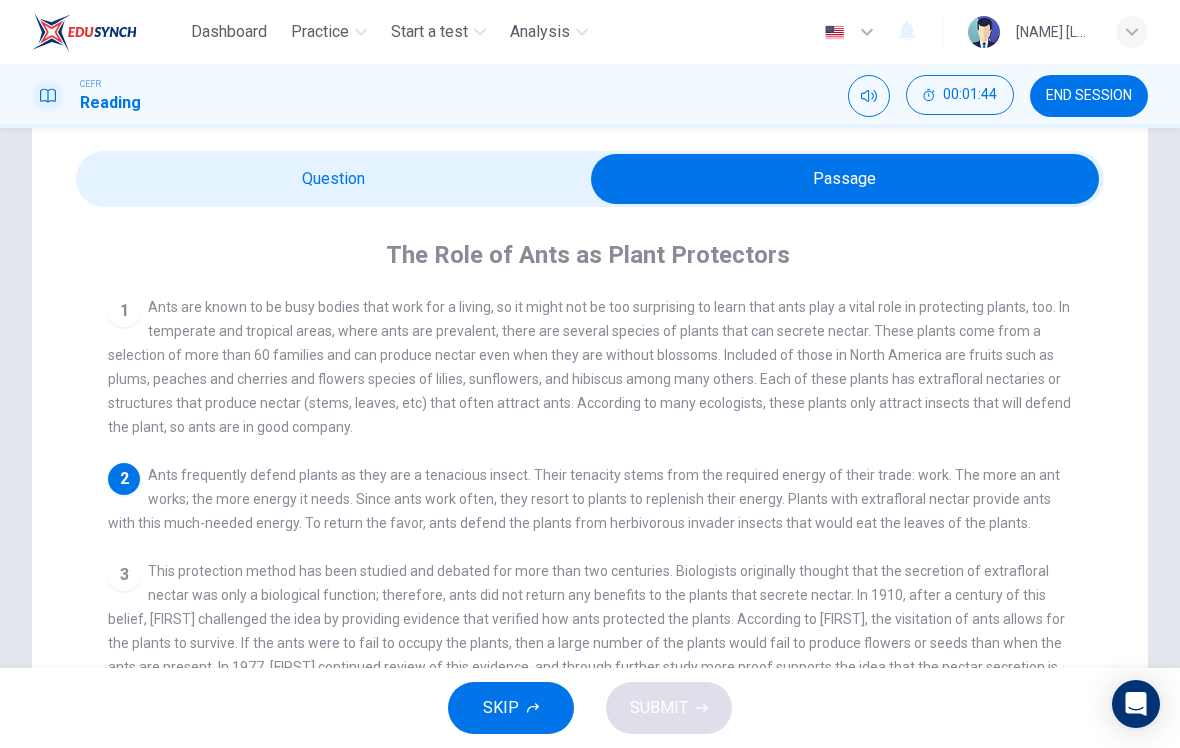 scroll, scrollTop: 57, scrollLeft: 0, axis: vertical 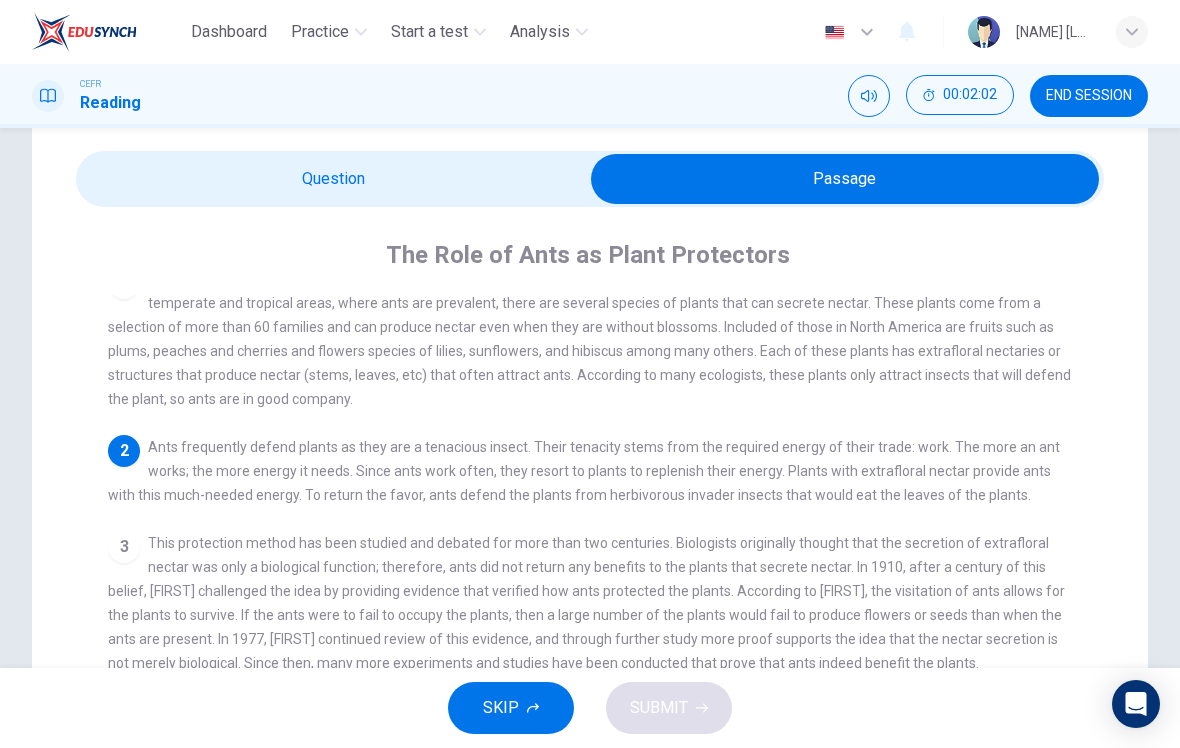 click at bounding box center [845, 179] 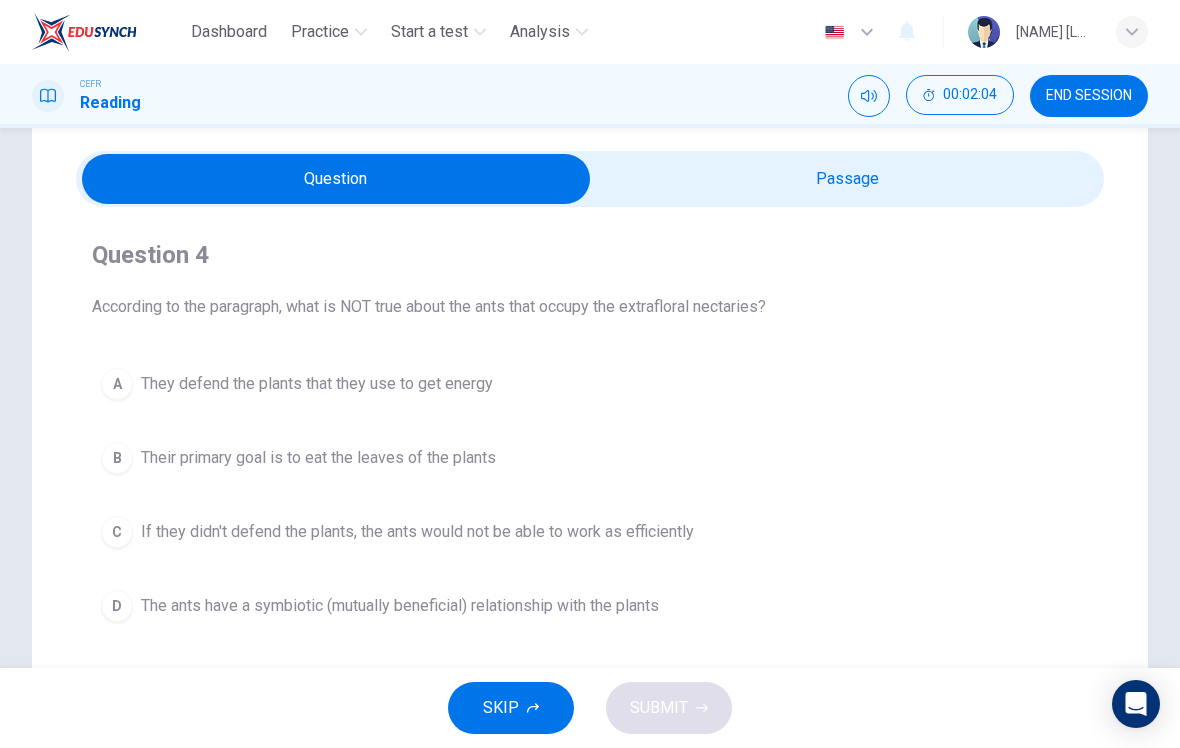 click on "B" at bounding box center (117, 384) 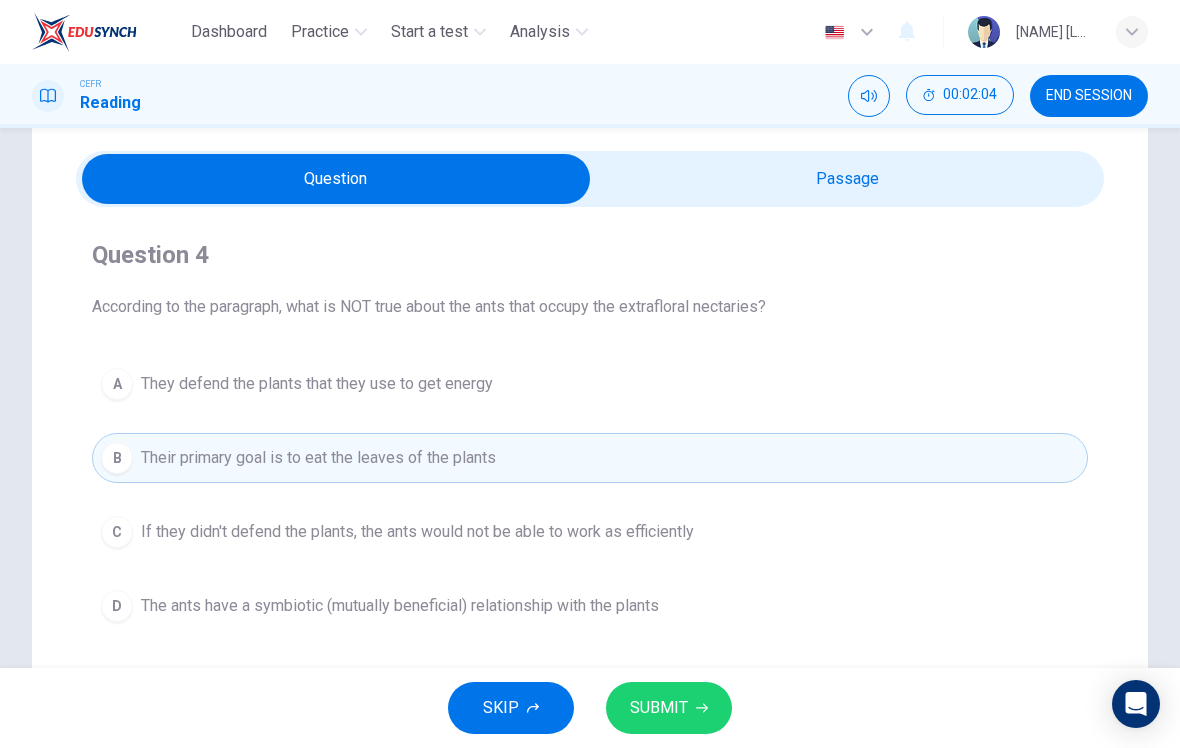 click at bounding box center [702, 708] 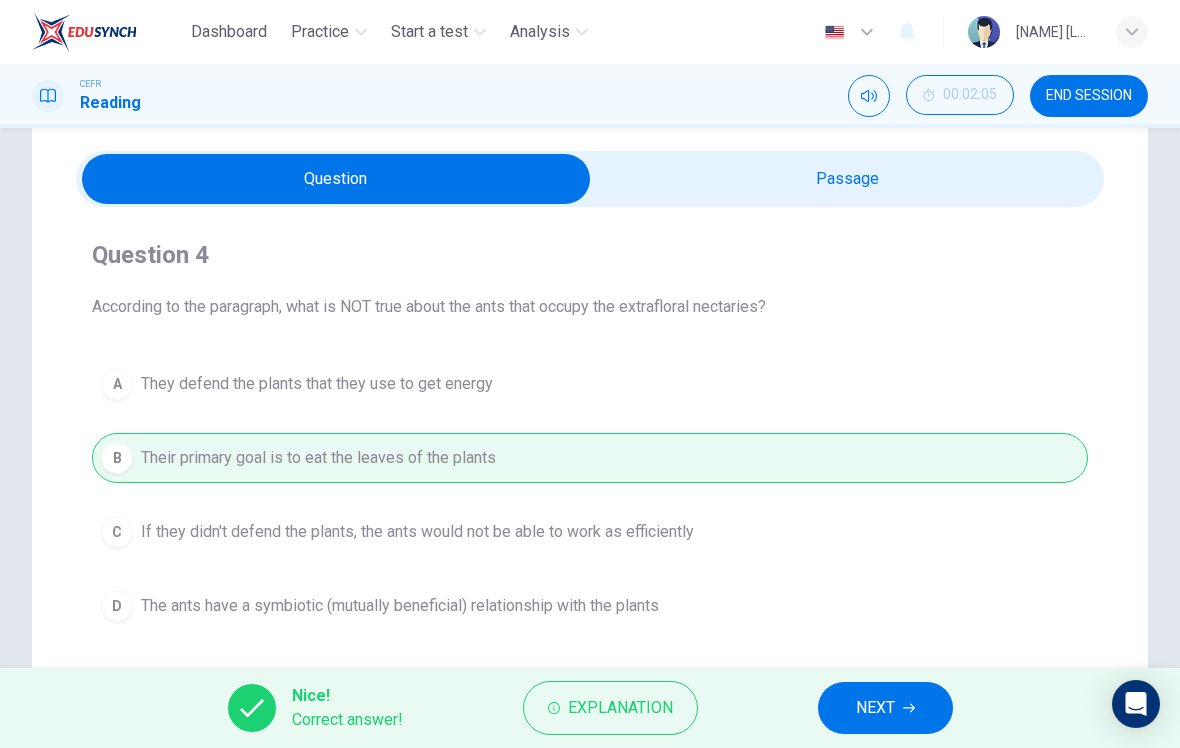 click on "NEXT" at bounding box center (885, 708) 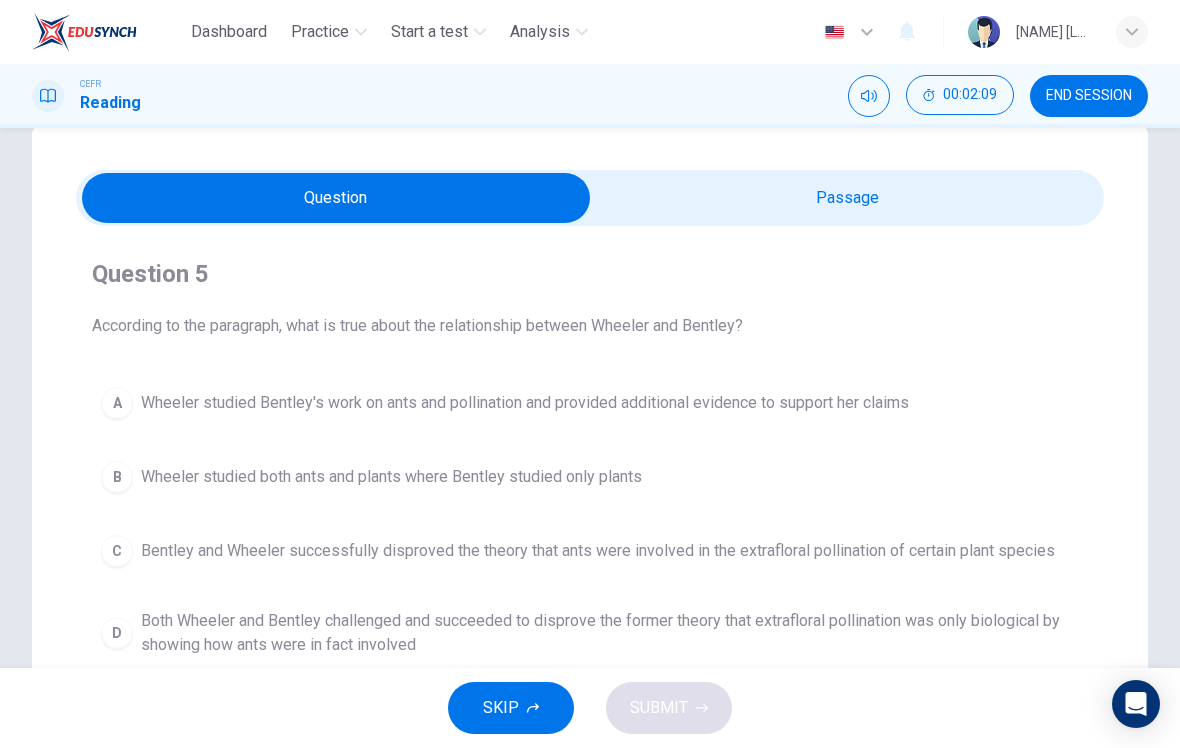 scroll, scrollTop: 40, scrollLeft: 0, axis: vertical 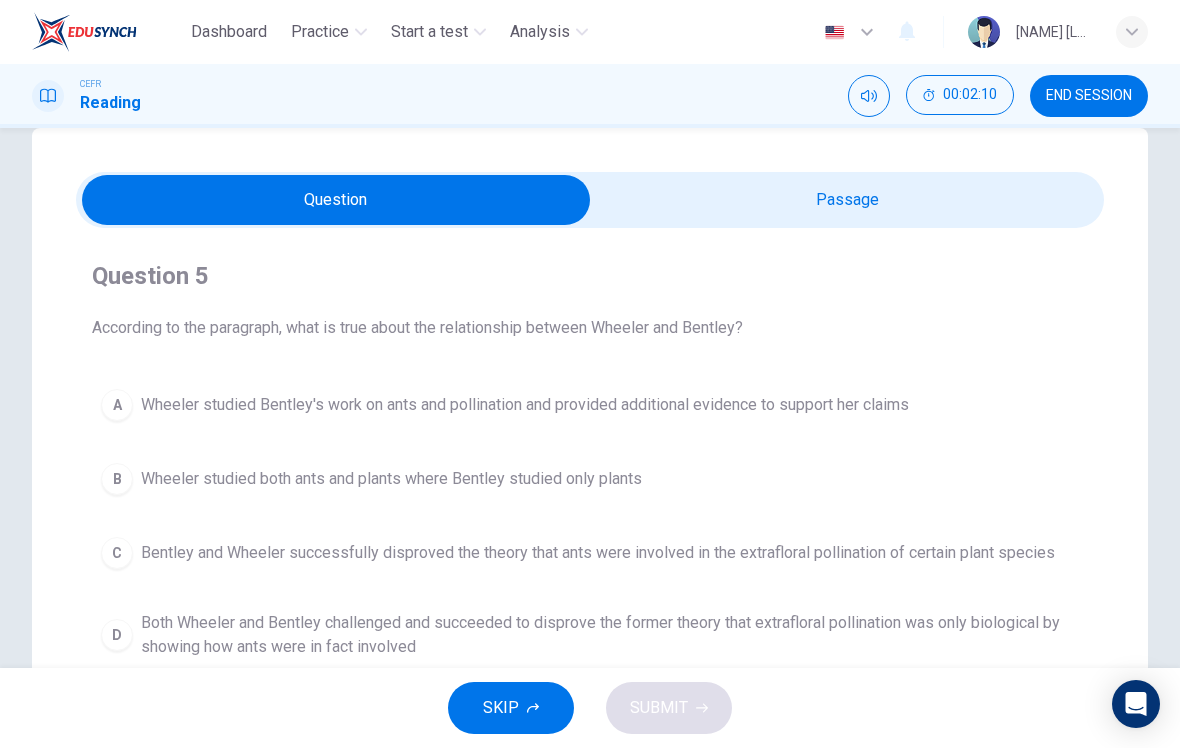 click at bounding box center (336, 200) 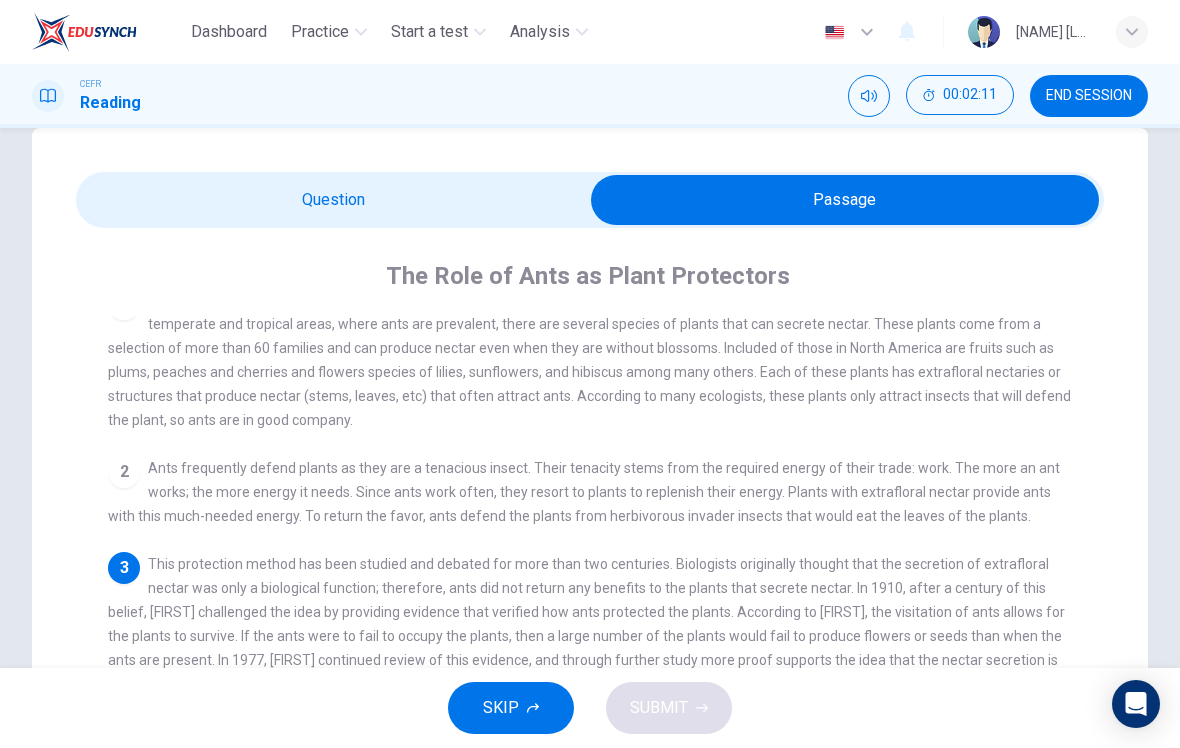 scroll, scrollTop: 100, scrollLeft: 0, axis: vertical 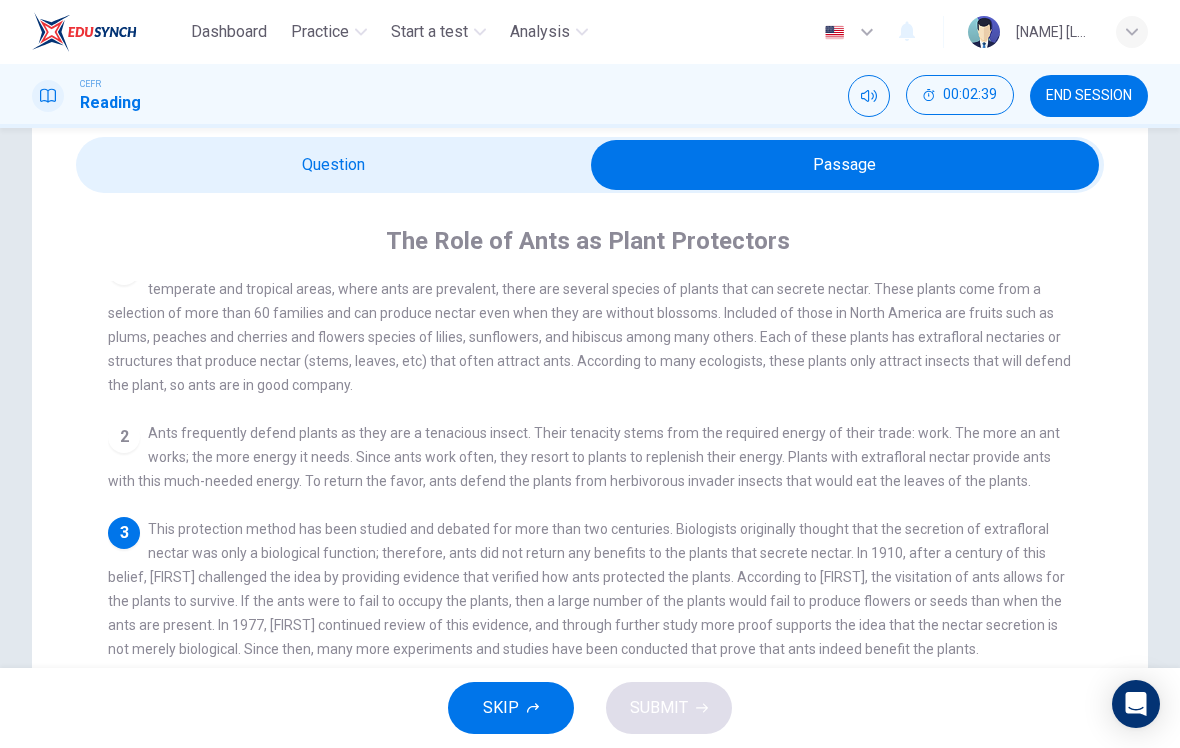 click at bounding box center (845, 165) 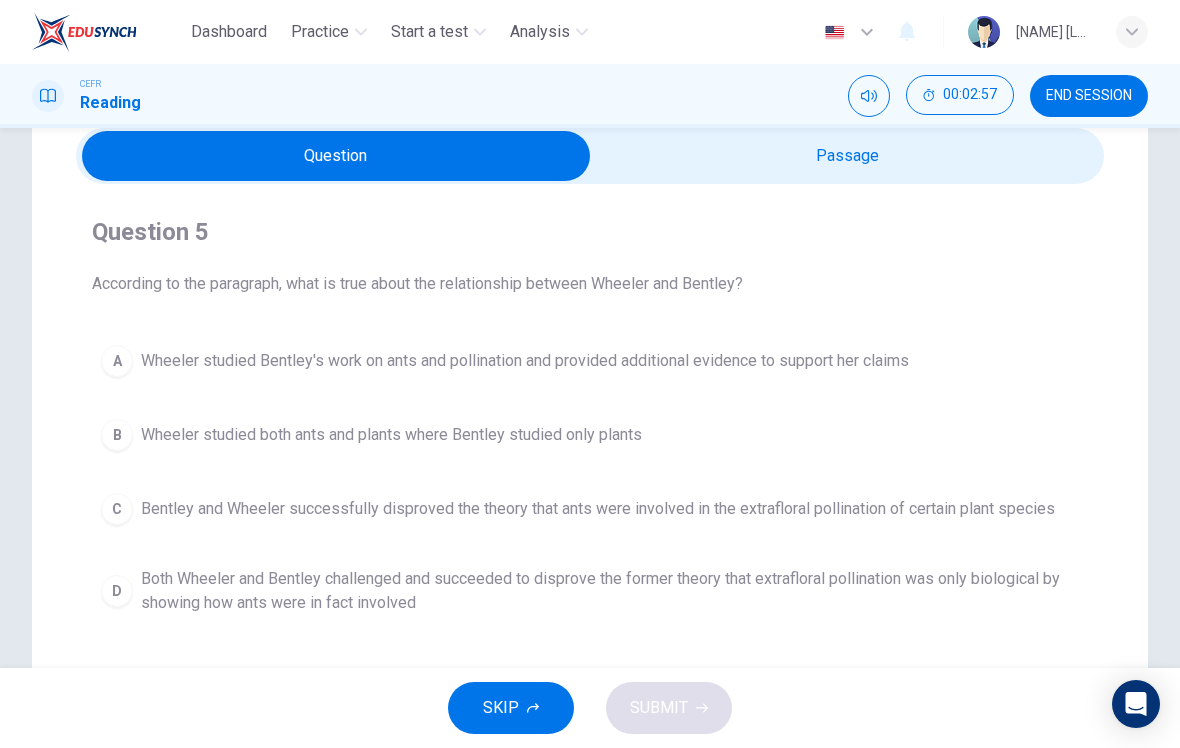 scroll, scrollTop: 72, scrollLeft: 0, axis: vertical 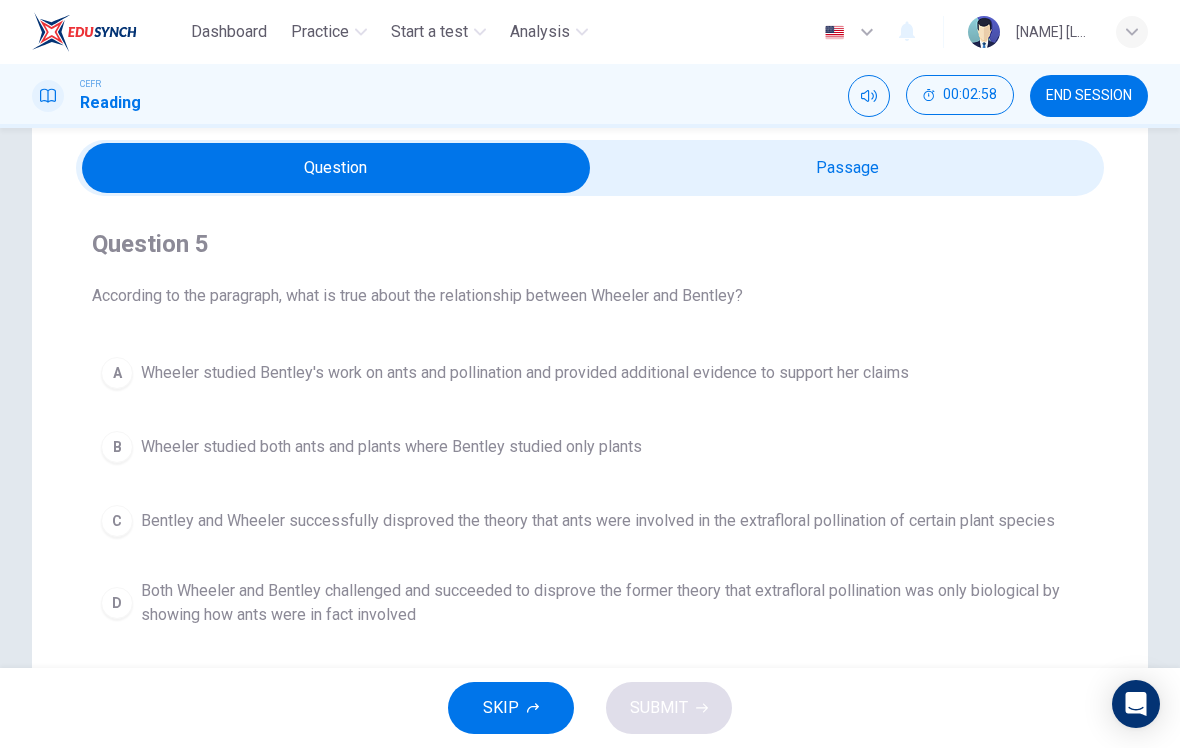 click on "D" at bounding box center (117, 373) 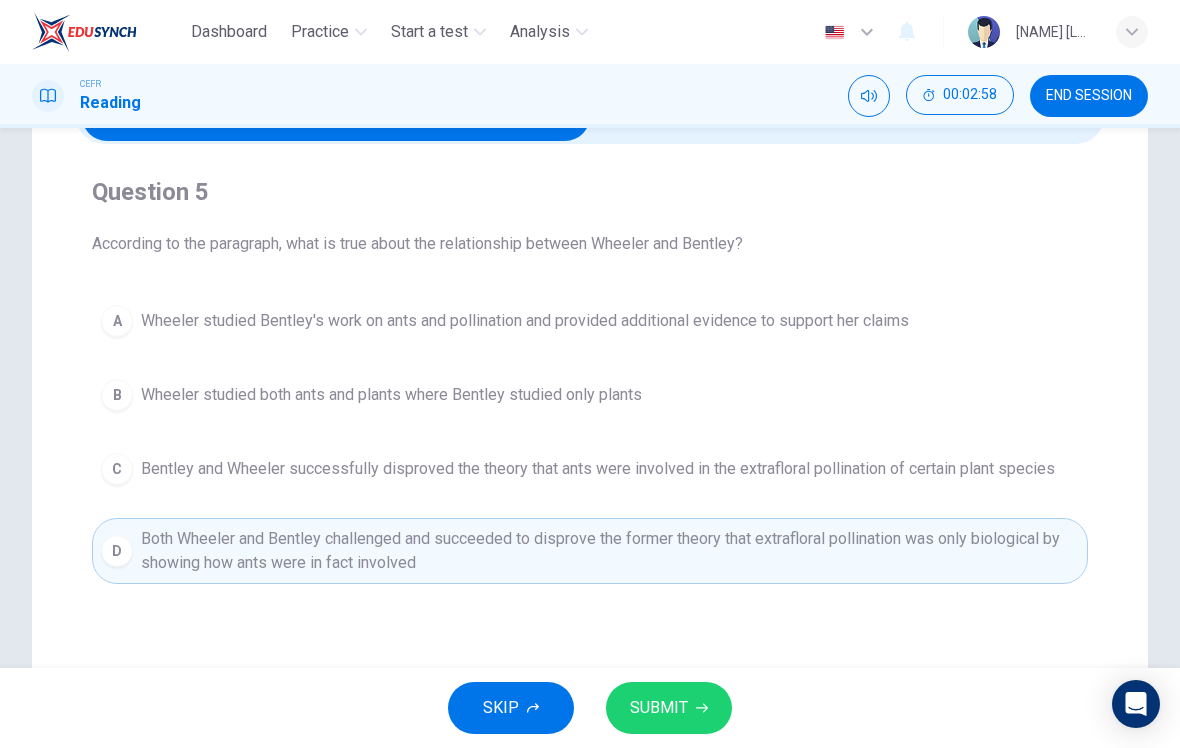 scroll, scrollTop: 125, scrollLeft: 0, axis: vertical 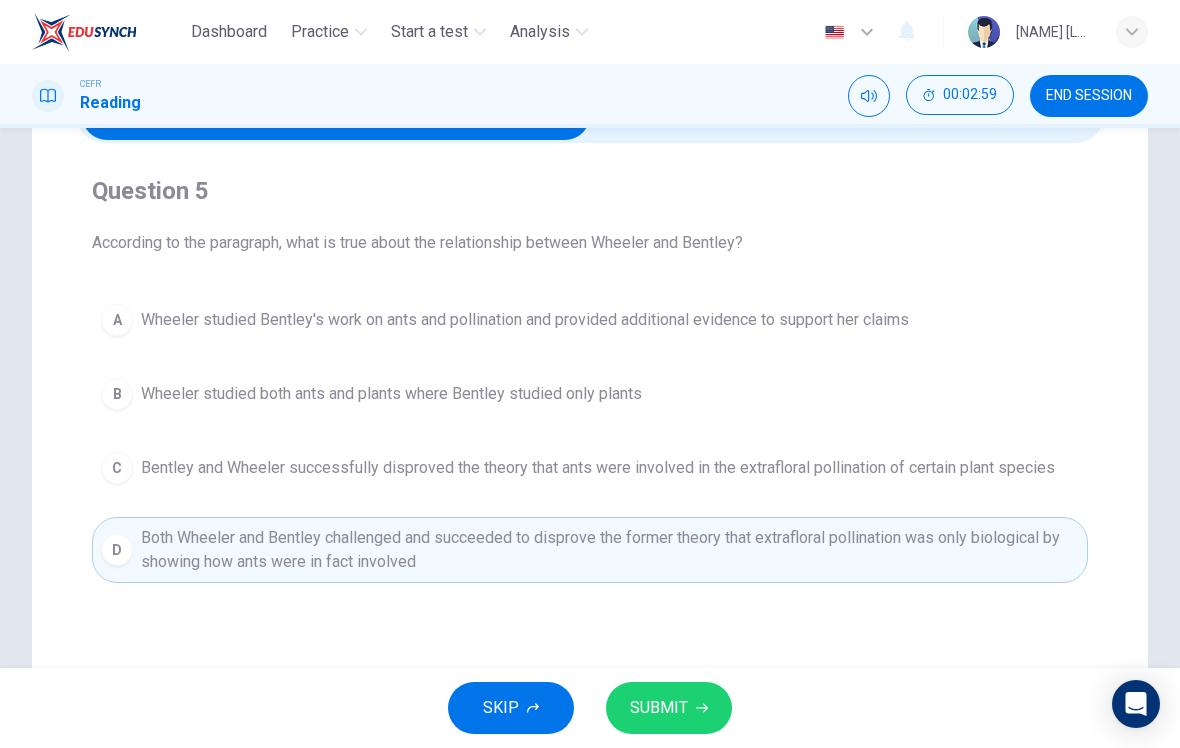 click on "SUBMIT" at bounding box center (669, 708) 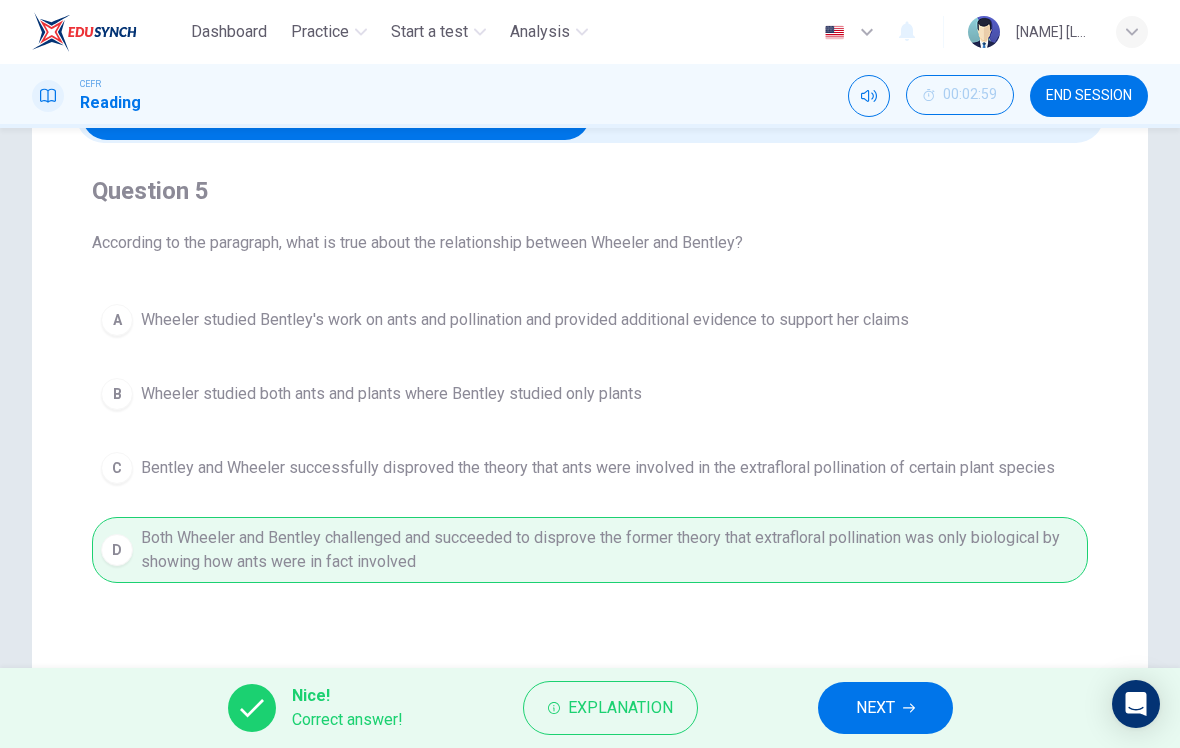 click on "NEXT" at bounding box center (875, 708) 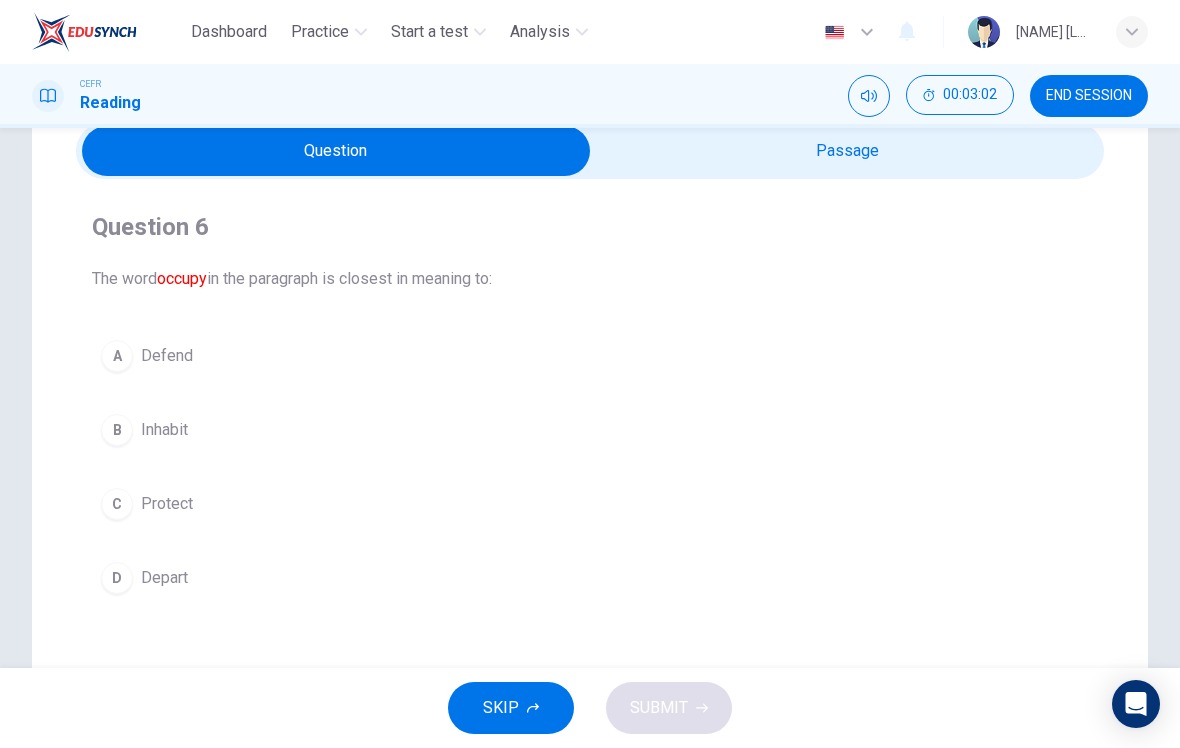 scroll, scrollTop: 84, scrollLeft: 0, axis: vertical 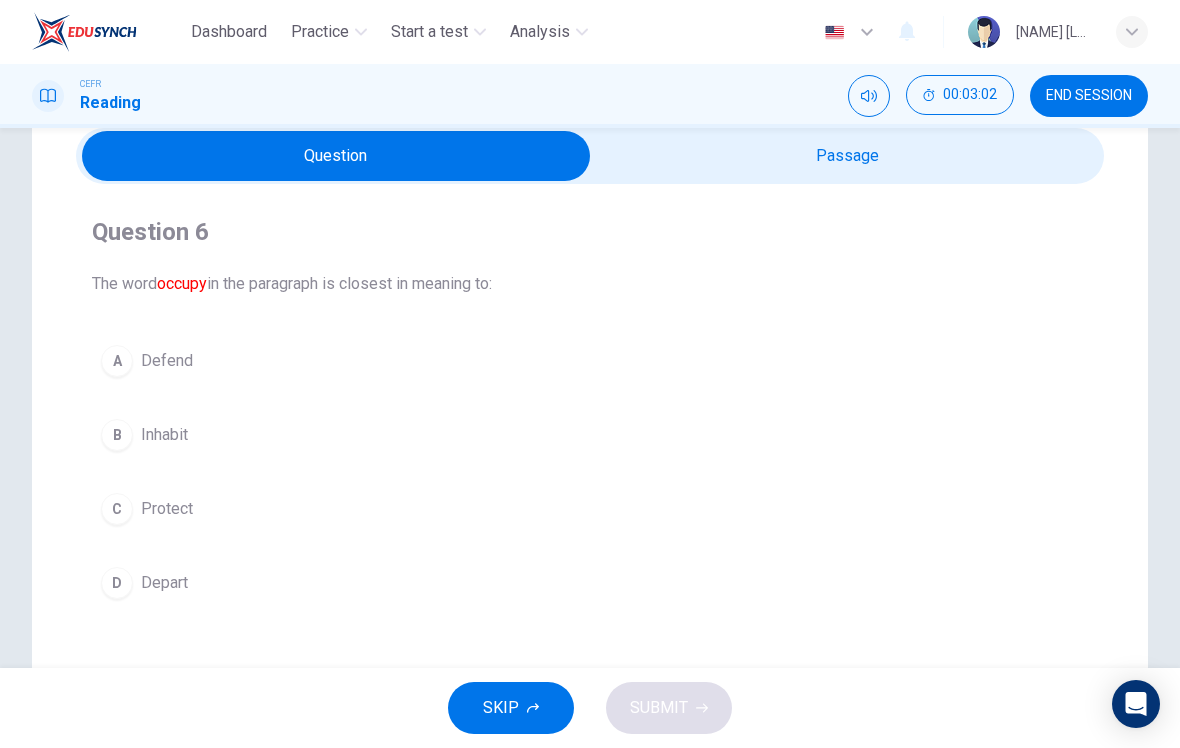 click at bounding box center [336, 156] 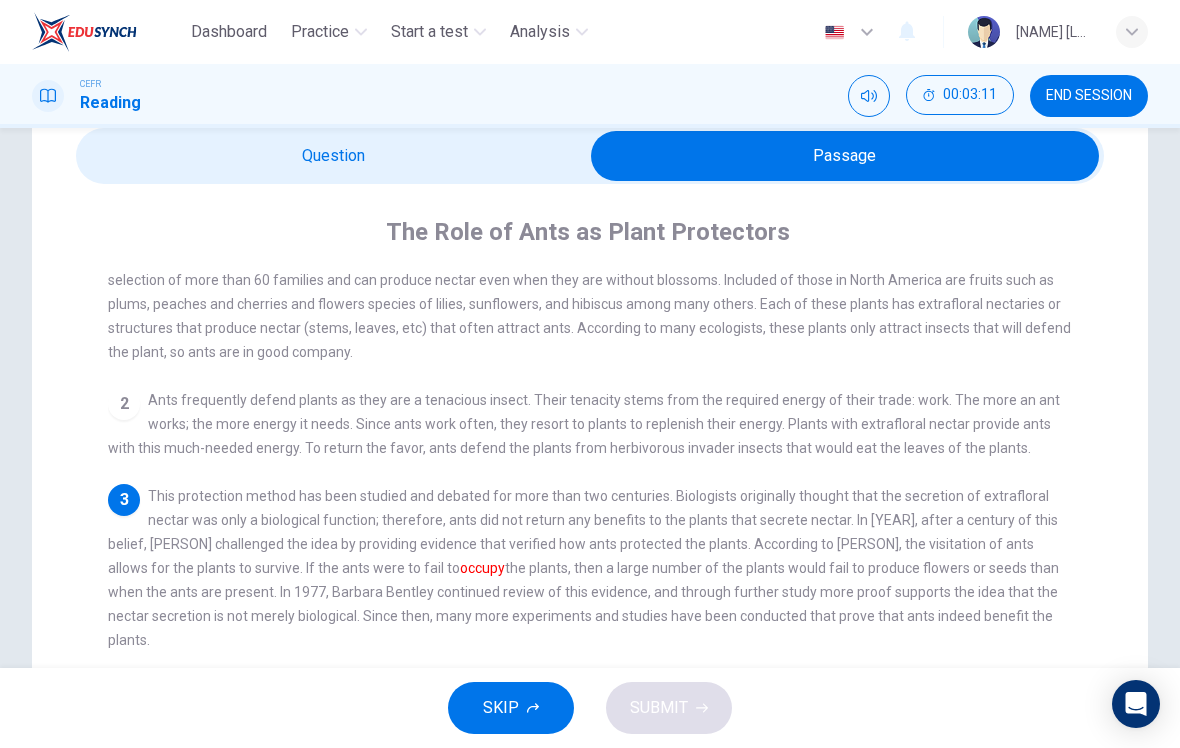 click at bounding box center (845, 156) 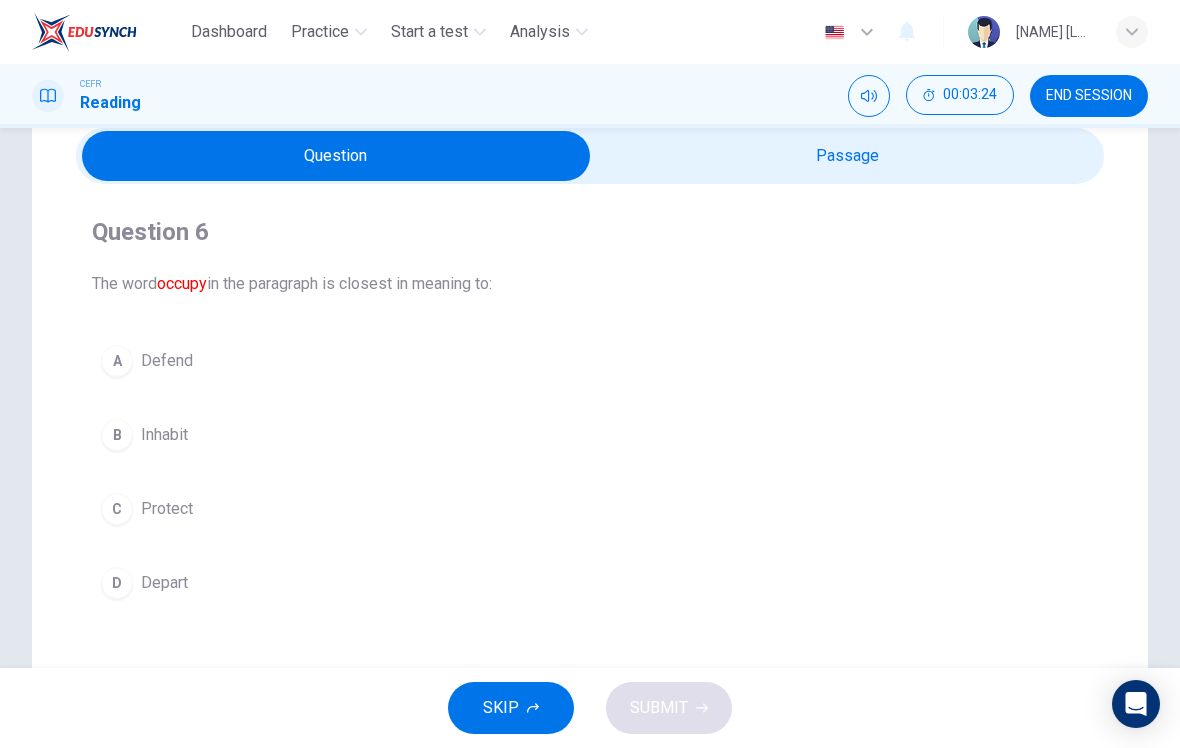 click at bounding box center [336, 156] 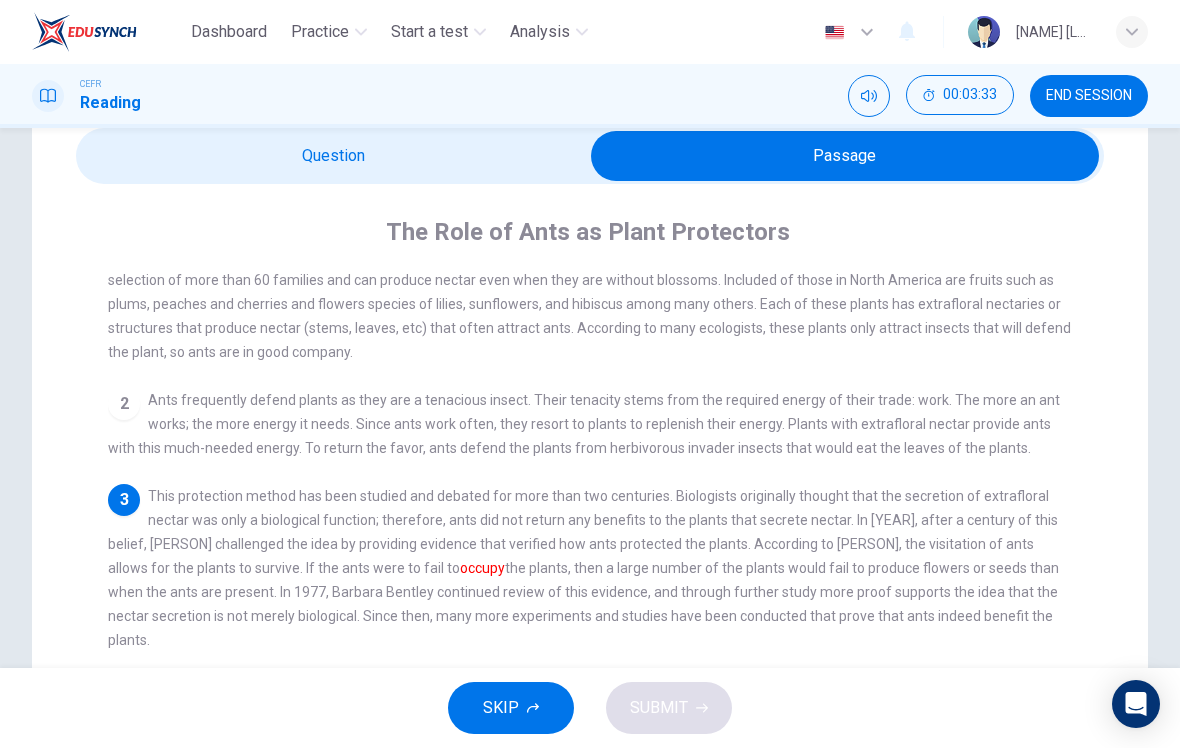 click at bounding box center [845, 156] 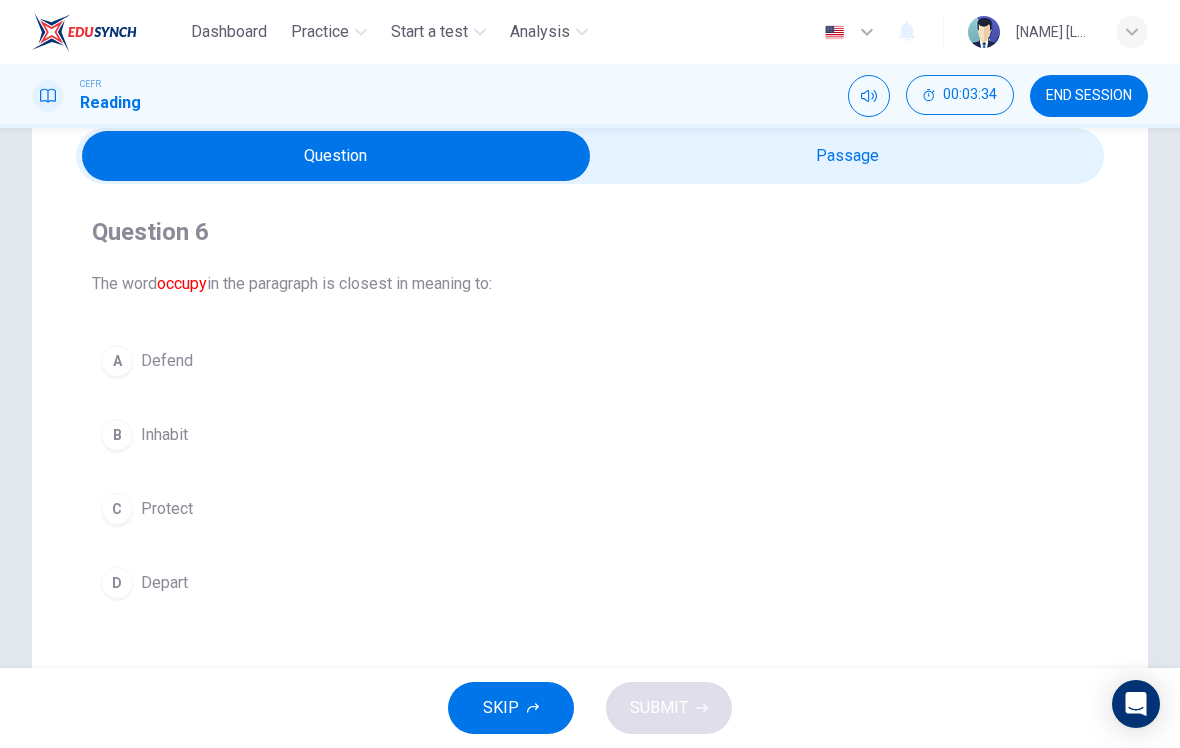 click on "C Protect" at bounding box center [590, 509] 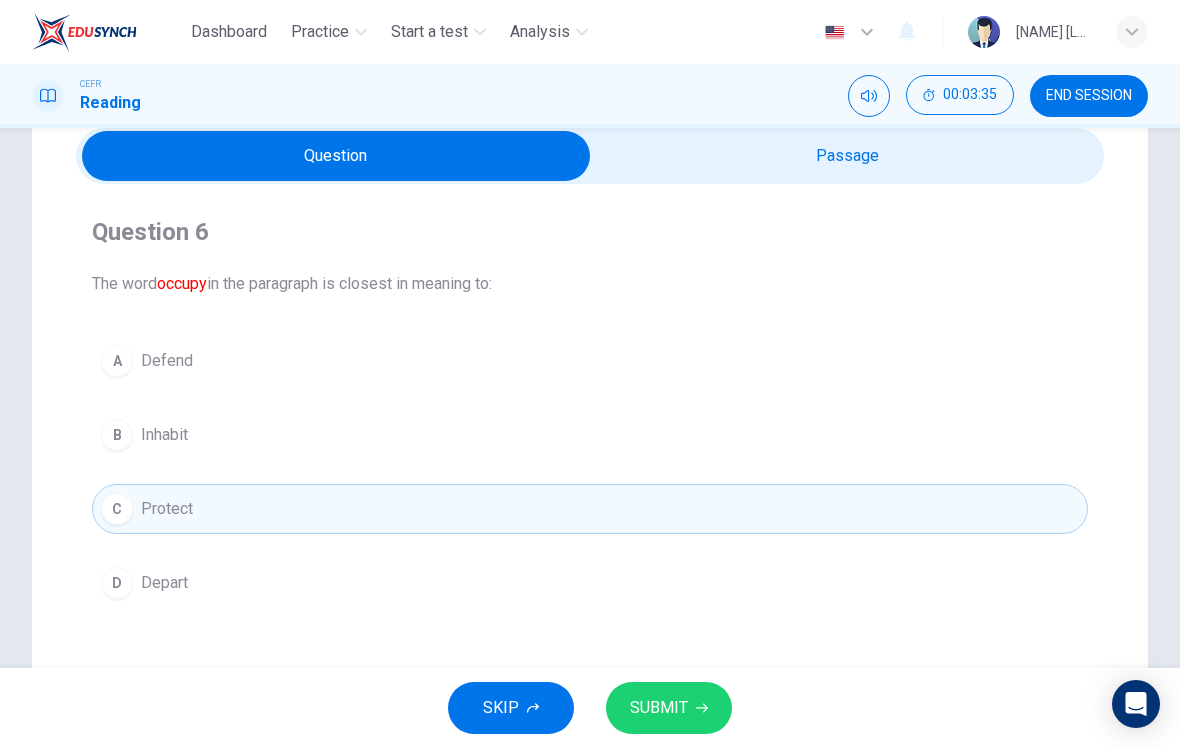 click at bounding box center (702, 708) 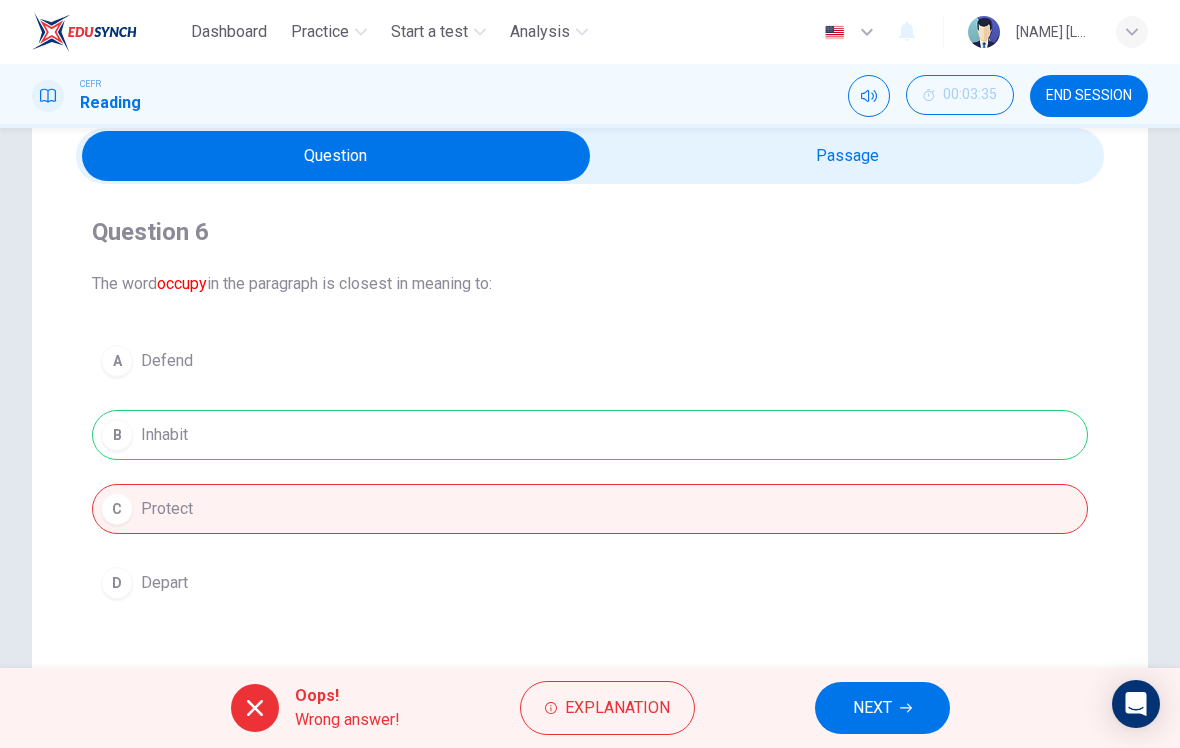 click on "NEXT" at bounding box center (882, 708) 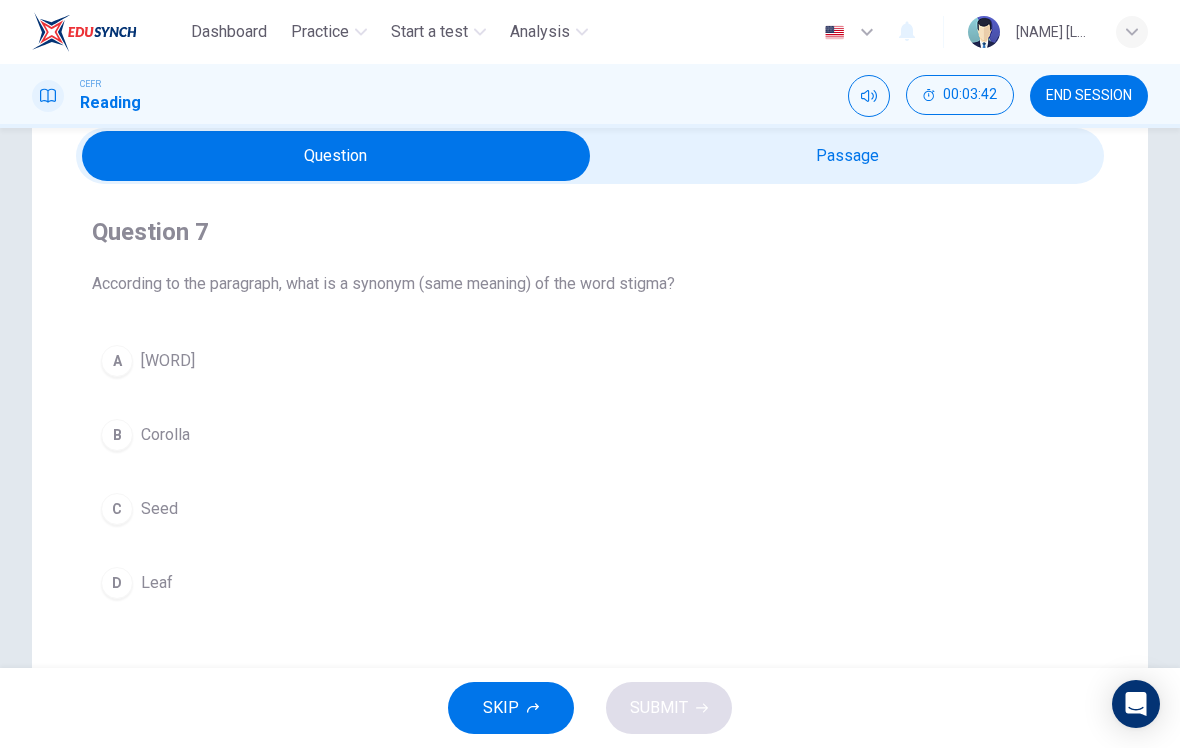 click on "A" at bounding box center (117, 361) 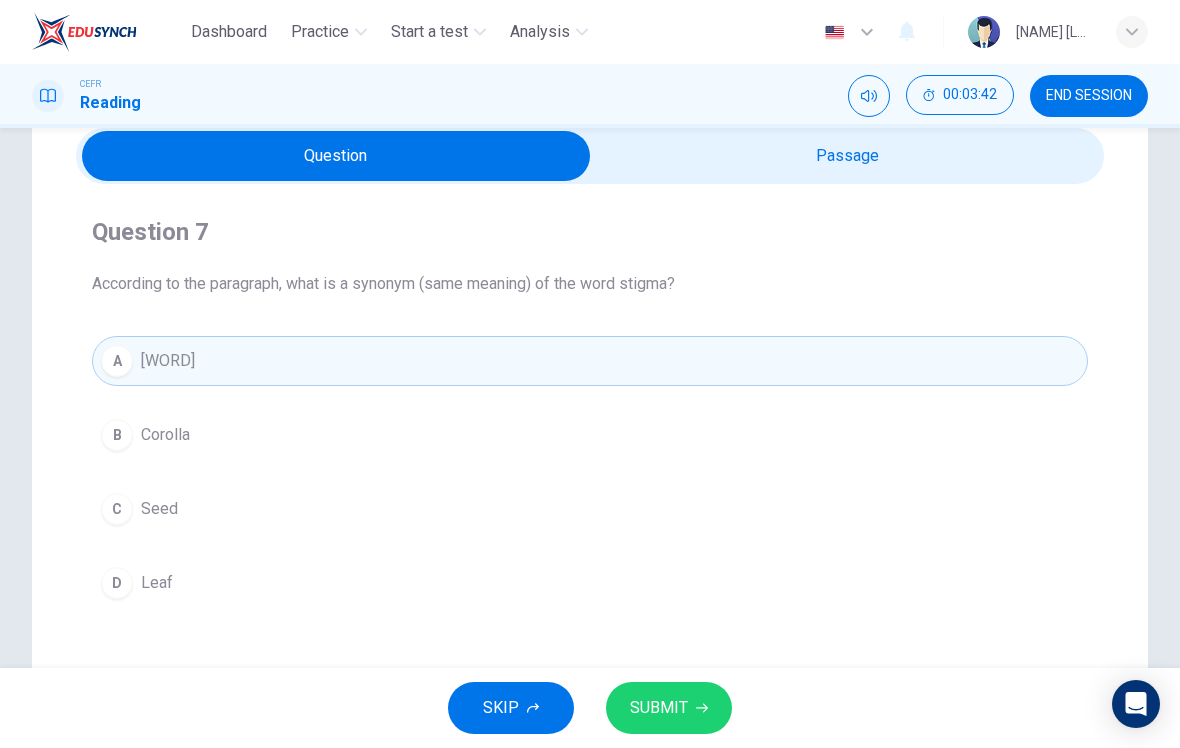 click on "SUBMIT" at bounding box center [669, 708] 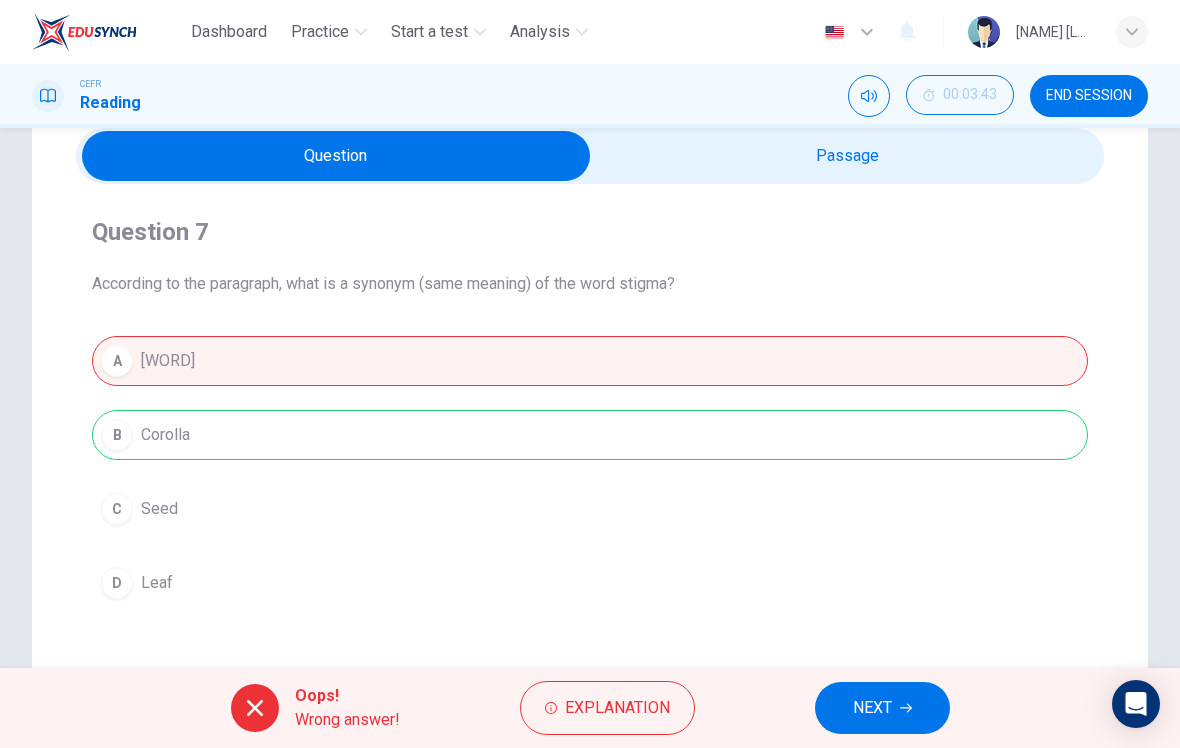 click on "NEXT" at bounding box center (882, 708) 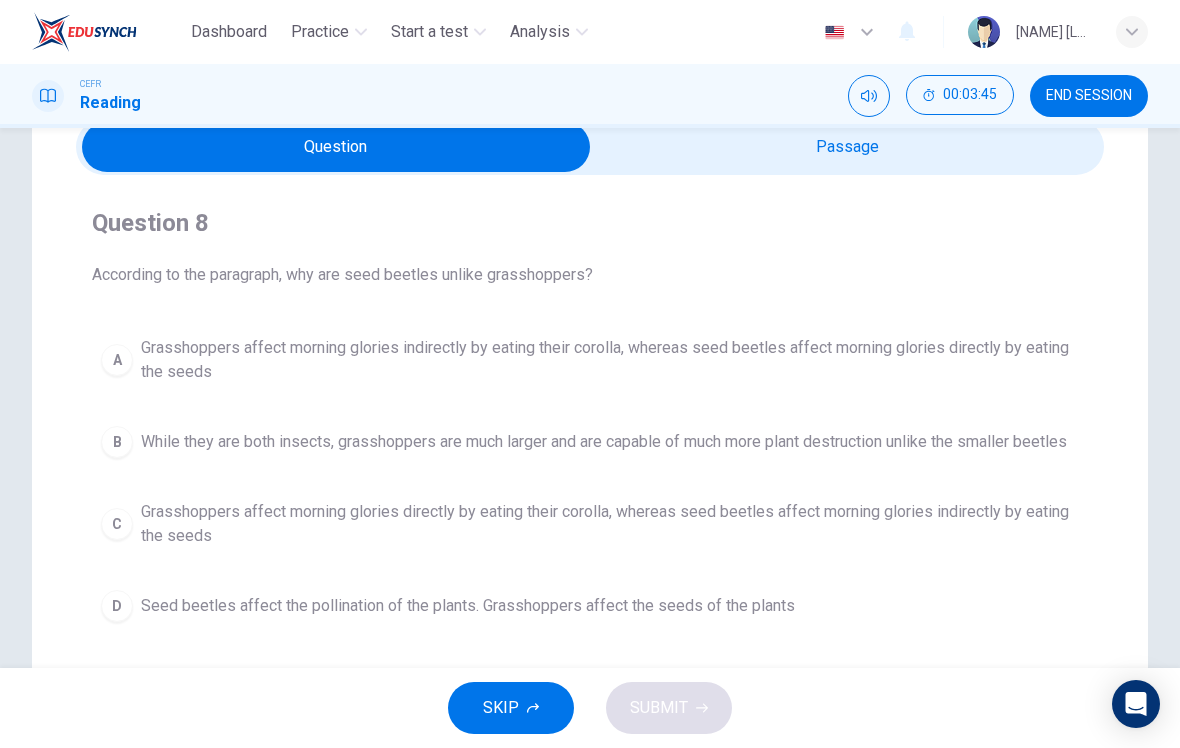 scroll, scrollTop: 92, scrollLeft: 0, axis: vertical 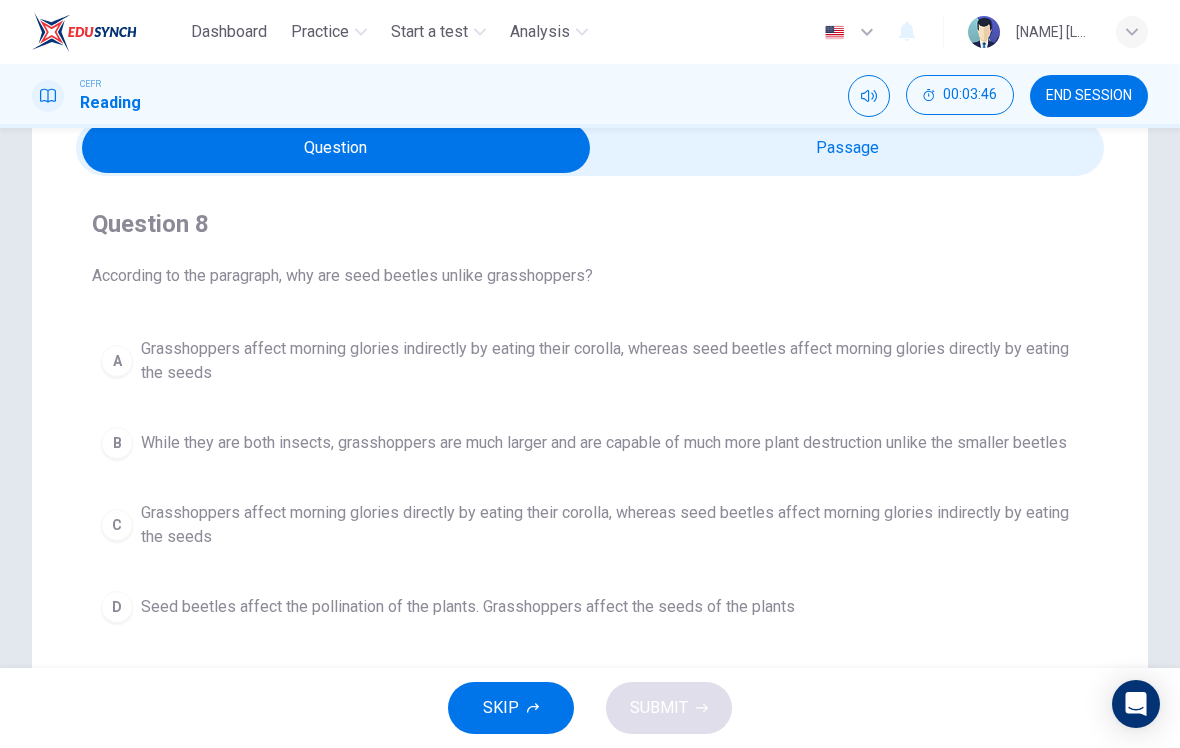 click at bounding box center (336, 148) 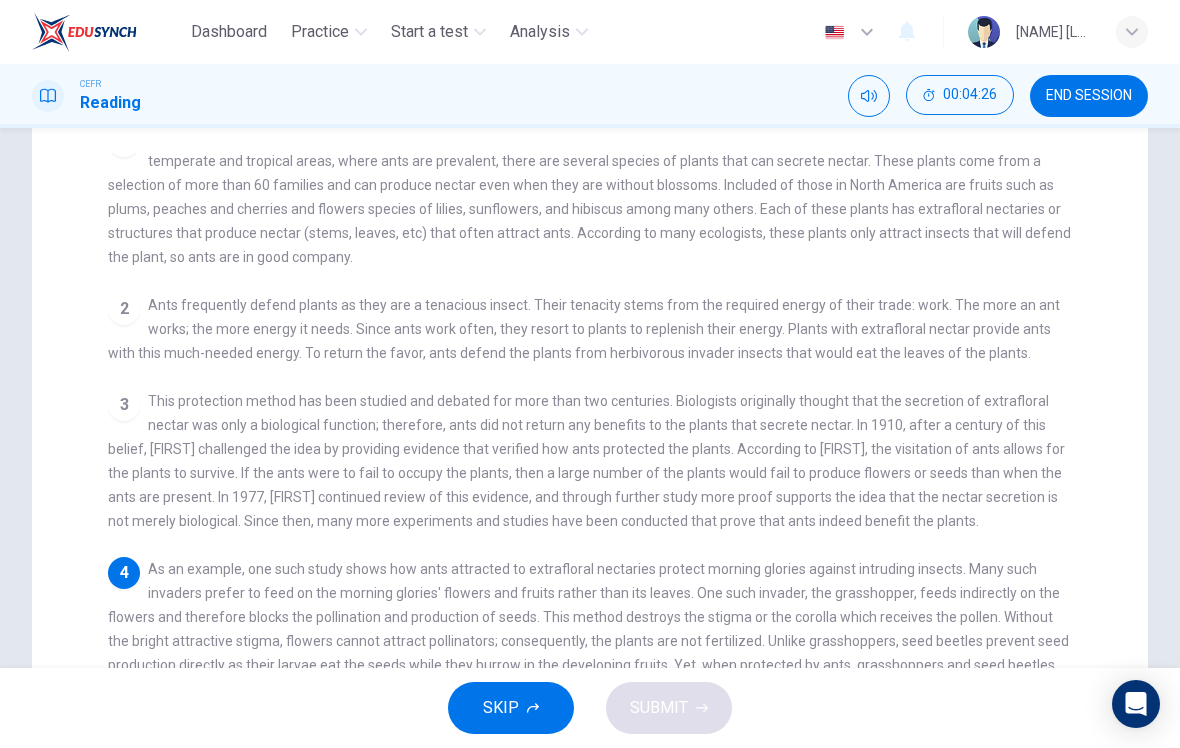 scroll, scrollTop: 157, scrollLeft: 0, axis: vertical 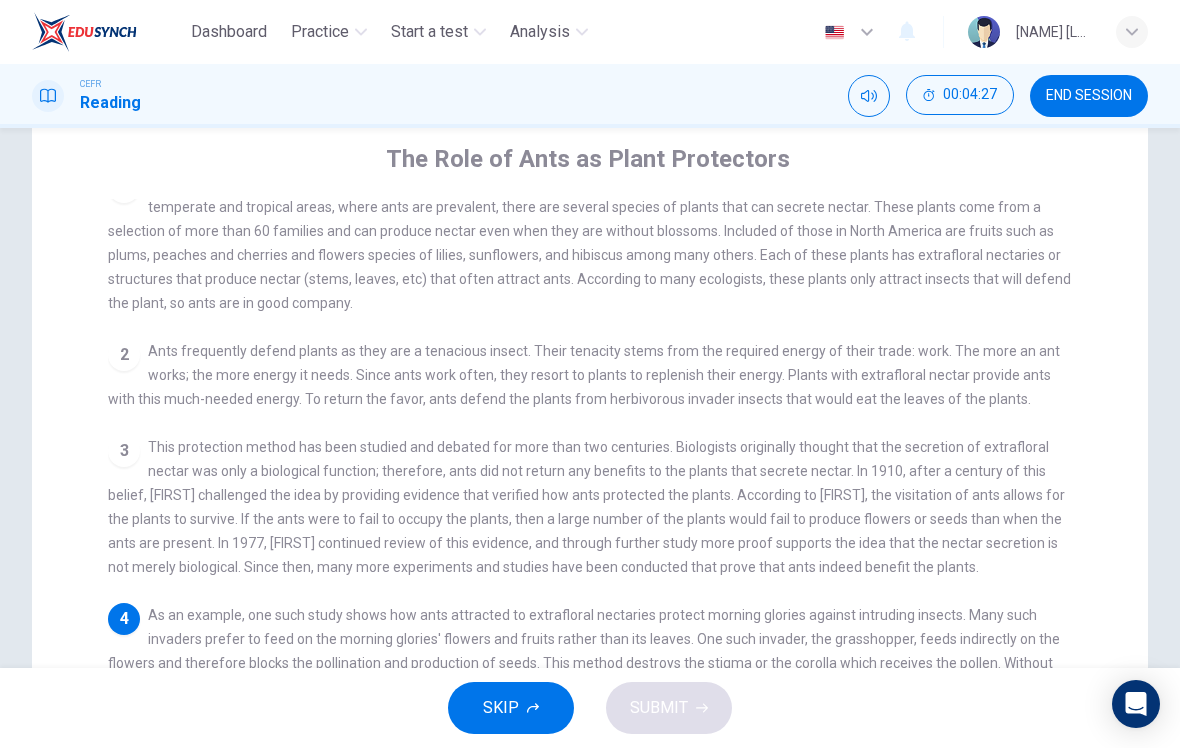 click on "1 Ants are known to be busy bodies that work for a living, so it might not be too surprising to learn that ants play a vital role in protecting plants, too. In temperate and tropical areas, where ants are prevalent, there are several species of plants that can secrete nectar. These plants come from a selection of more than 60 families and can produce nectar even when they are without blossoms. Included of those in North America are fruits such as plums, peaches and cherries and flowers species of lilies, sunflowers, and hibiscus among many others. Each of these plants has extrafloral nectaries or structures that produce nectar (stems, leaves, etc) that often attract ants. According to many ecologists, these plants only attract insects that will defend the plant, so ants are in good company. 2 3 4 5" at bounding box center [603, 557] 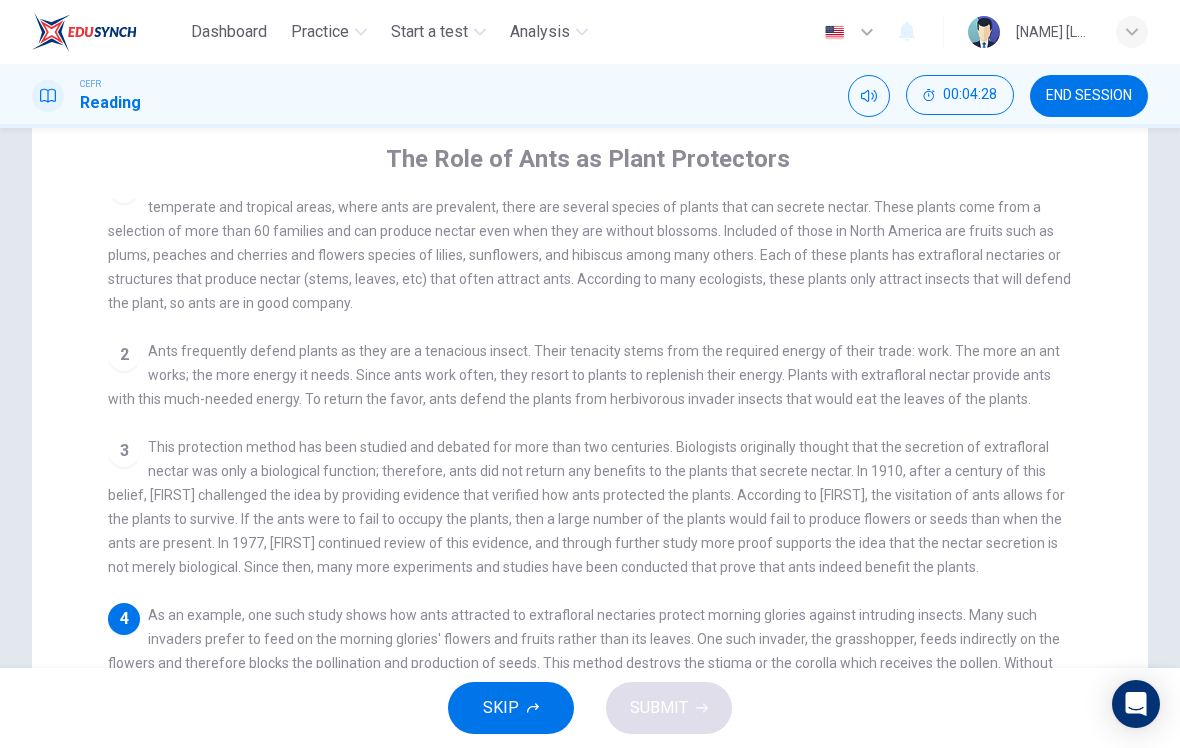scroll, scrollTop: 80, scrollLeft: 0, axis: vertical 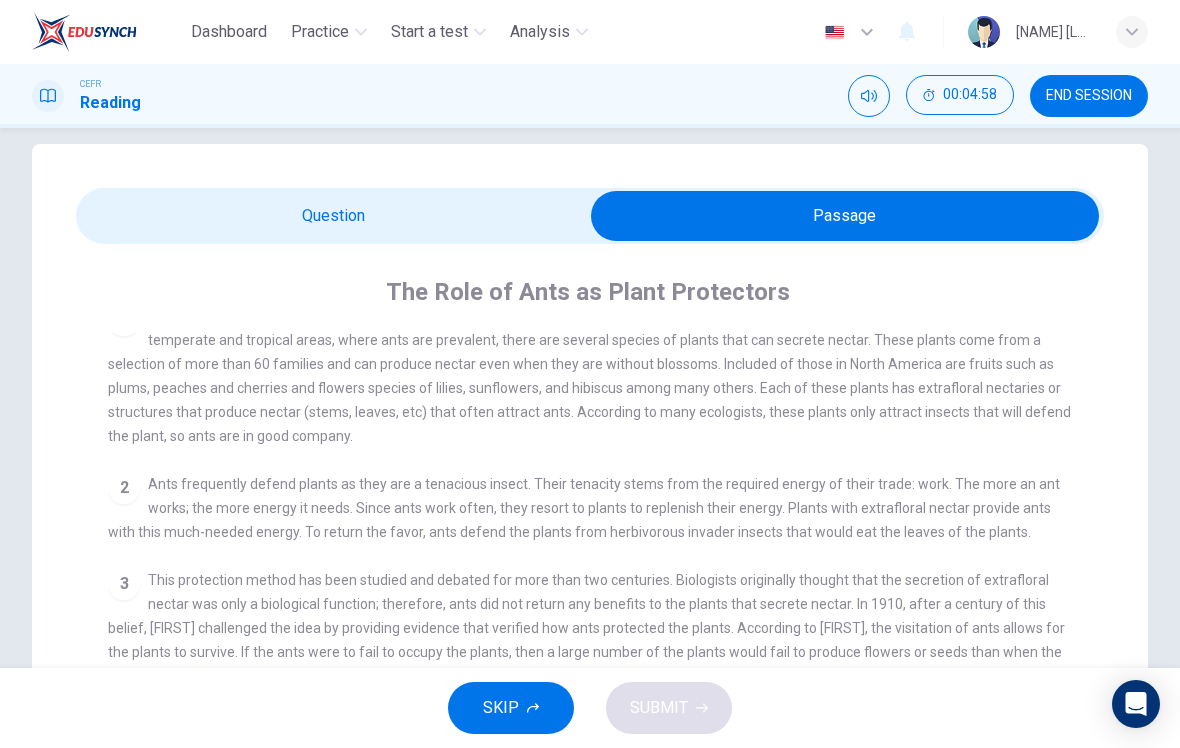 click at bounding box center [845, 216] 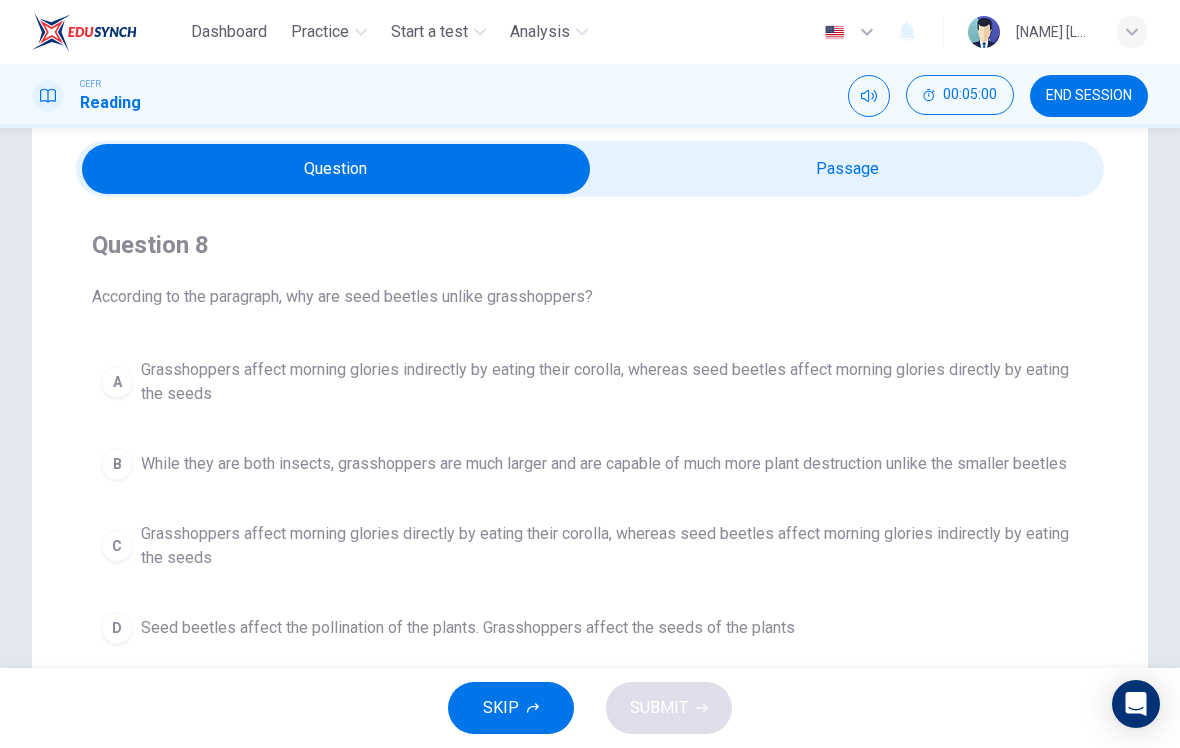 scroll, scrollTop: 84, scrollLeft: 0, axis: vertical 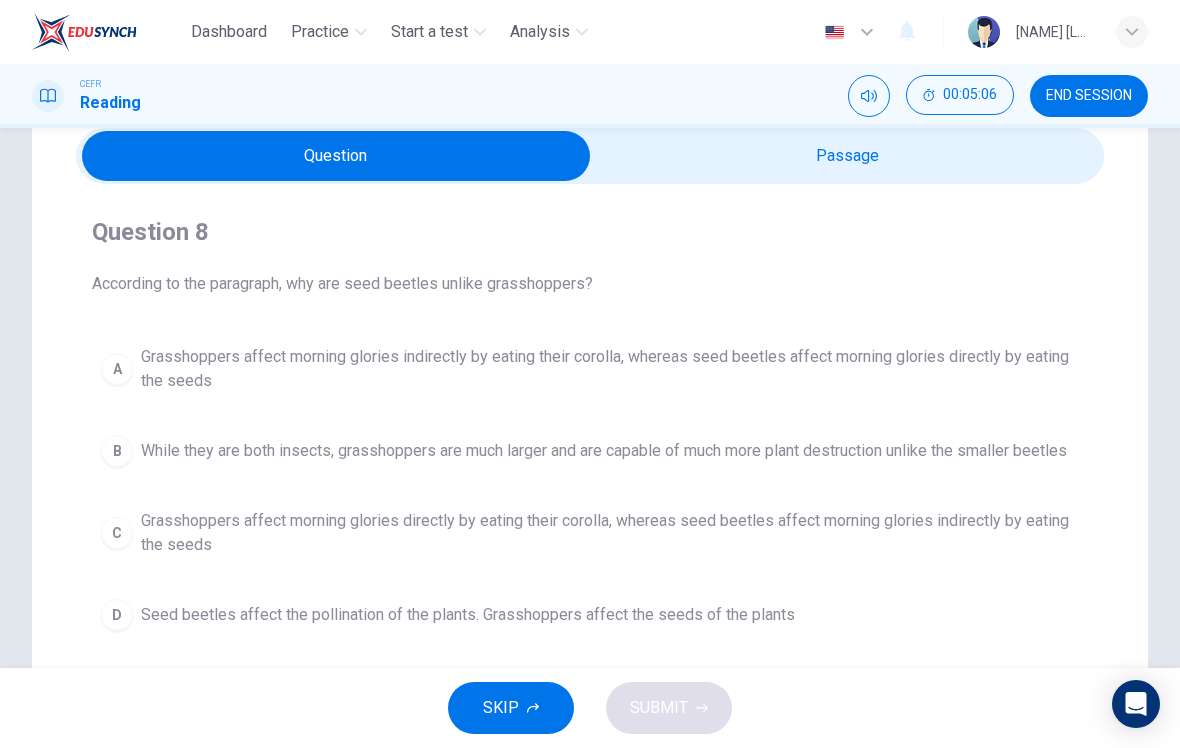 click on "A" at bounding box center [117, 369] 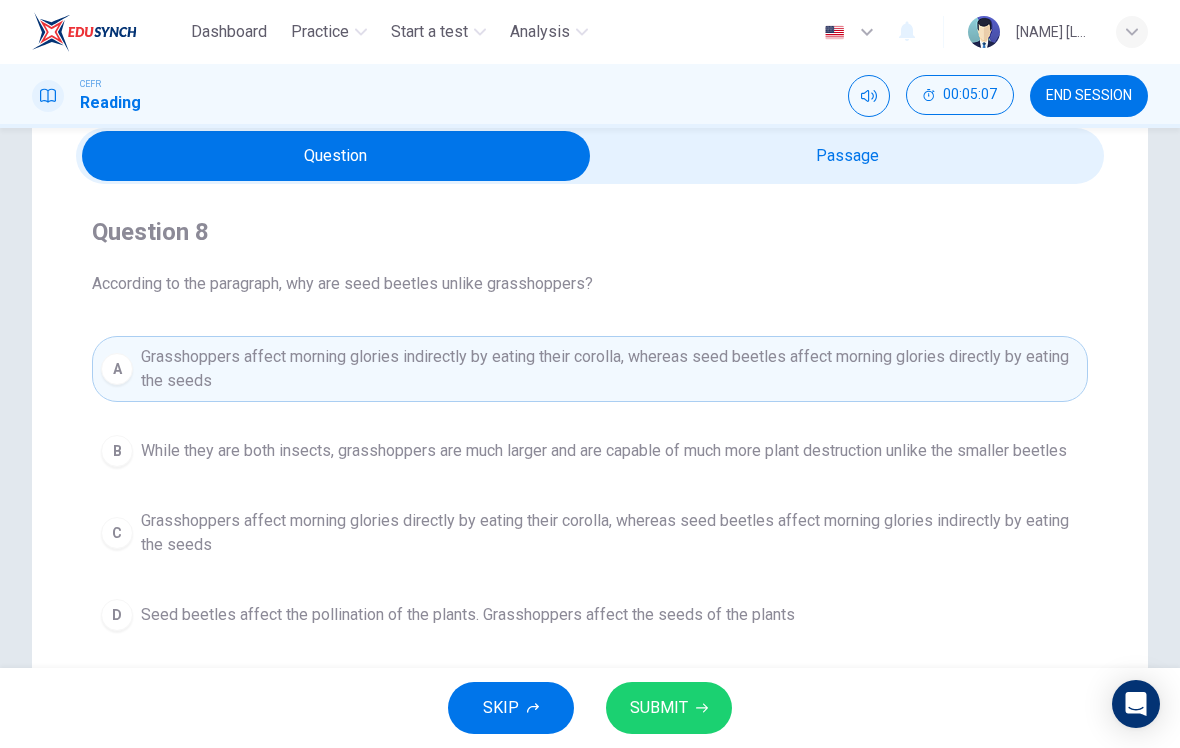 click at bounding box center [702, 708] 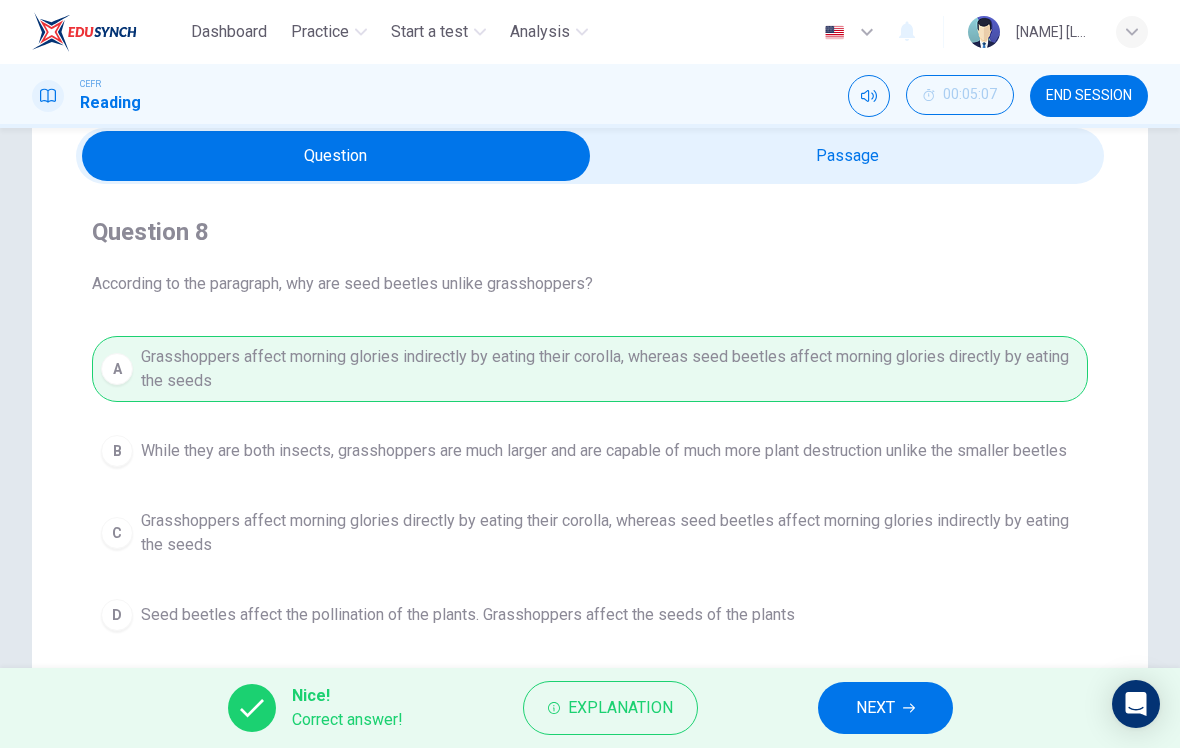 click on "NEXT" at bounding box center [885, 708] 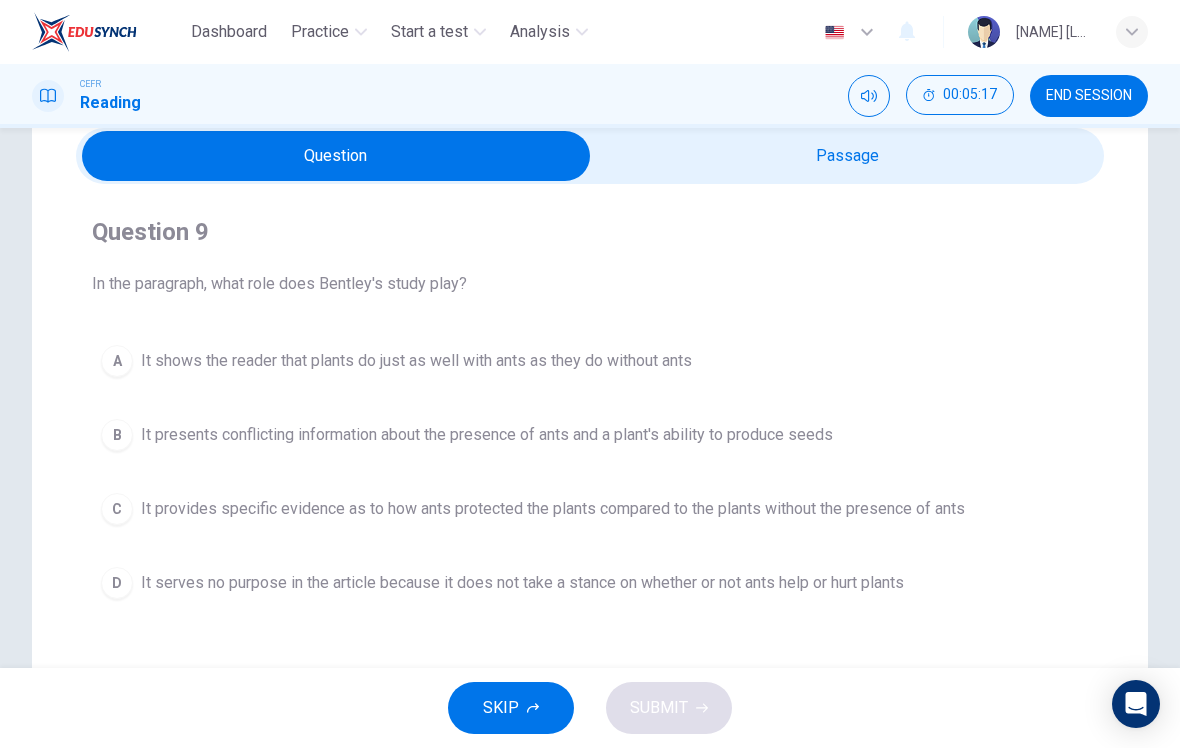 scroll, scrollTop: 95, scrollLeft: 0, axis: vertical 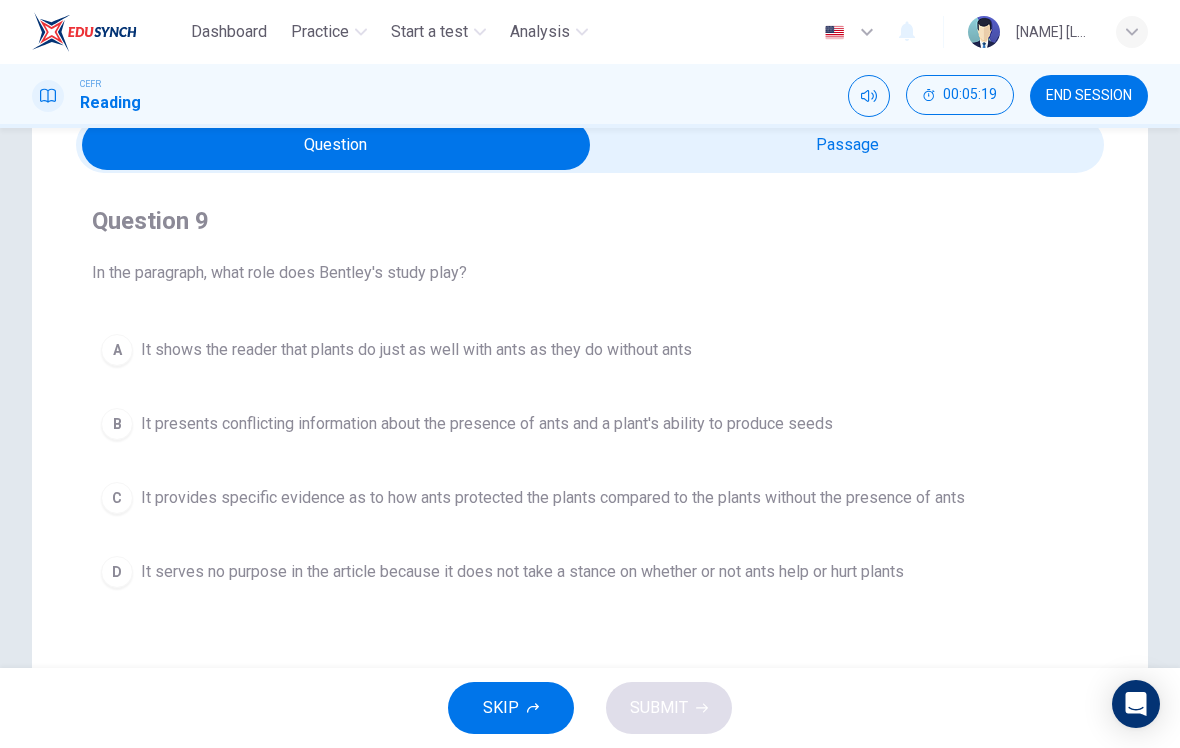 click at bounding box center (336, 145) 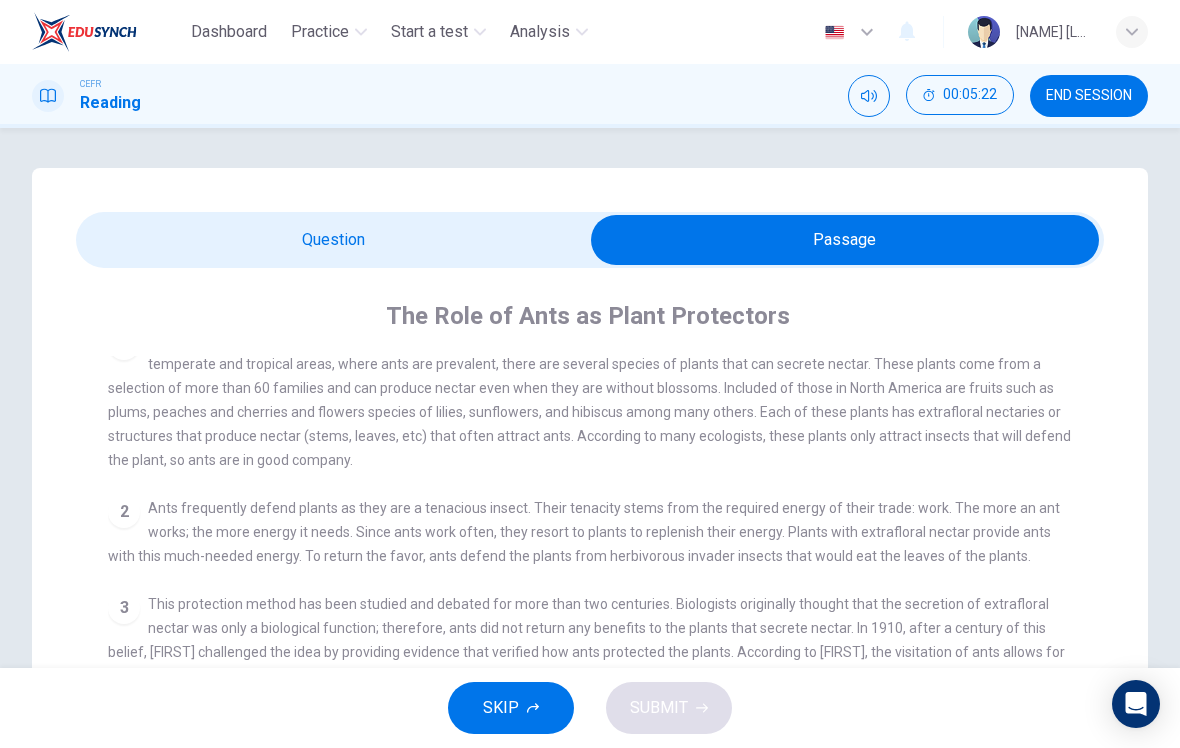 scroll, scrollTop: 0, scrollLeft: 0, axis: both 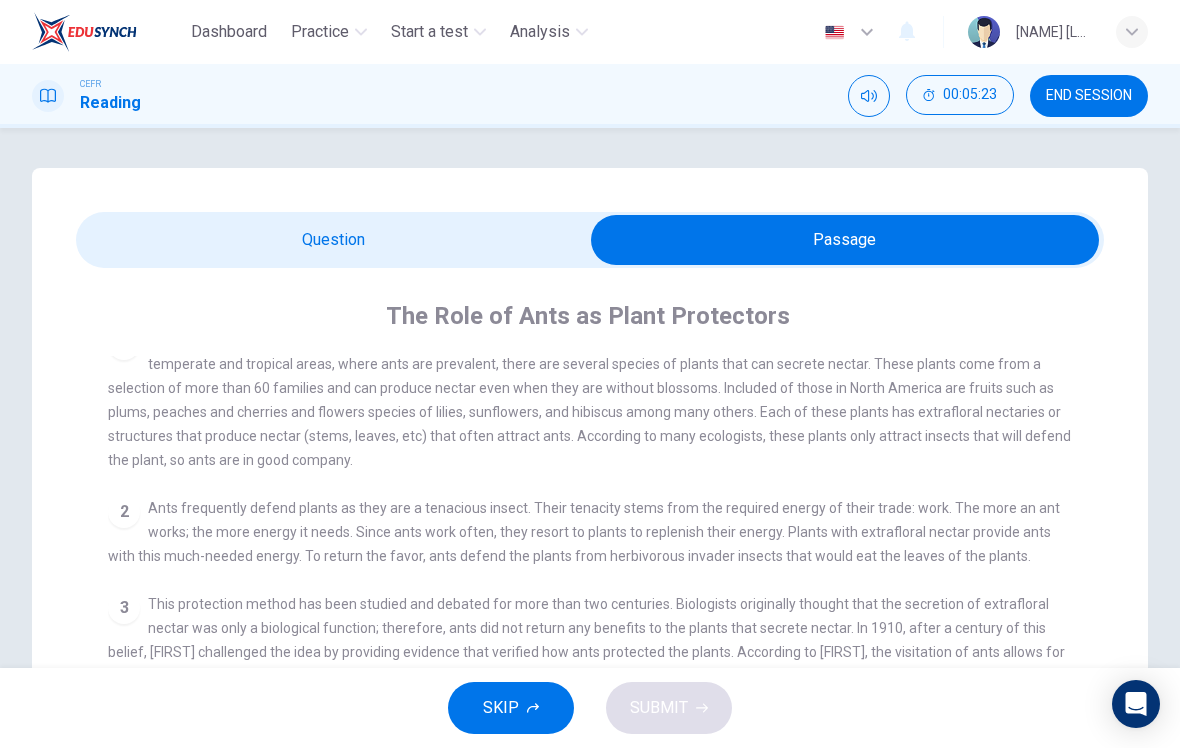 click on "Question Passage Question 9 In the paragraph, what role does Bentley's study play? A It shows the reader that plants do just as well with ants as they do without ants B It presents conflicting information about the presence of ants and a plant's ability to produce seeds C It provides specific evidence as to how ants protected the plants compared to the plants without the presence of ants D It serves no purpose in the article because it does not take a stance on whether or not ants help or hurt plants The Role of Ants as Plant Protectors 1 2 Ants frequently defend plants as they are a tenacious insect. Their tenacity stems from the required energy of their trade: work. The more an ant works; the more energy it needs. Since ants work often, they resort to plants to replenish their energy. Plants with extrafloral nectar provide ants with this much-needed energy. To return the favor, ants defend the plants from herbivorous invader insects that would eat the leaves of the plants. 3 4 5" at bounding box center [590, 642] 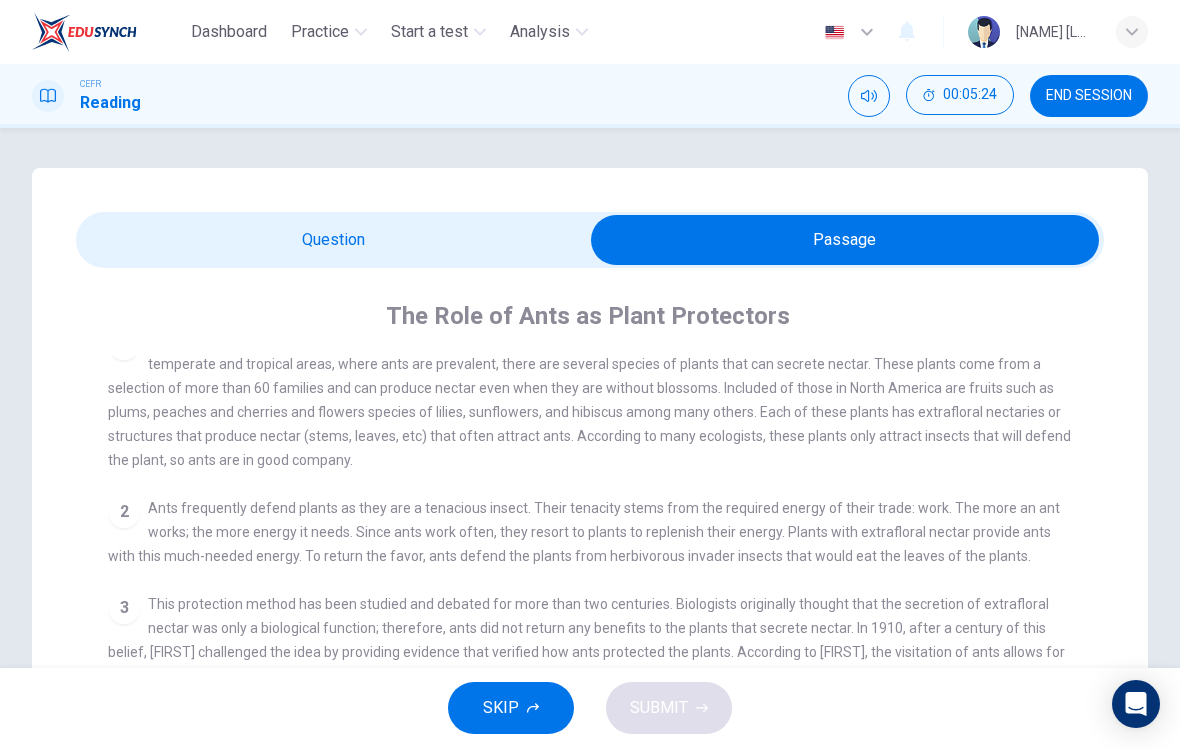 click at bounding box center [845, 240] 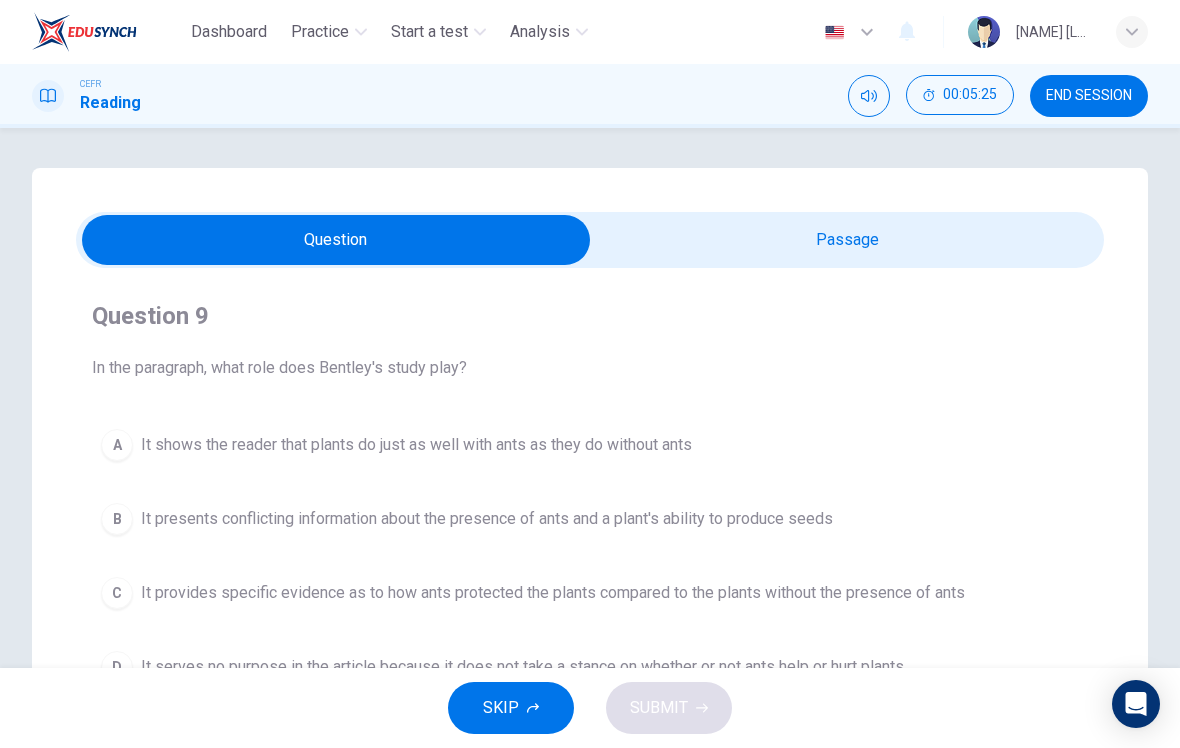 click on "Question Passage Question 9 In the paragraph, what role does Bentley's study play? A It shows the reader that plants do just as well with ants as they do without ants B It presents conflicting information about the presence of ants and a plant's ability to produce seeds C It provides specific evidence as to how ants protected the plants compared to the plants without the presence of ants D It serves no purpose in the article because it does not take a stance on whether or not ants help or hurt plants The Role of Ants as Plant Protectors 1 2 Ants frequently defend plants as they are a tenacious insect. Their tenacity stems from the required energy of their trade: work. The more an ant works; the more energy it needs. Since ants work often, they resort to plants to replenish their energy. Plants with extrafloral nectar provide ants with this much-needed energy. To return the favor, ants defend the plants from herbivorous invader insects that would eat the leaves of the plants. 3 4 5" at bounding box center (590, 570) 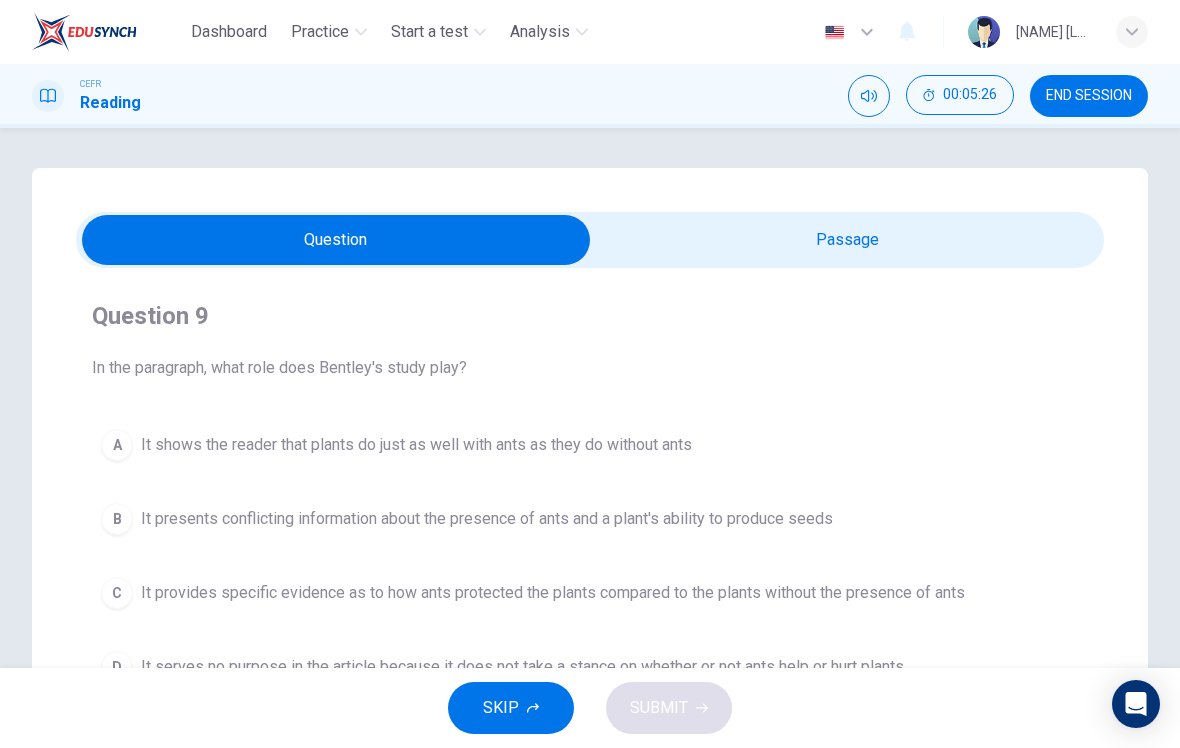 click at bounding box center [336, 240] 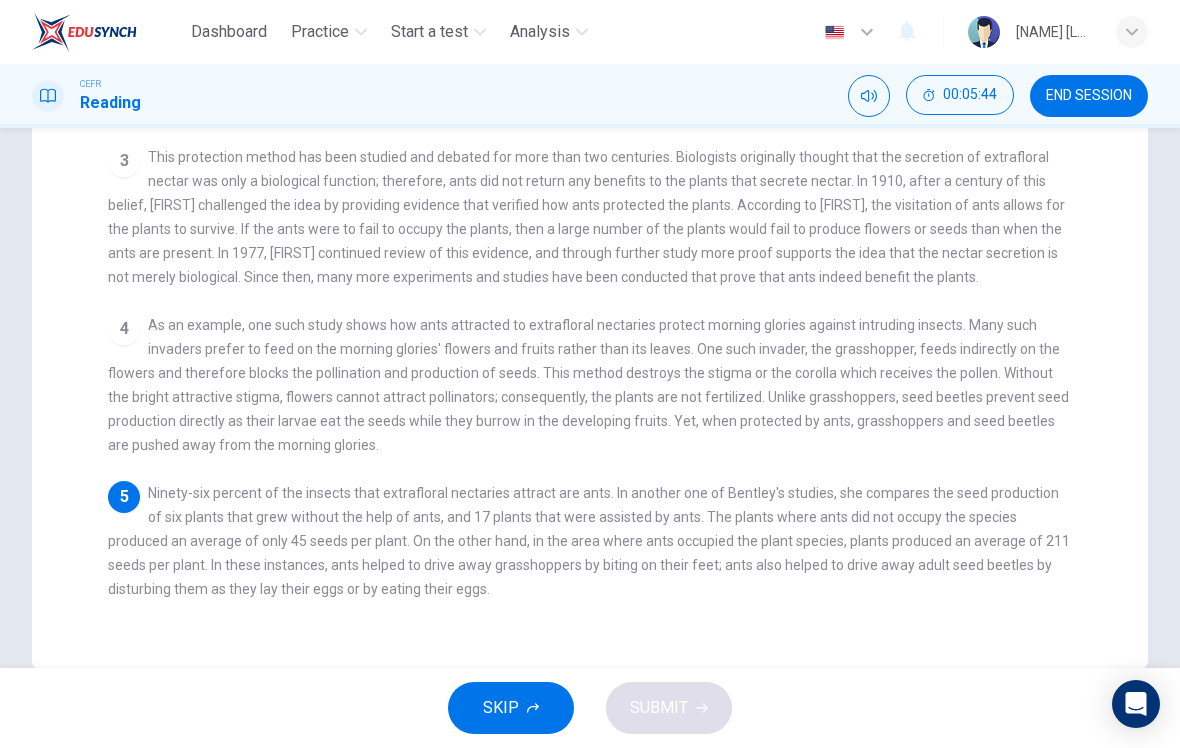 scroll, scrollTop: 445, scrollLeft: 0, axis: vertical 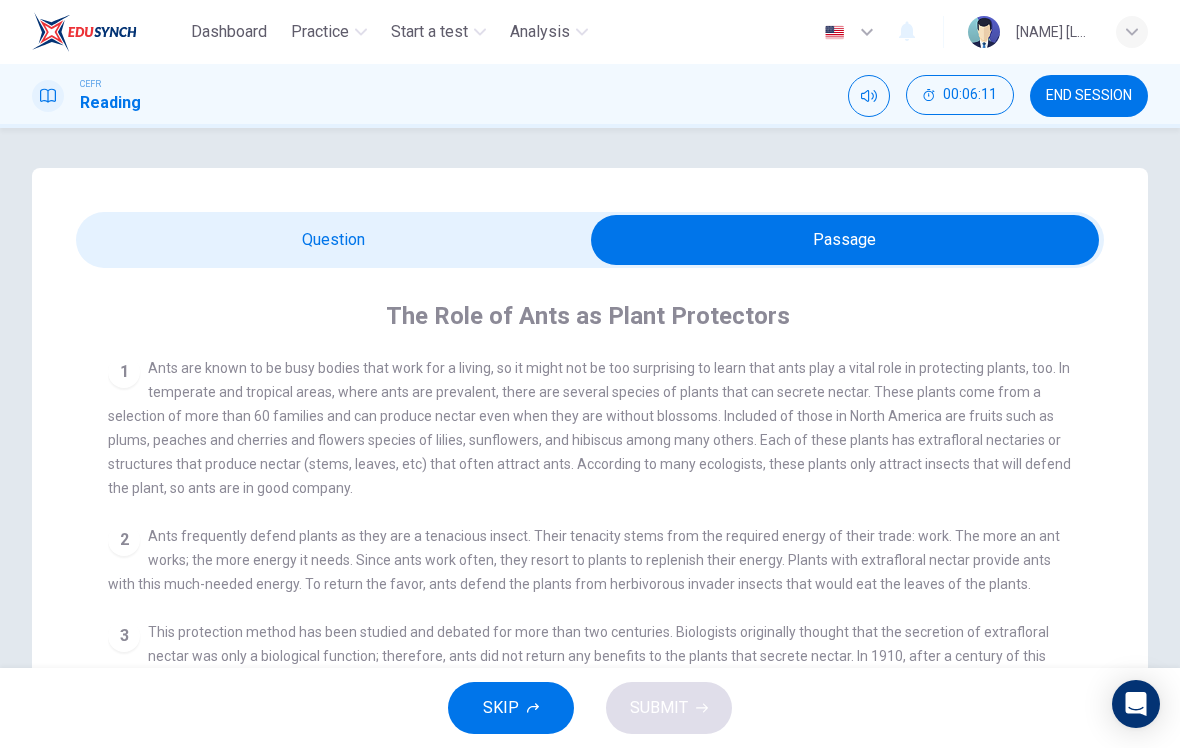 click at bounding box center [845, 240] 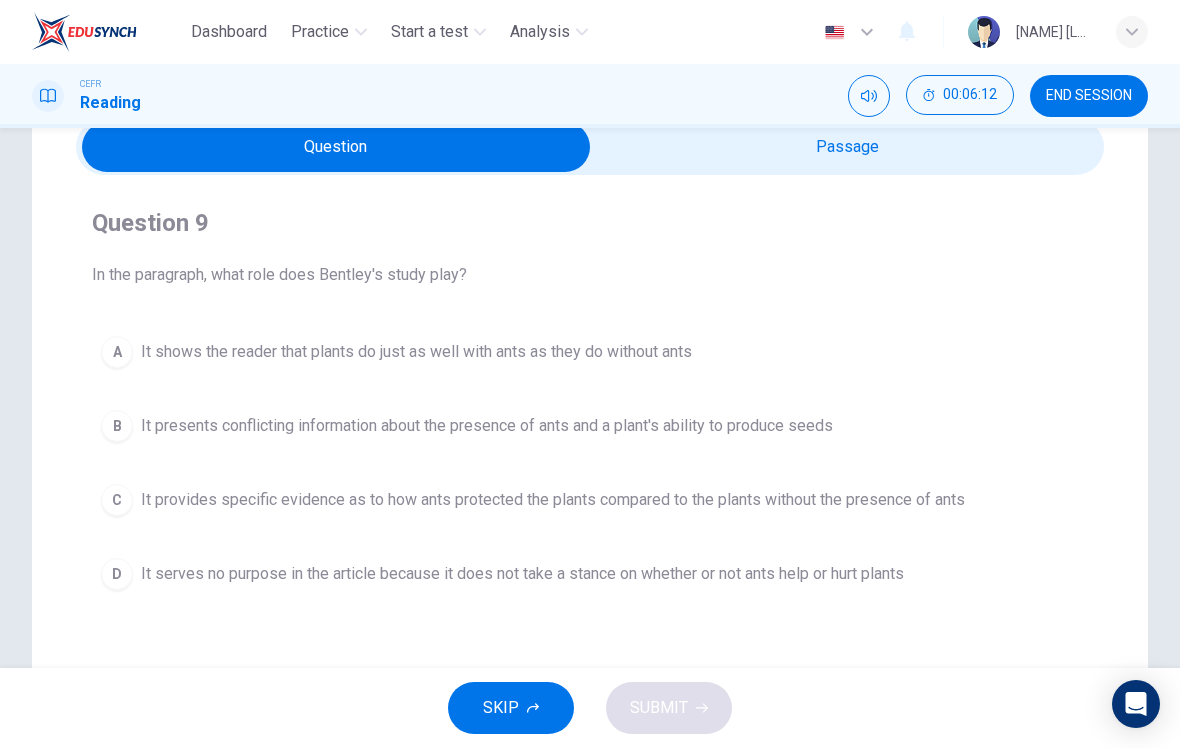 scroll, scrollTop: 95, scrollLeft: 0, axis: vertical 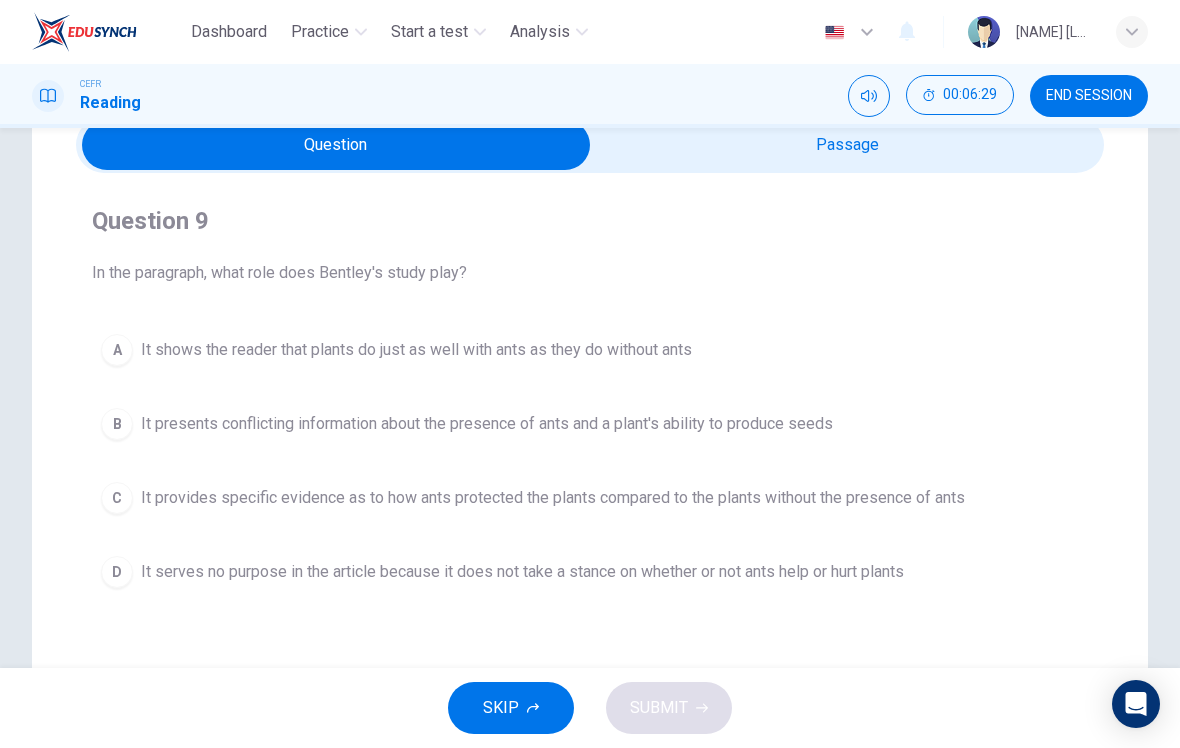 click on "C" at bounding box center [117, 350] 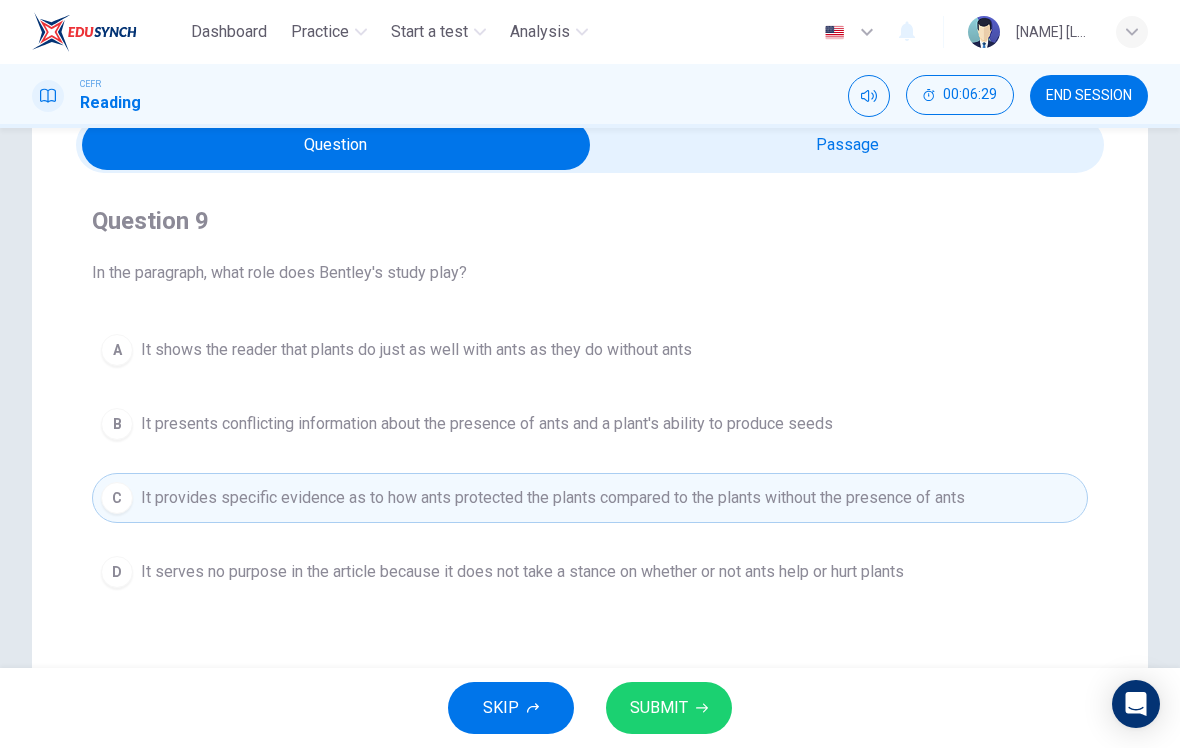 click on "SUBMIT" at bounding box center [669, 708] 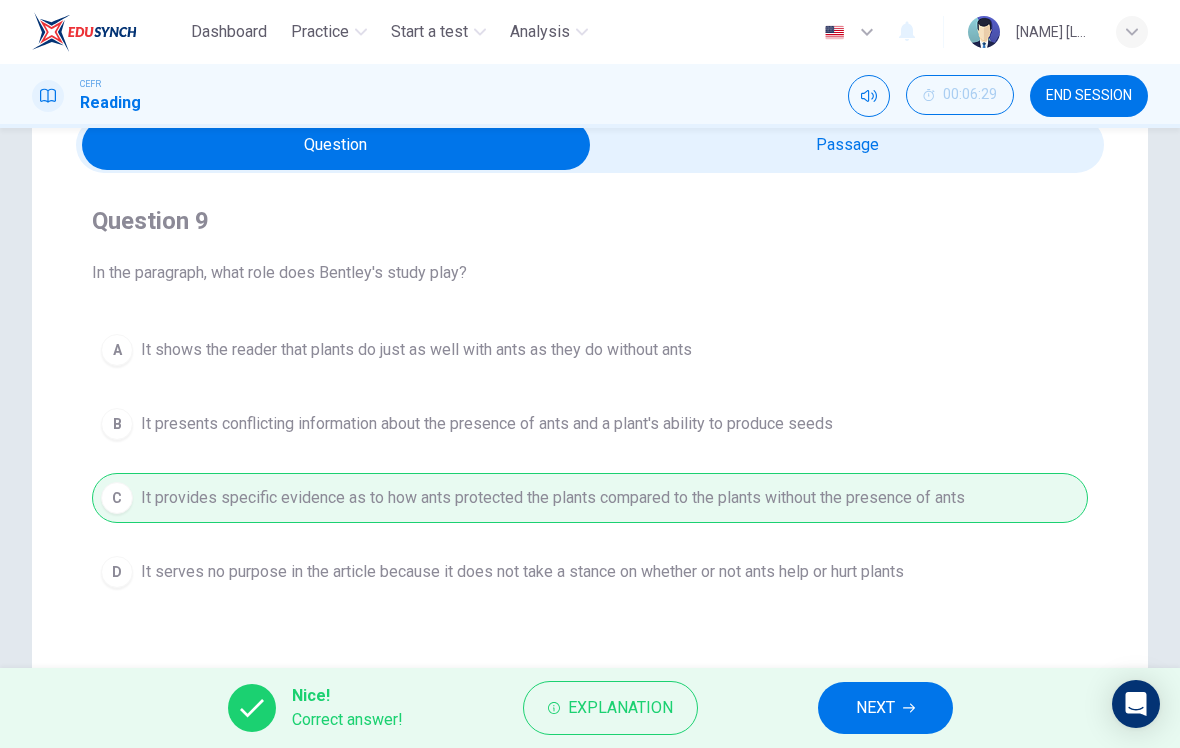 click at bounding box center [909, 708] 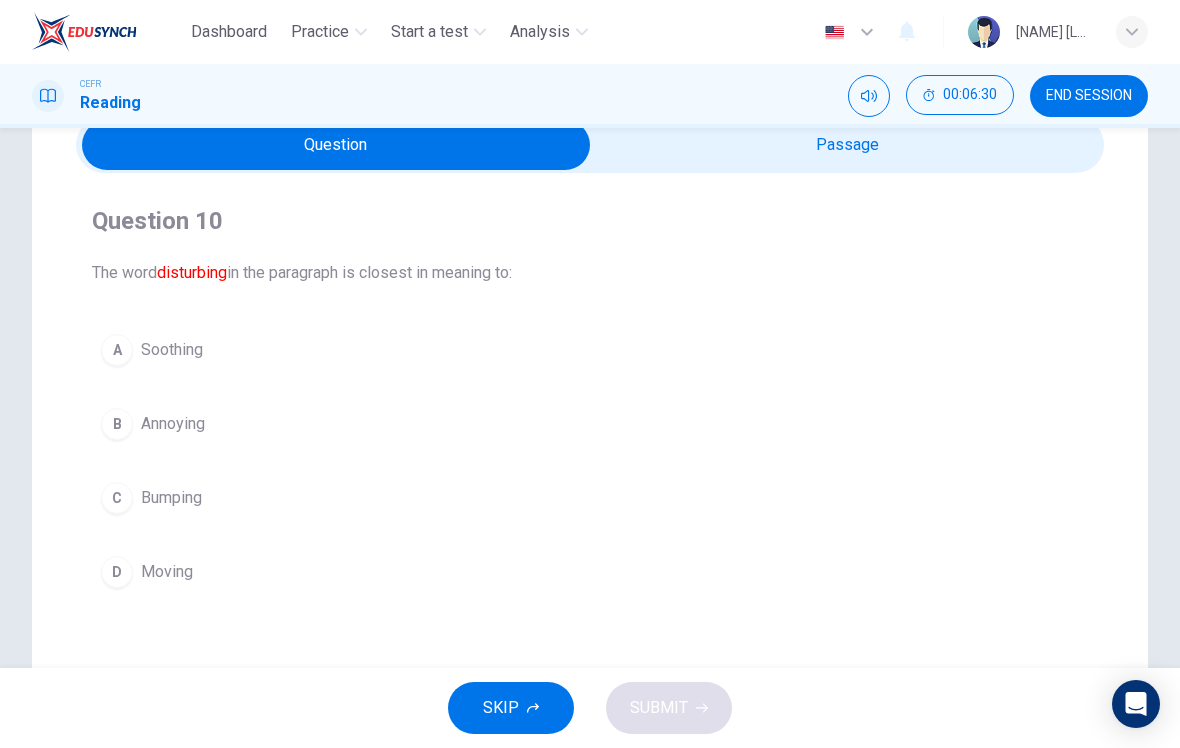 click at bounding box center [336, 145] 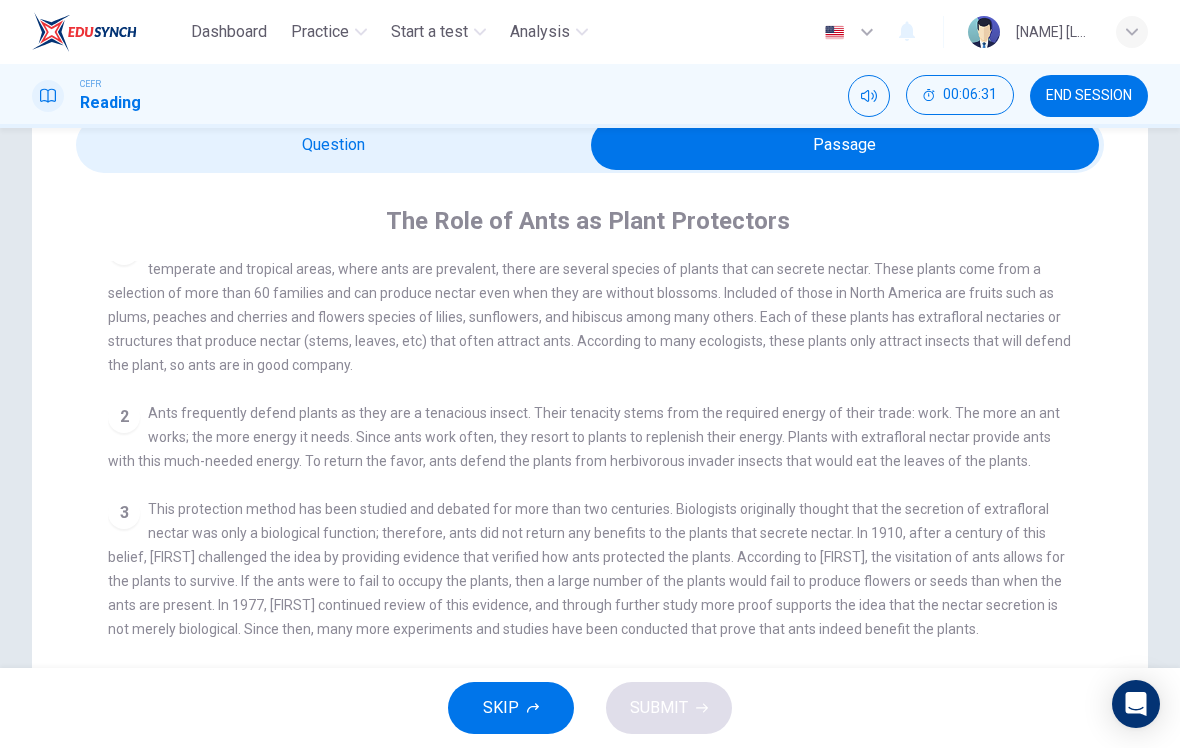 scroll, scrollTop: 90, scrollLeft: 0, axis: vertical 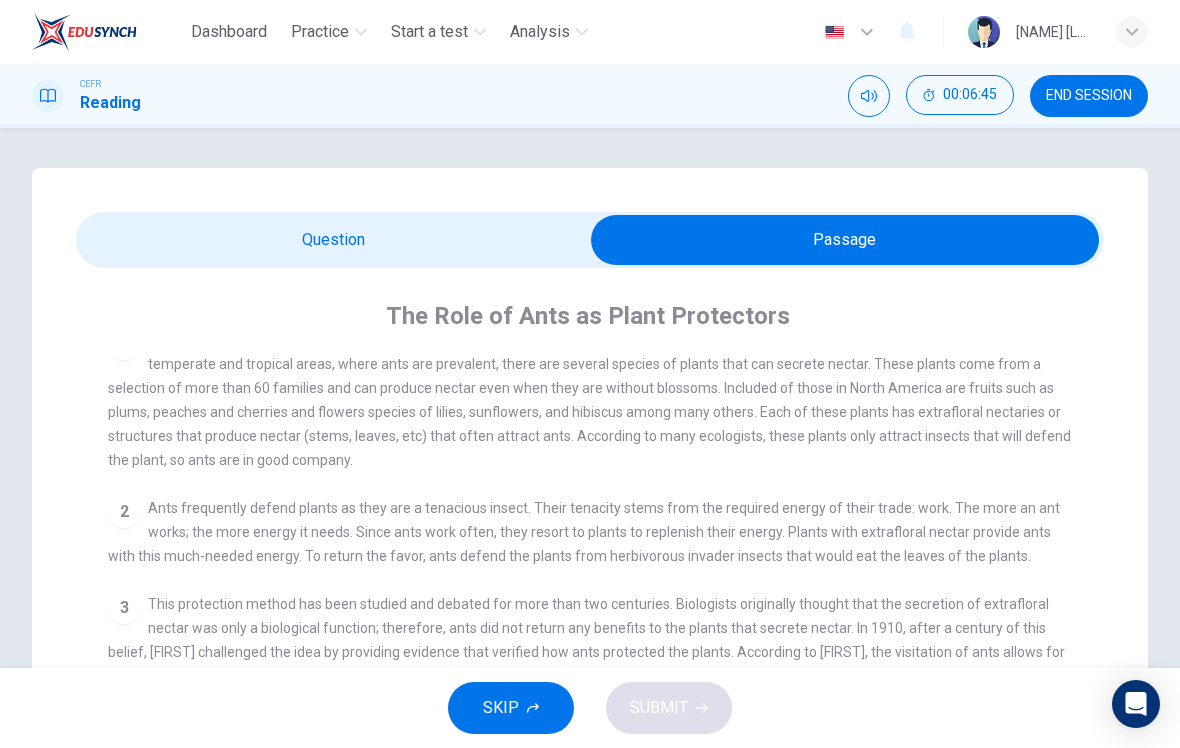 click at bounding box center [845, 240] 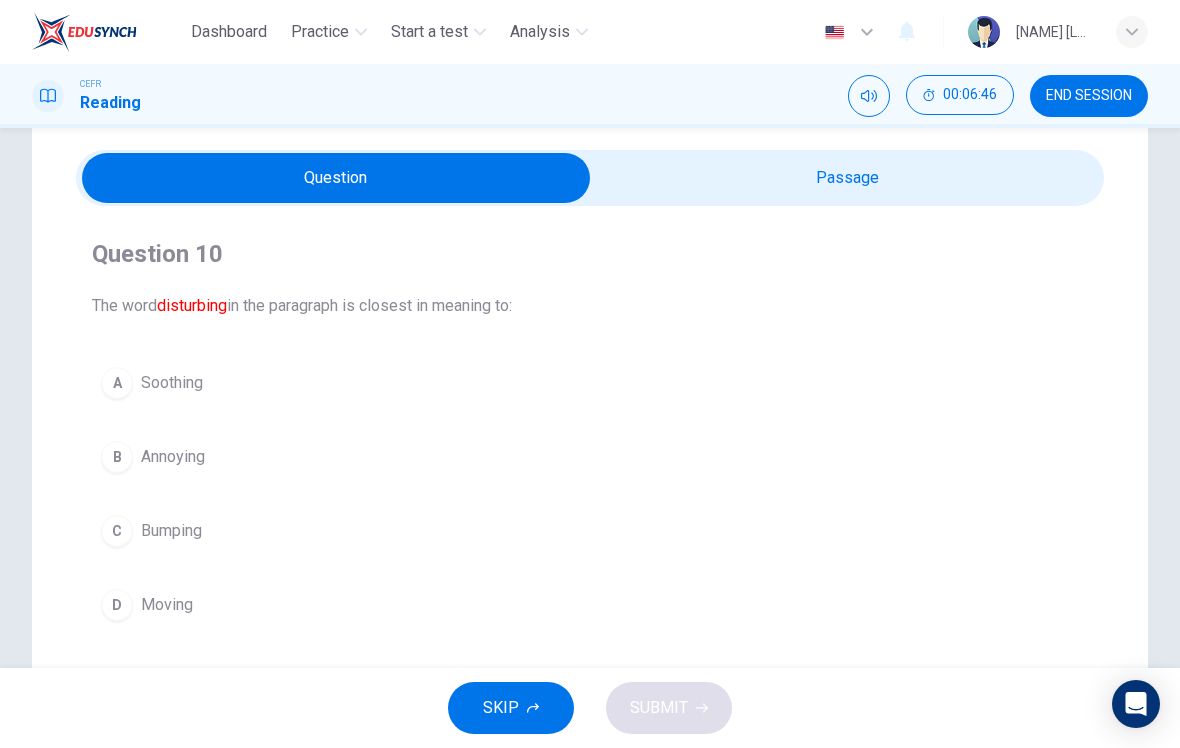 scroll, scrollTop: 80, scrollLeft: 0, axis: vertical 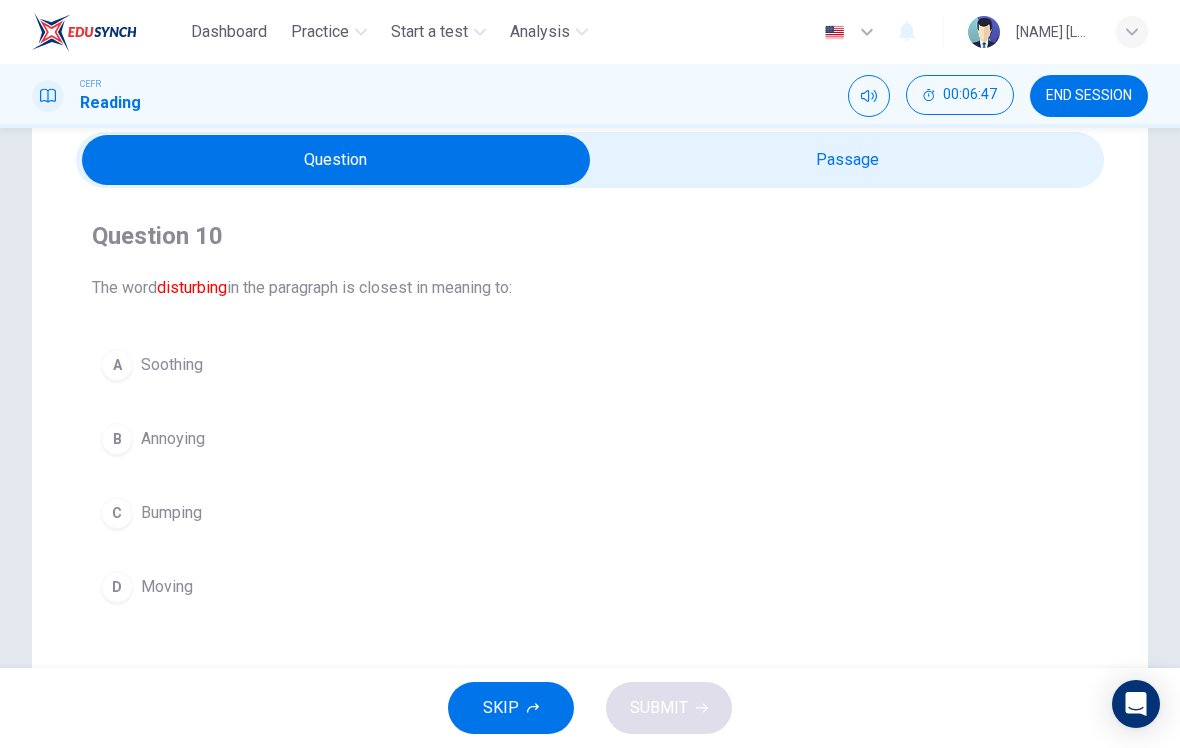 click on "B Annoying" at bounding box center (590, 439) 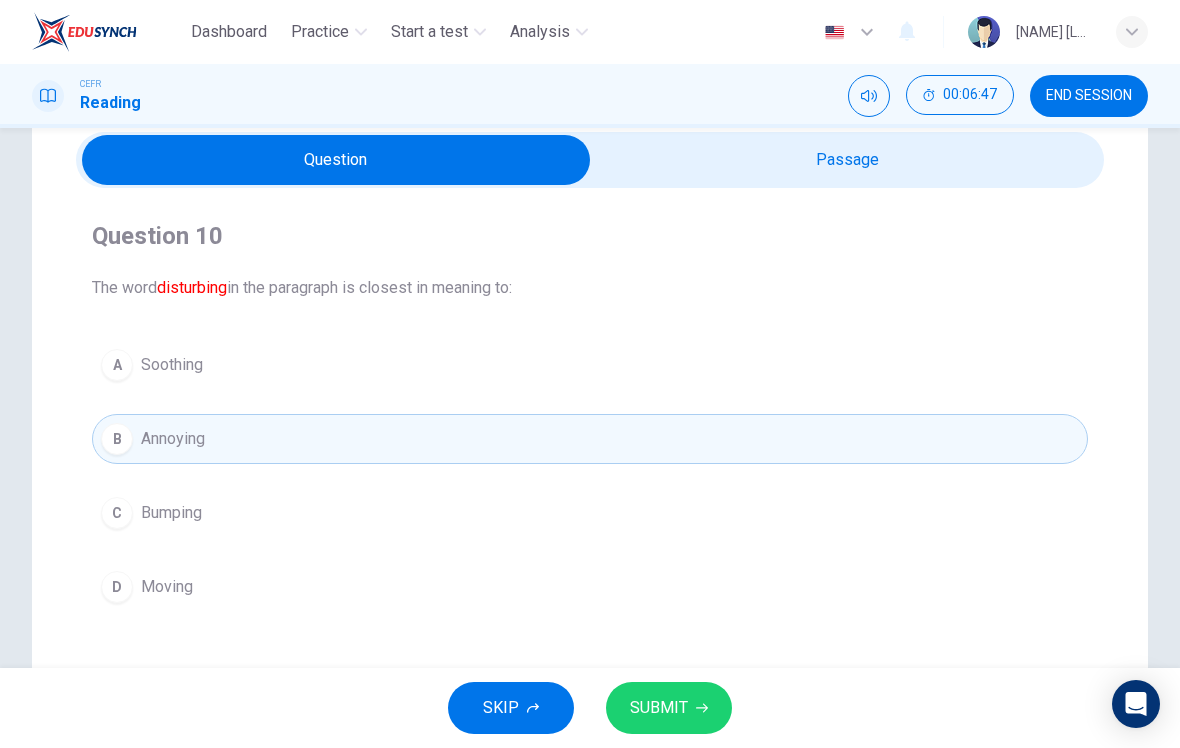 click on "SUBMIT" at bounding box center [669, 708] 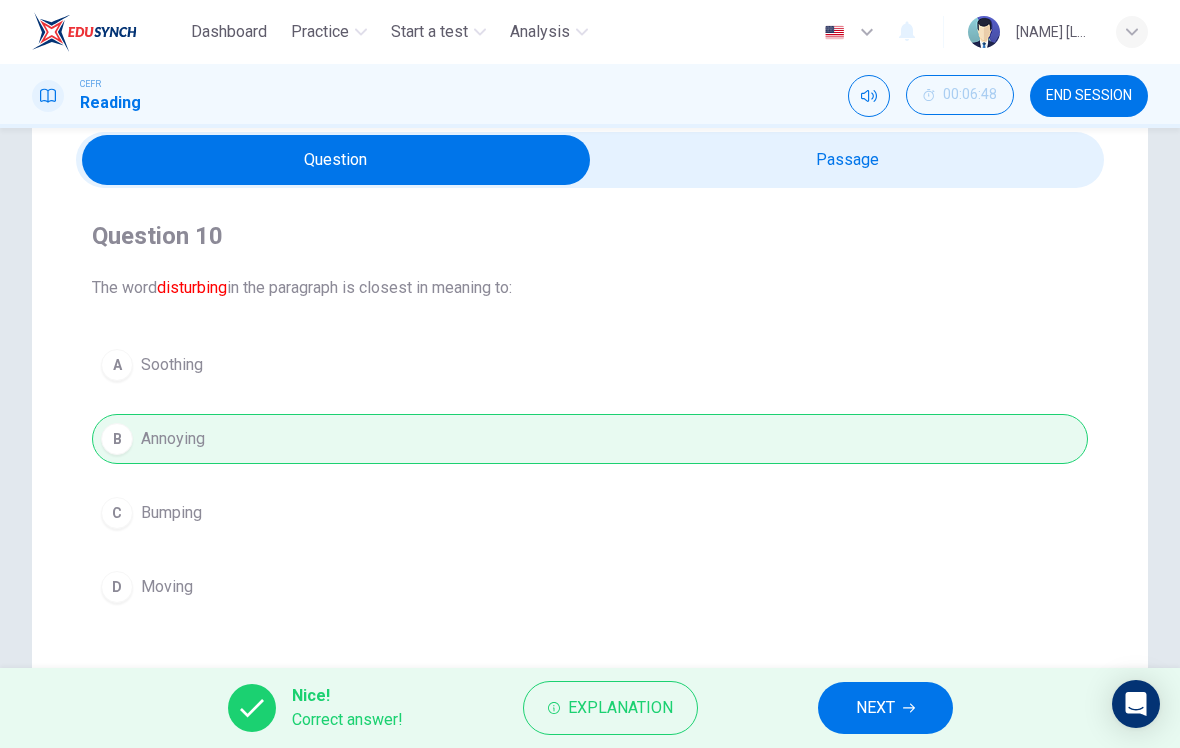 click on "NEXT" at bounding box center [885, 708] 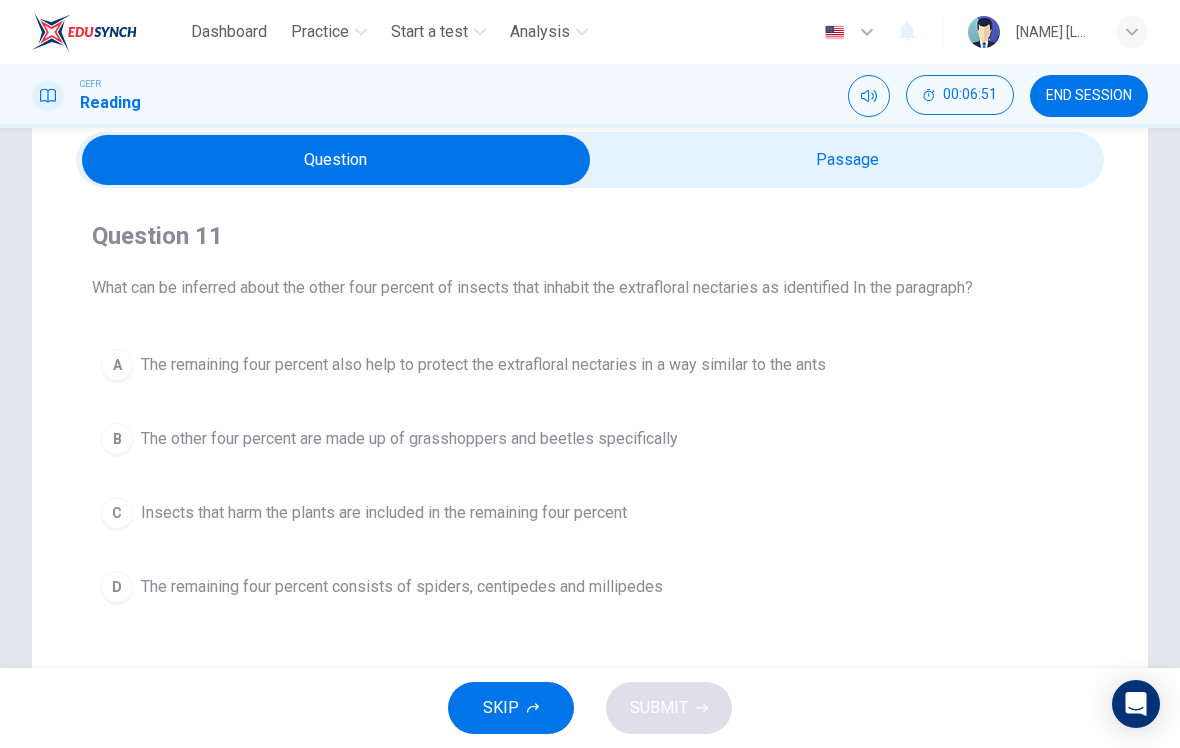 click at bounding box center (336, 160) 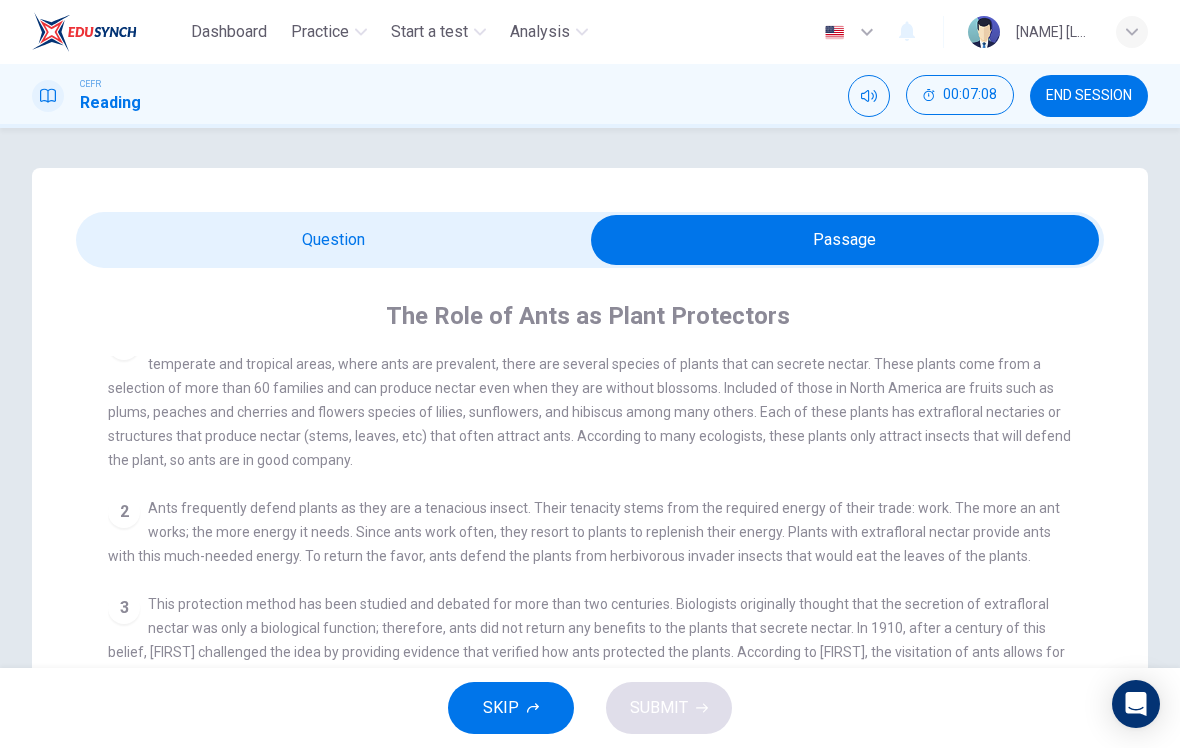 scroll, scrollTop: 0, scrollLeft: 0, axis: both 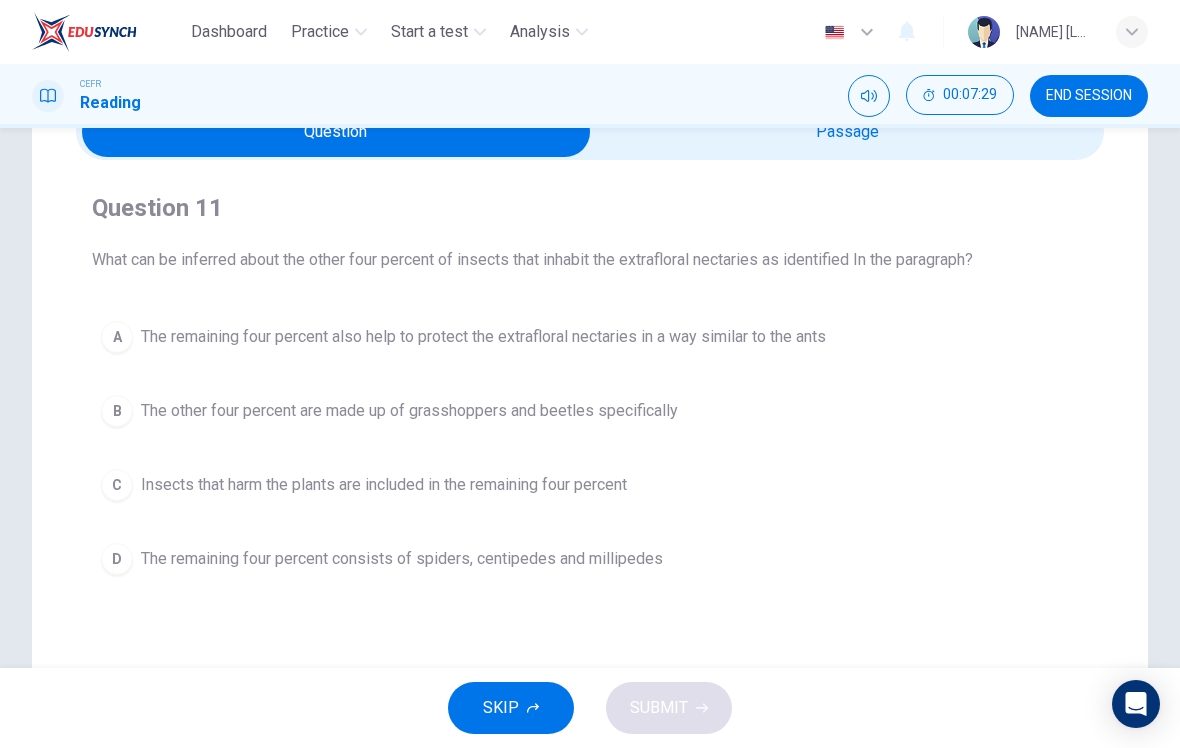 click on "The other four percent are made up of grasshoppers and beetles specifically" at bounding box center [483, 337] 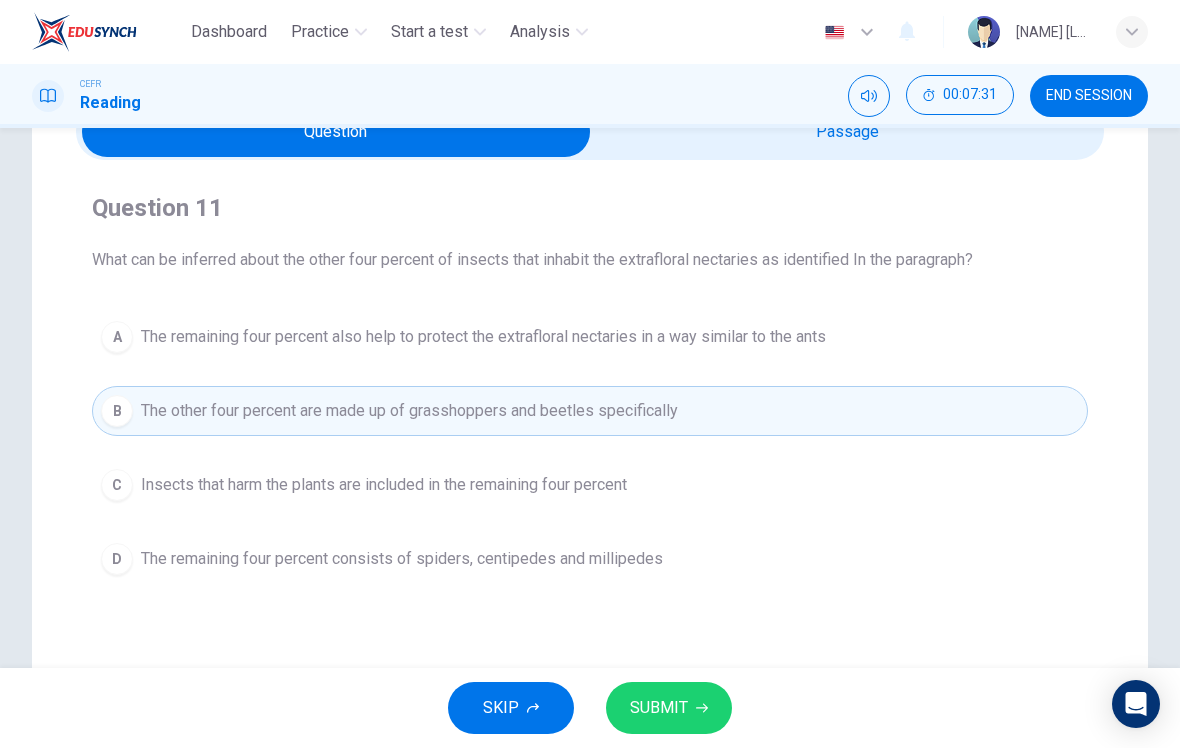 click at bounding box center [702, 708] 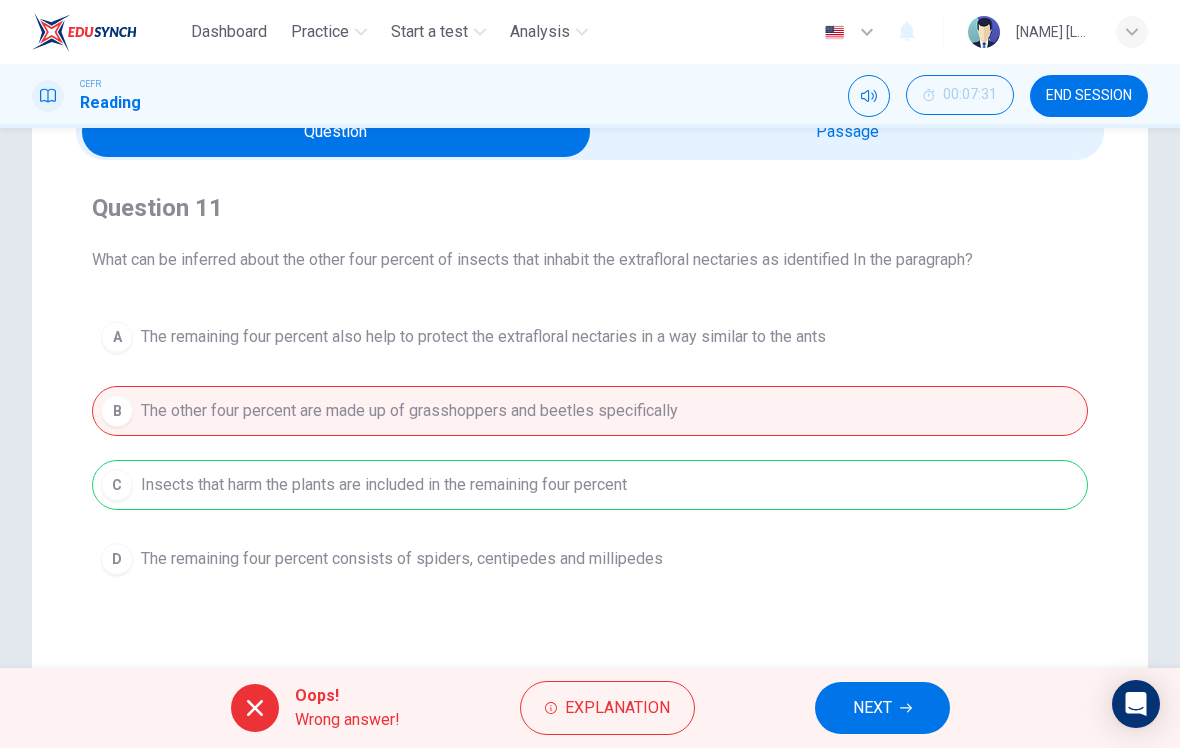 click on "NEXT" at bounding box center (882, 708) 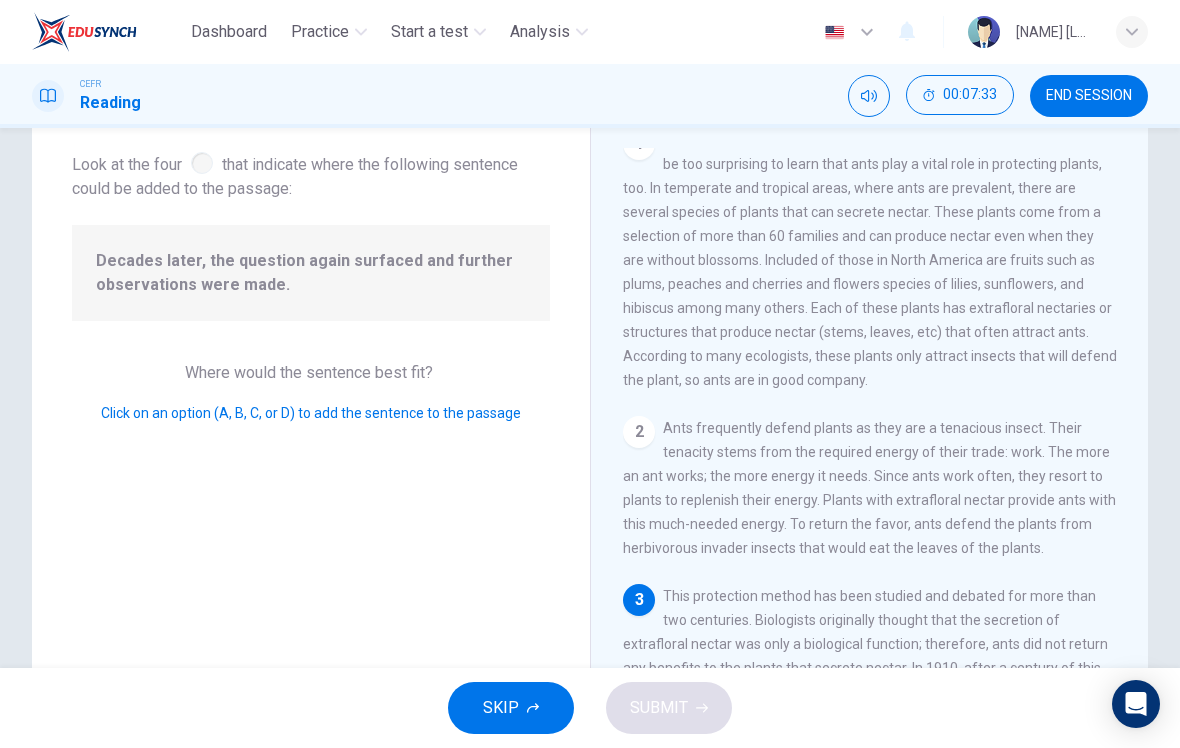scroll, scrollTop: 12, scrollLeft: 0, axis: vertical 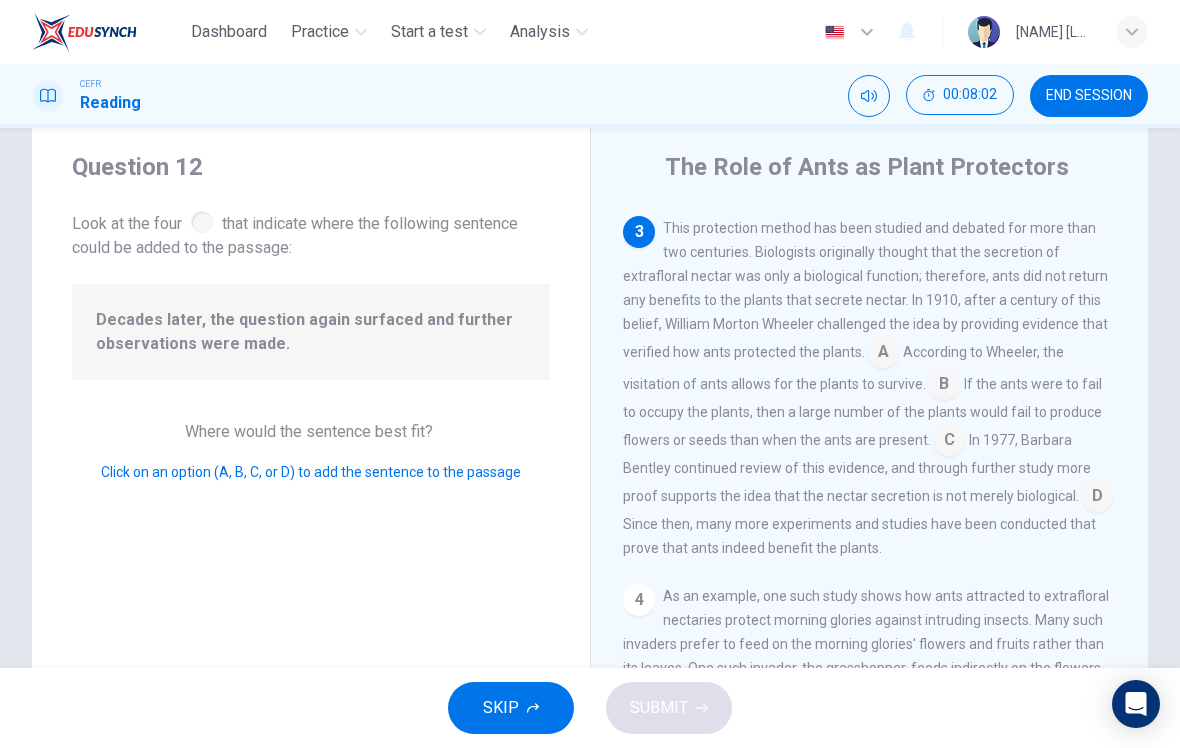 click at bounding box center (883, 354) 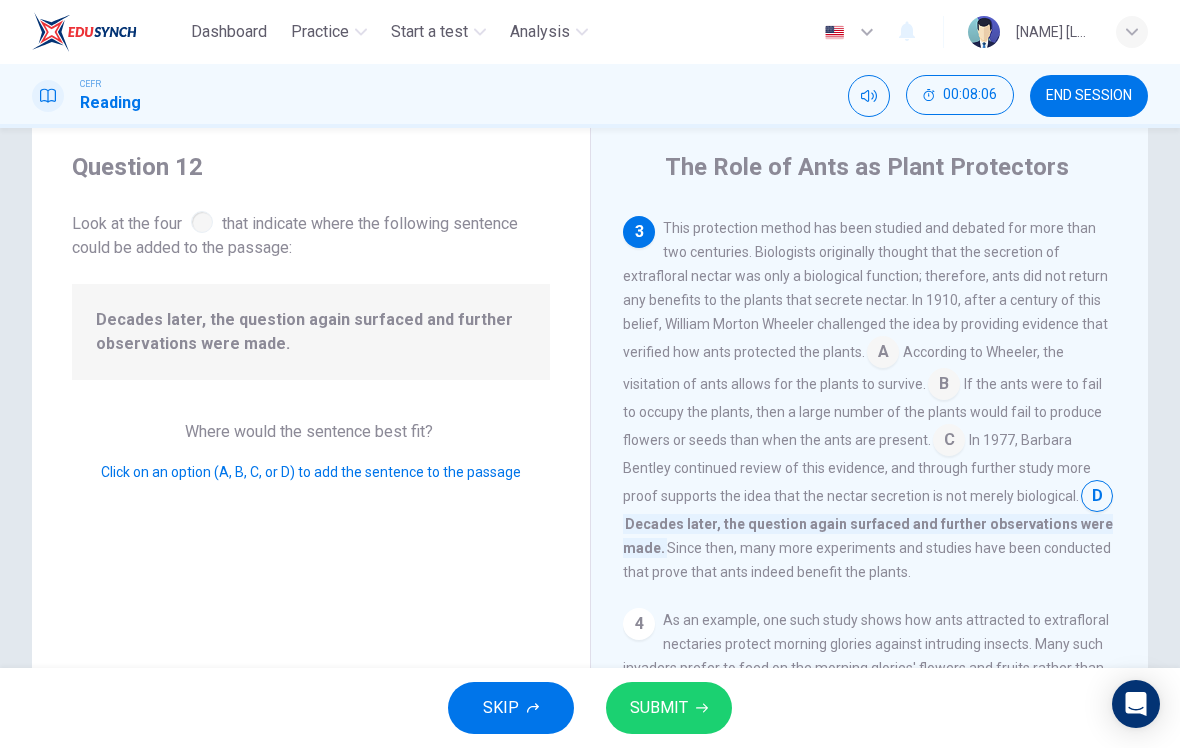 click on "SUBMIT" at bounding box center (659, 708) 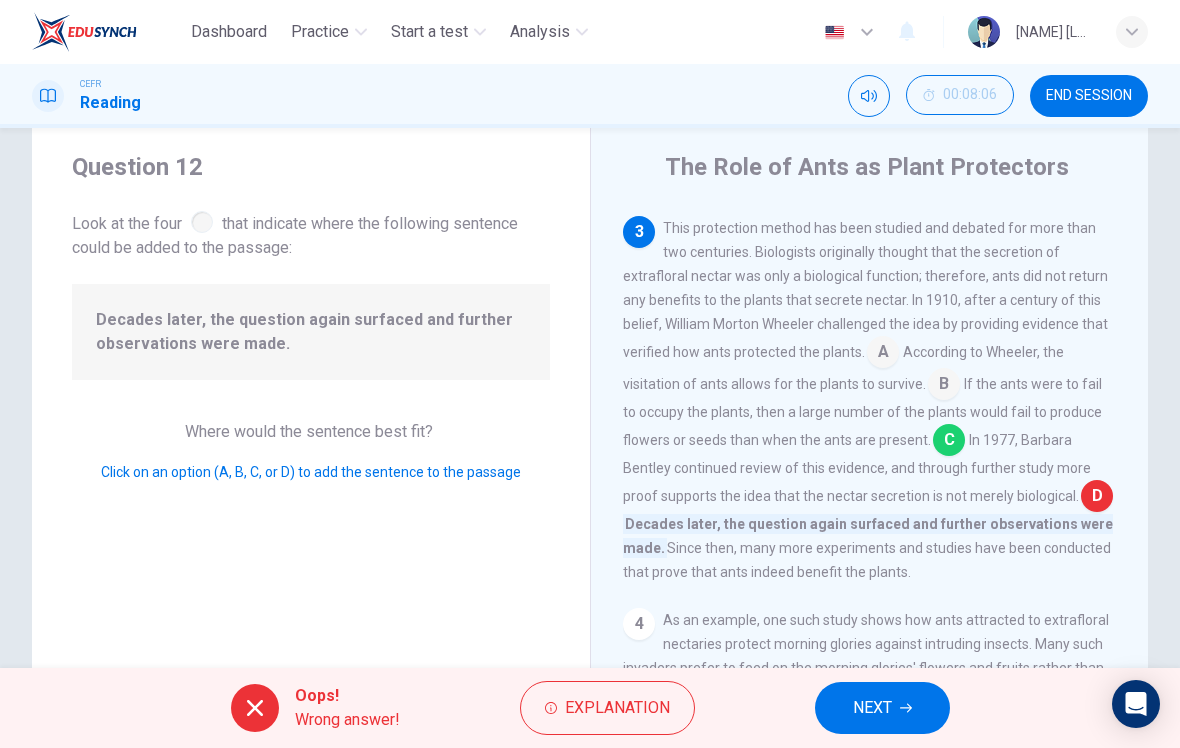 click on "NEXT" at bounding box center [882, 708] 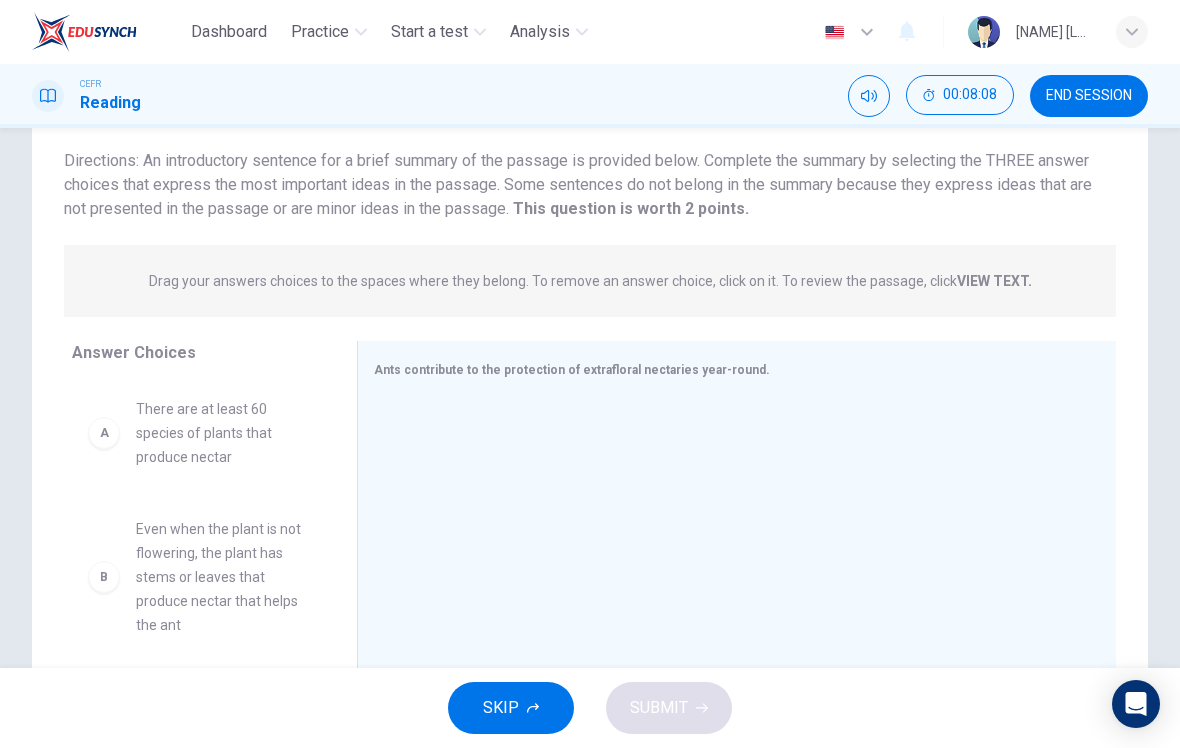 scroll, scrollTop: 134, scrollLeft: 0, axis: vertical 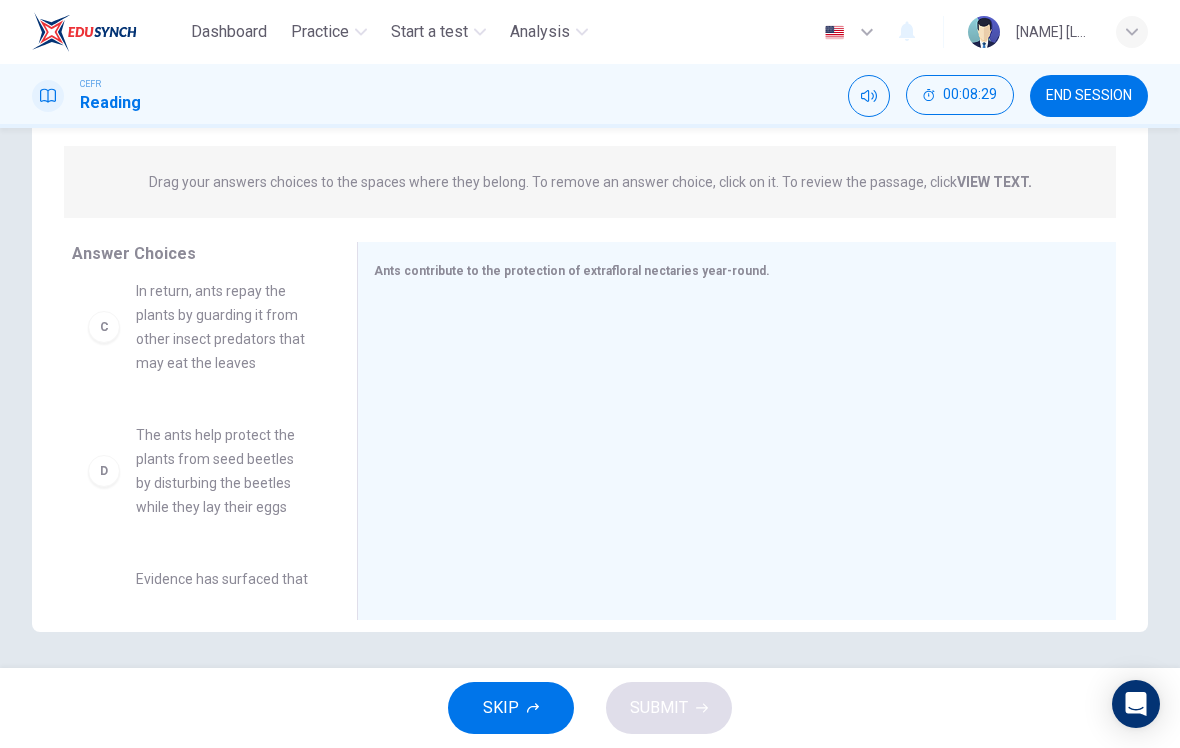 click on "The ants help protect the plants from seed beetles by disturbing the beetles while they lay their eggs" at bounding box center [222, 27] 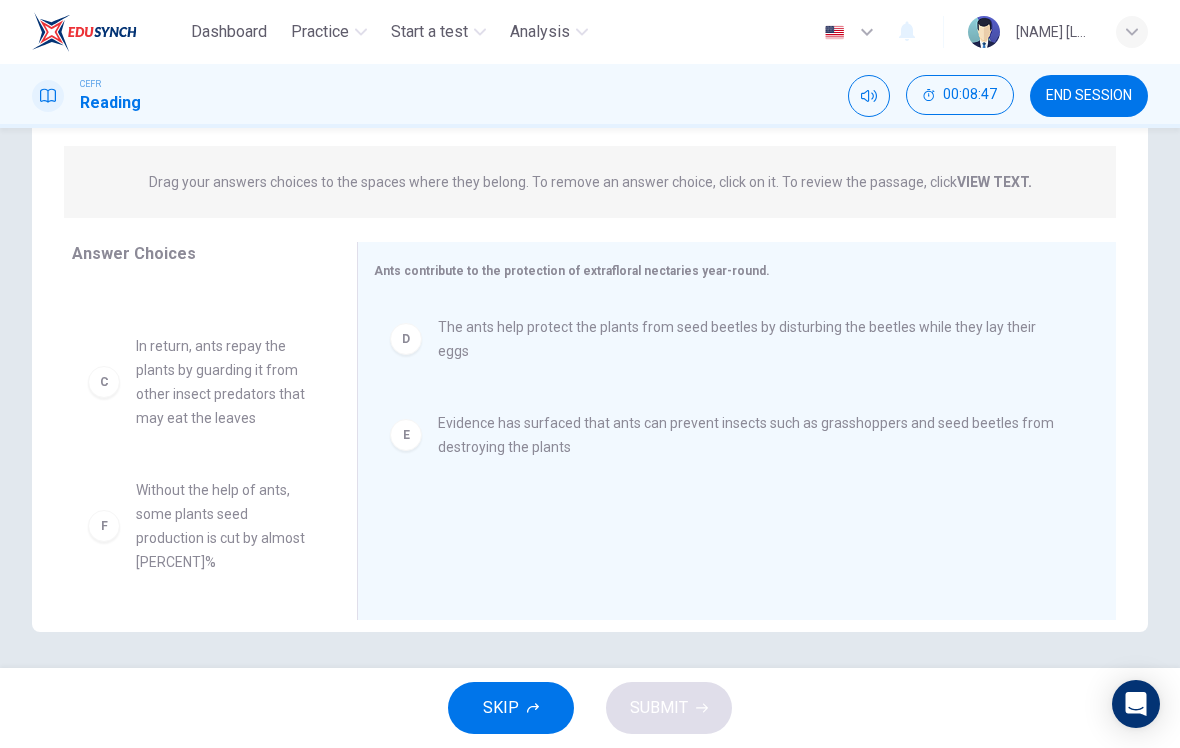 scroll, scrollTop: 252, scrollLeft: 0, axis: vertical 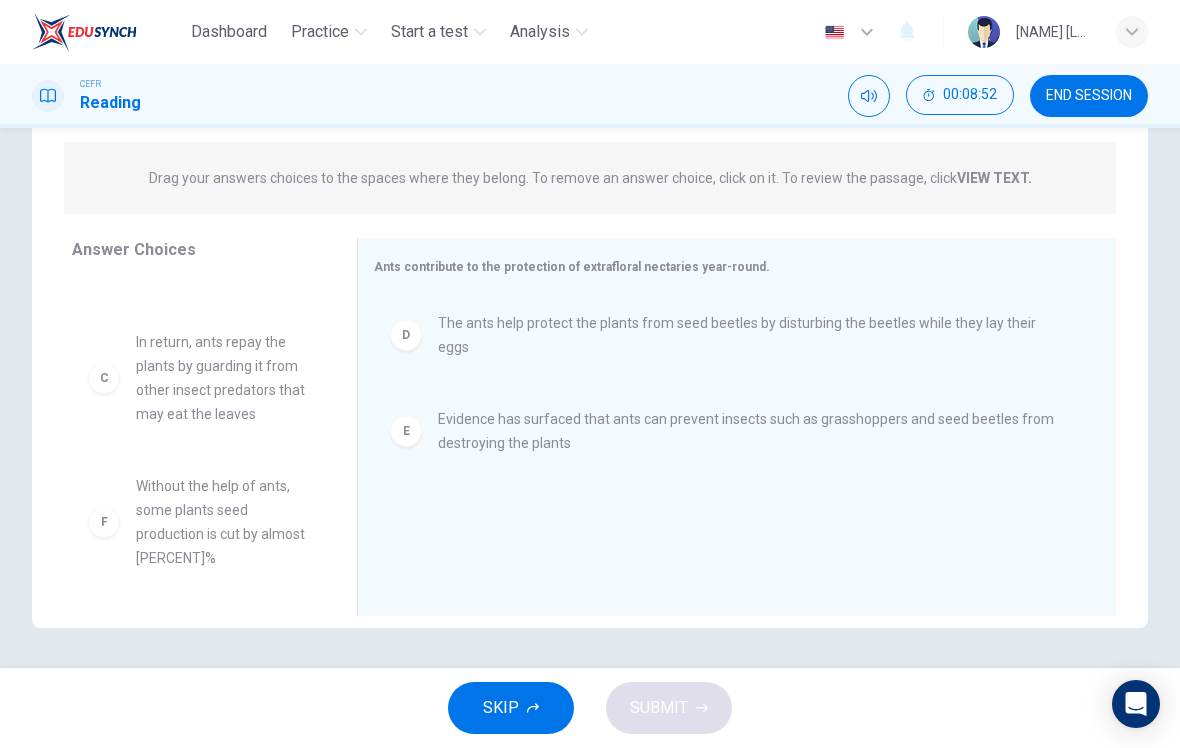 click on "Evidence has surfaced that ants can prevent insects such as grasshoppers and seed beetles from destroying the plants" at bounding box center [753, 335] 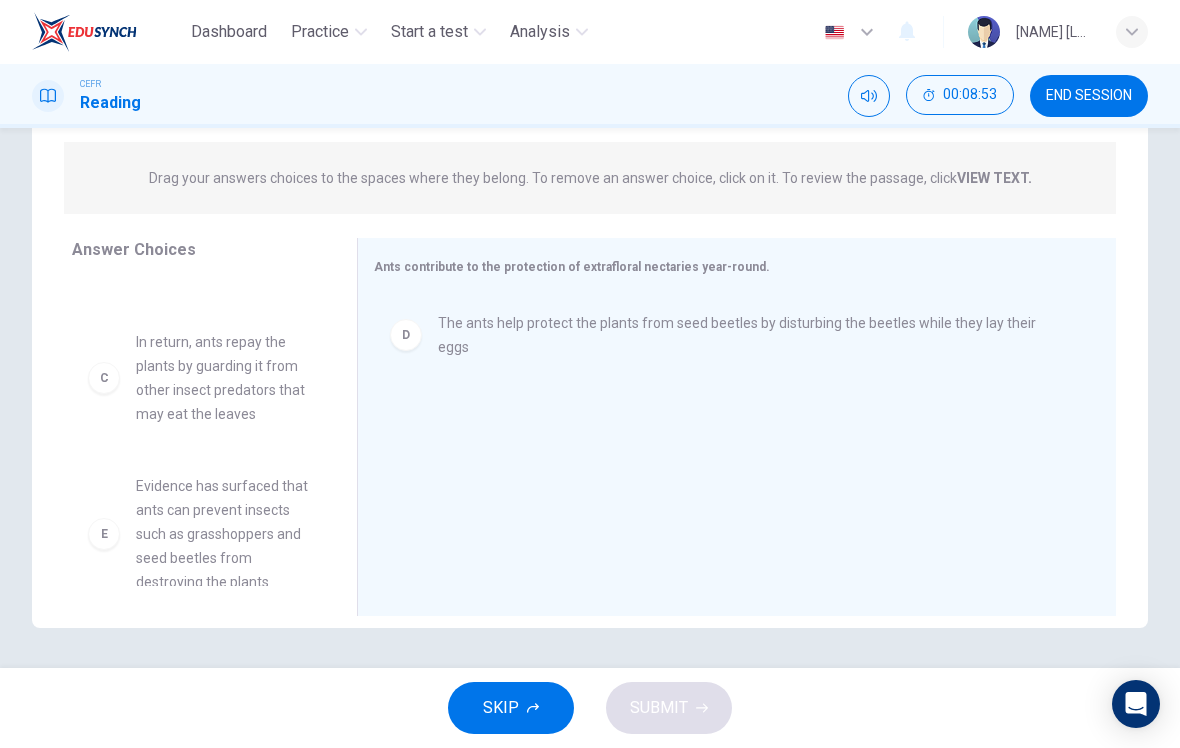 click on "The ants help protect the plants from seed beetles by disturbing the beetles while they lay their eggs" at bounding box center (753, 335) 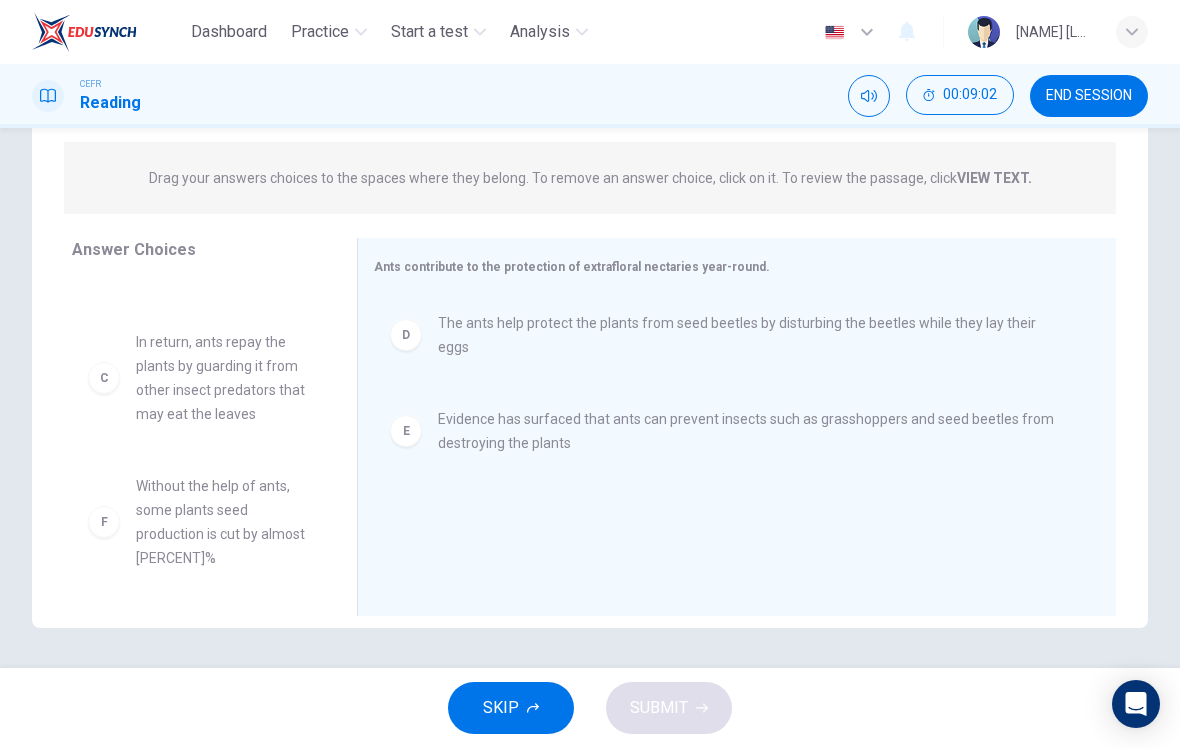 scroll, scrollTop: 252, scrollLeft: 0, axis: vertical 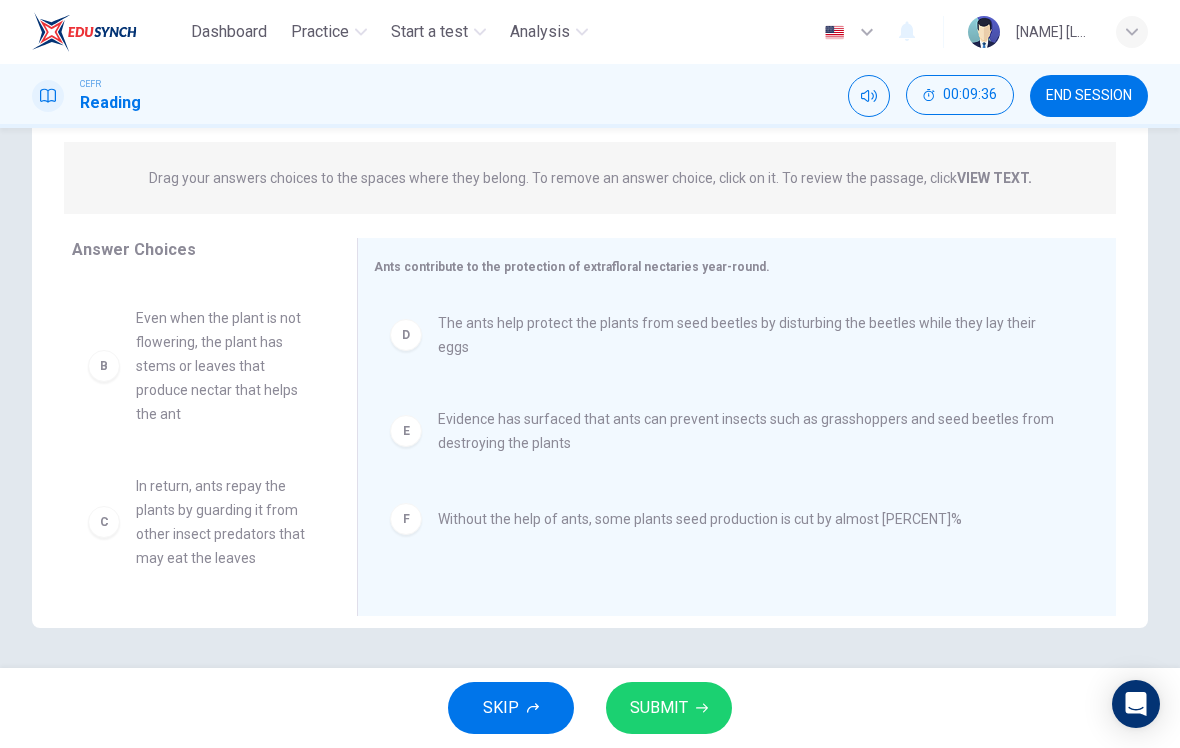 click on "SUBMIT" at bounding box center [659, 708] 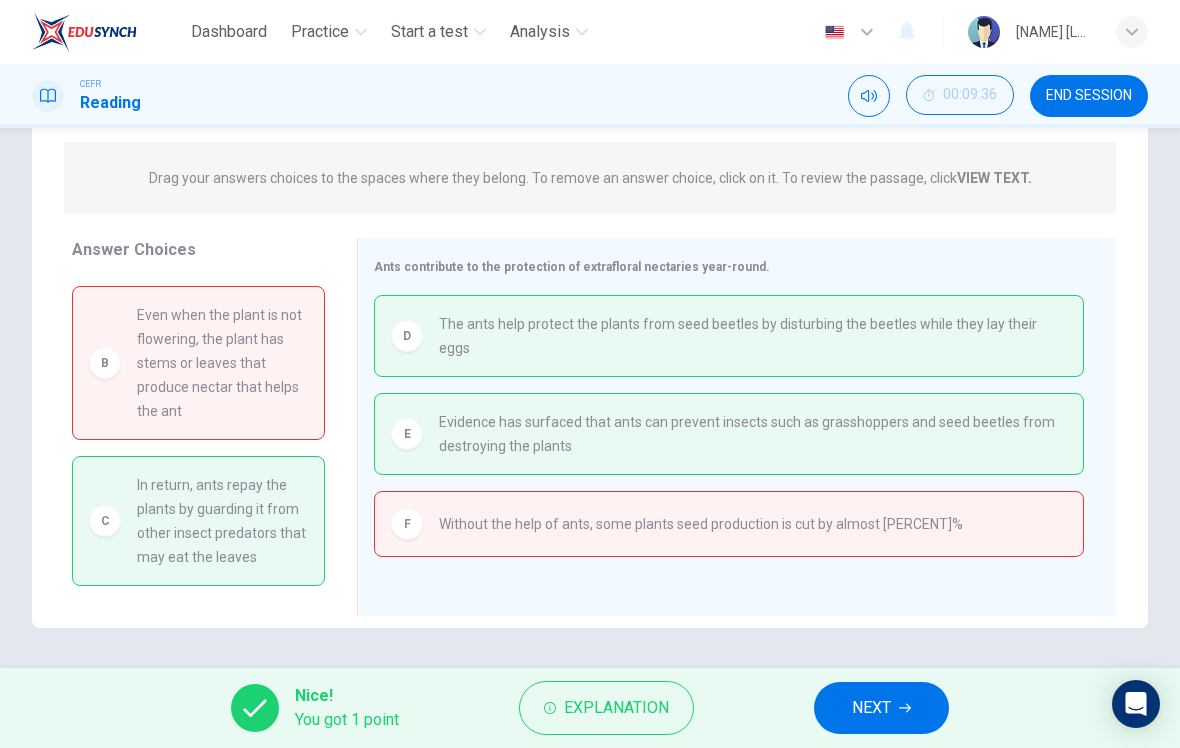 scroll, scrollTop: 114, scrollLeft: 0, axis: vertical 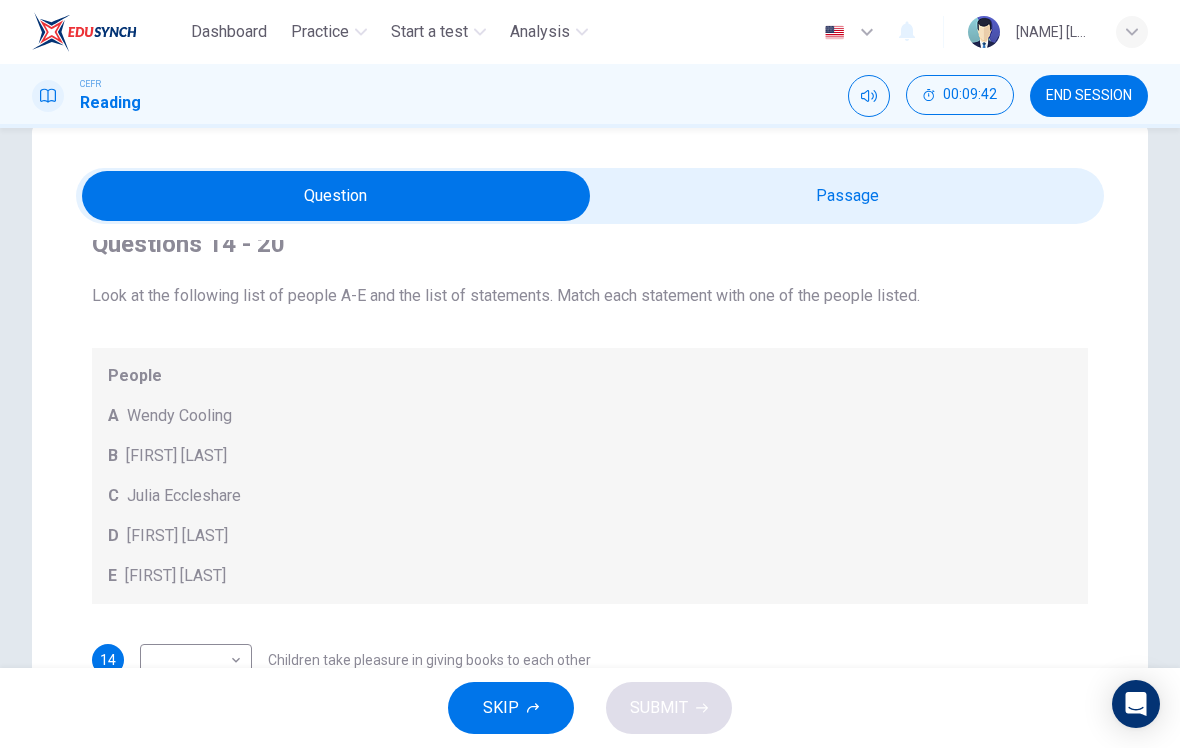 click at bounding box center [336, 196] 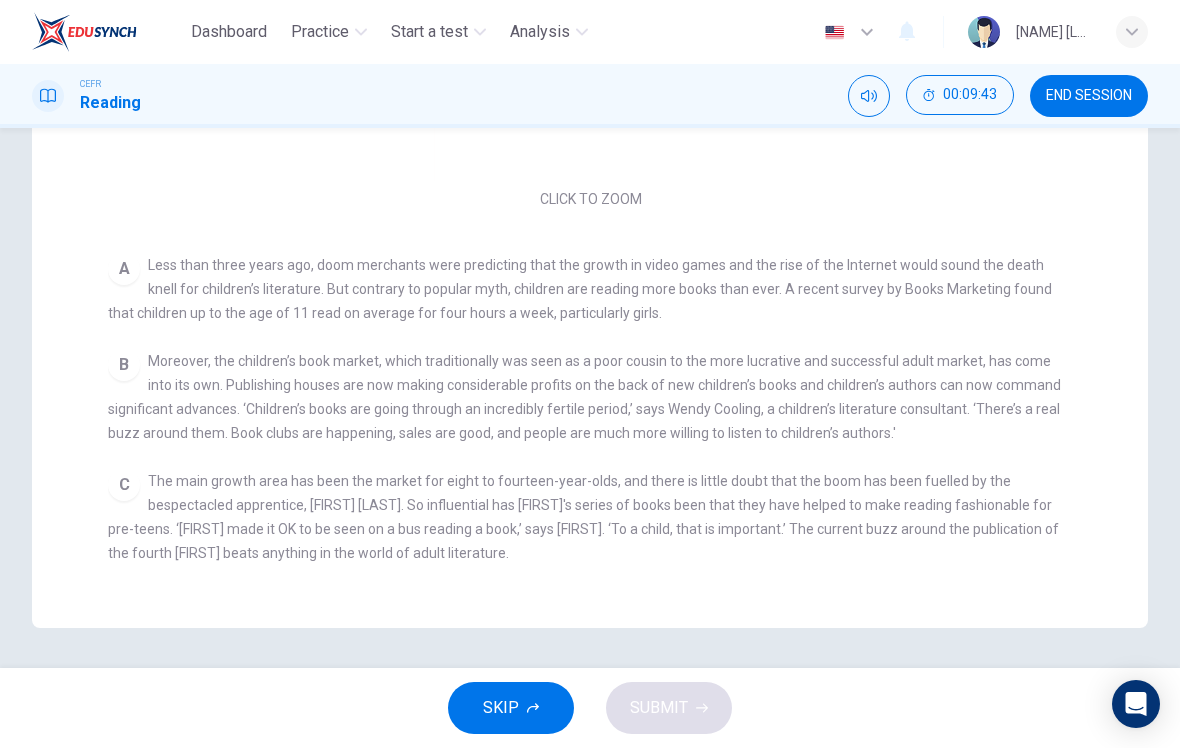 click on "Choose the correct letter, A, B, C or D.
Less than three years ago, doom merchants were predicting that the growth in video games and the rise of the Internet would sound the death knell for children’s literature. But contrary to popular myth, children are reading more books than ever. A recent survey by Books Marketing found that children up to the age of 11 read on average for four hours a week, particularly girls. B Moreover, the children’s book market, which traditionally was seen as a poor cousin to the more lucrative and successful adult market, has come into its own. Publishing houses are now making considerable profits on the back of new children’s books and children’s authors can now command significant advances. ‘Children’s books are going through an incredibly fertile period,’ says Wendy Cooling, a children’s literature consultant. ‘There’s a real buzz around them. Book clubs are happening, sales are good, and people are much more willing to listen to children’s authors.’ C D E F G H I" at bounding box center [603, 226] 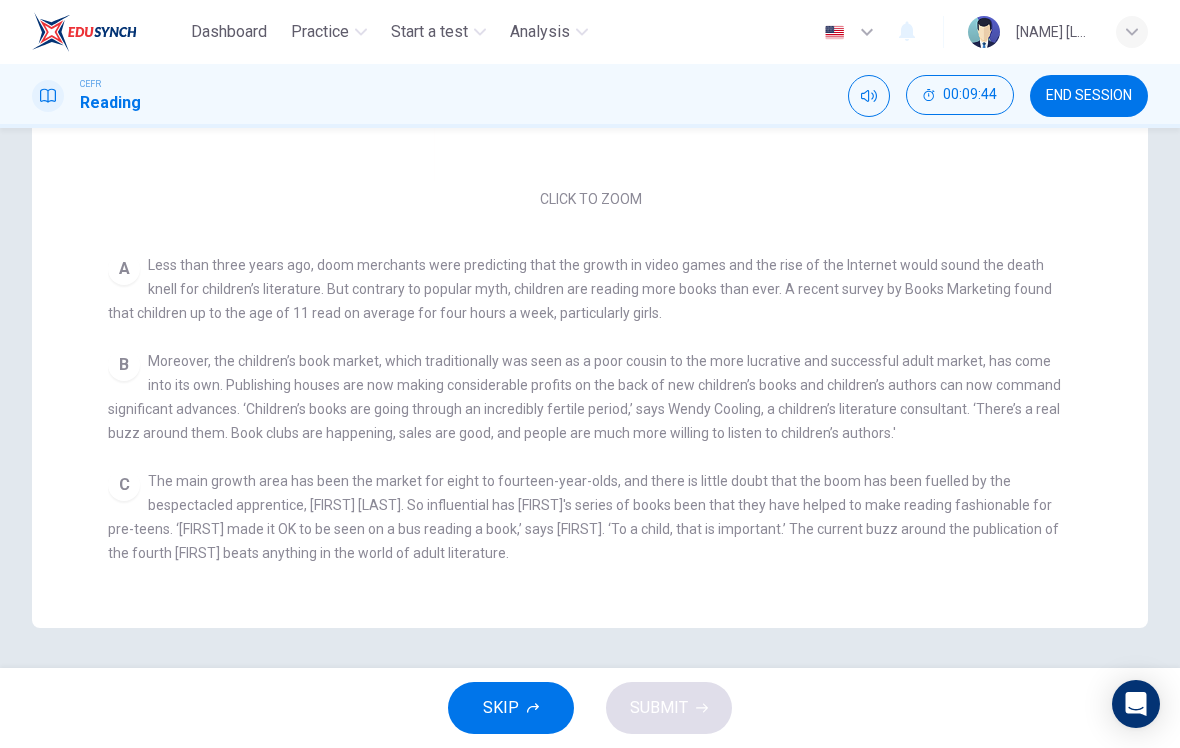 scroll, scrollTop: 488, scrollLeft: 0, axis: vertical 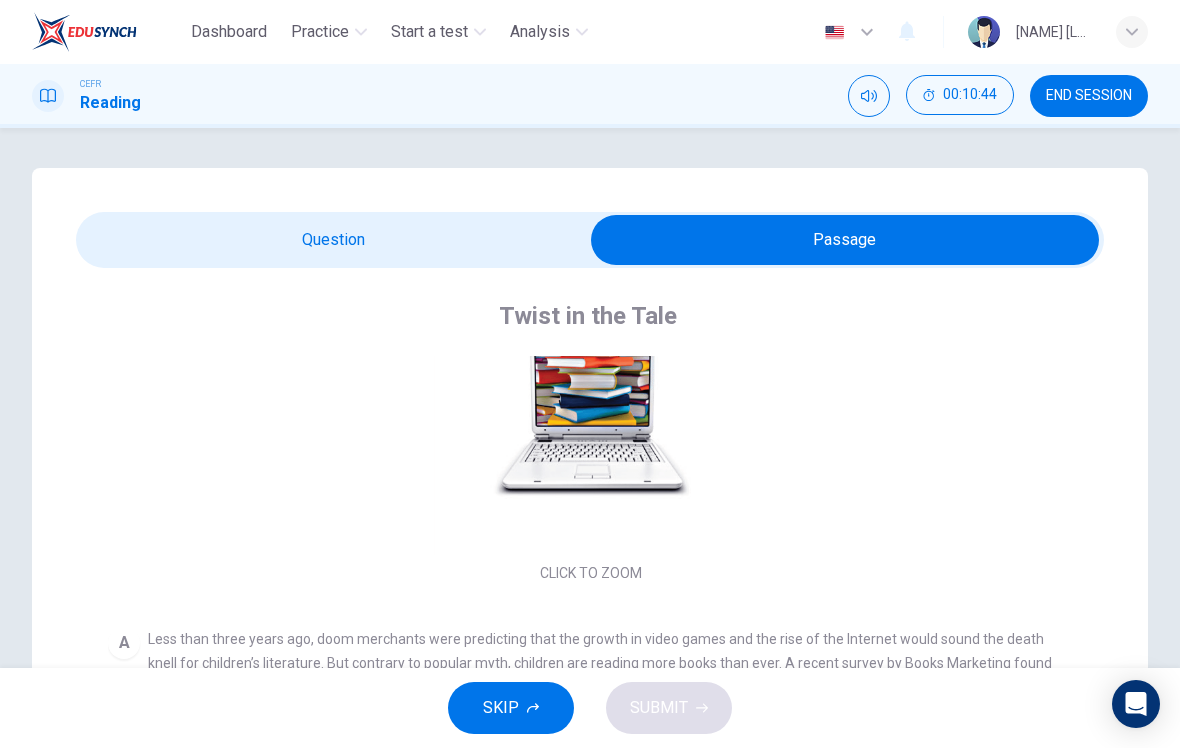 click at bounding box center (845, 240) 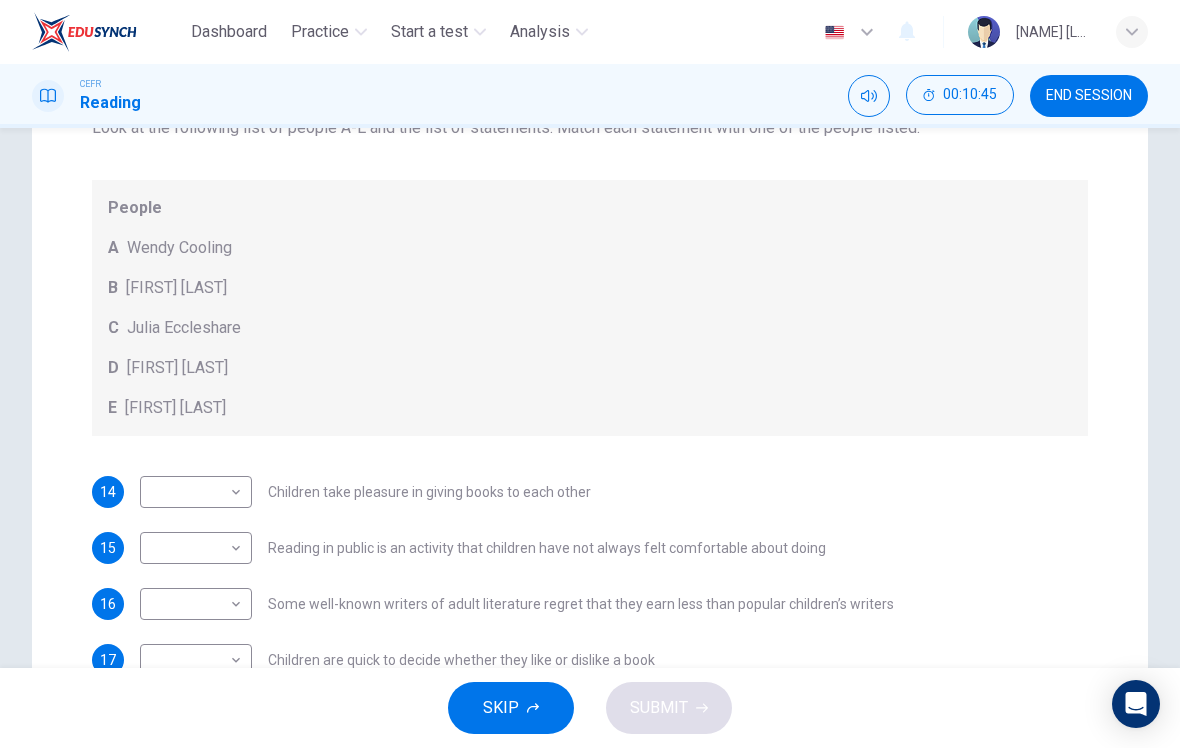 scroll, scrollTop: 214, scrollLeft: 0, axis: vertical 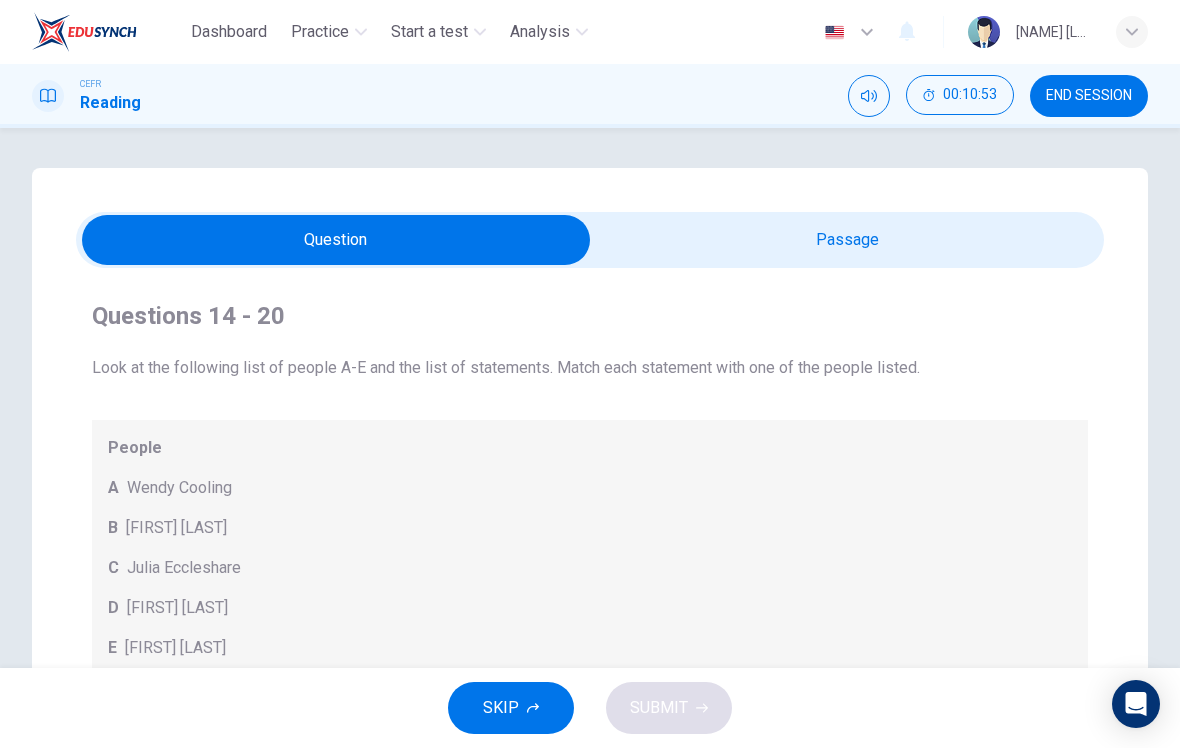 click at bounding box center [336, 240] 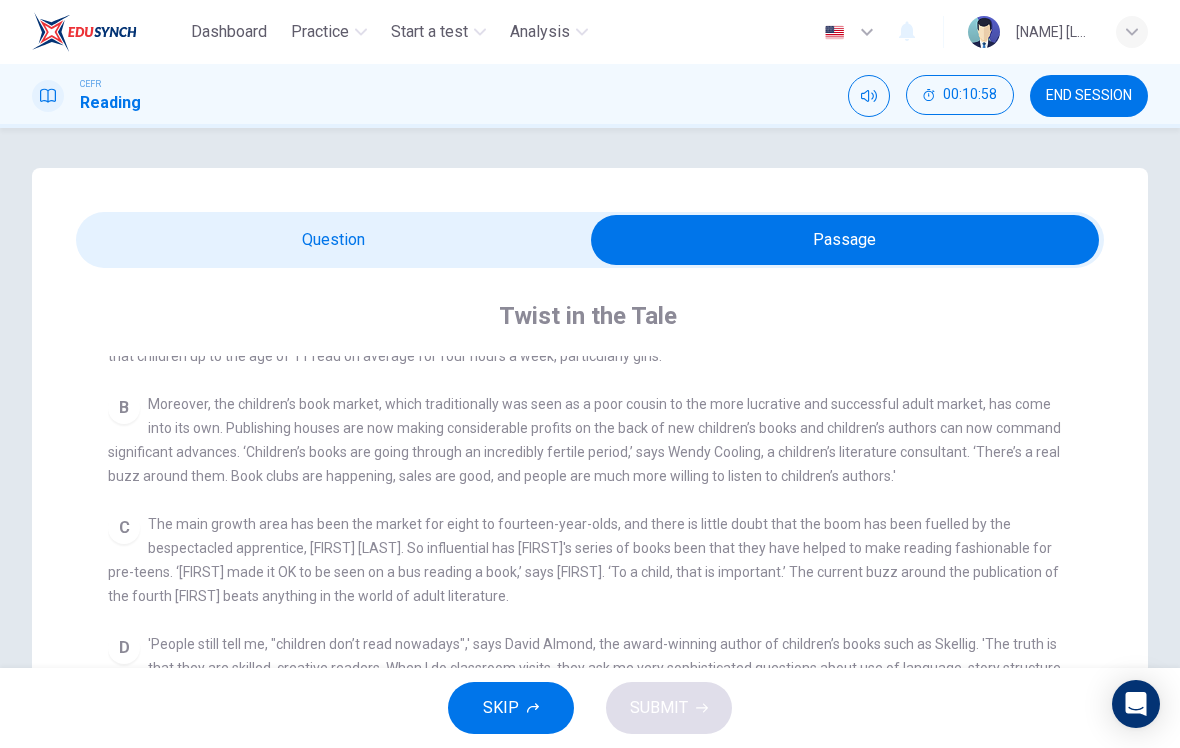 scroll, scrollTop: 446, scrollLeft: 0, axis: vertical 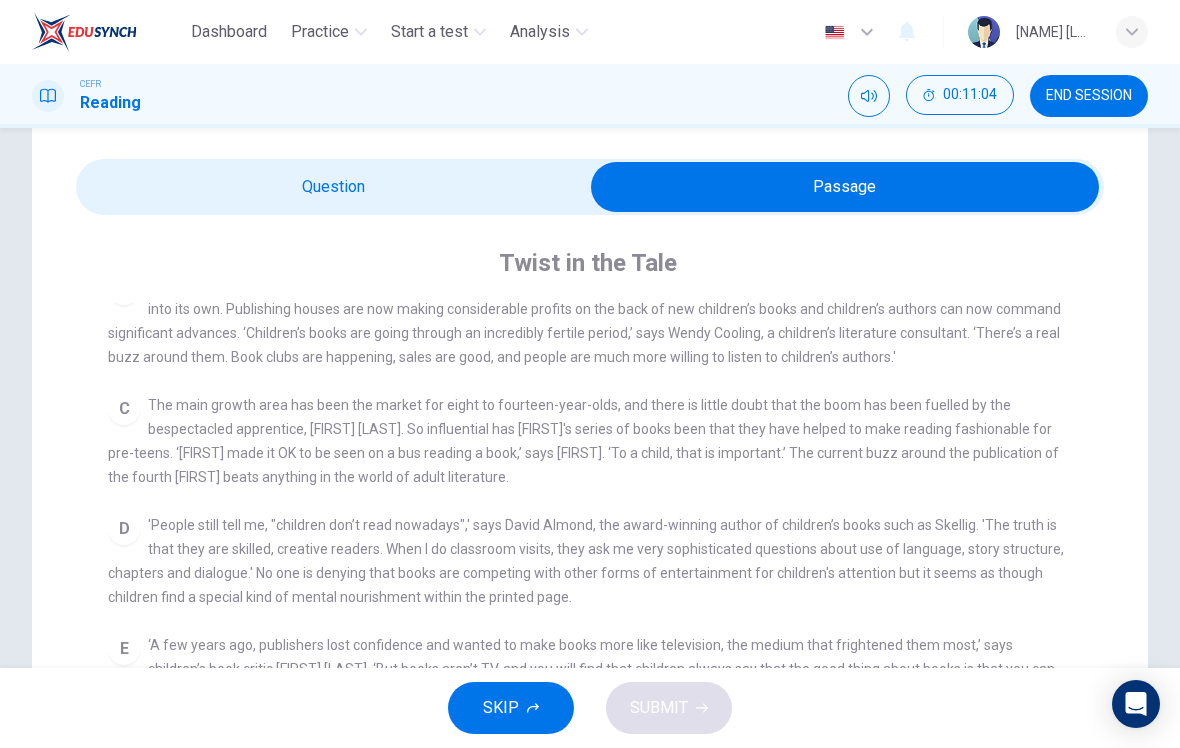 click at bounding box center (845, 187) 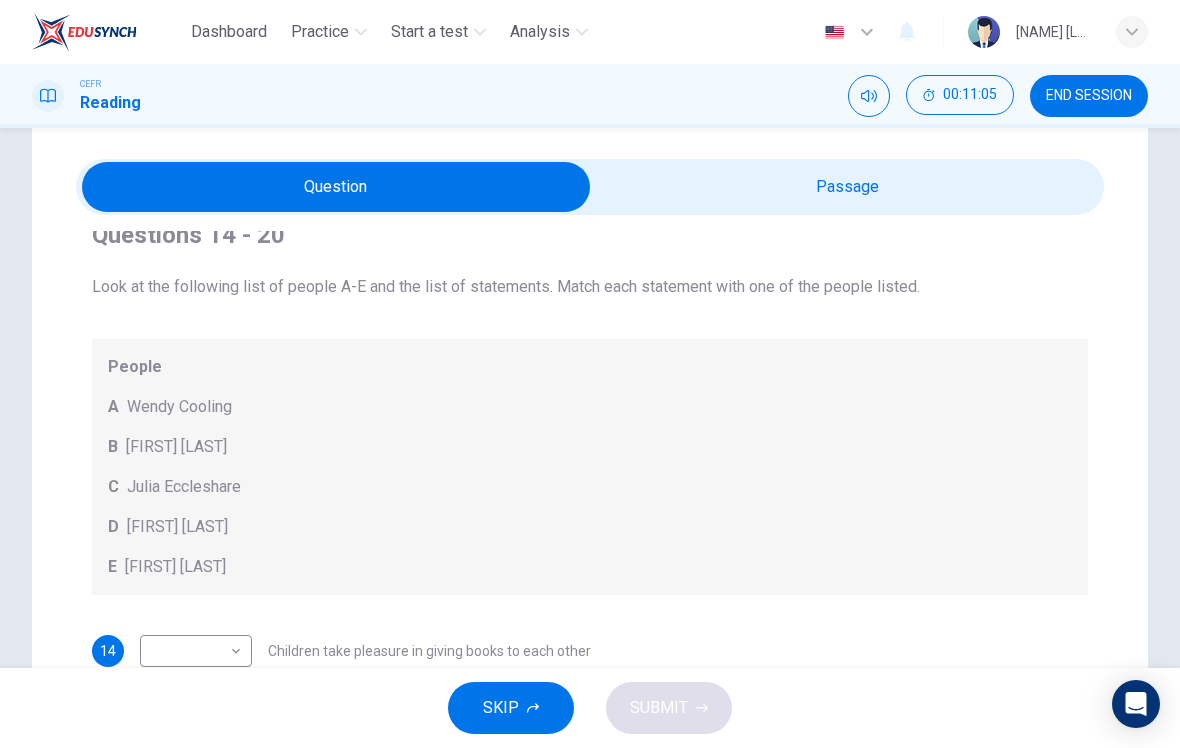 scroll, scrollTop: 28, scrollLeft: 0, axis: vertical 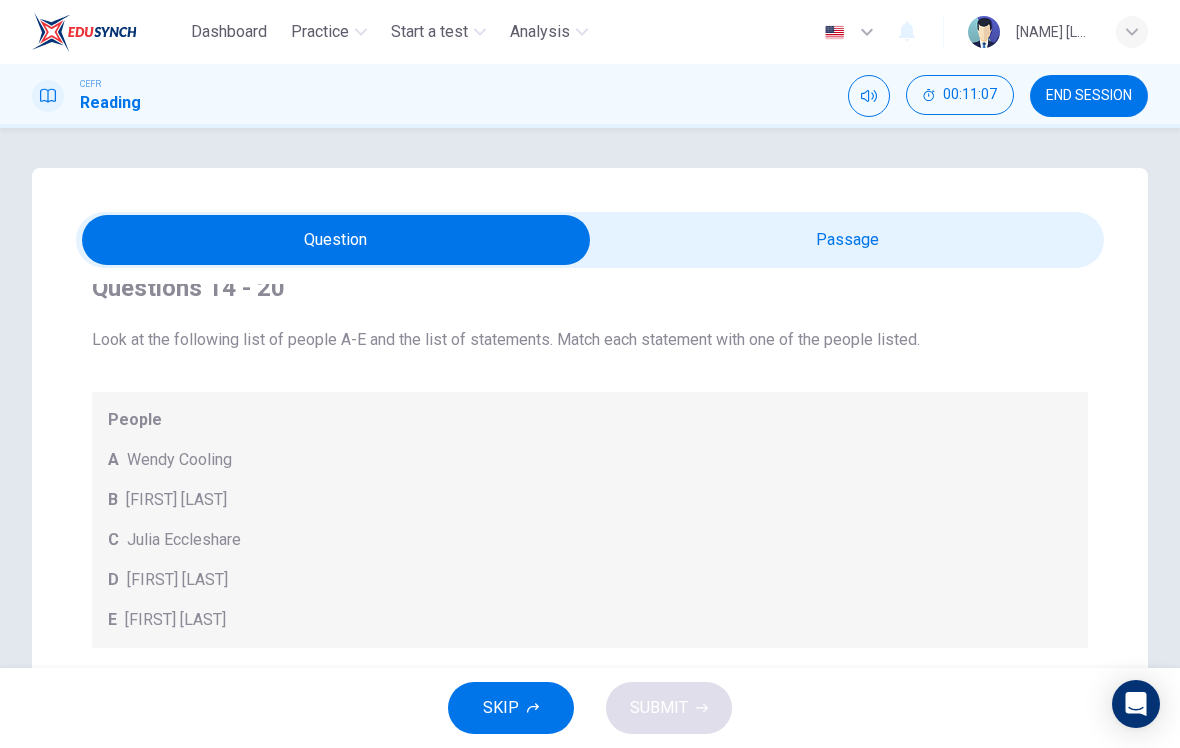 click at bounding box center (336, 240) 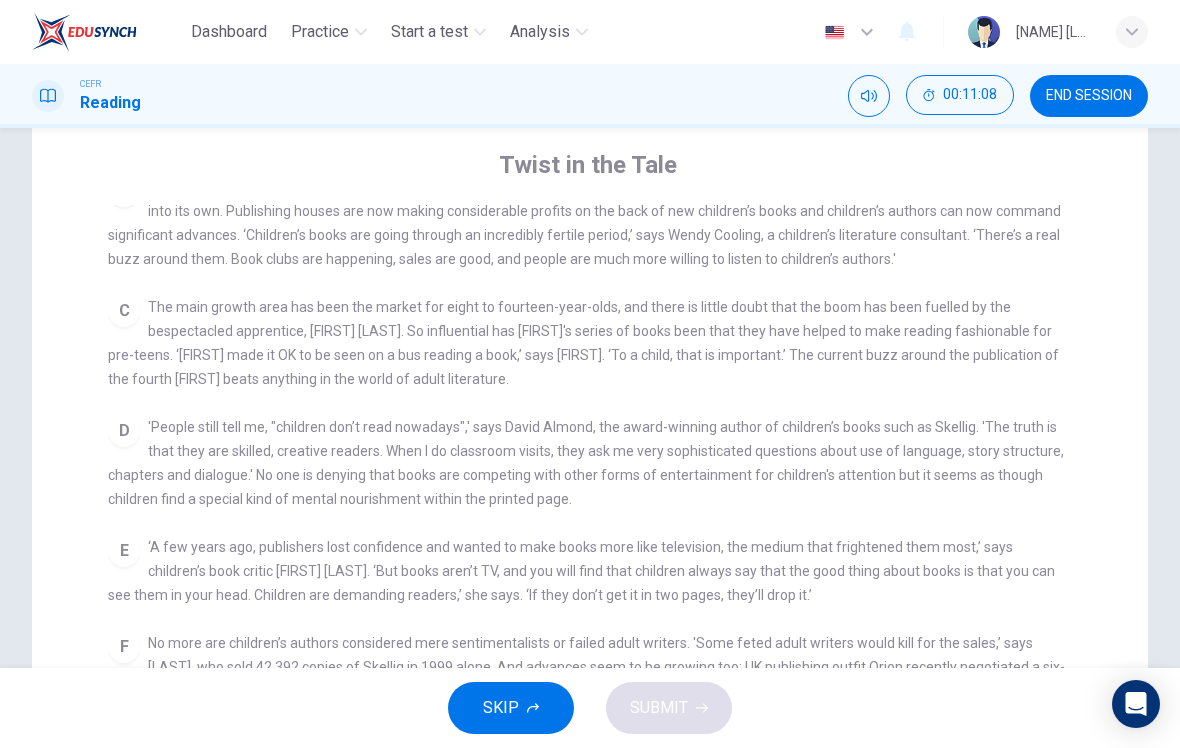 scroll, scrollTop: 181, scrollLeft: 0, axis: vertical 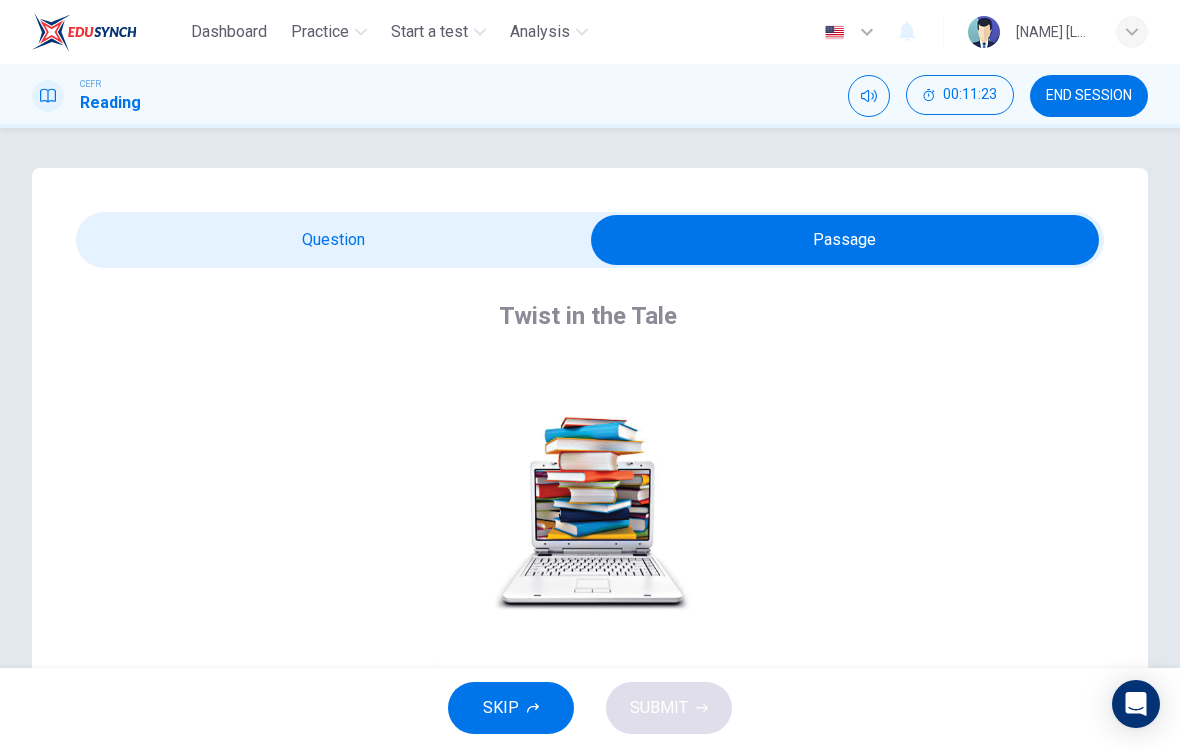 click at bounding box center (845, 240) 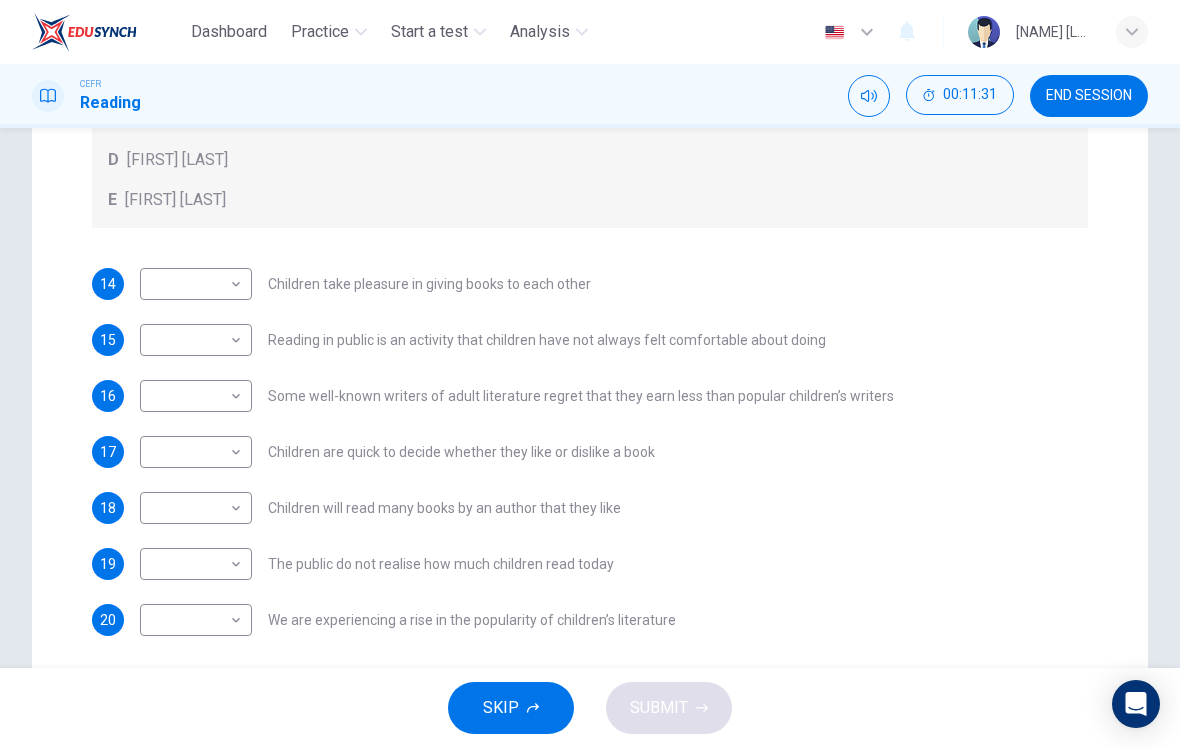 scroll, scrollTop: 449, scrollLeft: 0, axis: vertical 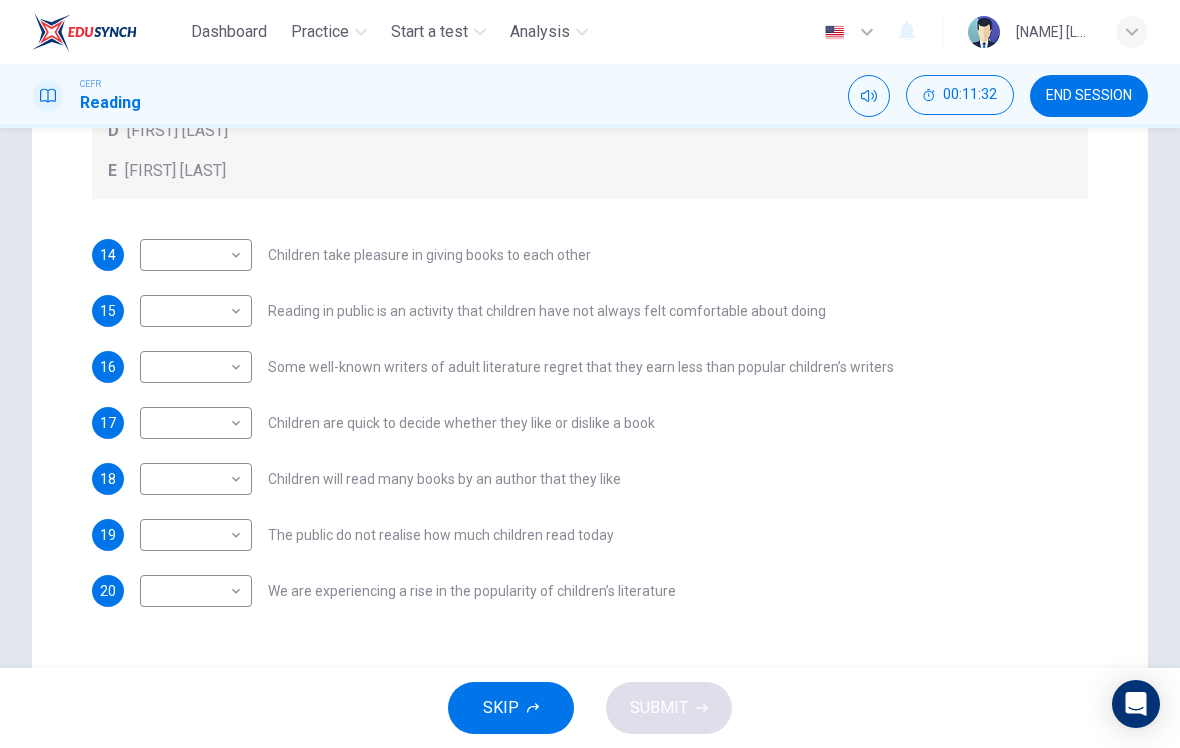 click on "Dashboard Practice Start a test Analysis English en ​ [NAME] [LAST] CEFR Reading 00:11:32 END SESSION Question Passage Questions 14 - 20 Look at the following list of people A-E and the list of statements. Match each statement with one of the people listed. People A Wendy Cooling B David Almond C Julia Eccleshare D Jacqueline Wilson E Anne Fine 14 ​ ​ Children take pleasure in giving books to each other 15 ​ ​ Reading in public is an activity that children have not always felt comfortable about doing 16 ​ ​ Some well-known writers of adult literature regret that they earn less than popular children’s writers 17 ​ ​ Children are quick to decide whether they like or dislike a book 18 ​ ​ Children will read many books by an author that they like 19 ​ ​ The public do not realise how much children read today 20 ​ ​ We are experiencing a rise in the popularity of children’s literature Twist in the Tale CLICK TO ZOOM Click to Zoom A B C D E F G H I J SKIP" at bounding box center [590, 374] 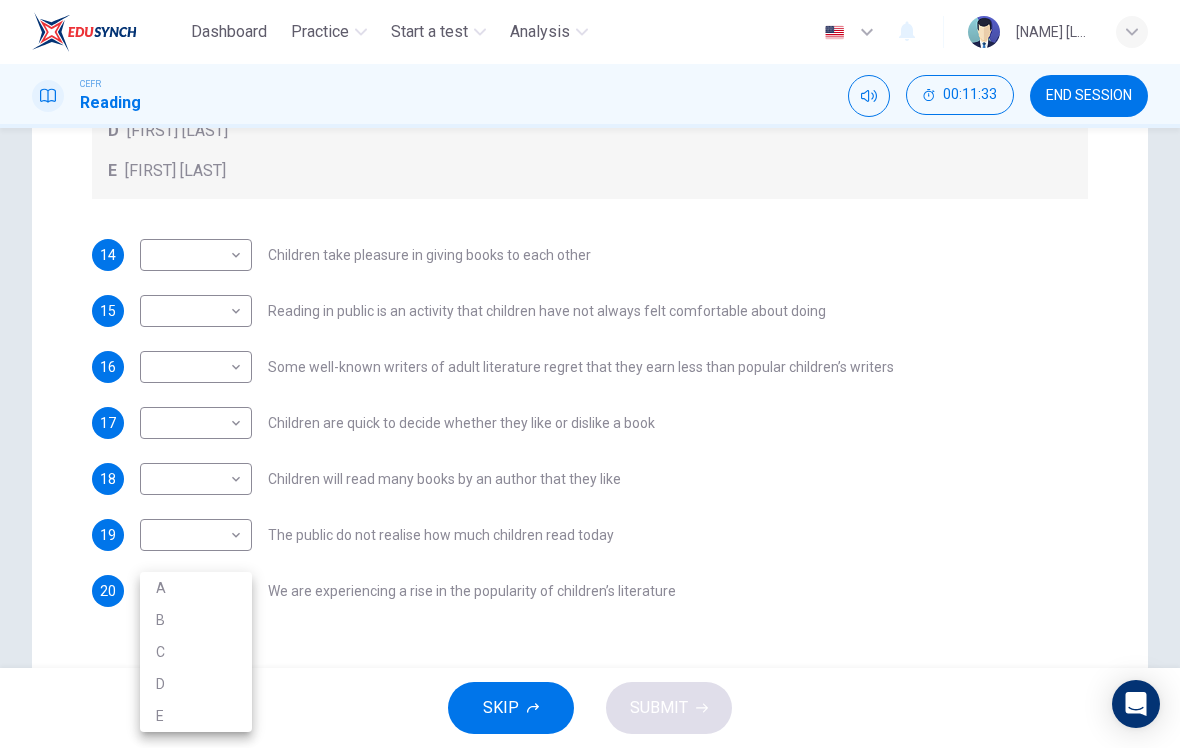click on "A" at bounding box center [196, 588] 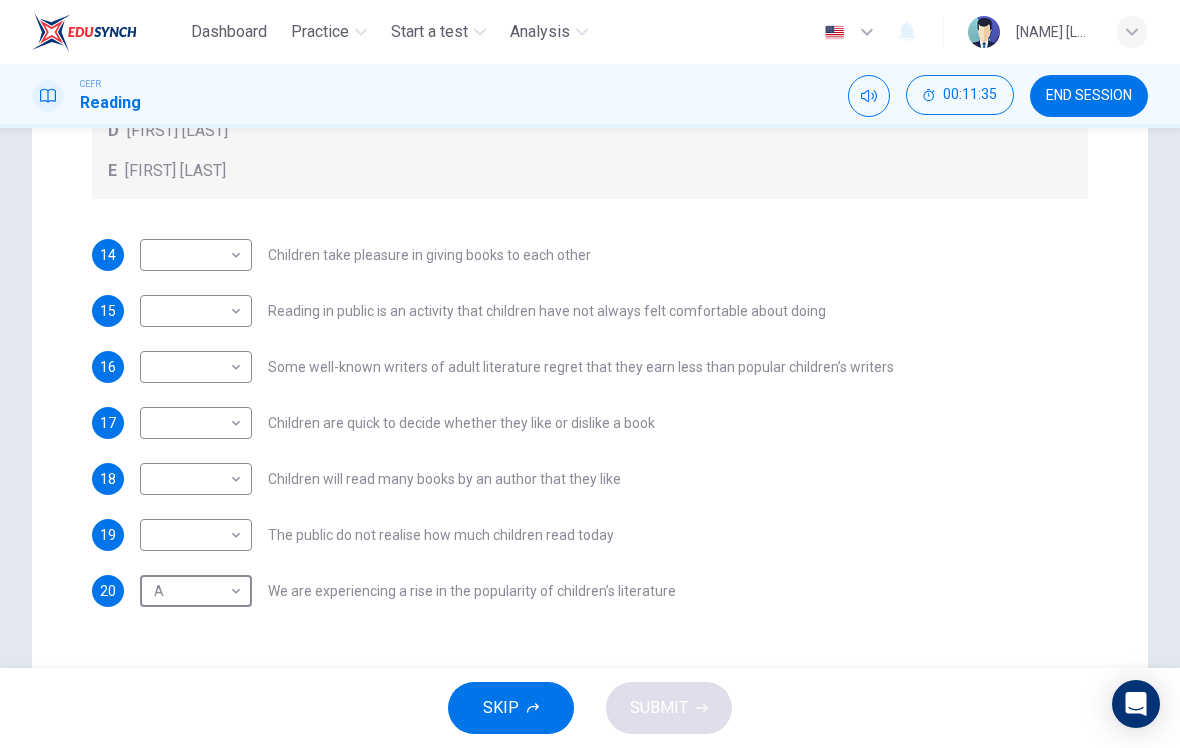scroll, scrollTop: 28, scrollLeft: 0, axis: vertical 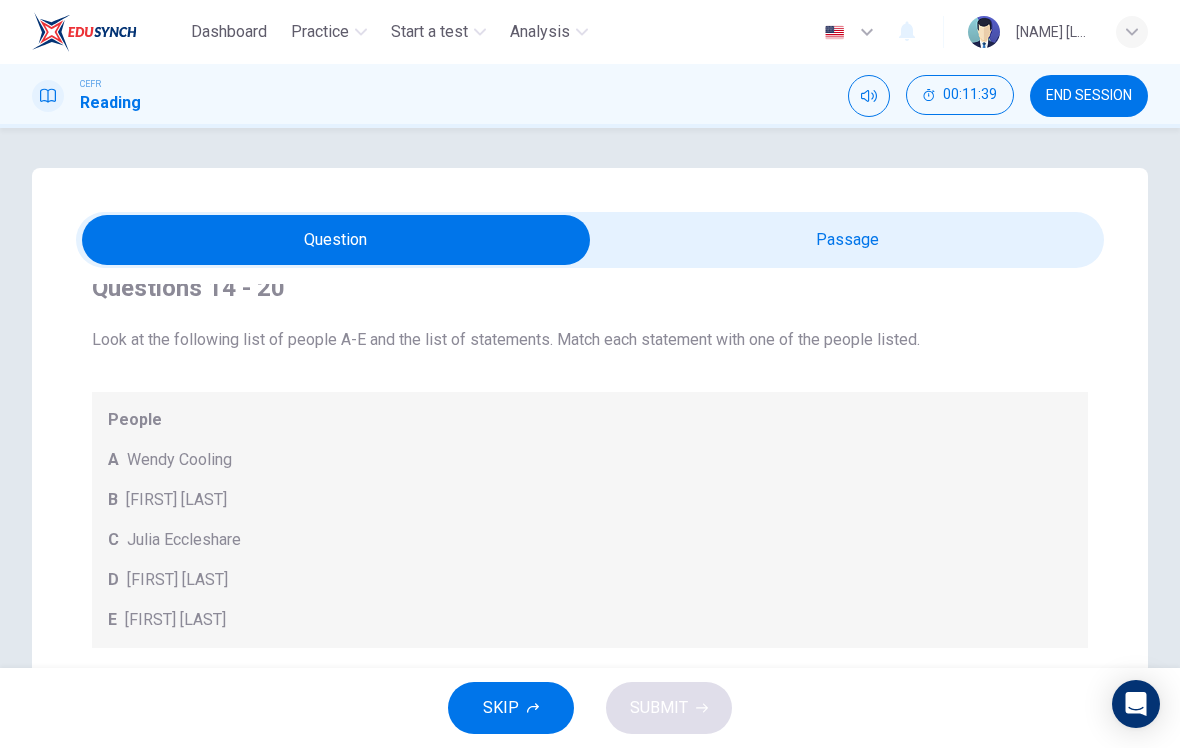click at bounding box center (336, 240) 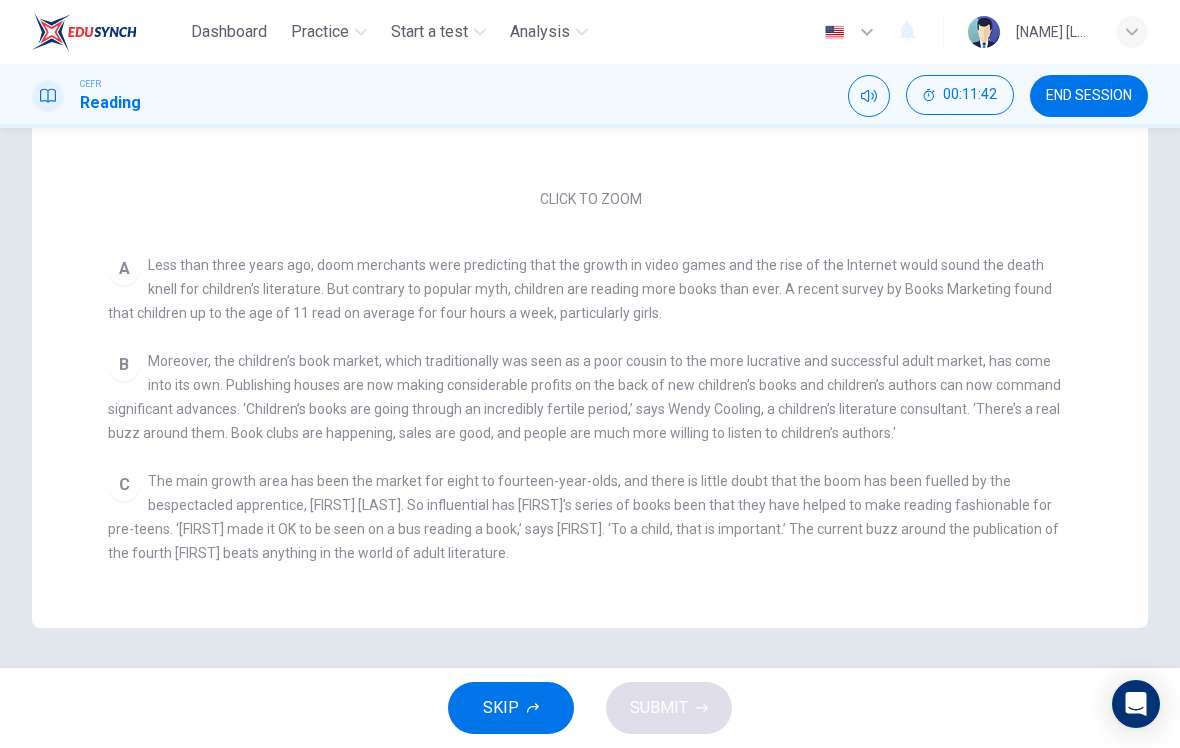 scroll, scrollTop: 488, scrollLeft: 0, axis: vertical 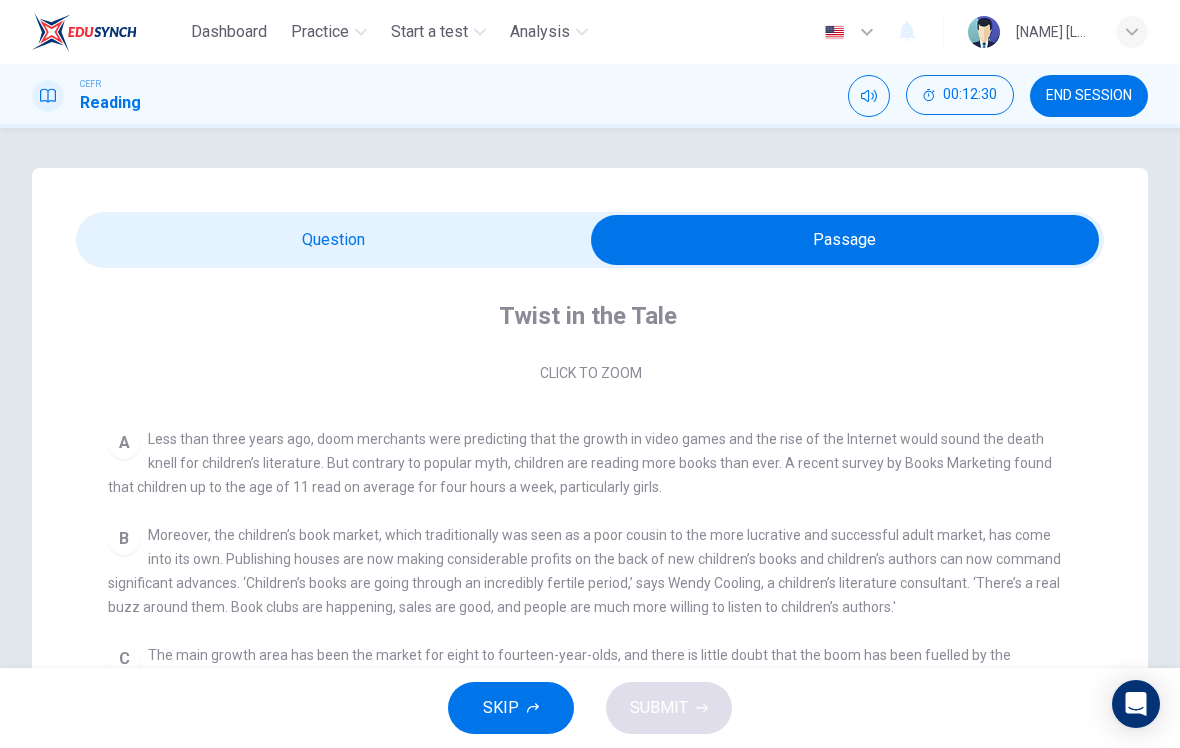 click at bounding box center [845, 240] 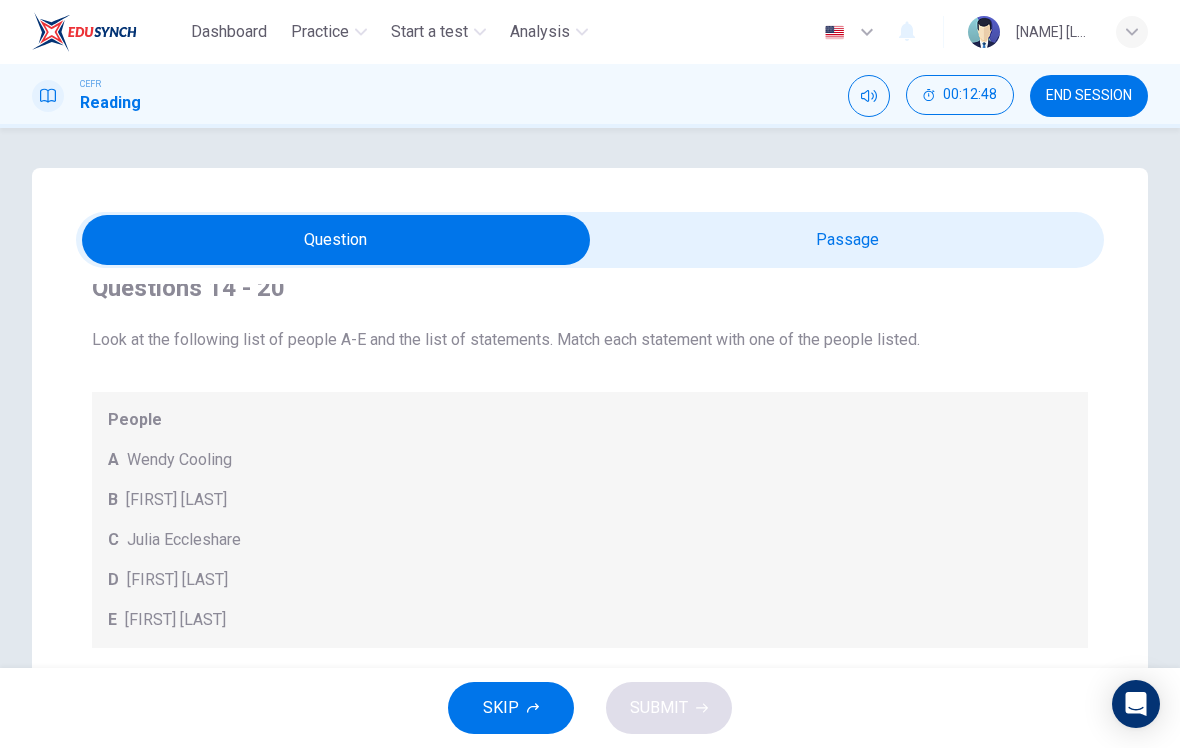 scroll, scrollTop: 0, scrollLeft: 0, axis: both 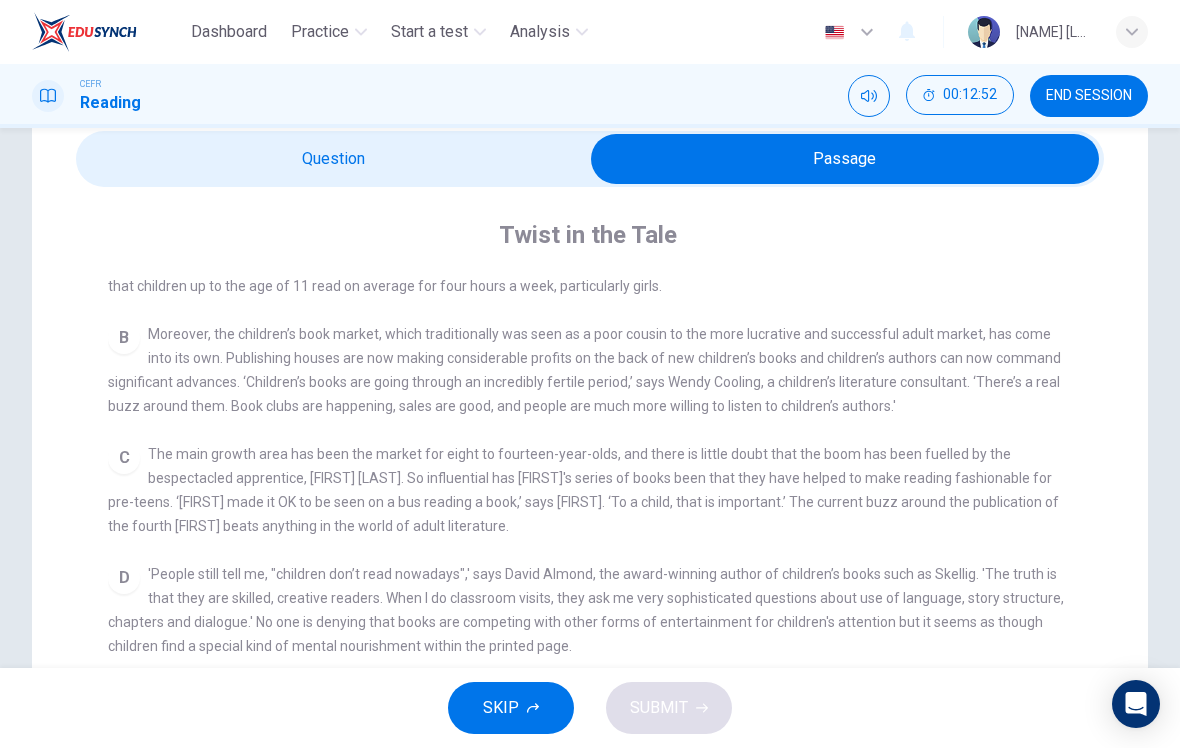 click on "00:15:17
00:18:56
00:20:18
00:27:06
00:27:44
00:37:01
00:12:09
00:14:01
00:31:25
00:37:29
00:38:44
00:09:54
00:10:04
00:13:49
00:29:59
00:32:03
00:34:51
00:02:59
00:26:46
00:27:52
00:31:30
00:33:29
00:33:24
It serves no purpose in the article because it does not take a stance on whether or not ants help or hurt plants
00:11:18
00:19:12
00:24:49
00:25:50
The term opportunists applies to plants whose seeds fall in places where they can compete with the seeds of other plants
00:10:24
00:18:33
00:19:31
00:20:02
00:20:09
00:20:37
00:28:27
00:05:58
Moving
00:06:49
00:11:56
00:25:42
00:13:59
00:14:00
00:16:14
00:18:35
00:20:50
00:21:09
00:21:15
Depart
00:05:59
Moreover, the children’s book market, which traditionally was seen as a poor cousin to the more lucrative and successful adult market, has come into its own. Publishing houses are now making considerable profits on the back of new children’s books and children’s authors can now command significant advances. ‘Children’s books are going through an incredibly fertile period,’ says Wendy Cooling, a children’s literature consultant. ‘There’s a real buzz around them. Book clubs are happening, sales are good, and people are much more willing to listen to children’s authors.’" at bounding box center (590, 561) 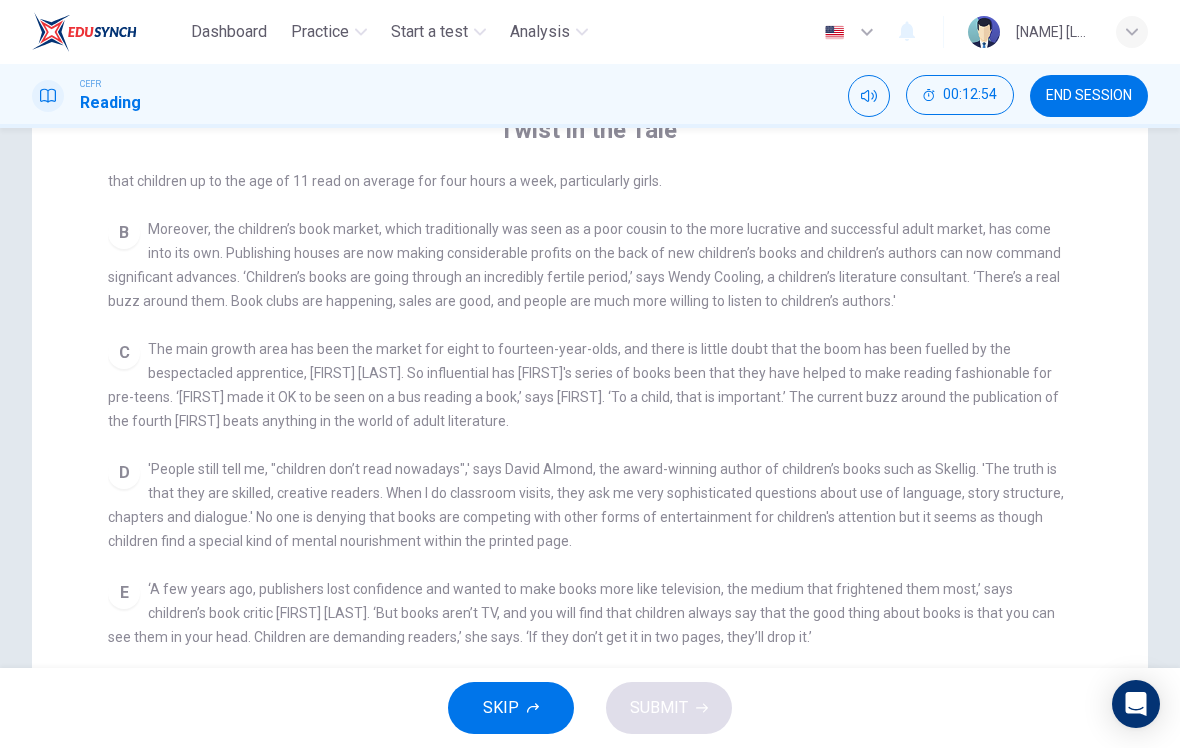 scroll, scrollTop: 187, scrollLeft: 0, axis: vertical 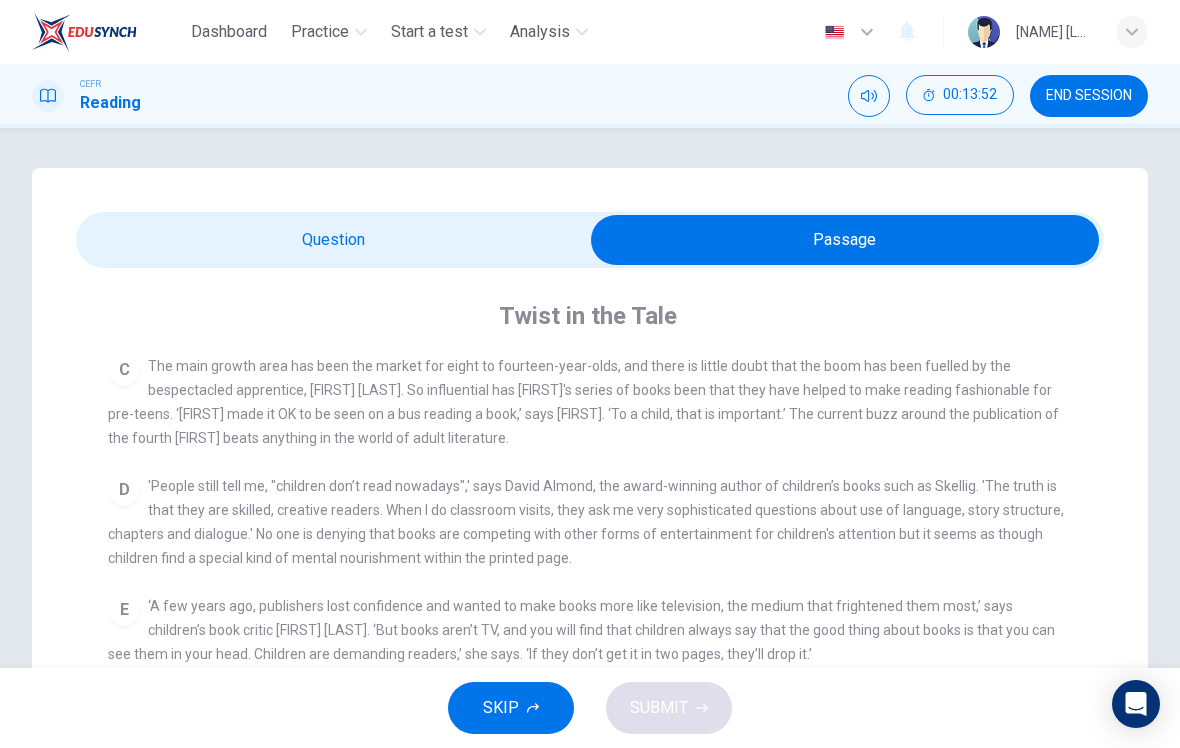 click at bounding box center (845, 240) 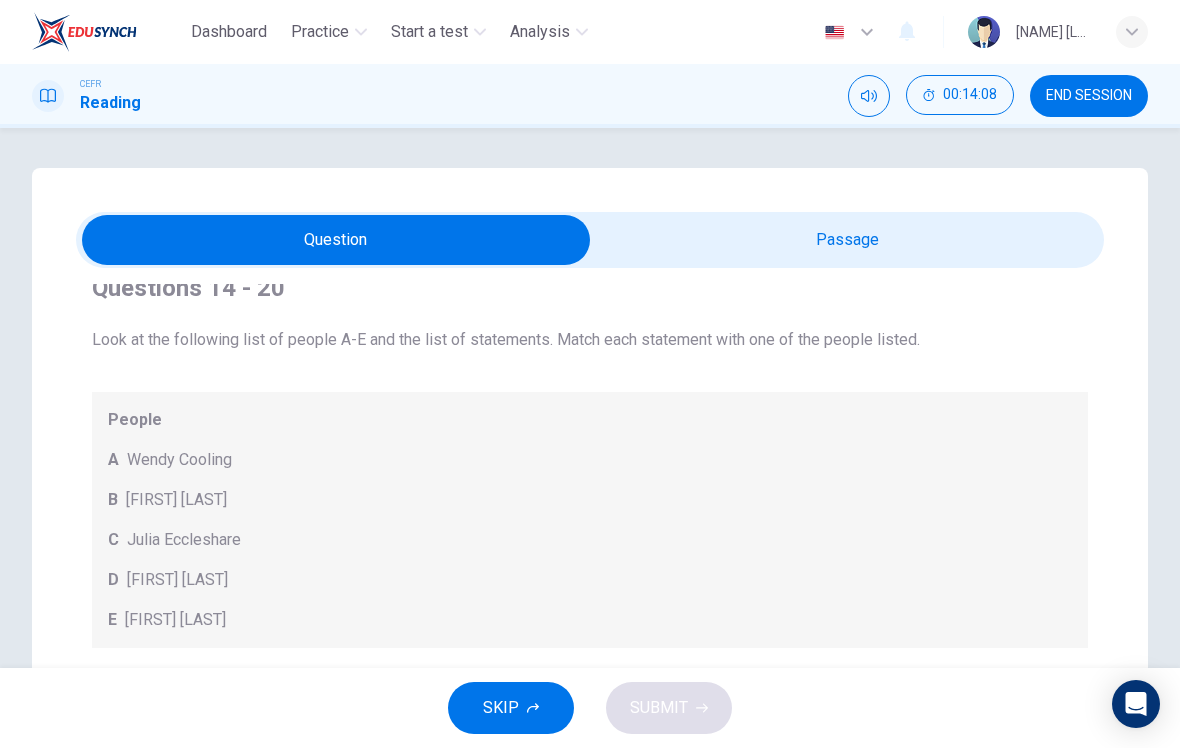 scroll, scrollTop: 0, scrollLeft: 0, axis: both 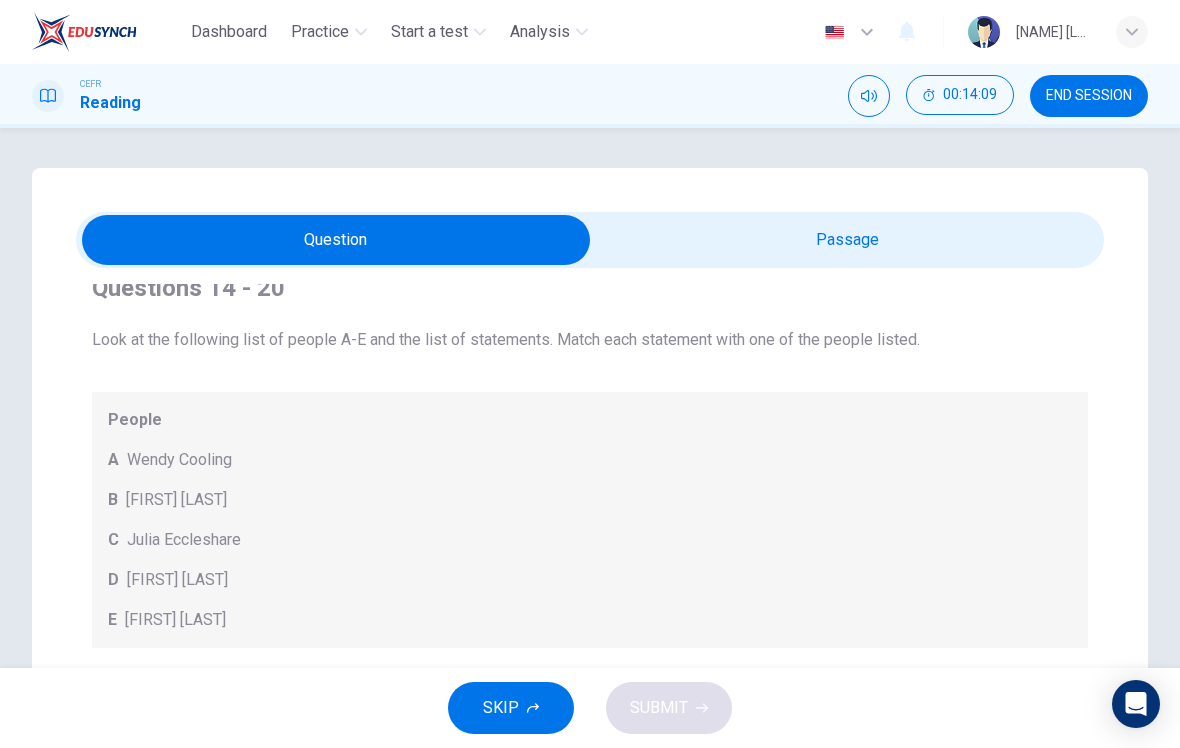 click at bounding box center (336, 240) 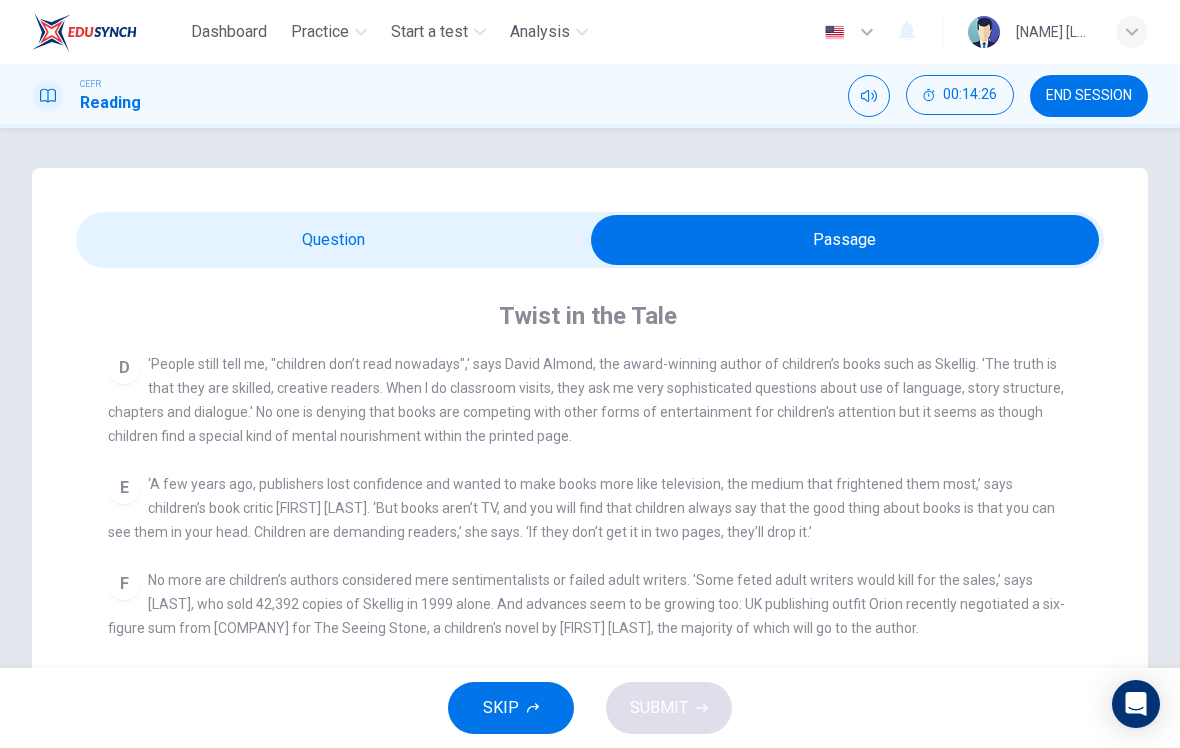 scroll, scrollTop: 784, scrollLeft: 0, axis: vertical 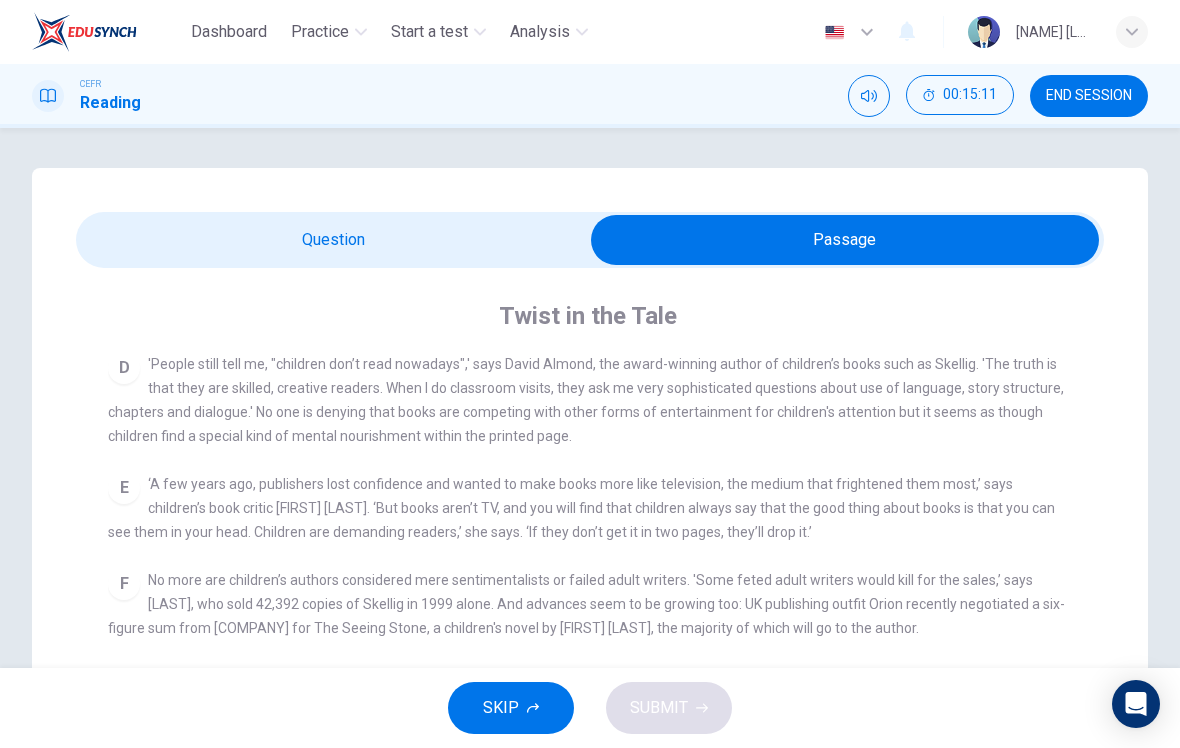 click at bounding box center [845, 240] 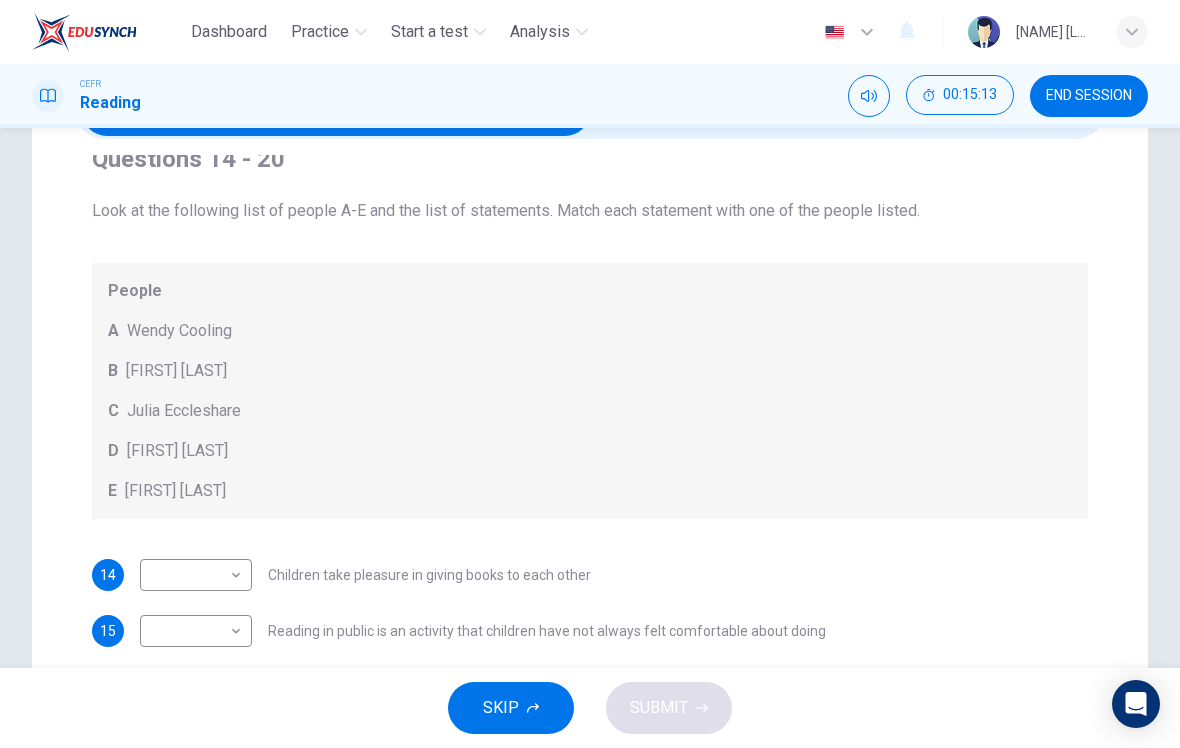 scroll, scrollTop: 146, scrollLeft: 0, axis: vertical 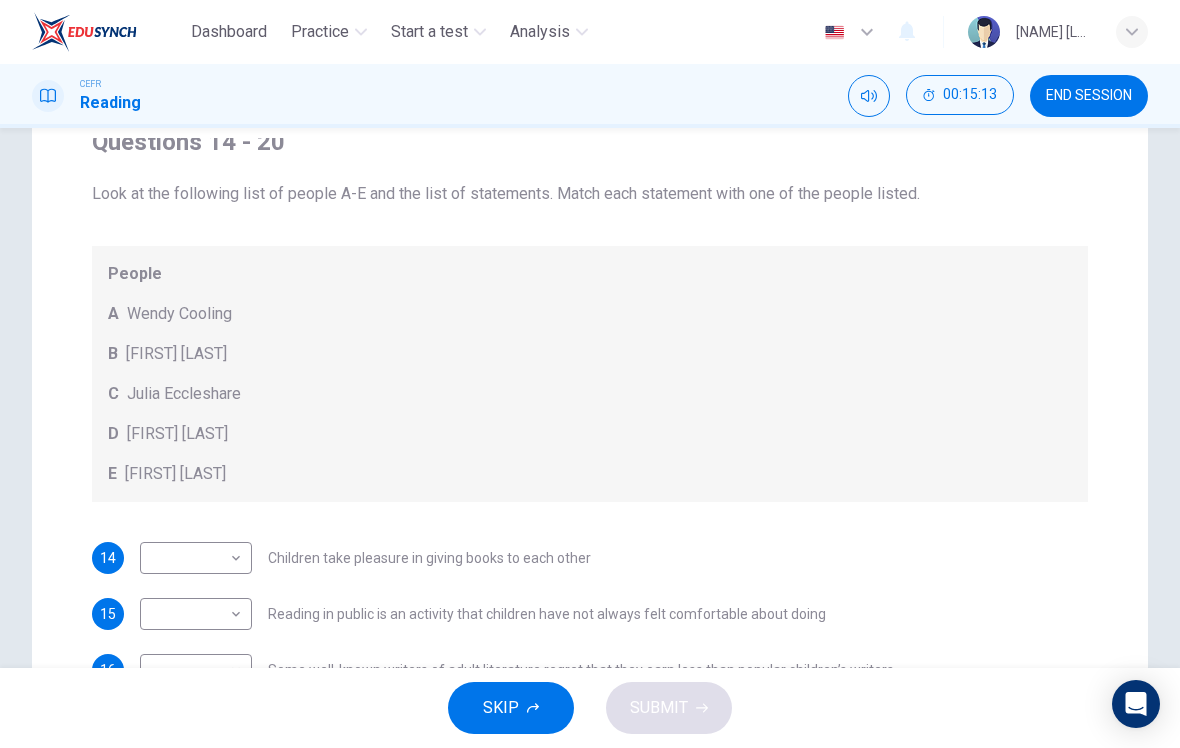 click on "Dashboard Practice Start a test Analysis English en ​ [FIRST] [LAST] CEFR Reading 00:15:13 END SESSION Question Passage Questions 14 - 20 Look at the following list of people A-E and the list of statements. Match each statement with one of the people listed. People A Wendy Cooling B David Almond C Julia Eccleshare D Jacqueline Wilson E Anne Fine 14 ​ ​ Children take pleasure in giving books to each other 15 ​ ​ Reading in public is an activity that children have not always felt comfortable about doing 16 ​ ​ Some well-known writers of adult literature regret that they earn less than popular children’s writers 17 ​ ​ Children are quick to decide whether they like or dislike a book 18 ​ ​ Children will read many books by an author that they like 19 ​ ​ The public do not realise how much children read today 20 A A ​ We are experiencing a rise in the popularity of children’s literature Twist in the Tale CLICK TO ZOOM Click to Zoom A B C D E F G H I J SKIP" at bounding box center (590, 374) 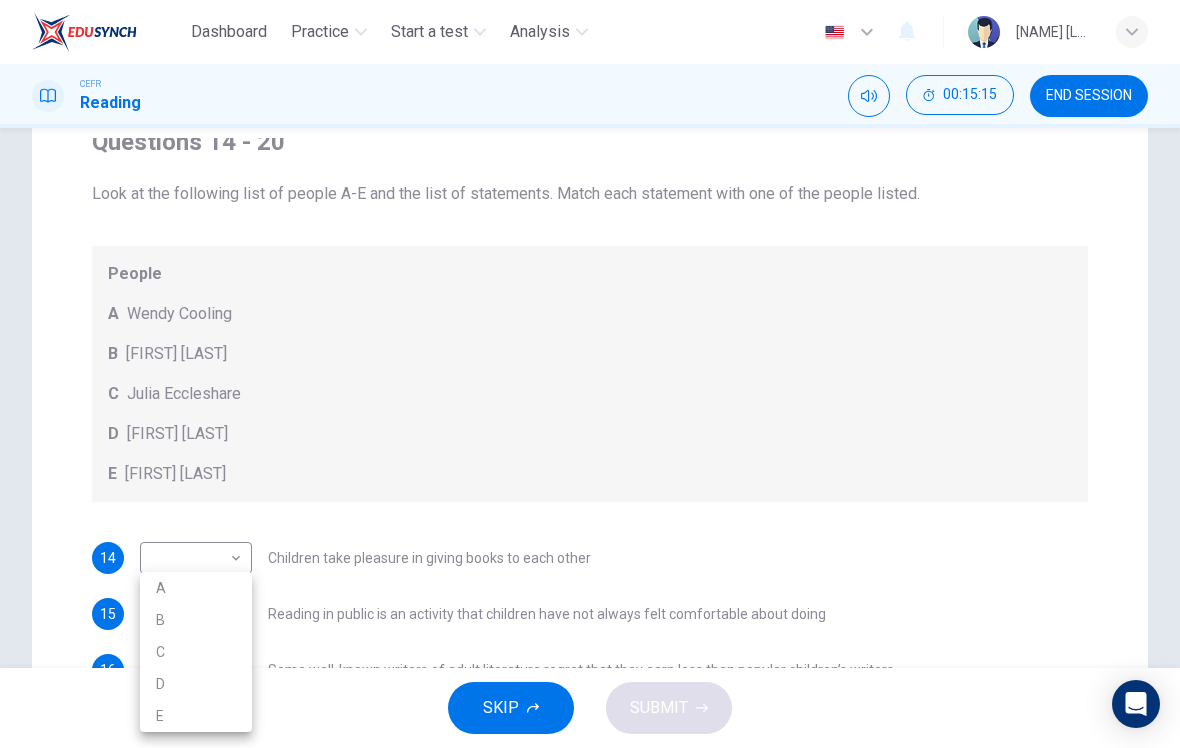 click on "D" at bounding box center [196, 684] 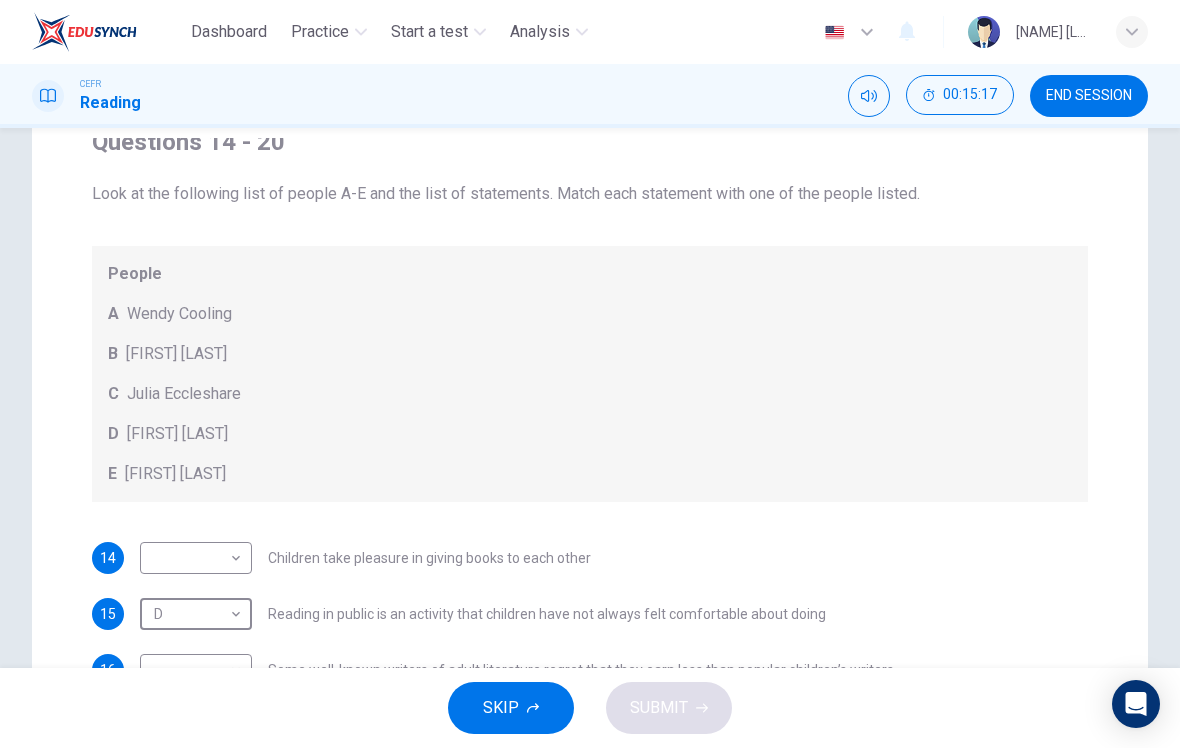 scroll, scrollTop: 28, scrollLeft: 0, axis: vertical 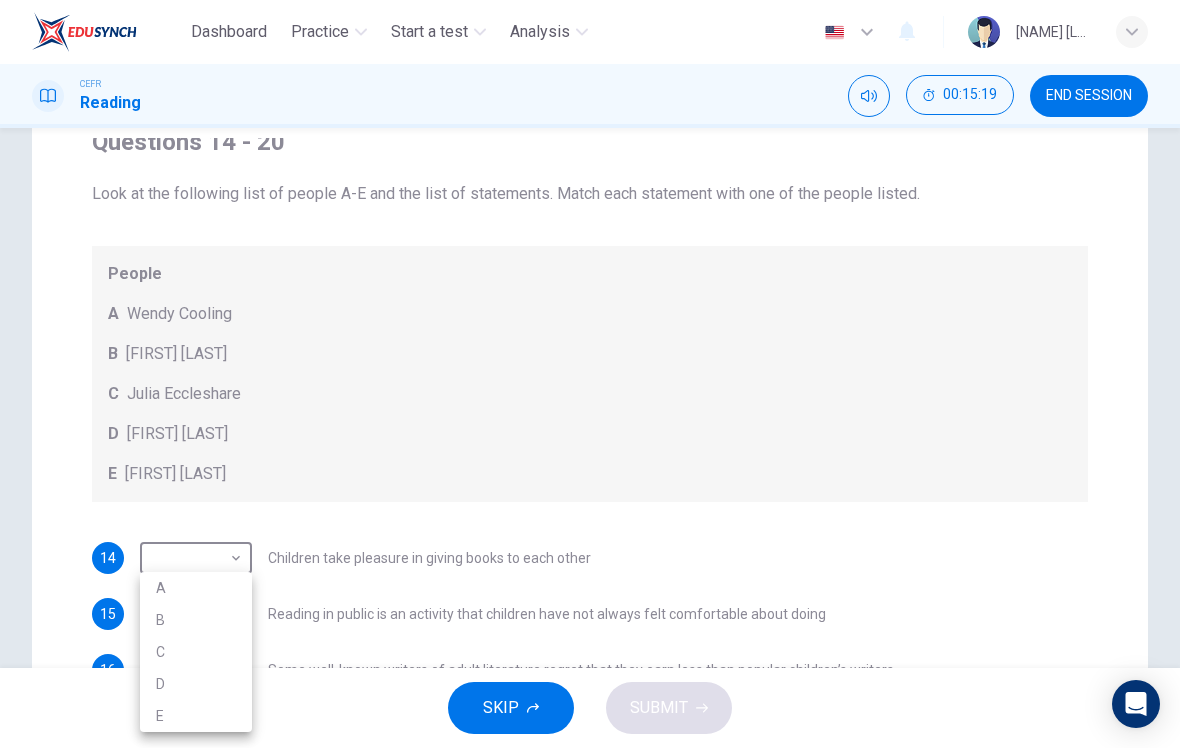 click on "D" at bounding box center (196, 684) 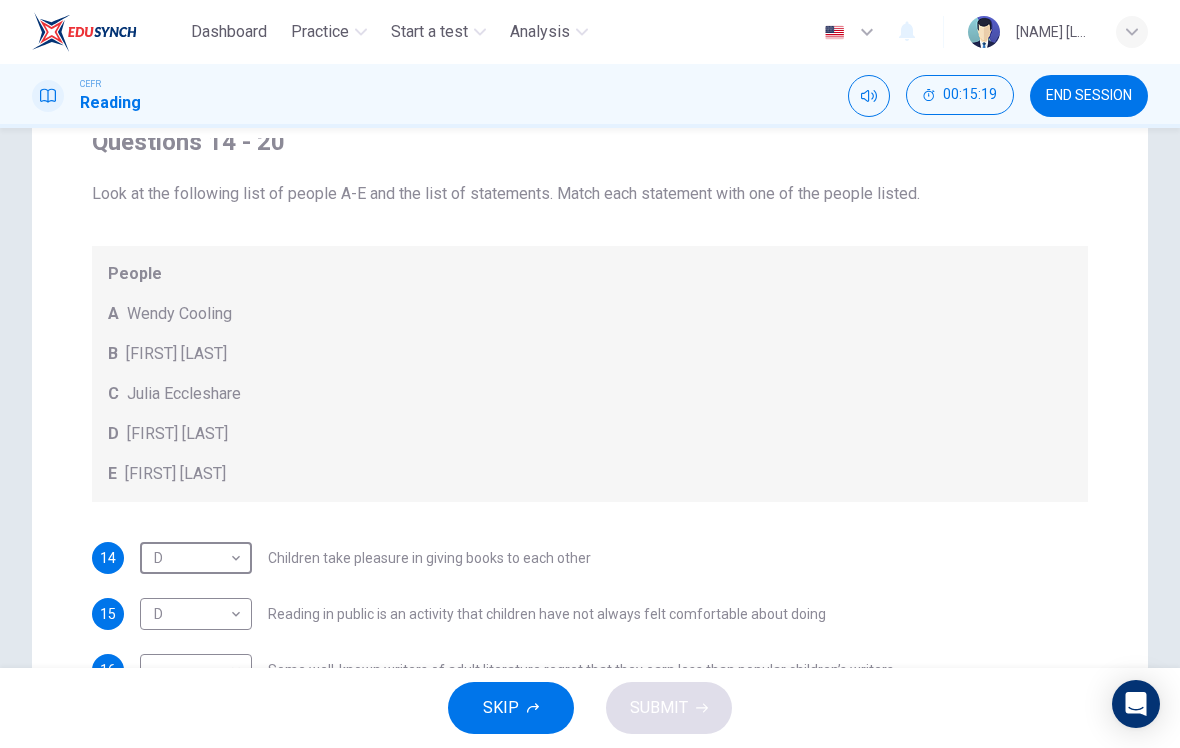 click on "Dashboard Practice Start a test Analysis English en ​ [FIRST] [LAST] CEFR Reading 00:15:19 END SESSION Question Passage Questions 14 - 20 Look at the following list of people A-E and the list of statements. Match each statement with one of the people listed. People A Wendy Cooling B David Almond C Julia Eccleshare D Jacqueline Wilson E Anne Fine 14 D D ​ Children take pleasure in giving books to each other 15 D D ​ Reading in public is an activity that children have not always felt comfortable about doing 16 ​ ​ Some well-known writers of adult literature regret that they earn less than popular children’s writers 17 ​ ​ Children are quick to decide whether they like or dislike a book 18 ​ ​ Children will read many books by an author that they like 19 ​ ​ The public do not realise how much children read today 20 A A ​ We are experiencing a rise in the popularity of children’s literature Twist in the Tale CLICK TO ZOOM Click to Zoom A B C D E F G H I J SKIP" at bounding box center [590, 374] 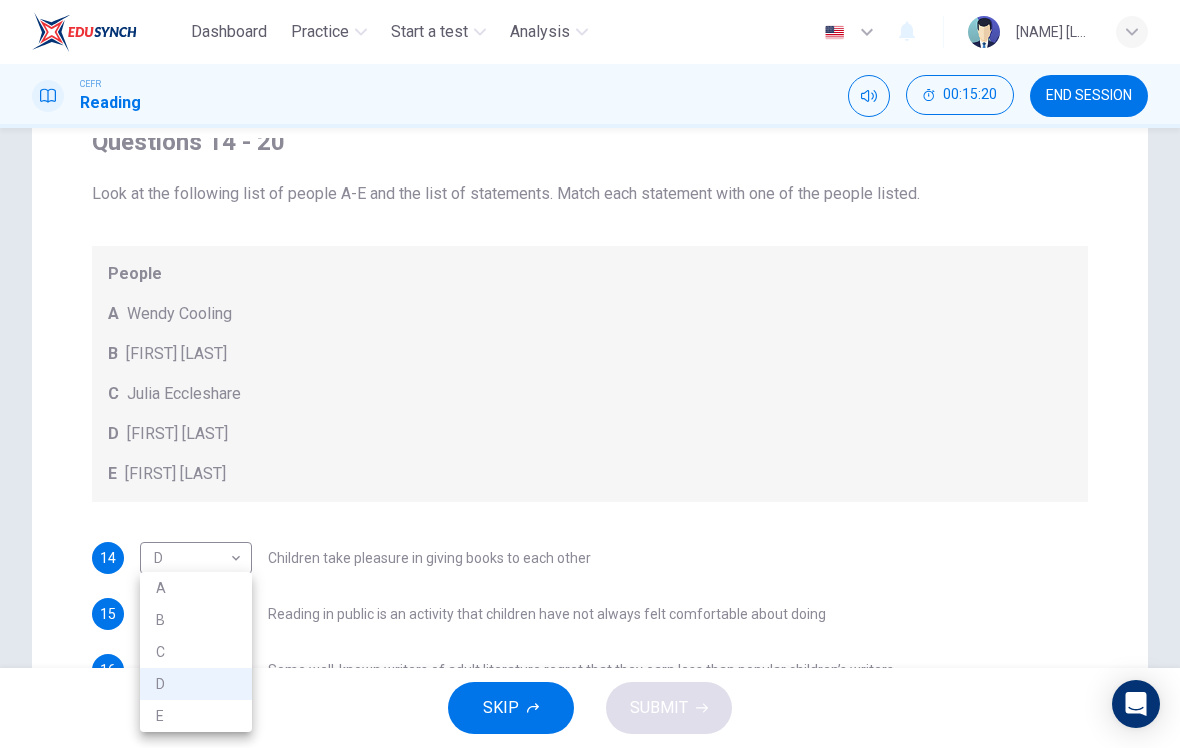 click on "C" at bounding box center [196, 652] 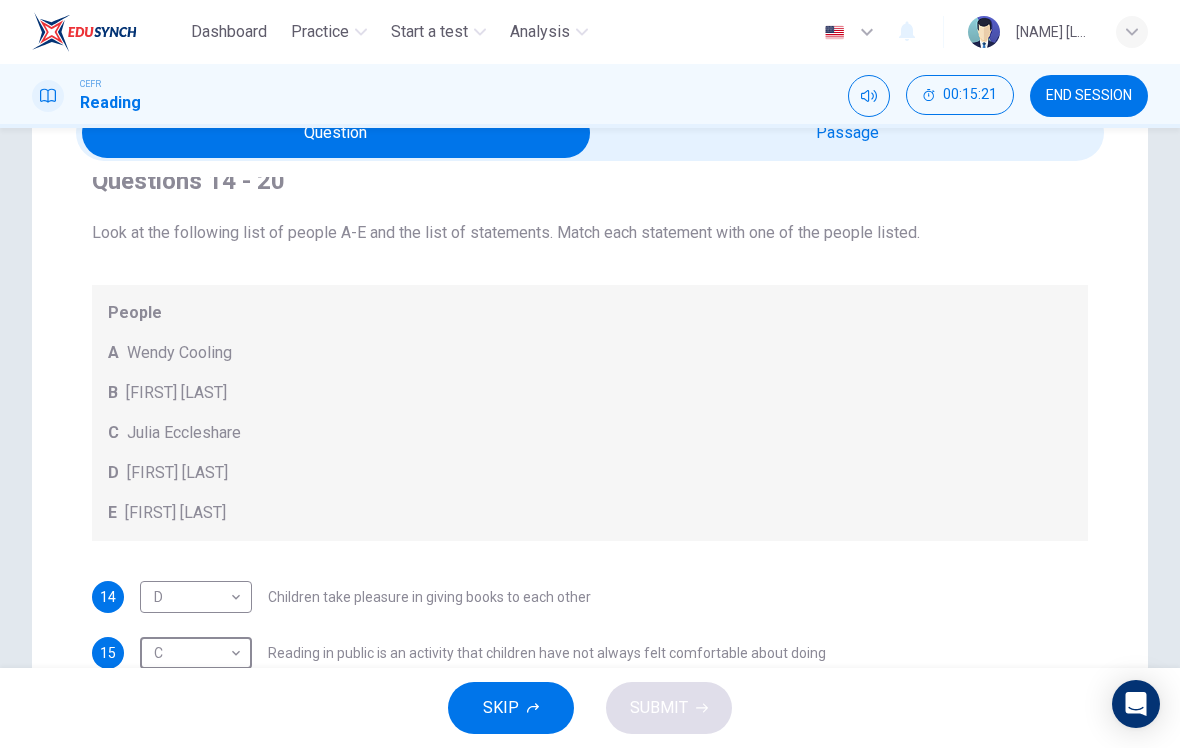 scroll, scrollTop: 93, scrollLeft: 0, axis: vertical 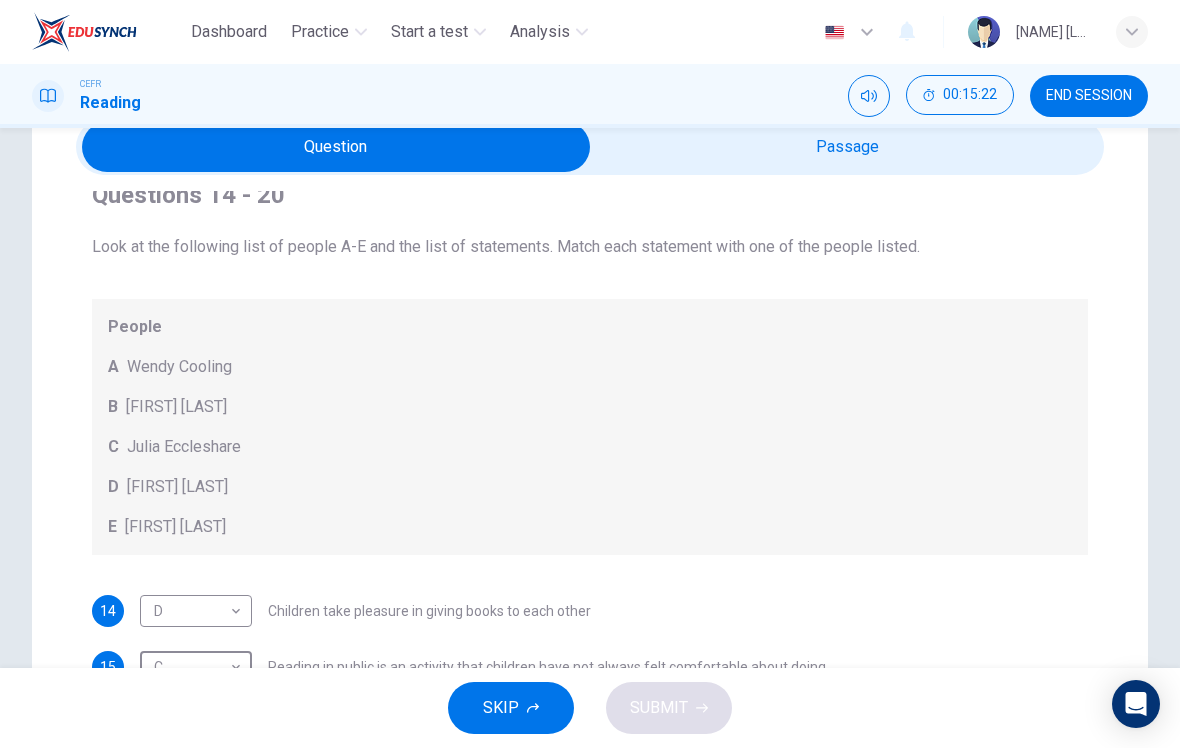 click at bounding box center [336, 147] 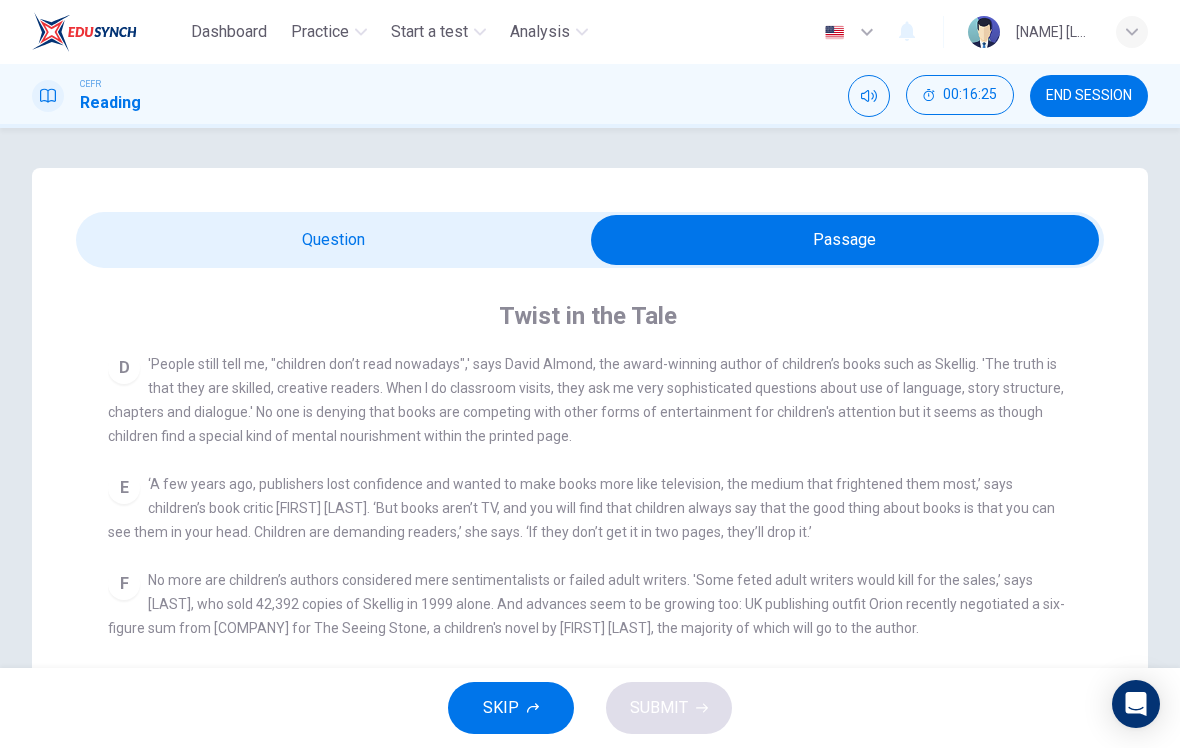 scroll, scrollTop: 0, scrollLeft: 0, axis: both 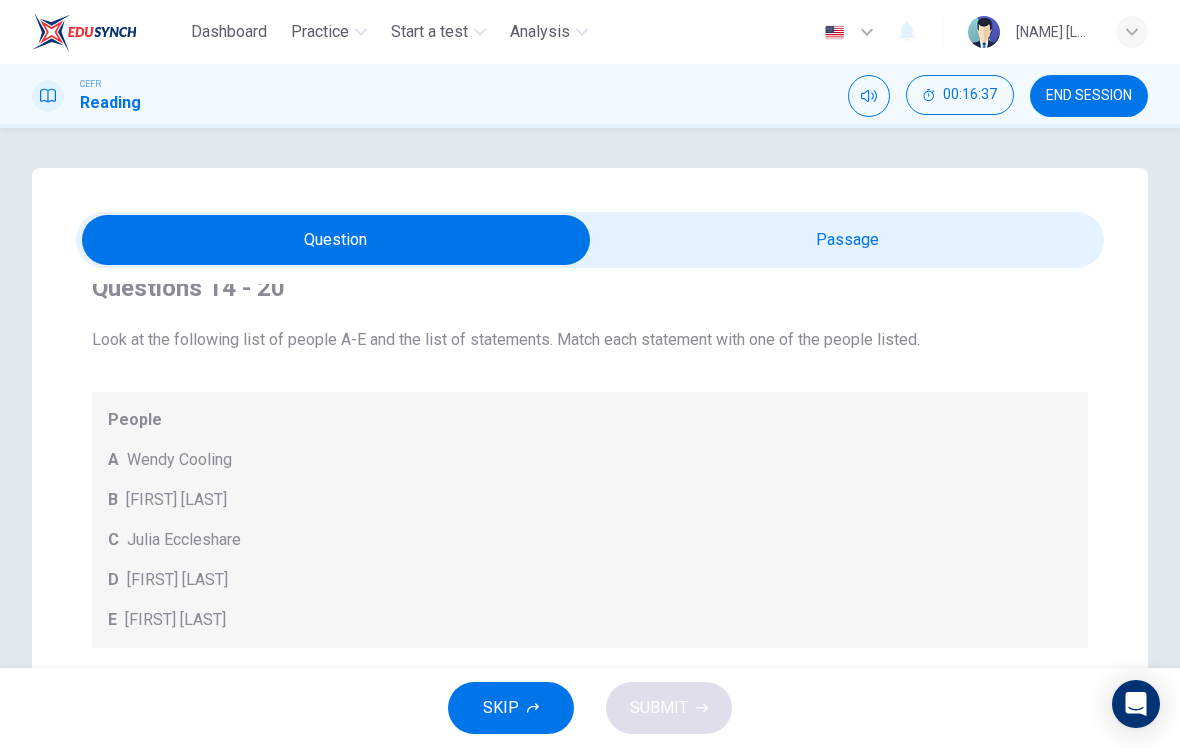 click at bounding box center [336, 240] 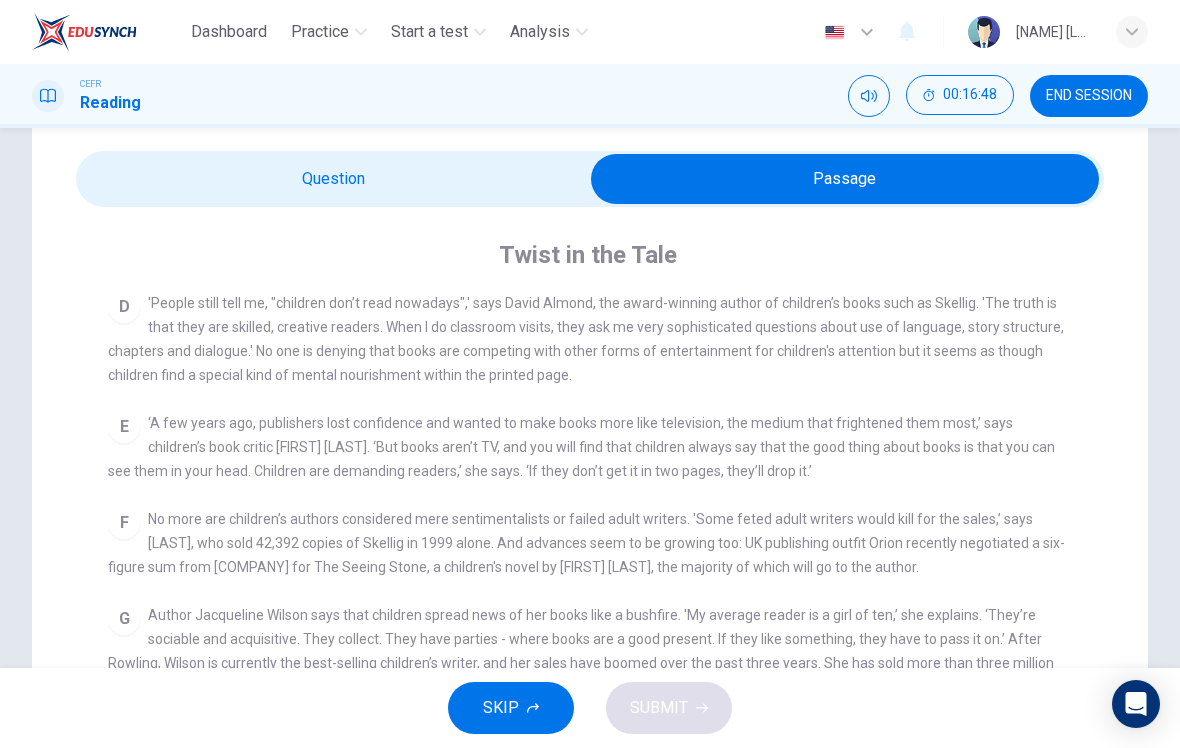 scroll, scrollTop: 47, scrollLeft: 0, axis: vertical 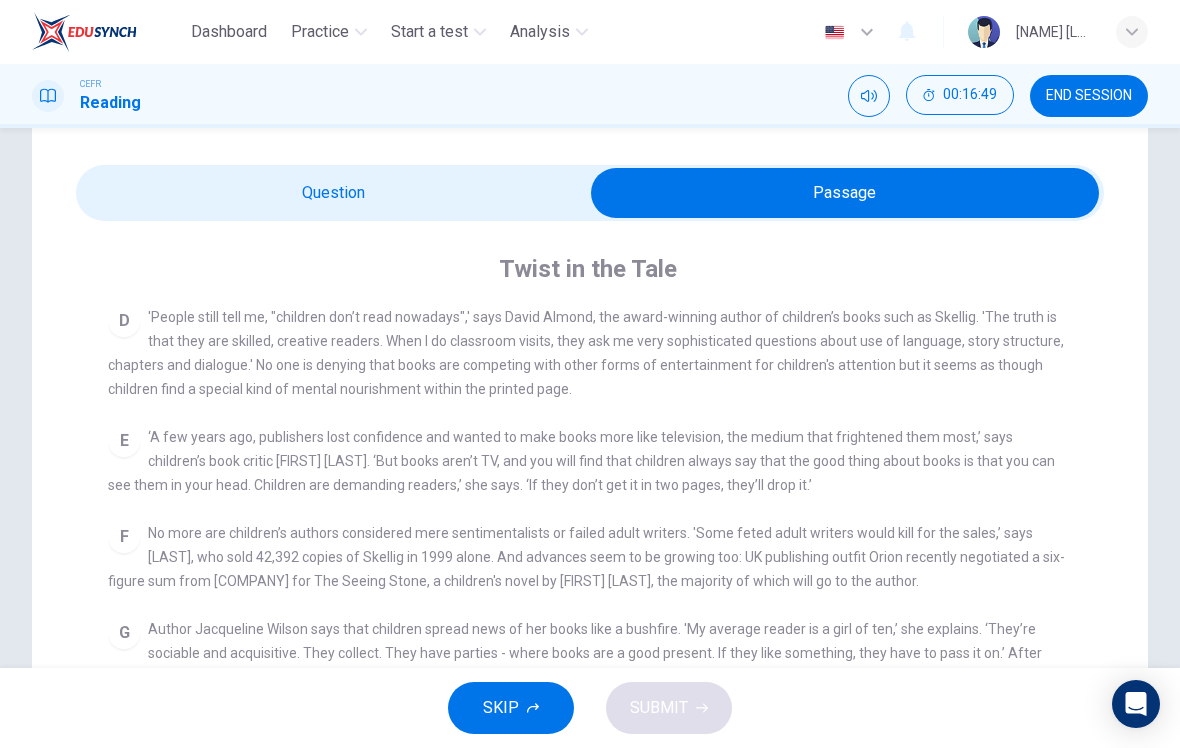 click at bounding box center (845, 193) 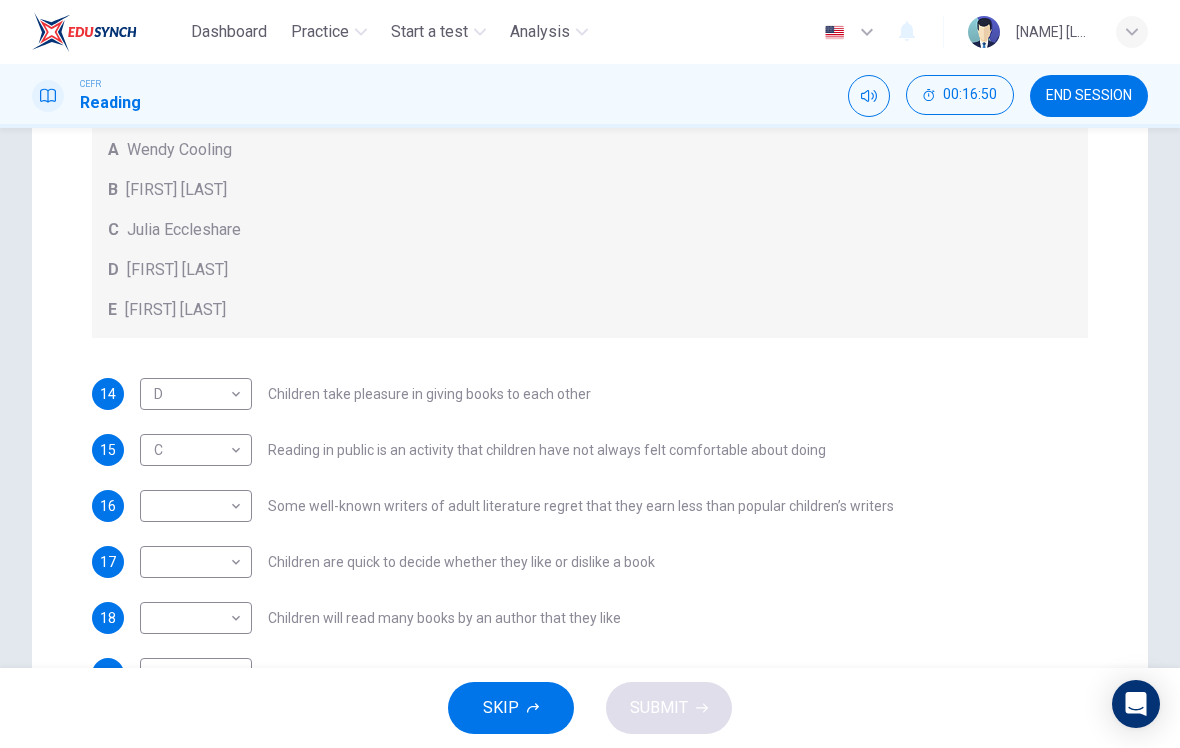 scroll, scrollTop: 311, scrollLeft: 0, axis: vertical 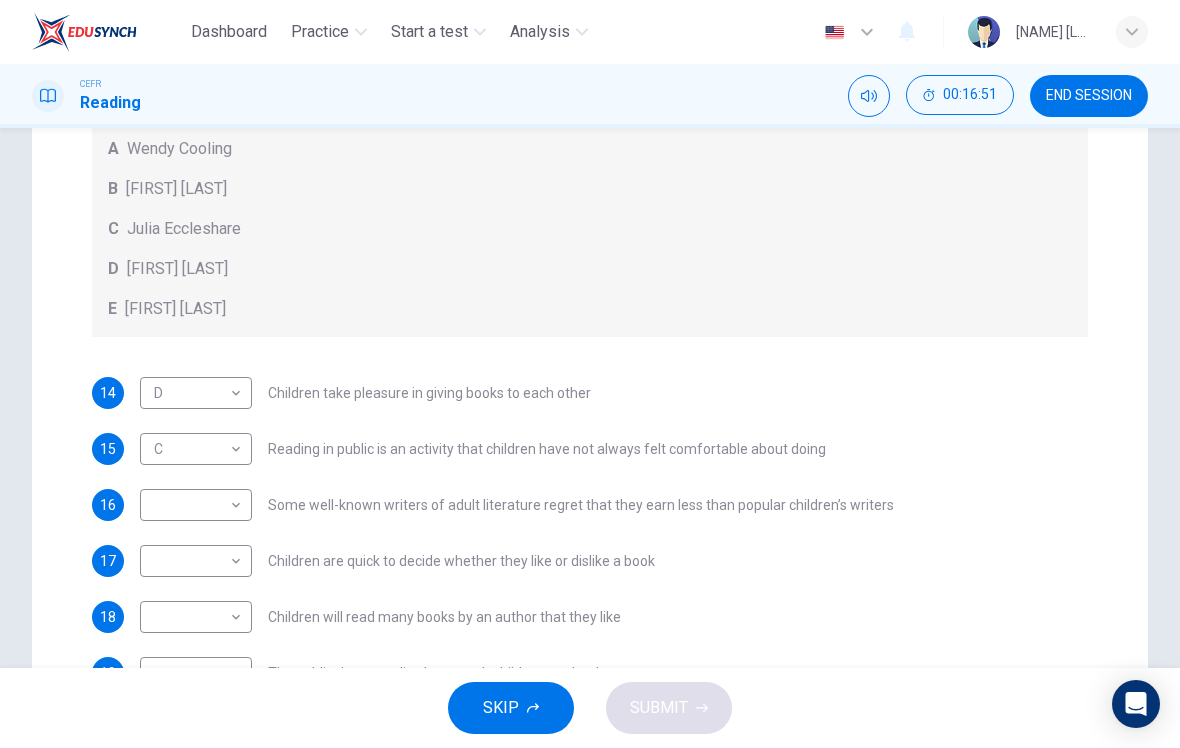 click on "Dashboard Practice Start a test Analysis English en ​ NOOR QURRATU'AINI BINTI MOHD RASHIDI CEFR Reading 00:16:51 END SESSION Question Passage Questions 14 - 20 Look at the following list of people A-E and the list of statements. Match each statement with one of the people listed. People A Wendy Cooling B David Almond C Julia Eccleshare D Jacqueline Wilson E Anne Fine 14 D D ​ Children take pleasure in giving books to each other 15 C C ​ Reading in public is an activity that children have not always felt comfortable about doing 16 ​ ​ Some well-known writers of adult literature regret that they earn less than popular children’s writers 17 ​ ​ Children are quick to decide whether they like or dislike a book 18 ​ ​ Children will read many books by an author that they like 19 ​ ​ The public do not realise how much children read today 20 A A ​ We are experiencing a rise in the popularity of children’s literature Twist in the Tale CLICK TO ZOOM Click to Zoom A B C D E F G H I J SKIP" at bounding box center [590, 374] 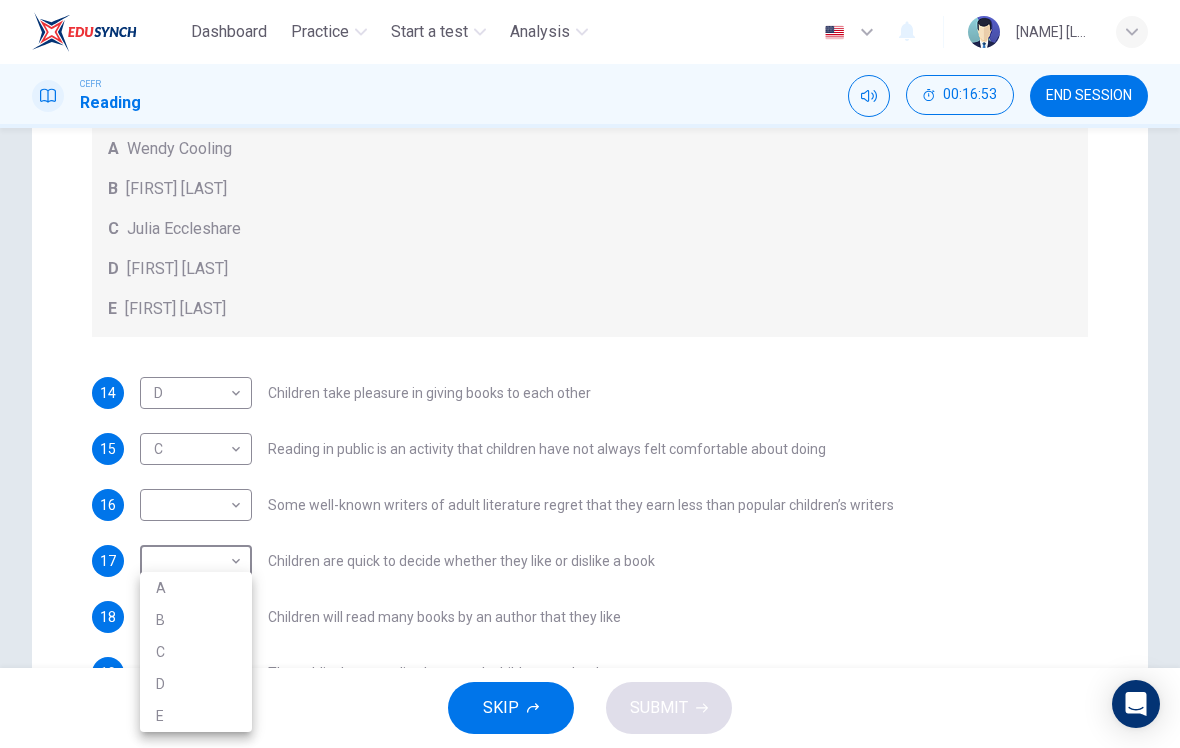 click on "C" at bounding box center [196, 652] 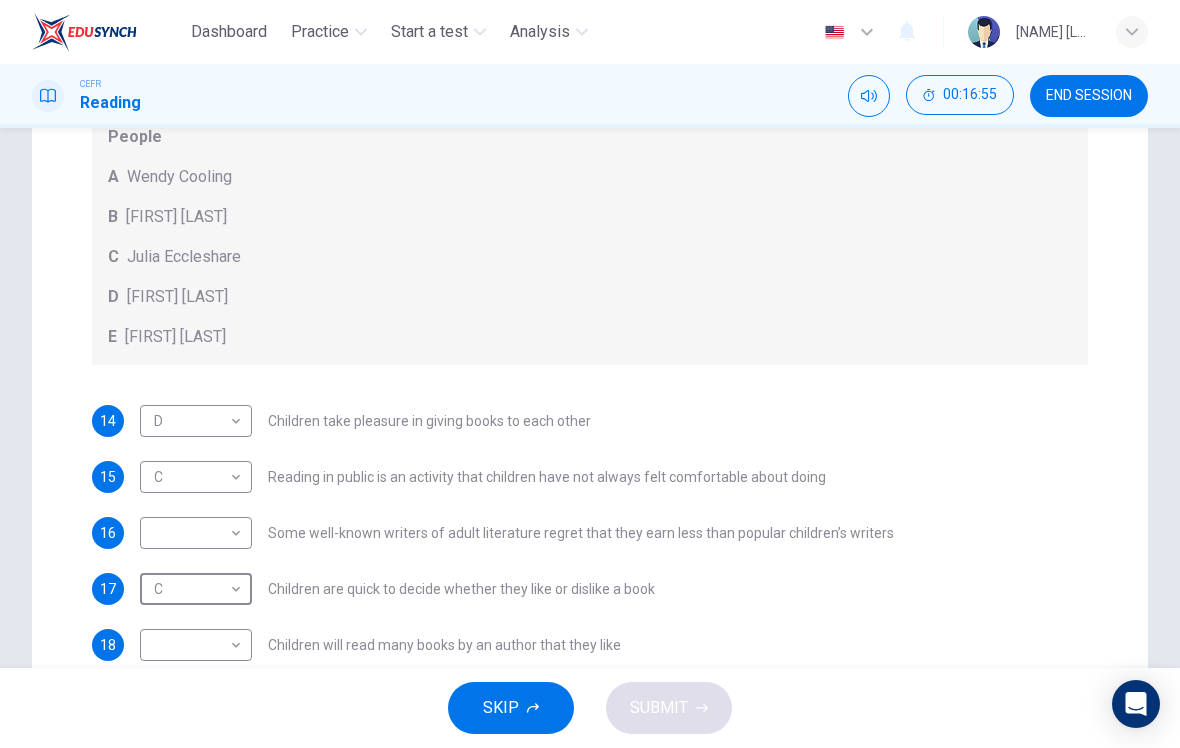 scroll, scrollTop: 0, scrollLeft: 0, axis: both 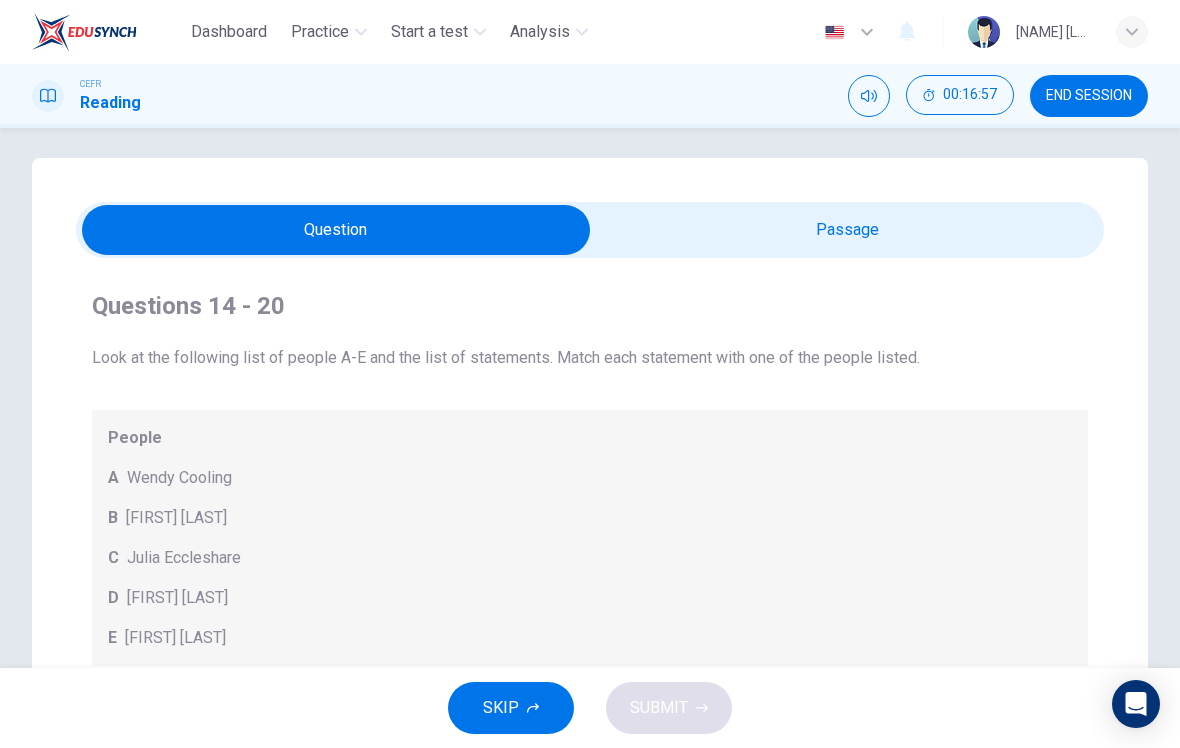 click at bounding box center (336, 230) 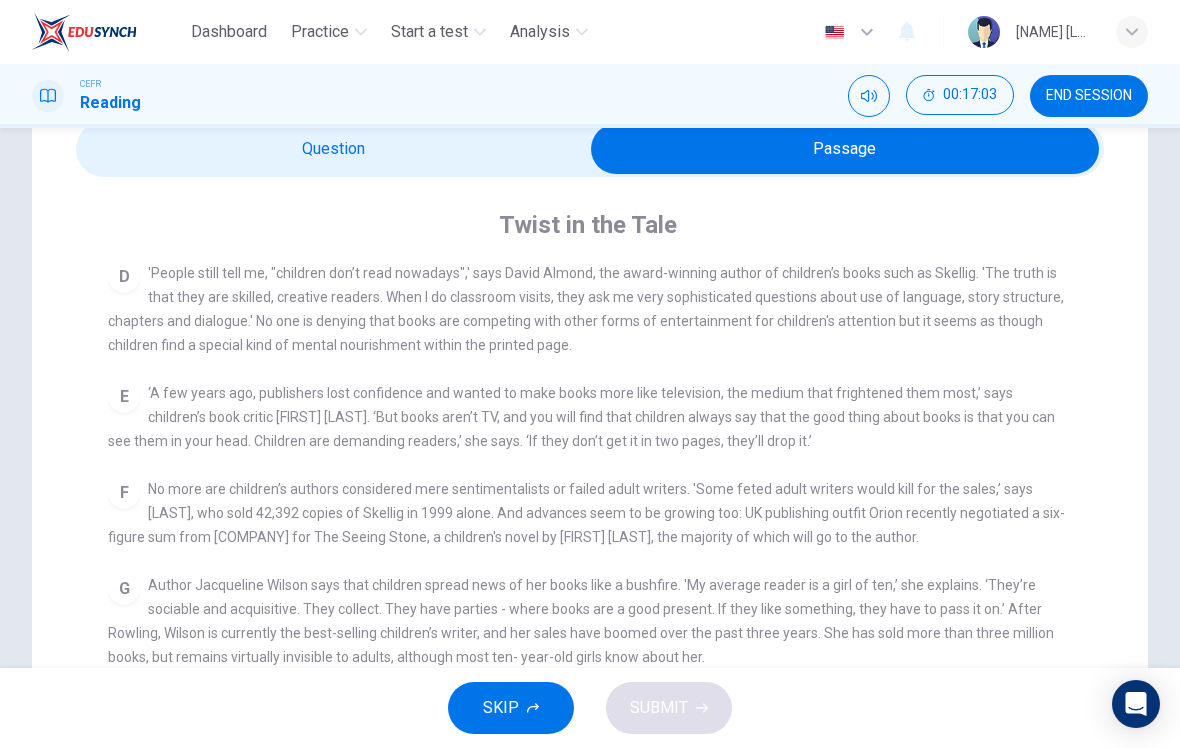 scroll, scrollTop: 64, scrollLeft: 0, axis: vertical 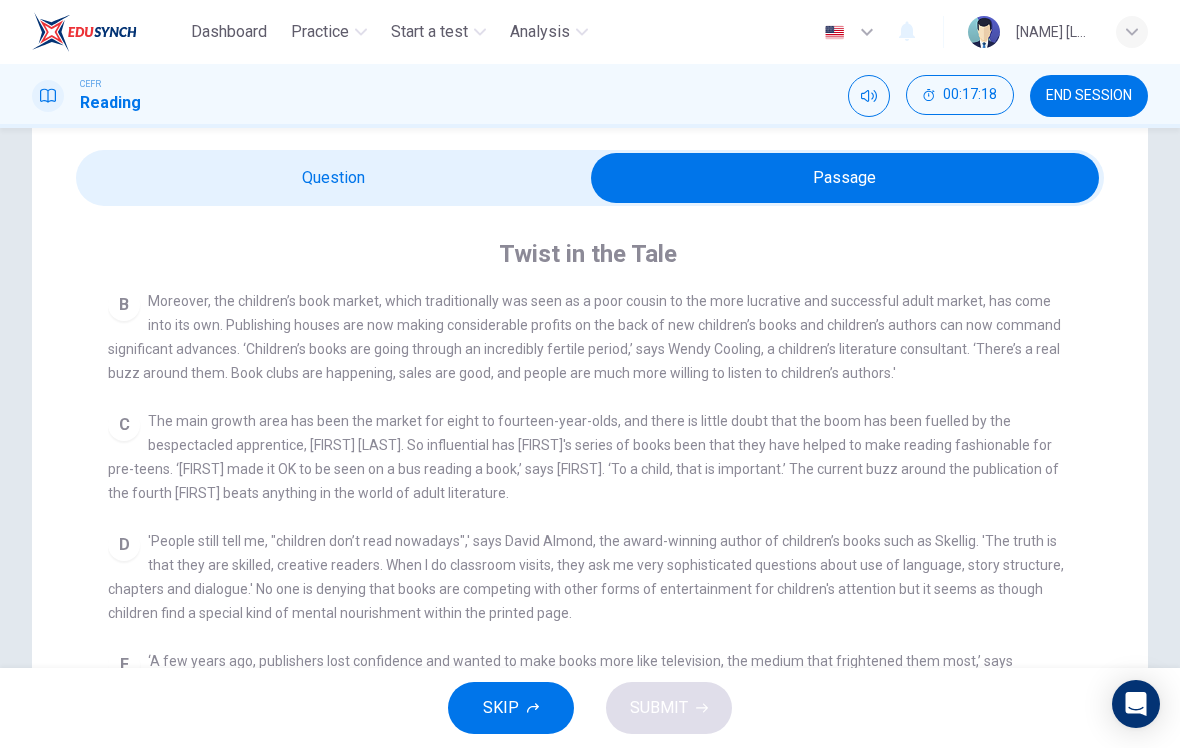 click at bounding box center [845, 178] 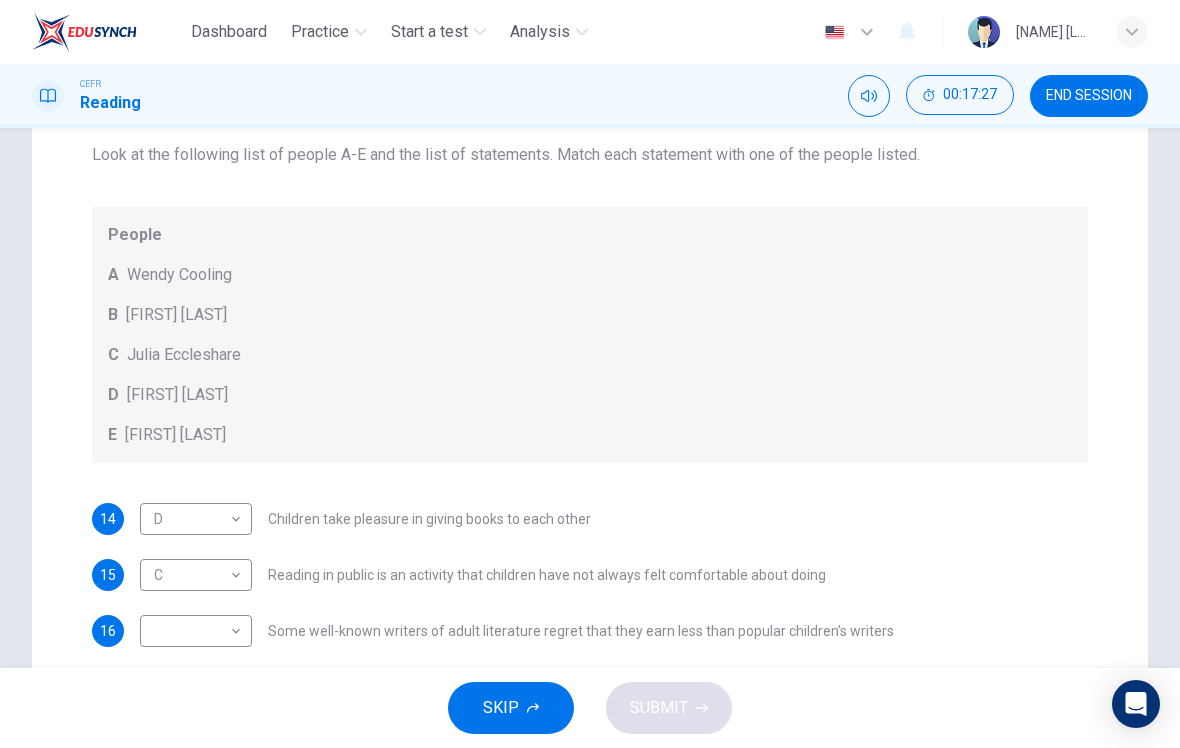scroll, scrollTop: 181, scrollLeft: 0, axis: vertical 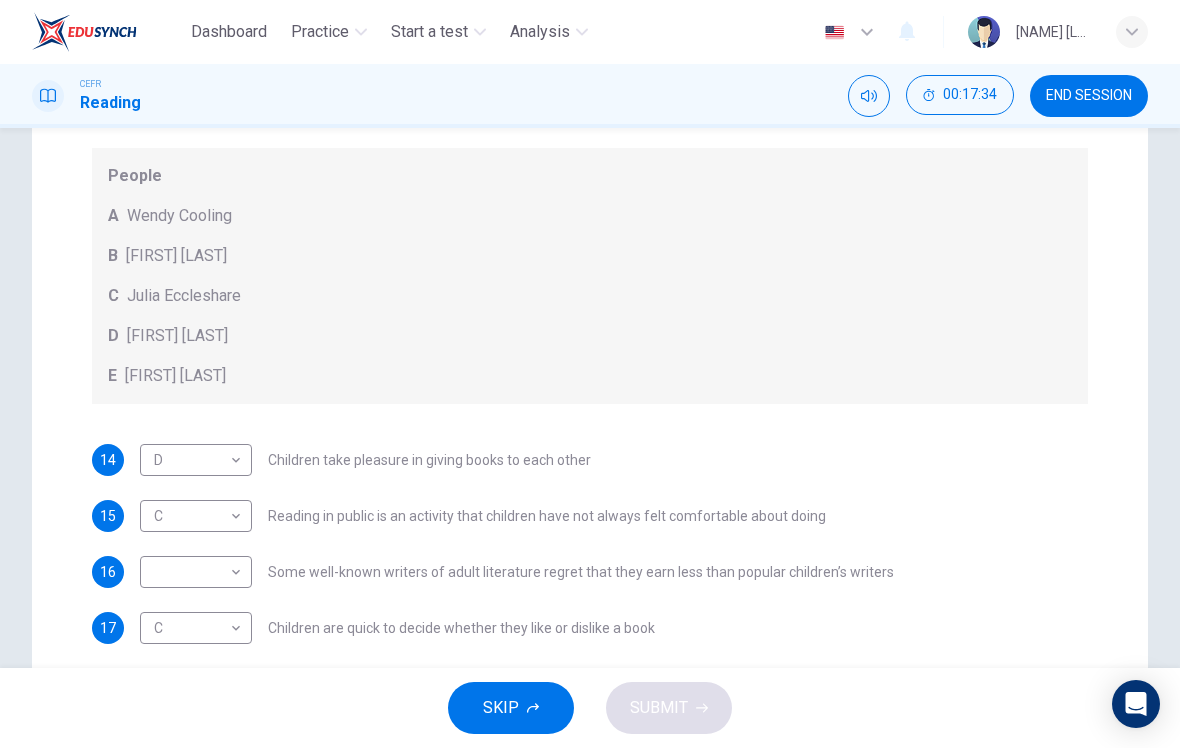click on "Dashboard Practice Start a test Analysis English en ​ [FIRST] [LAST] CEFR Reading 00:17:34 END SESSION Question Passage Questions 14 - 20 Look at the following list of people A-E and the list of statements. Match each statement with one of the people listed. People A Wendy Cooling B David Almond C Julia Eccleshare D Jacqueline Wilson E Anne Fine 14 D D ​ Children take pleasure in giving books to each other 15 C C ​ Reading in public is an activity that children have not always felt comfortable about doing 16 ​ ​ Some well-known writers of adult literature regret that they earn less than popular children’s writers 17 C C ​ Children are quick to decide whether they like or dislike a book 18 ​ ​ Children will read many books by an author that they like 19 ​ ​ The public do not realise how much children read today 20 A A ​ We are experiencing a rise in the popularity of children’s literature Twist in the Tale CLICK TO ZOOM Click to Zoom A B C D E F G H I J SKIP" at bounding box center [590, 374] 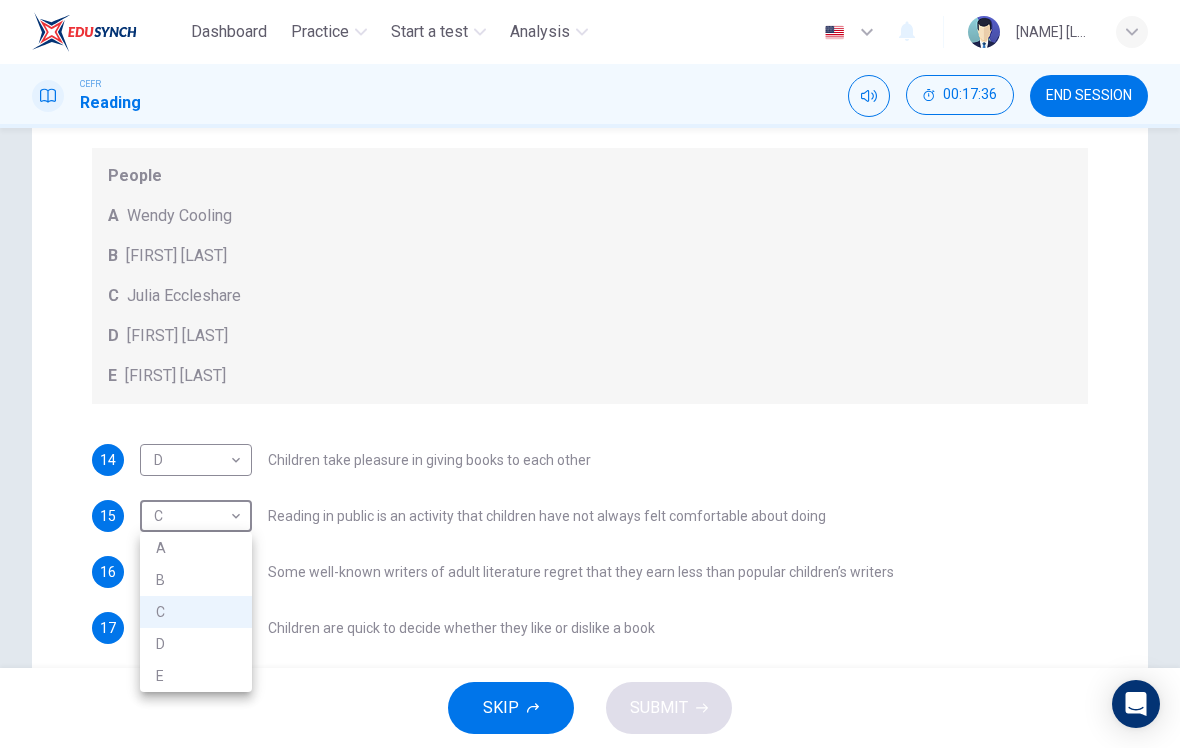 click on "A" at bounding box center [196, 548] 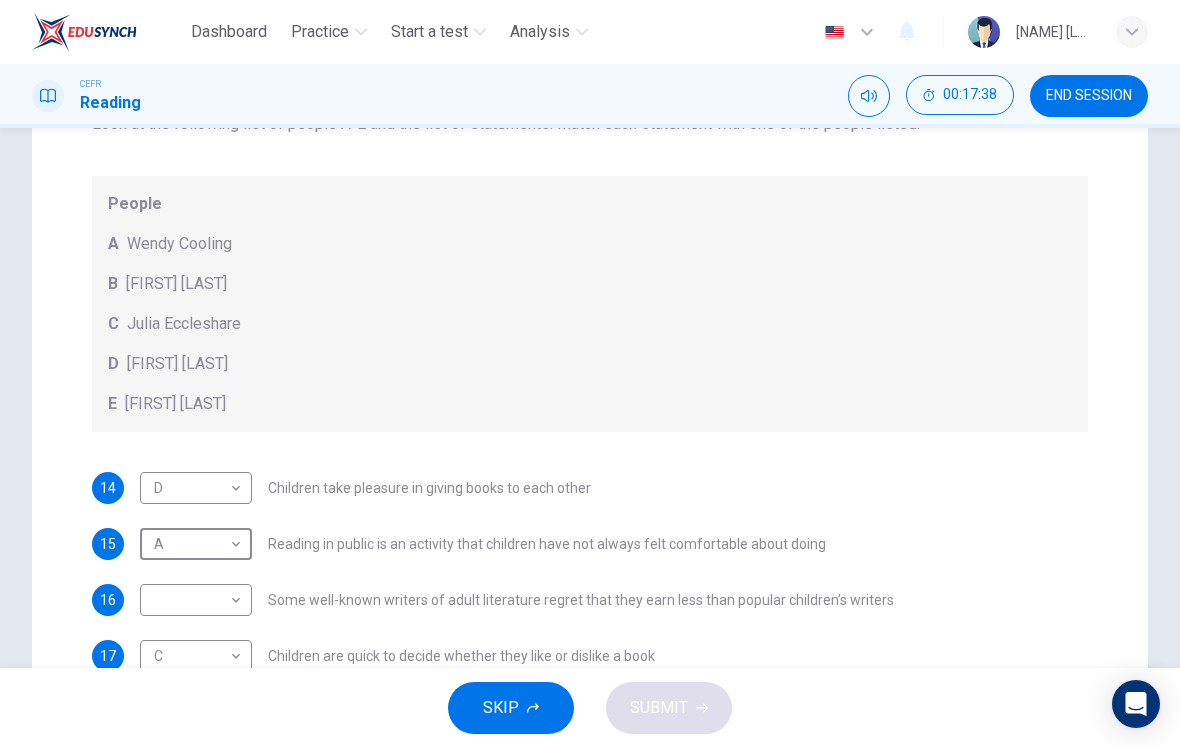 scroll, scrollTop: 0, scrollLeft: 0, axis: both 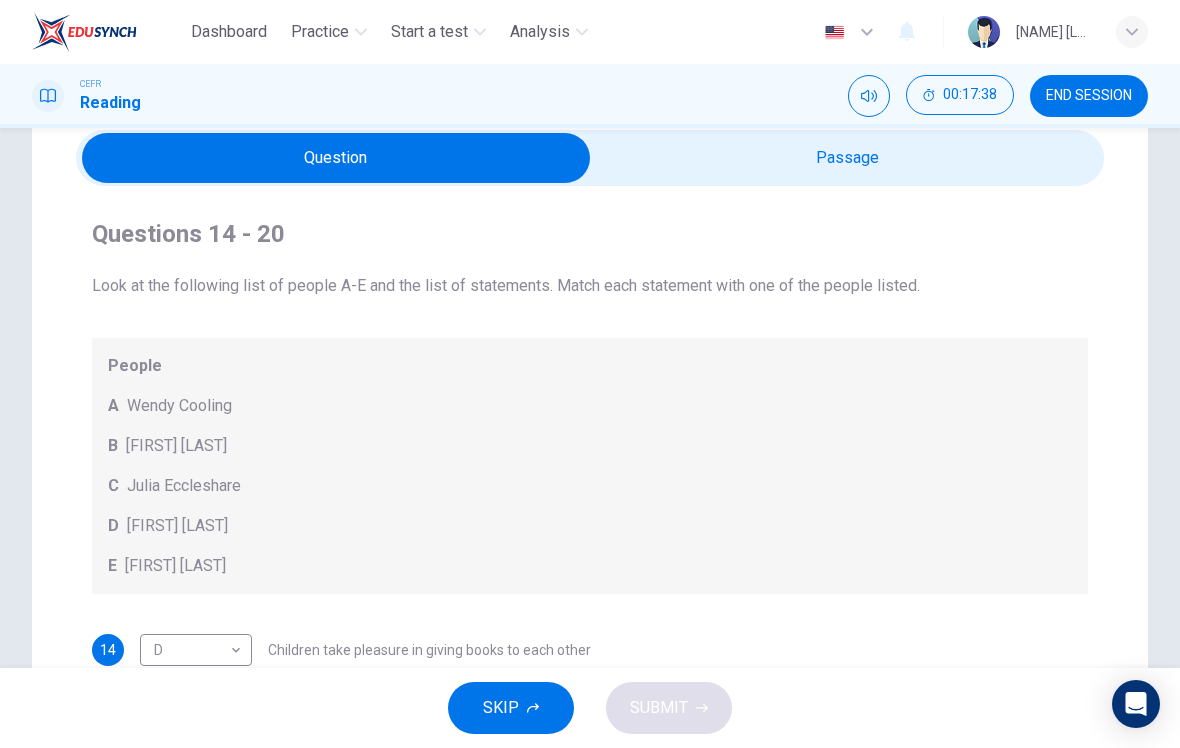 click at bounding box center (336, 158) 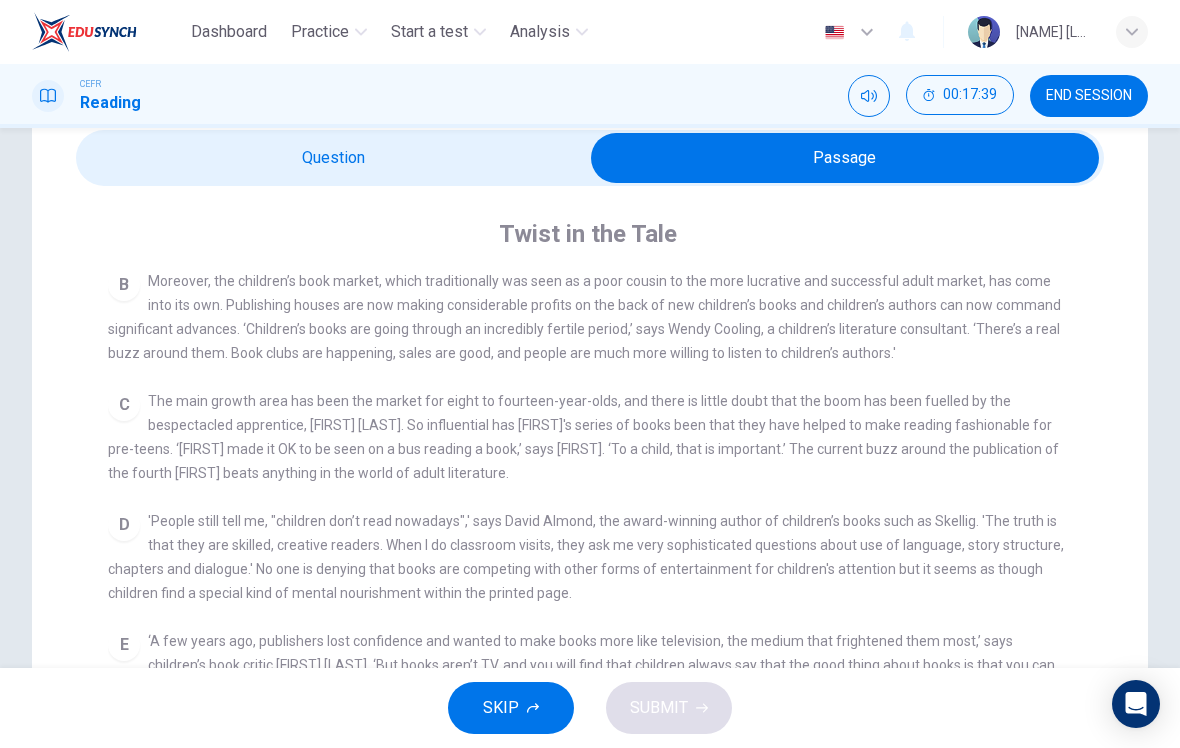 scroll, scrollTop: 546, scrollLeft: 0, axis: vertical 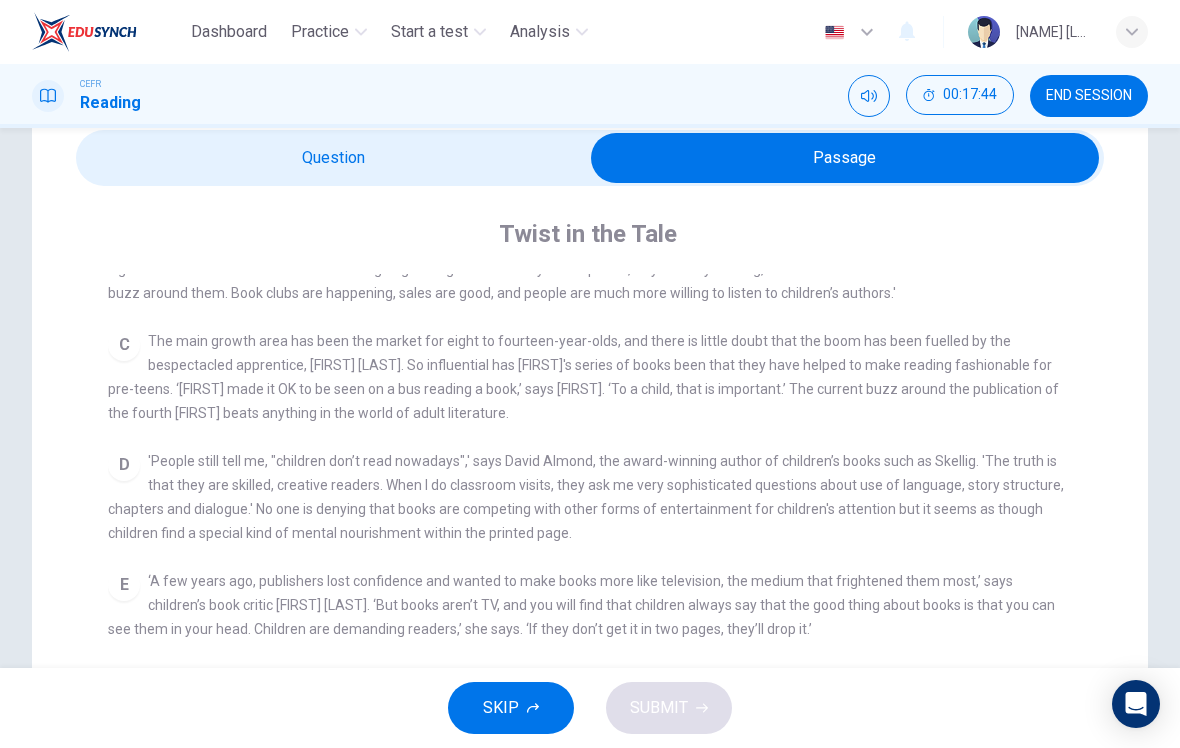 click at bounding box center [845, 158] 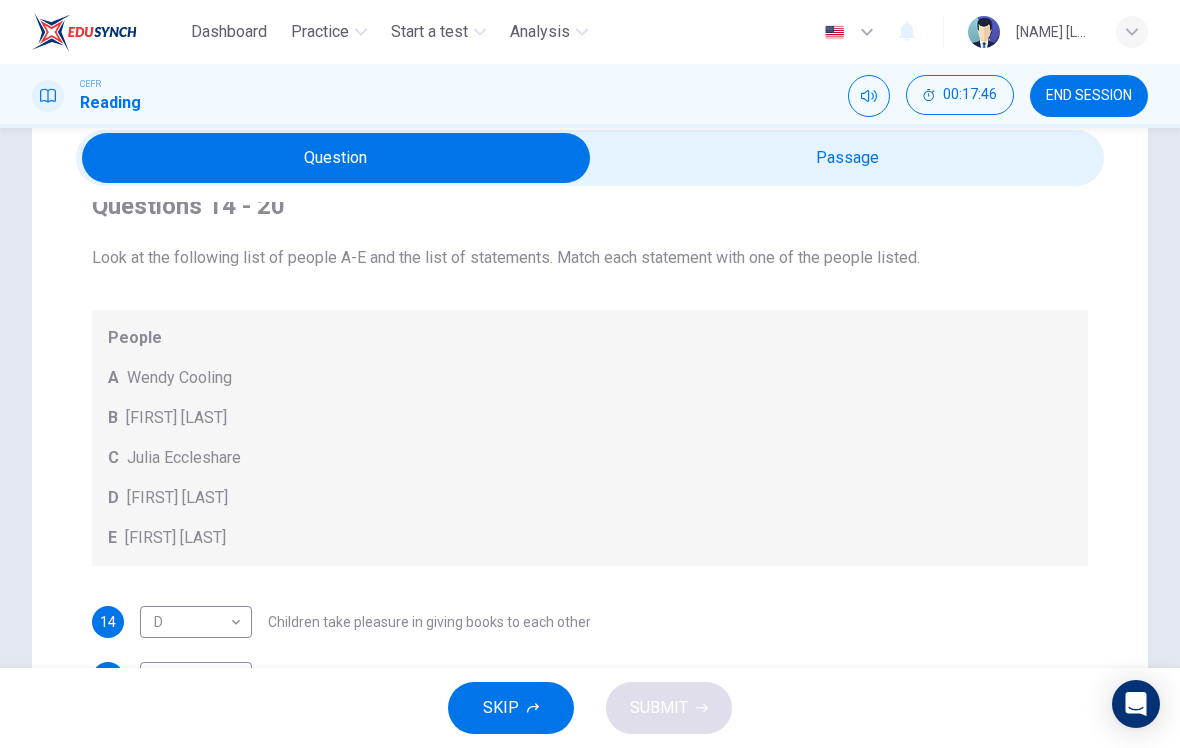 scroll, scrollTop: 29, scrollLeft: 0, axis: vertical 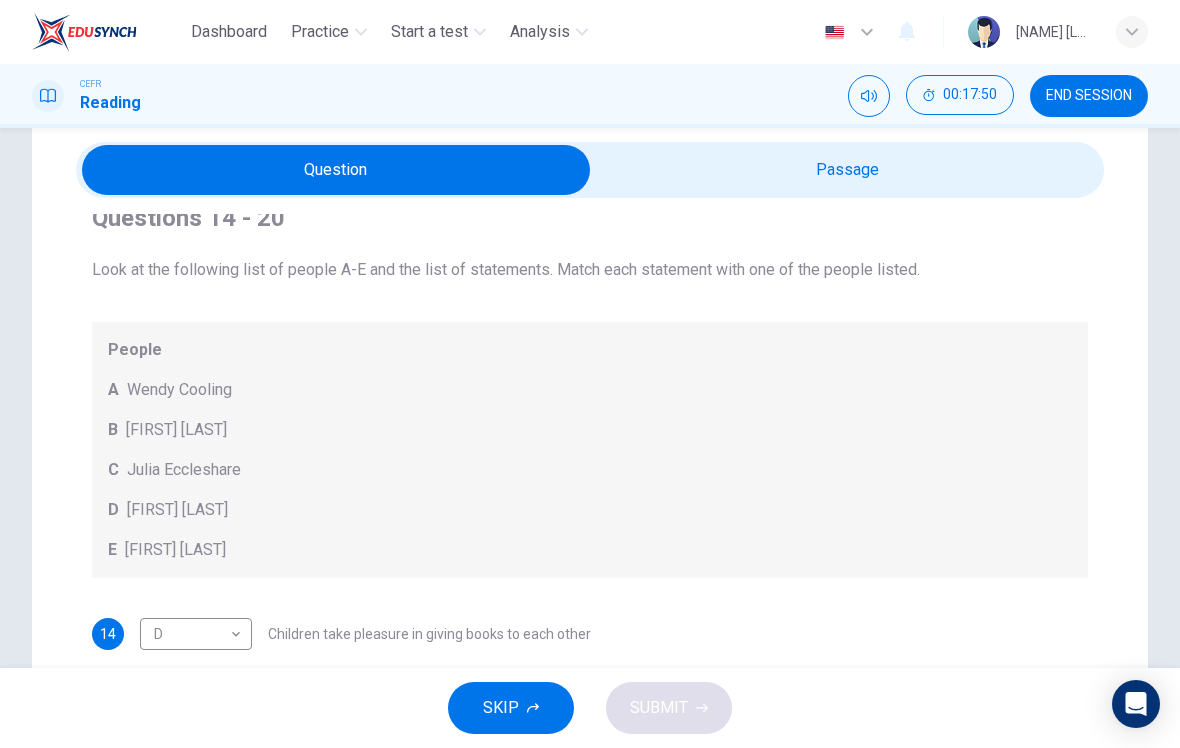 click at bounding box center (336, 170) 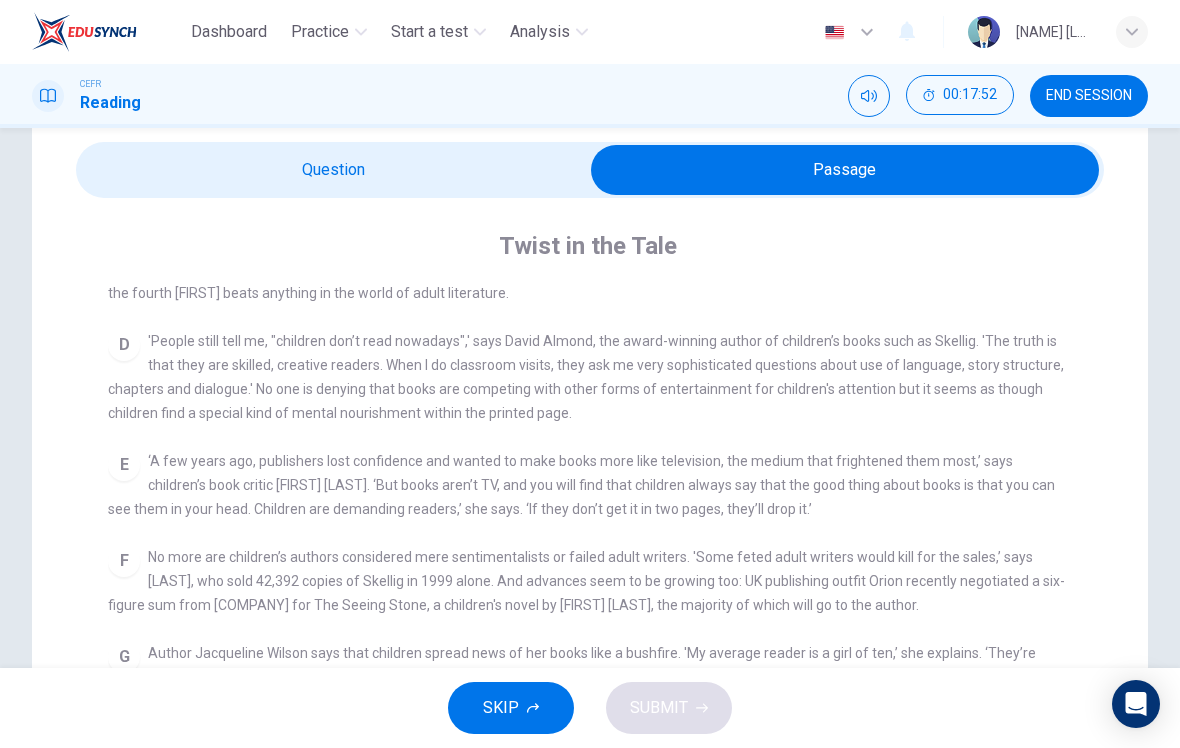 scroll, scrollTop: 679, scrollLeft: 0, axis: vertical 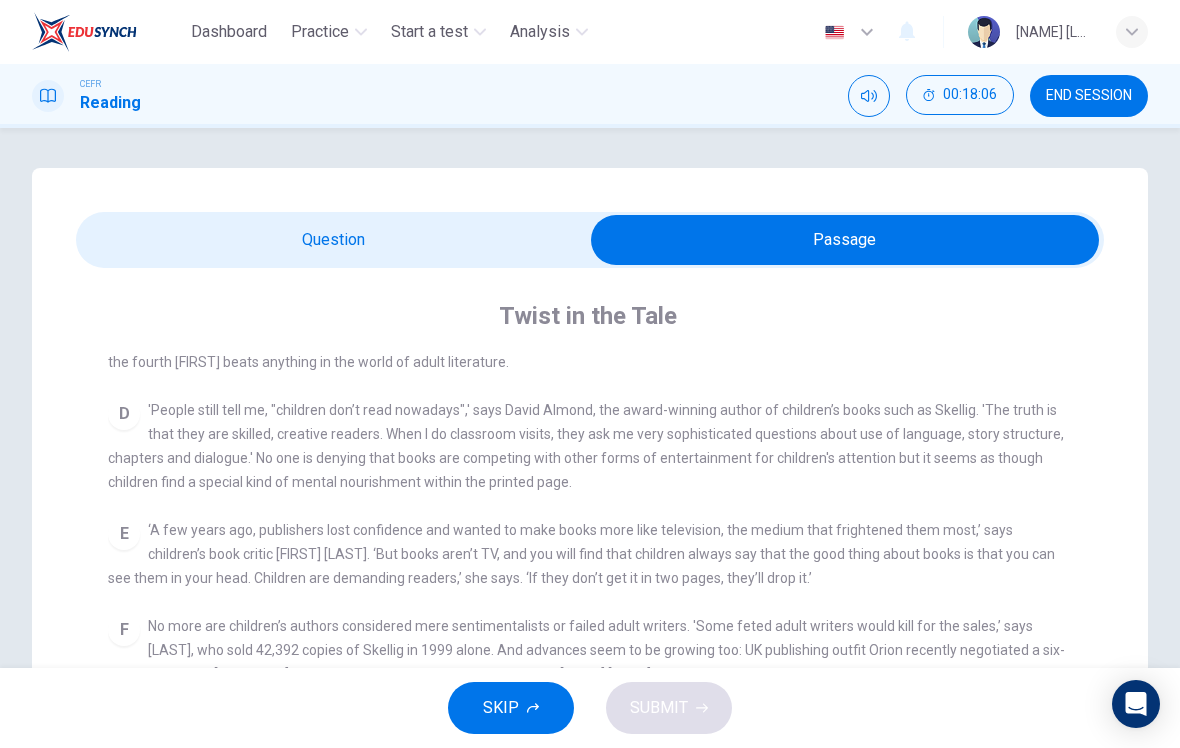 click at bounding box center [845, 240] 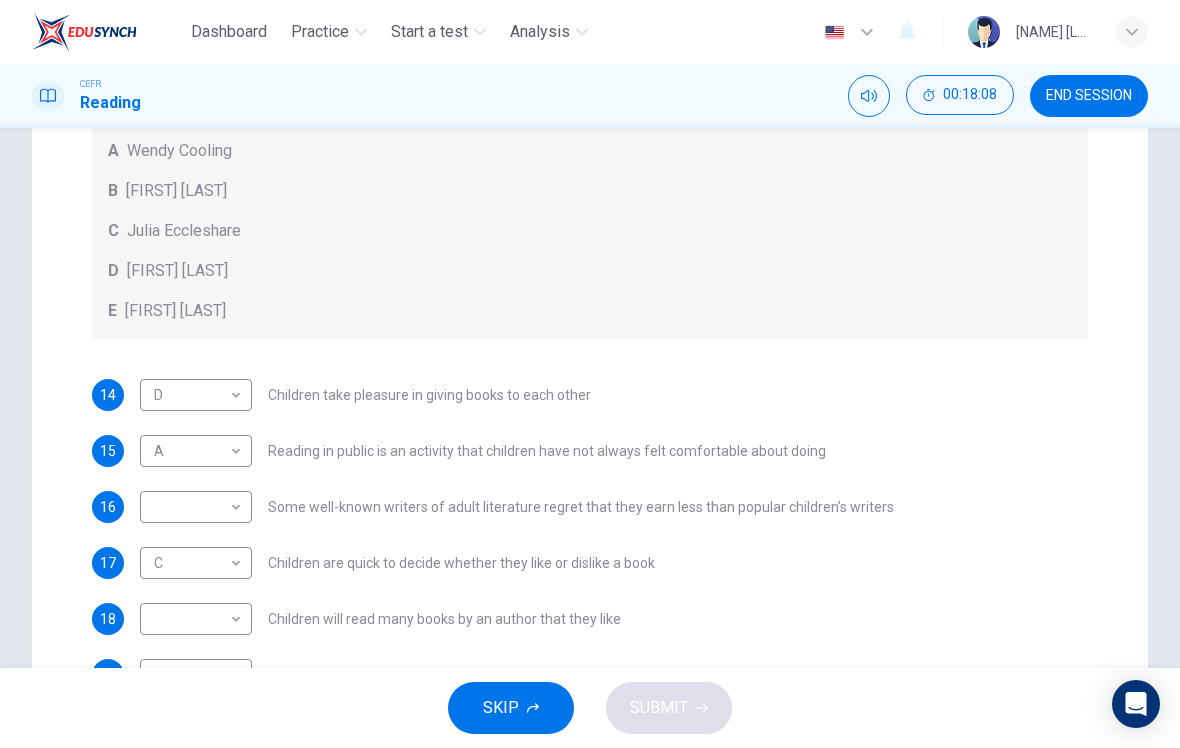 scroll, scrollTop: 314, scrollLeft: 0, axis: vertical 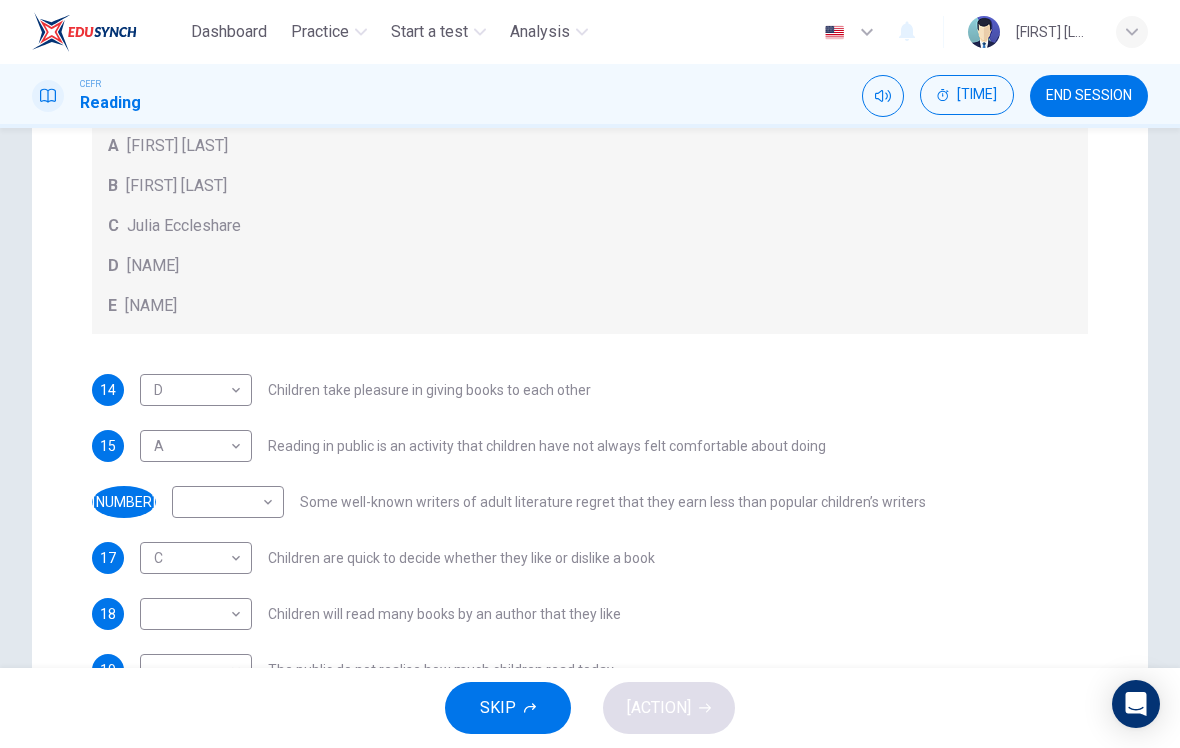 click on "14 D D ​ Children take pleasure in giving books to each other" at bounding box center (590, 390) 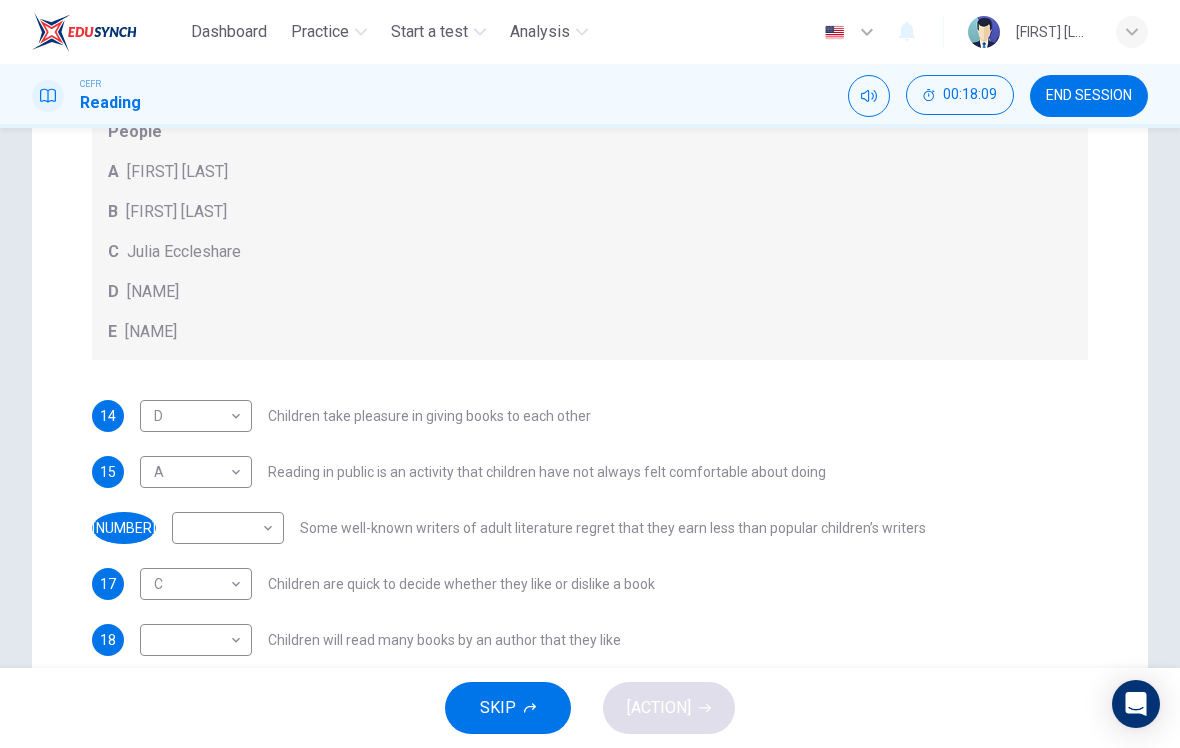 scroll, scrollTop: 1, scrollLeft: 0, axis: vertical 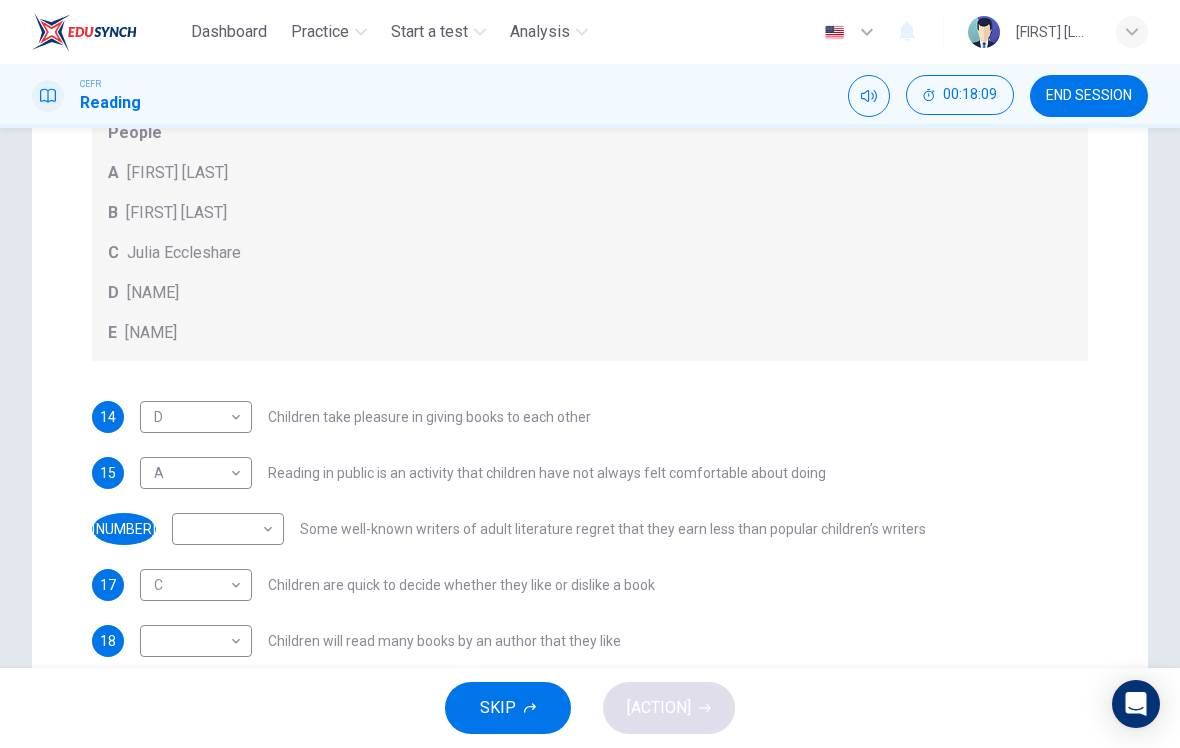 click on "Dashboard Practice Start a test Analysis English en ​ [FIRST] [LAST] CEFR Reading 00:18:09 END SESSION Question Passage Questions 14 - 20 Look at the following list of people A-E and the list of statements. Match each statement with one of the people listed. People A Wendy Cooling B David Almond C Julia Eccleshare D Jacqueline Wilson E Anne Fine 14 D D ​ Children take pleasure in giving books to each other 15 A A ​ Reading in public is an activity that children have not always felt comfortable about doing 16 ​ ​ Some well-known writers of adult literature regret that they earn less than popular children’s writers 17 C C ​ Children are quick to decide whether they like or dislike a book 18 ​ ​ Children will read many books by an author that they like 19 ​ ​ The public do not realise how much children read today 20 A A ​ We are experiencing a rise in the popularity of children’s literature Twist in the Tale CLICK TO ZOOM Click to Zoom A B C D E F G H I J SKIP" at bounding box center (590, 374) 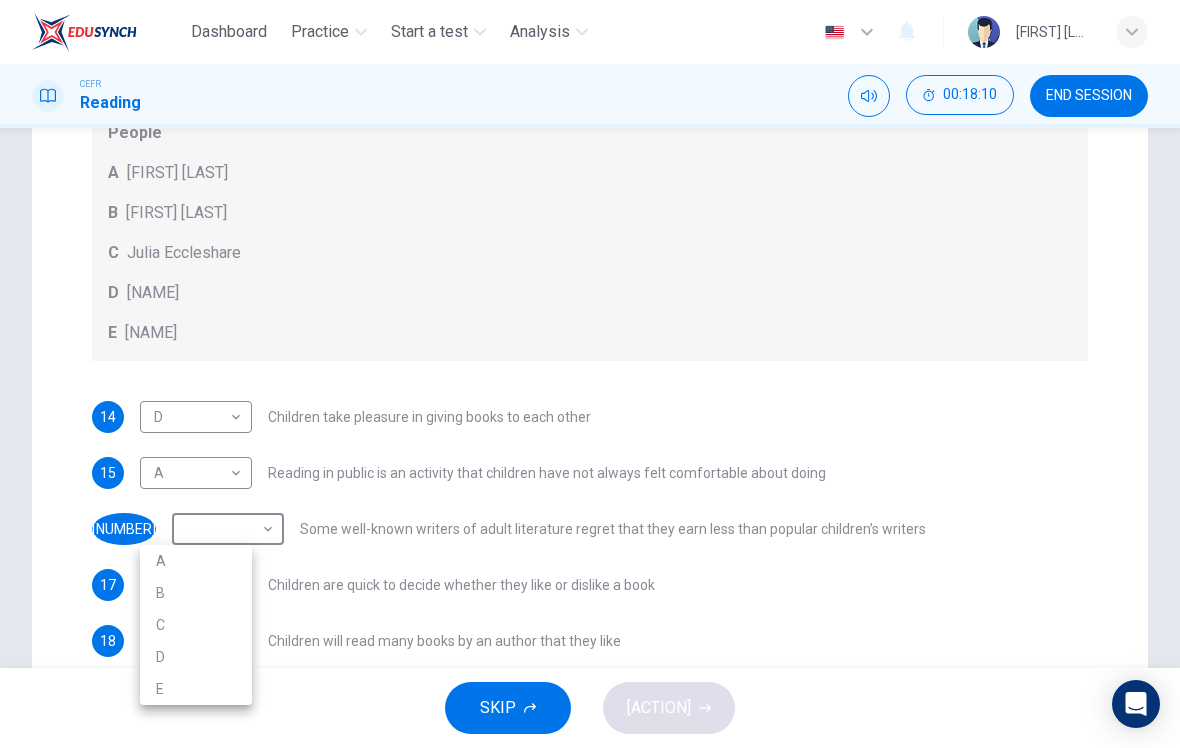 click on "B" at bounding box center (196, 593) 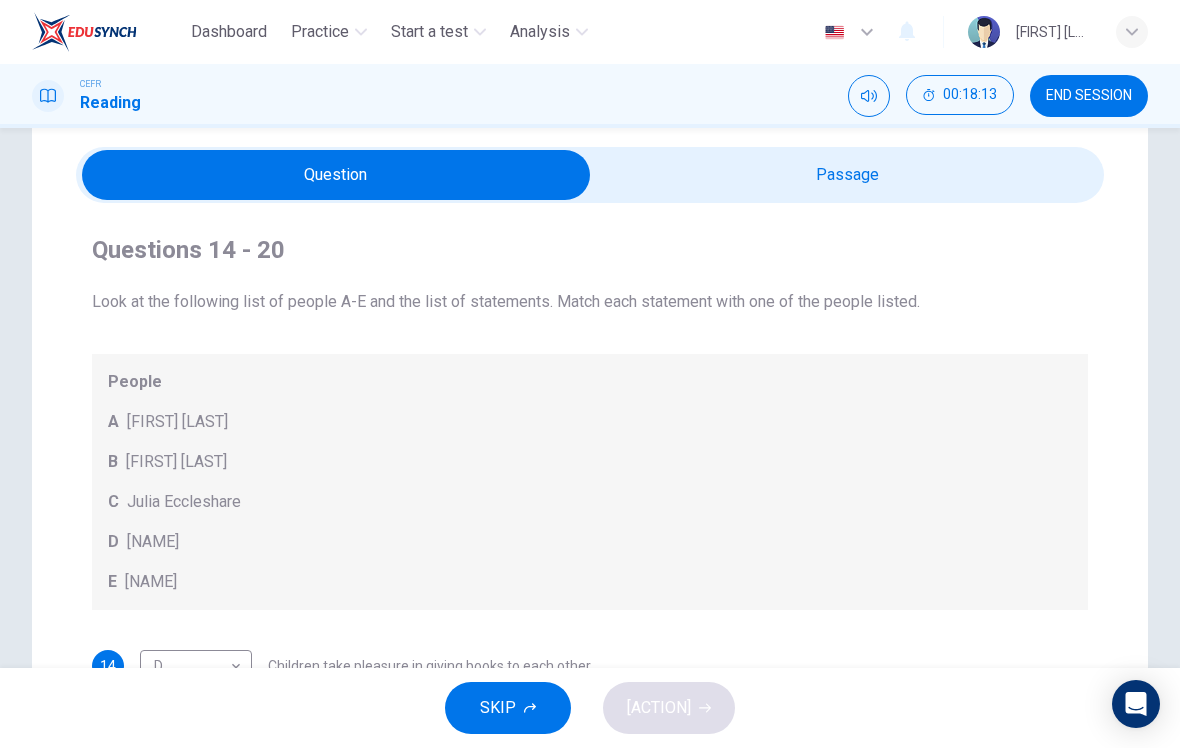 scroll, scrollTop: 11, scrollLeft: 0, axis: vertical 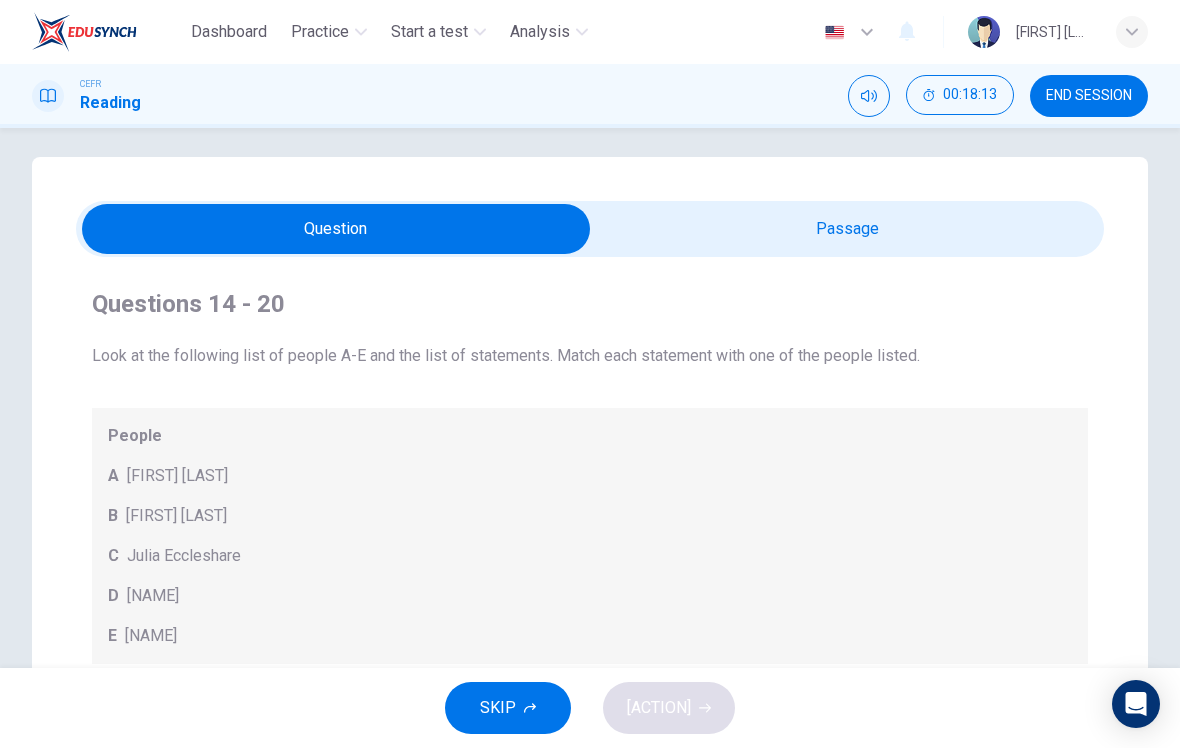 click at bounding box center (336, 229) 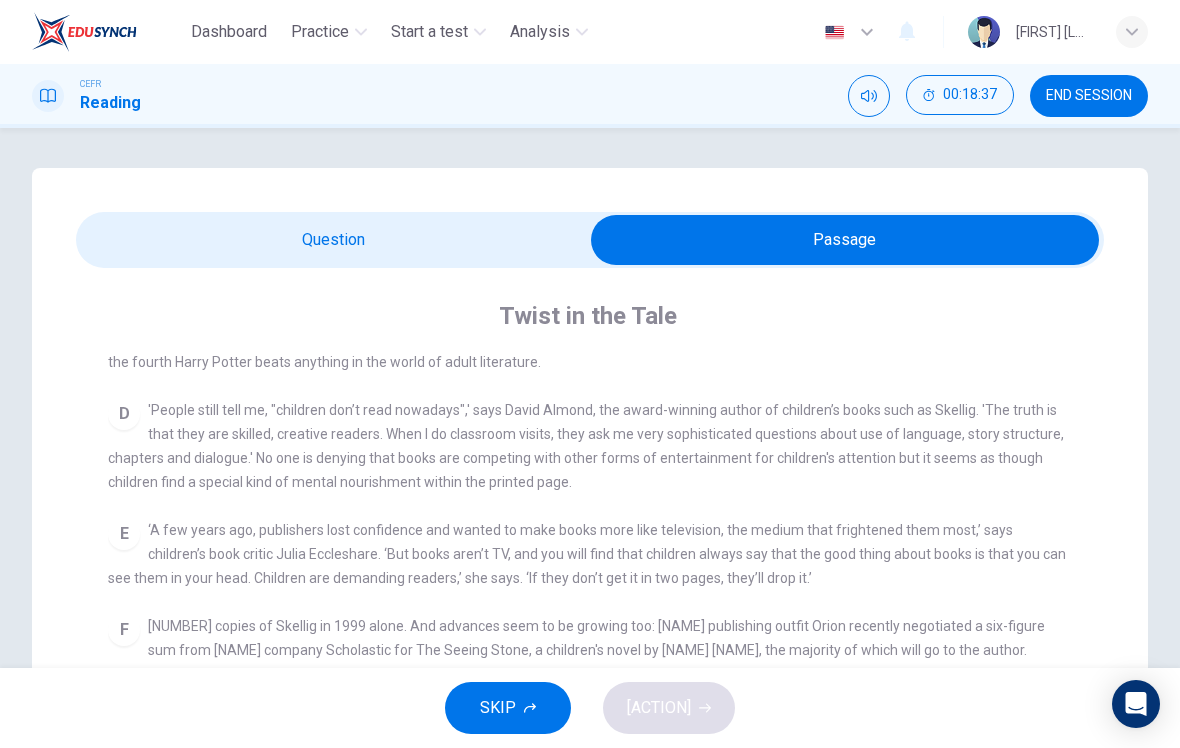 scroll, scrollTop: 0, scrollLeft: 0, axis: both 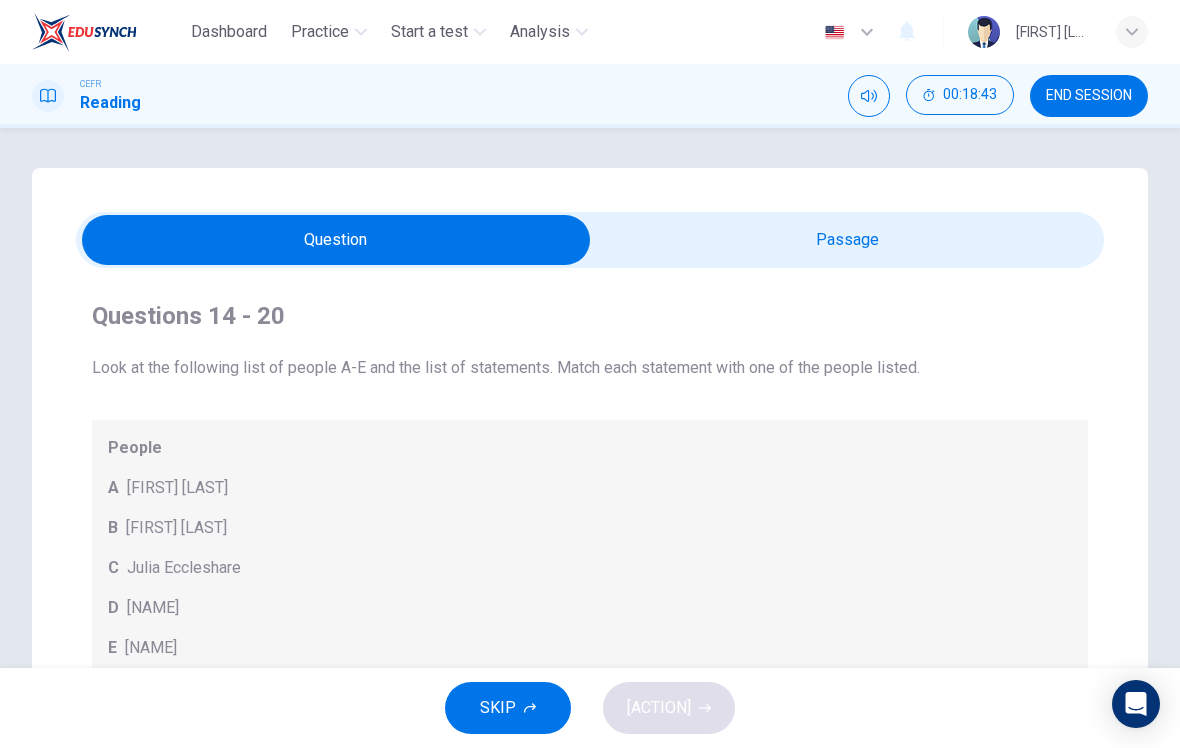 click at bounding box center (336, 240) 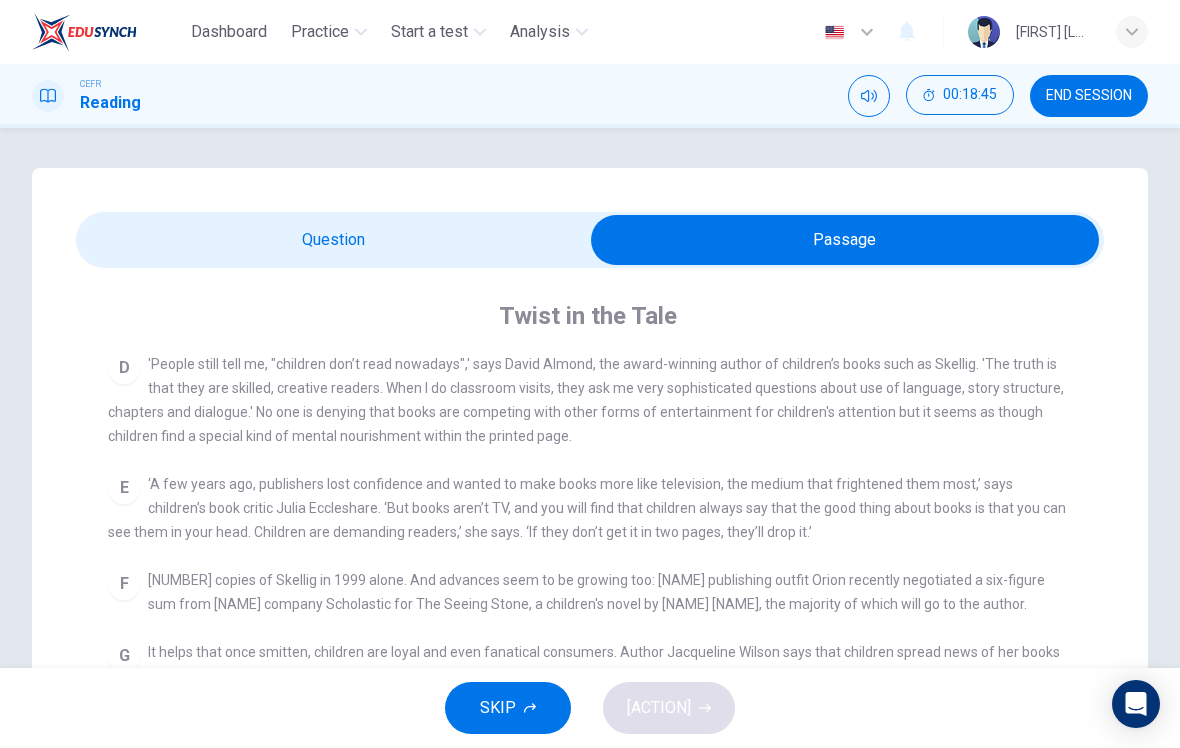 scroll, scrollTop: 788, scrollLeft: 0, axis: vertical 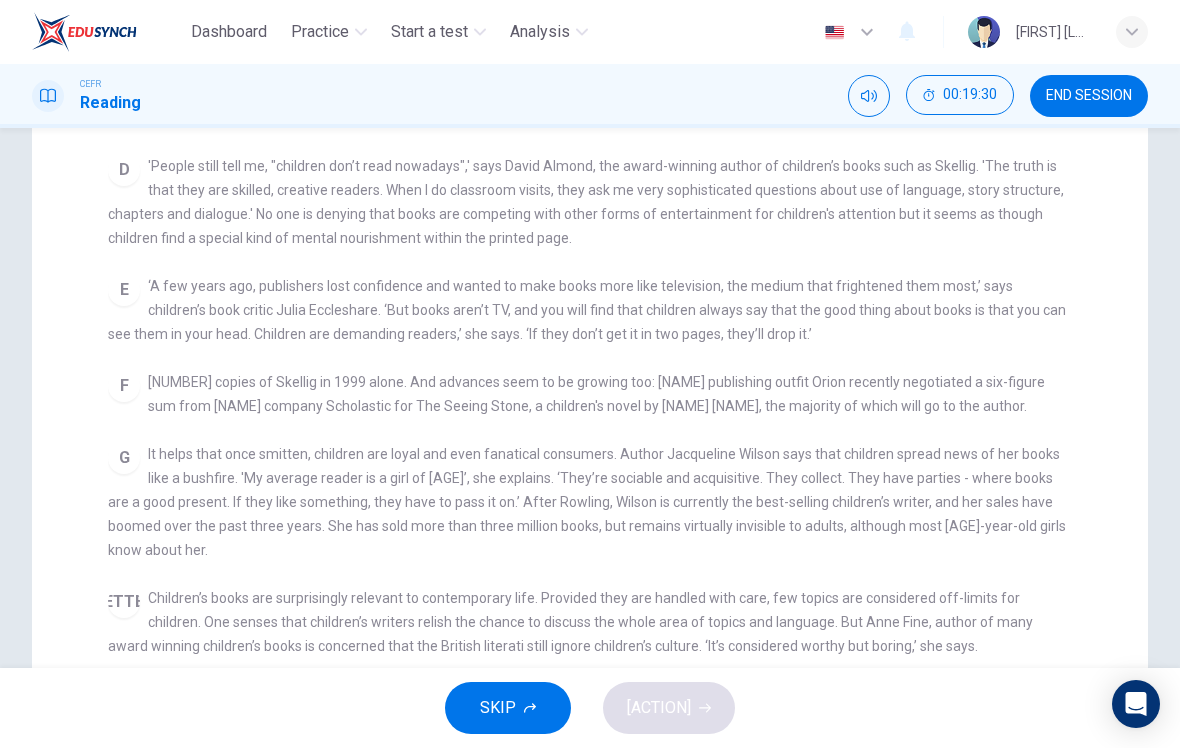click on "F No more are children’s authors considered mere sentimentalists or failed adult writers. 'Some feted adult writers would kill for the sales,’ says Almond, who sold 42,392 copies of Skellig in 1999 alone. And advances seem to be growing too: UK publishing outfit Orion recently negotiated a six-figure sum from US company Scholastic for The Seeing Stone, a children's novel by Kevin Crossley-Holland, the majority of which will go to the author." at bounding box center (590, 406) 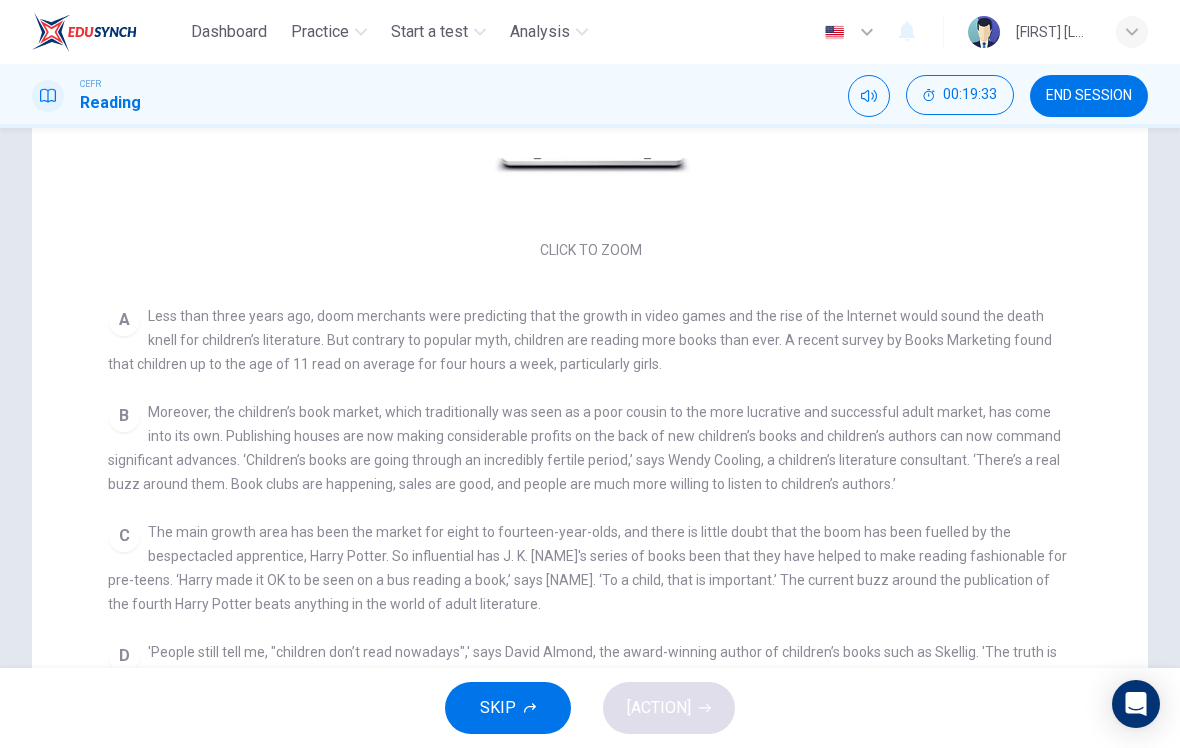 scroll, scrollTop: 240, scrollLeft: 0, axis: vertical 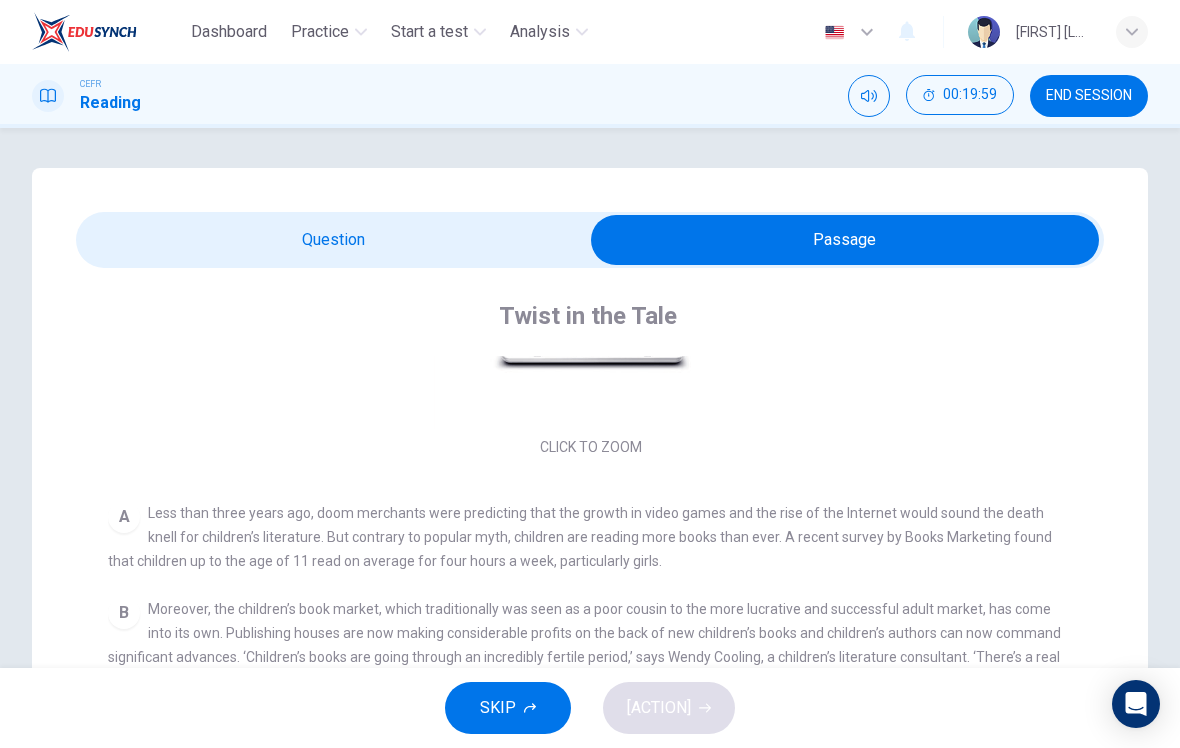 click at bounding box center (845, 240) 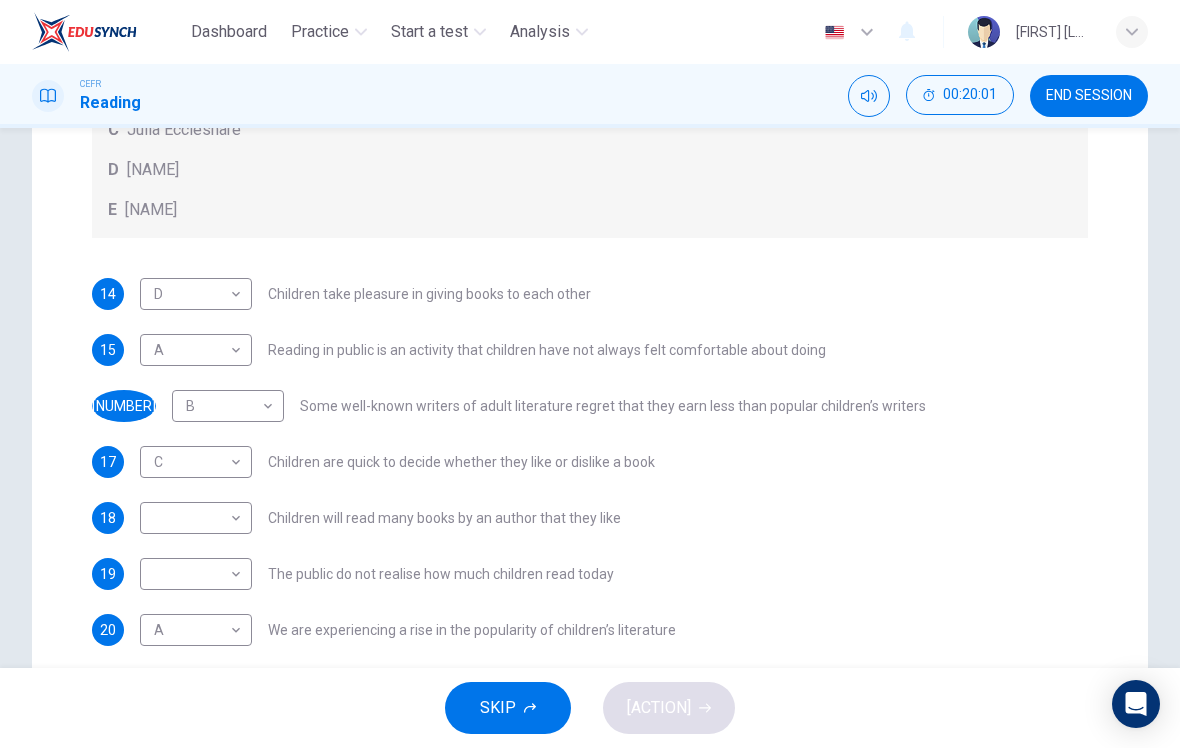 scroll, scrollTop: 458, scrollLeft: 0, axis: vertical 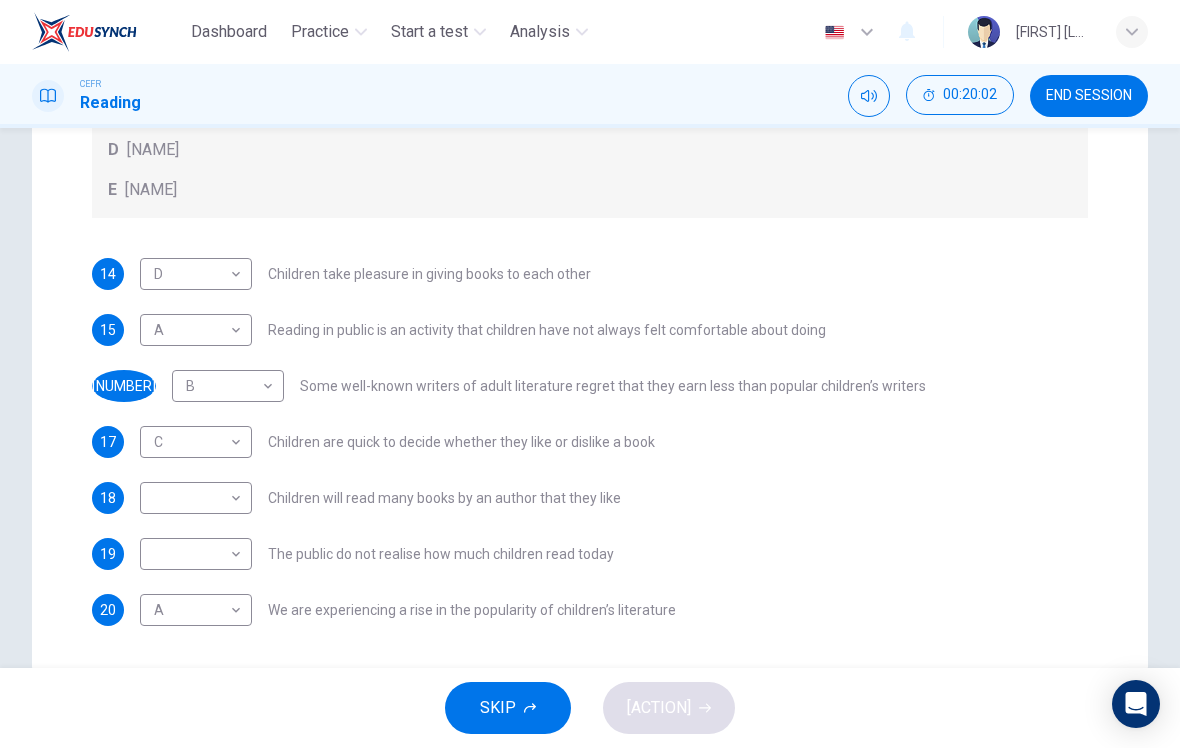 click on "Dashboard Practice Start a test Analysis English en ​ [FIRST] [LAST] CEFR Reading 00:20:02 END SESSION Question Passage Questions 14 - 20 Look at the following list of people A-E and the list of statements. Match each statement with one of the people listed. People A Wendy Cooling B David Almond C Julia Eccleshare D Jacqueline Wilson E Anne Fine 14 D D ​ Children take pleasure in giving books to each other 15 A A ​ Reading in public is an activity that children have not always felt comfortable about doing 16 B B ​ Some well-known writers of adult literature regret that they earn less than popular children’s writers 17 C C ​ Children are quick to decide whether they like or dislike a book 18 ​ ​ Children will read many books by an author that they like 19 ​ ​ The public do not realise how much children read today 20 A A ​ We are experiencing a rise in the popularity of children’s literature Twist in the Tale CLICK TO ZOOM Click to Zoom A B C D E F G H I J SKIP" at bounding box center (590, 374) 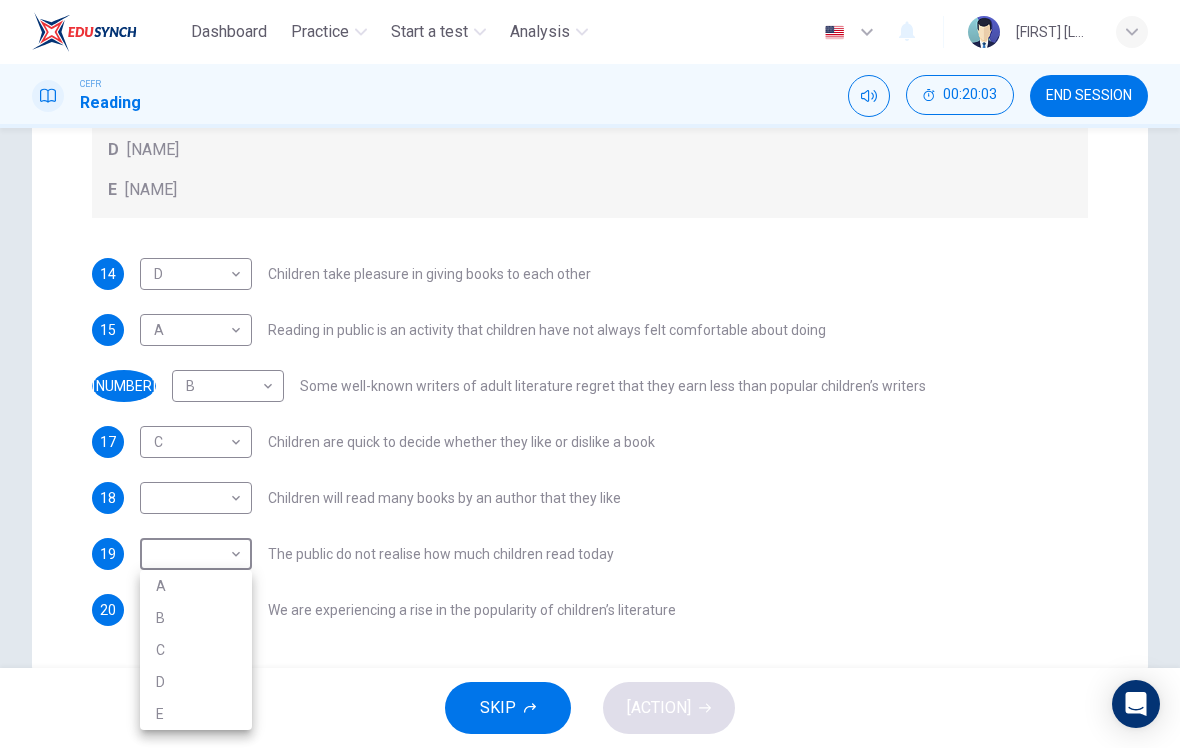 click on "B" at bounding box center (196, 618) 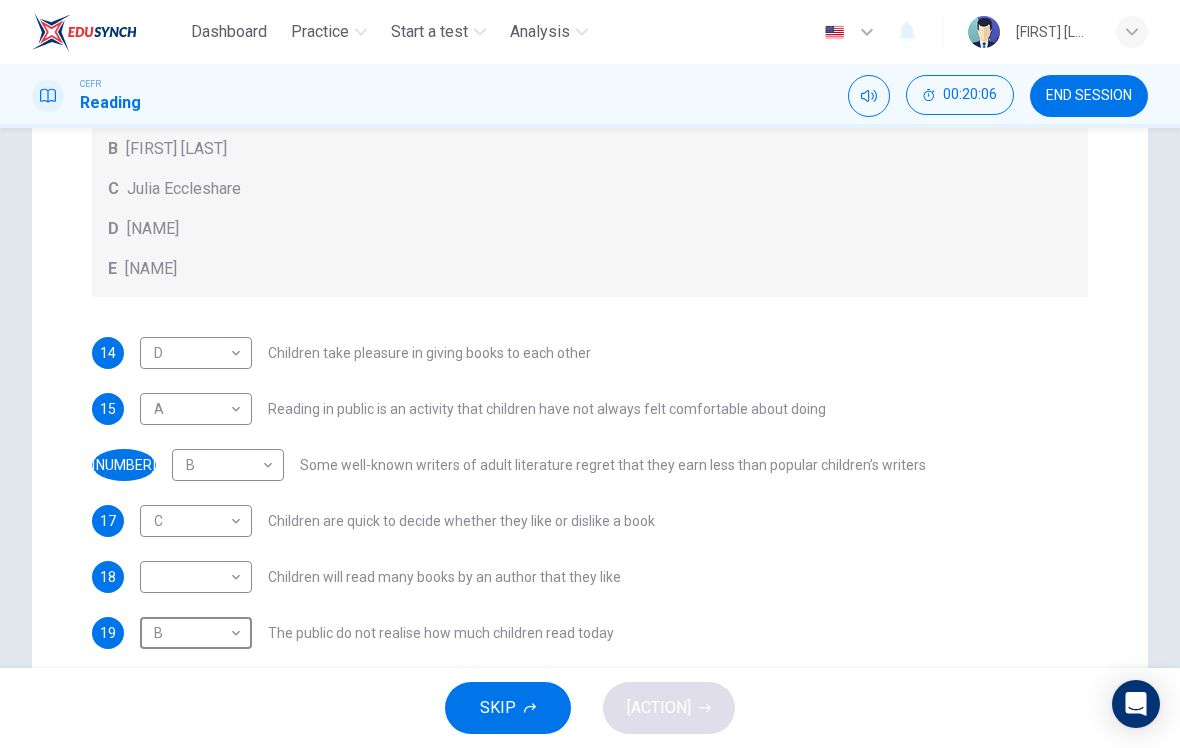 scroll, scrollTop: 380, scrollLeft: 0, axis: vertical 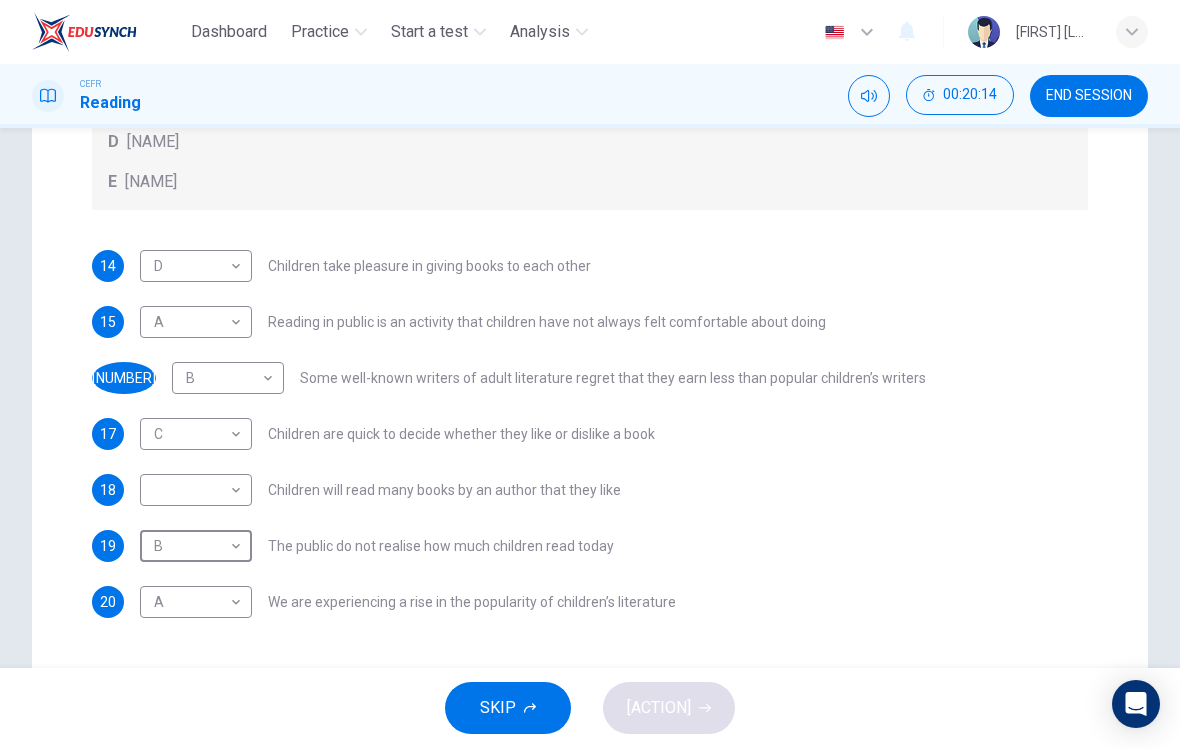 click on "Dashboard Practice Start a test Analysis English en ​ [FIRST] [LAST] CEFR Reading 00:20:14 END SESSION Question Passage Questions 14 - 20 Look at the following list of people A-E and the list of statements. Match each statement with one of the people listed. People A Wendy Cooling B David Almond C Julia Eccleshare D Jacqueline Wilson E Anne Fine 14 D D ​ Children take pleasure in giving books to each other 15 A A ​ Reading in public is an activity that children have not always felt comfortable about doing 16 B B ​ Some well-known writers of adult literature regret that they earn less than popular children’s writers 17 C C ​ Children are quick to decide whether they like or dislike a book 18 ​ ​ Children will read many books by an author that they like 19 B B ​ The public do not realise how much children read today 20 A A ​ We are experiencing a rise in the popularity of children’s literature Twist in the Tale CLICK TO ZOOM Click to Zoom A B C D E F G H I J SKIP" at bounding box center (590, 374) 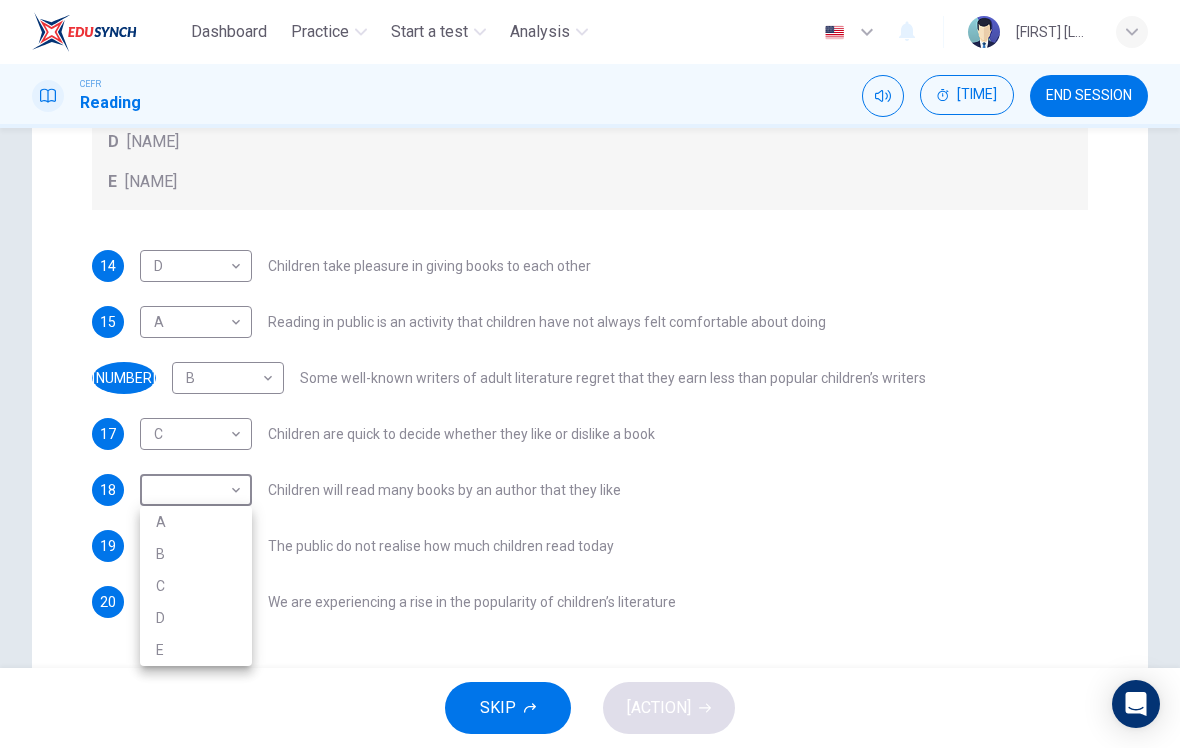 click on "E" at bounding box center [196, 650] 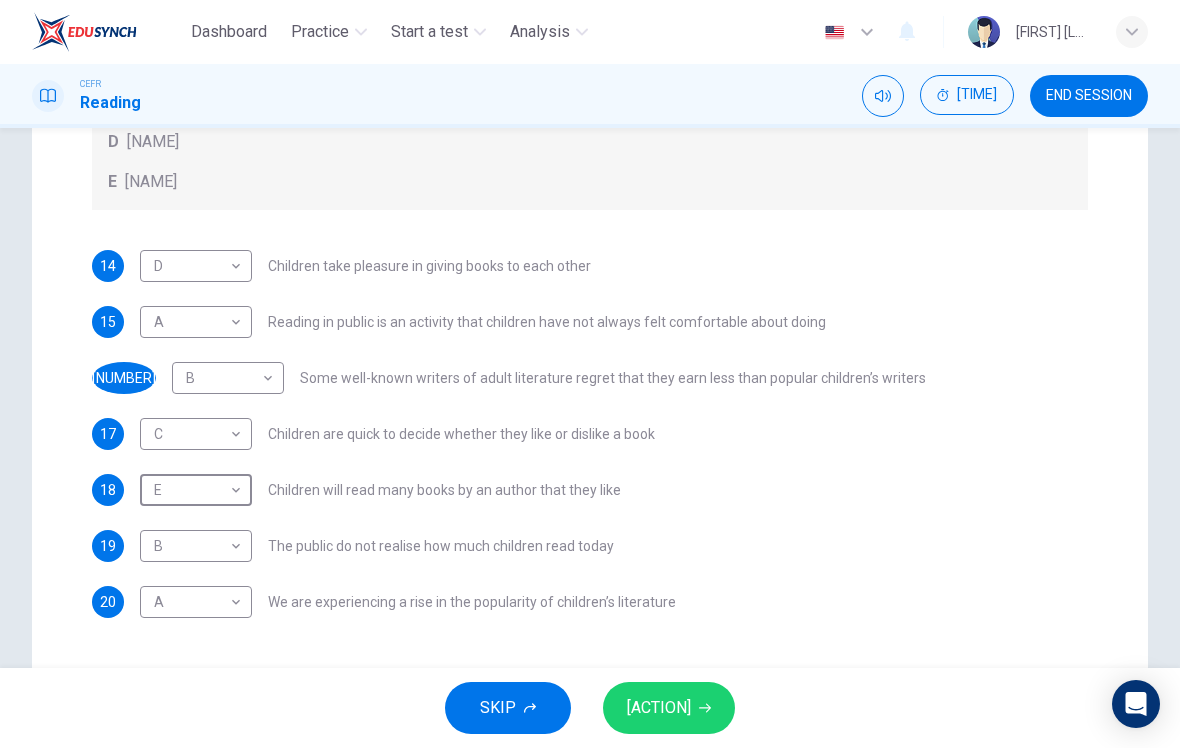 click at bounding box center (702, 708) 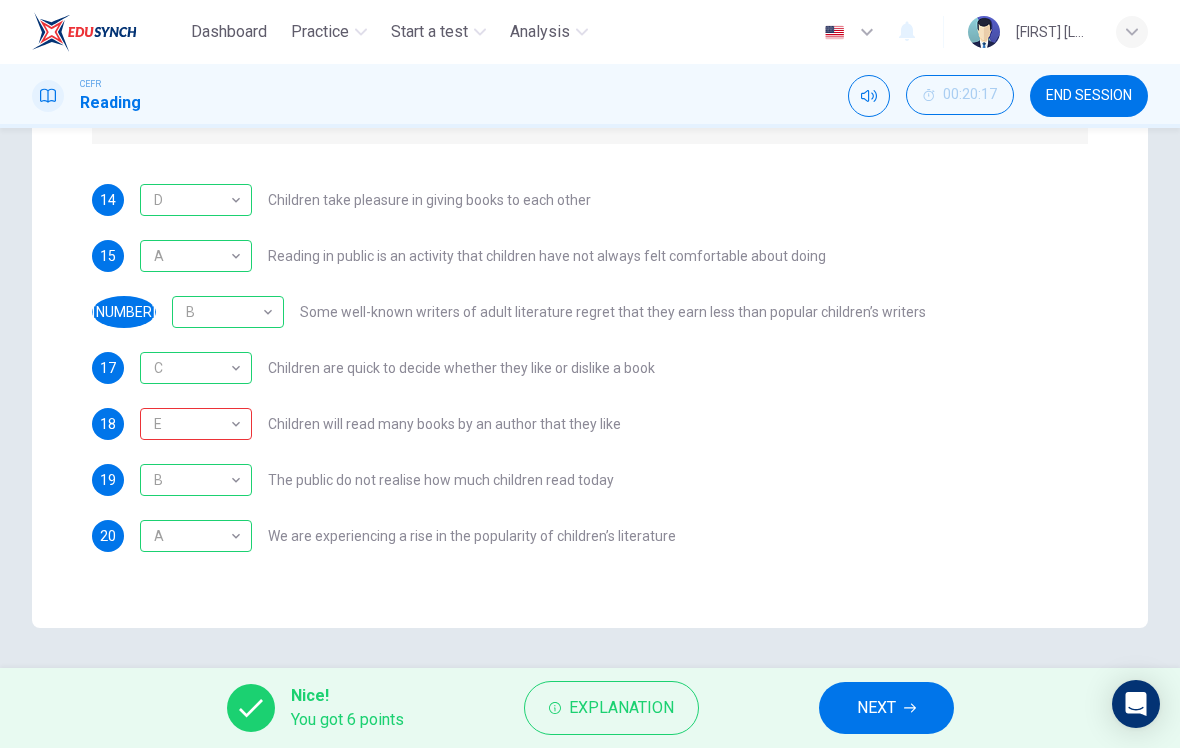 scroll, scrollTop: 504, scrollLeft: 0, axis: vertical 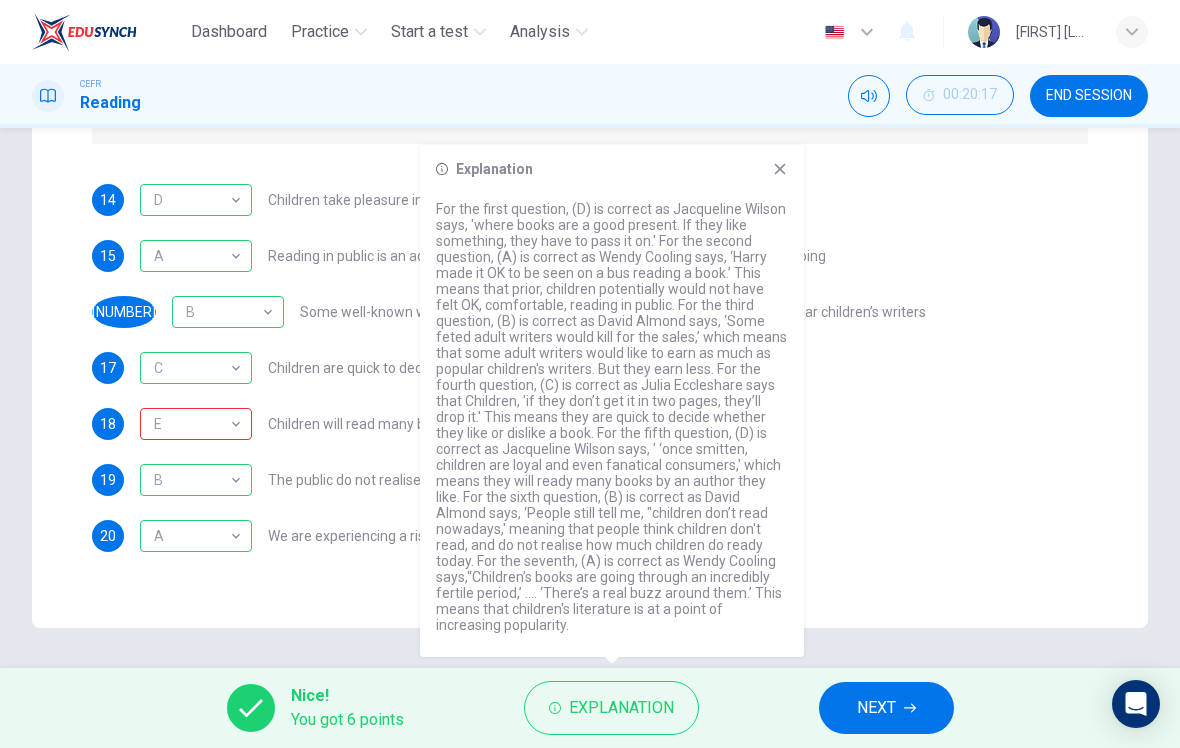 click on "NEXT" at bounding box center [876, 708] 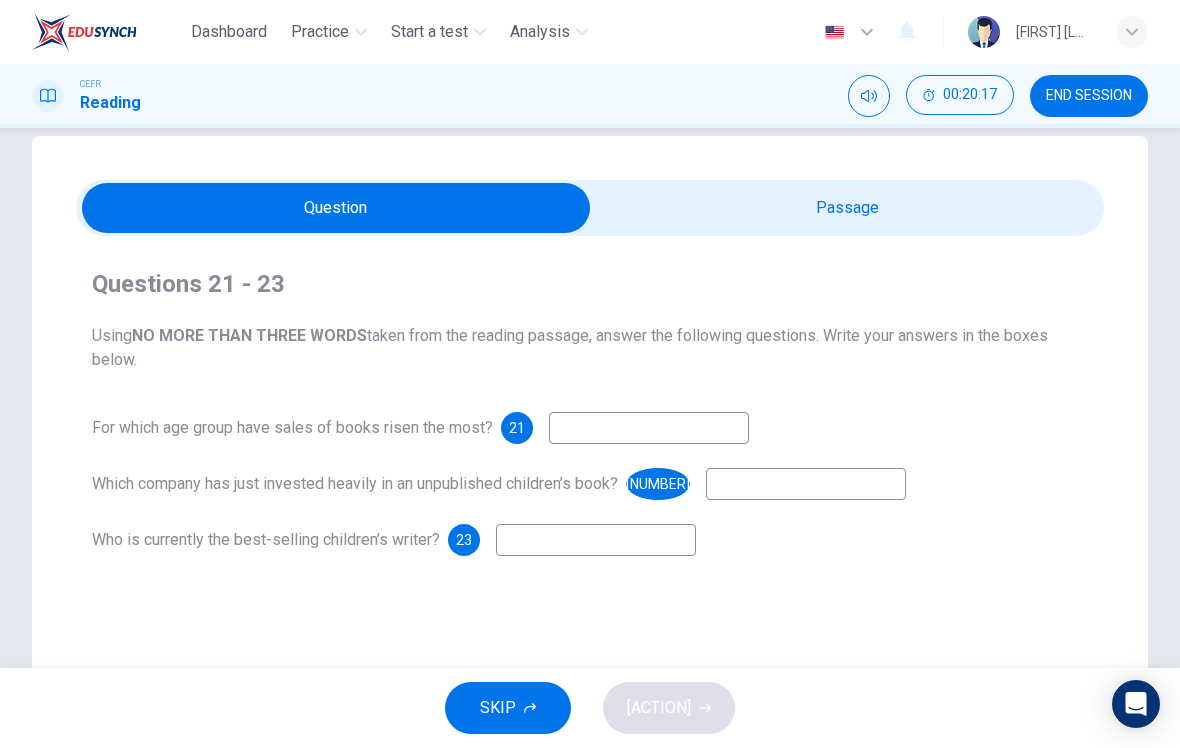 scroll, scrollTop: 7, scrollLeft: 0, axis: vertical 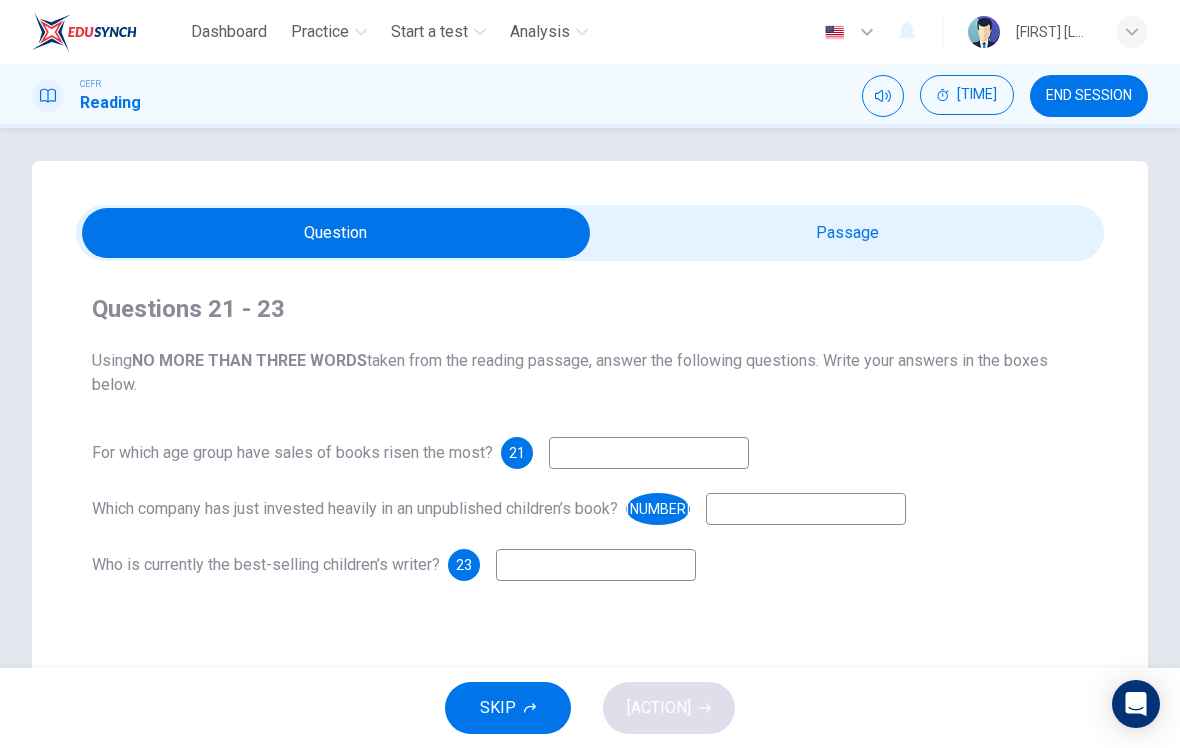 click at bounding box center (336, 233) 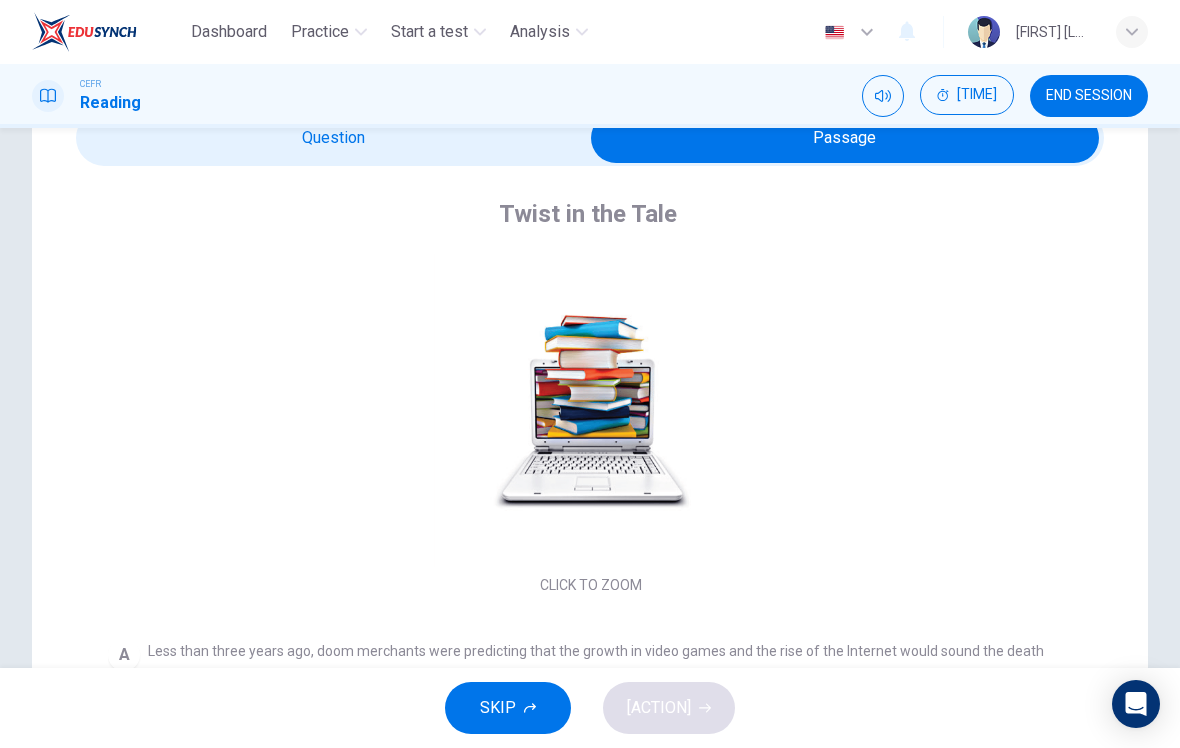 scroll, scrollTop: 84, scrollLeft: 0, axis: vertical 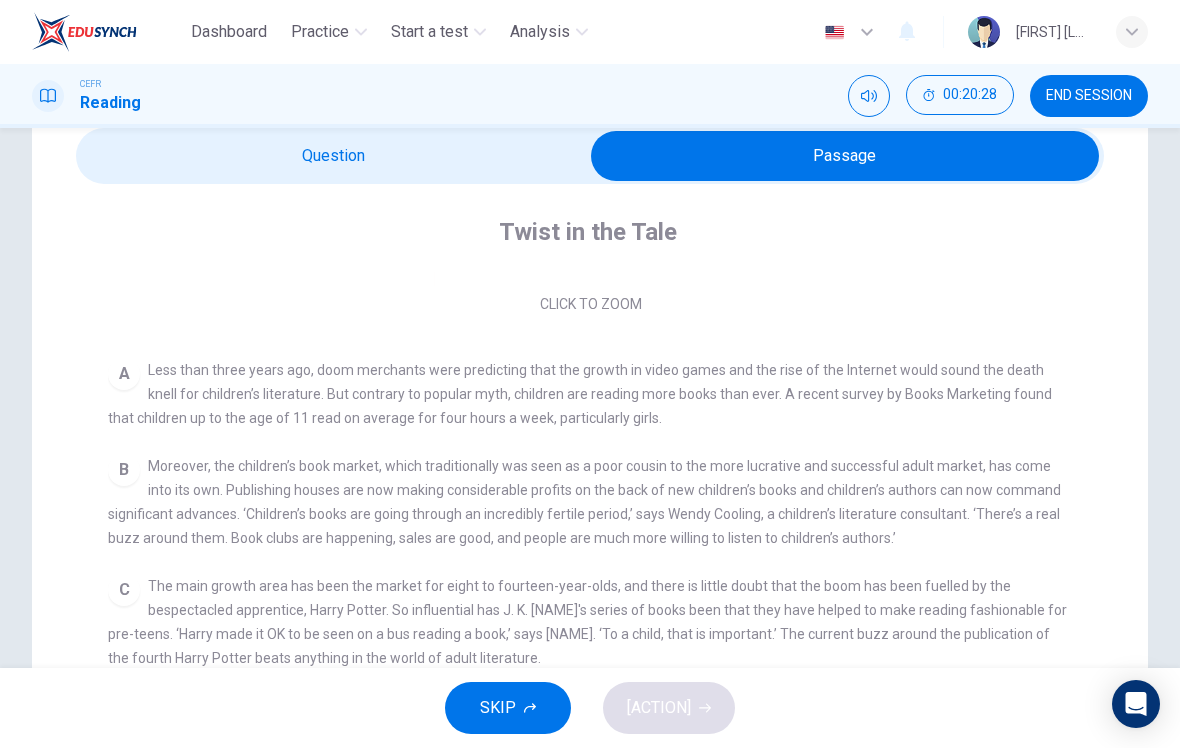 click on "Twist in the Tale CLICK TO ZOOM Click to Zoom A Less than three years ago, doom merchants were predicting that the growth in video games and the rise of the Internet would sound the death knell for children’s literature. But contrary to popular myth, children are reading more books than ever. A recent survey by Books Marketing found that children up to the age of [AGE] read on average for [DURATION] a week, particularly girls. B C The main growth area has been the market for [AGE] to [AGE]-year-olds, and there is little doubt that the boom has been fuelled by the bespectacled apprentice, Harry Potter. So influential has J. K. Rowling’s series of books been that they have helped to make reading fashionable for pre-teens. ‘Harry made it OK to be seen on a bus reading a book,’ says [PERSON]. ‘To a child, that is important.’ The current buzz around the publication of the fourth Harry Potter beats anything in the world of adult literature. D E F G H I J" at bounding box center [590, 602] 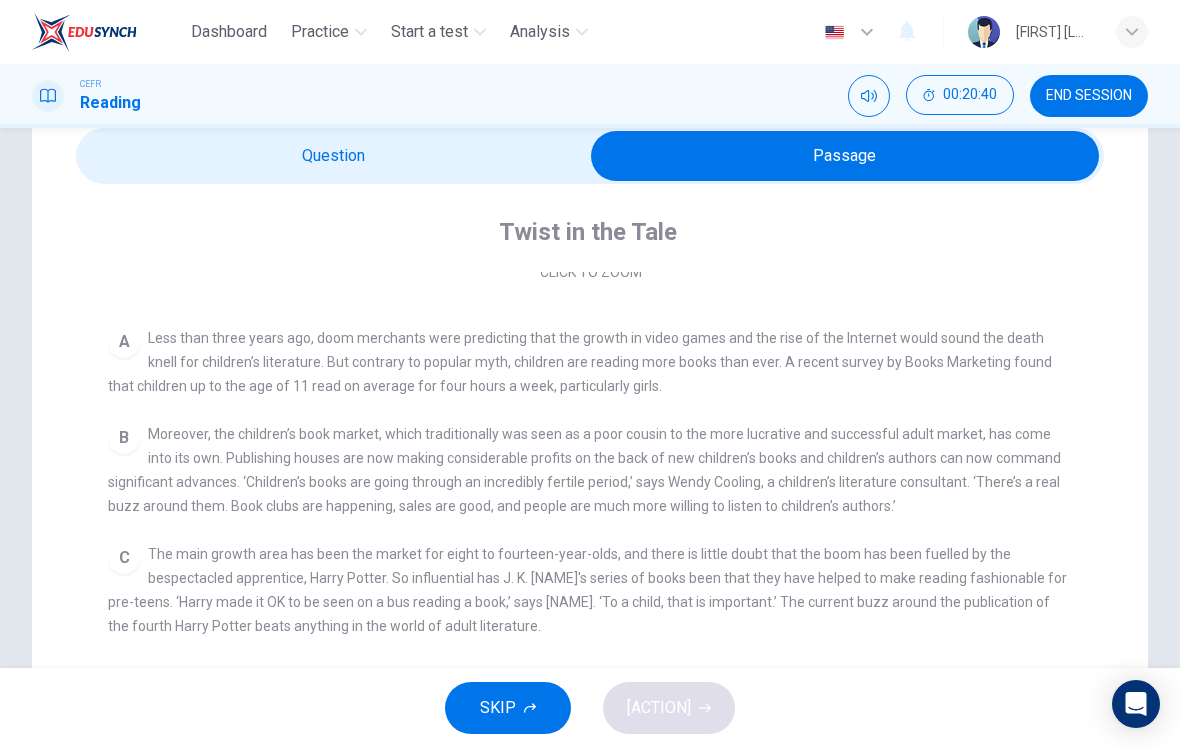 scroll, scrollTop: 257, scrollLeft: 0, axis: vertical 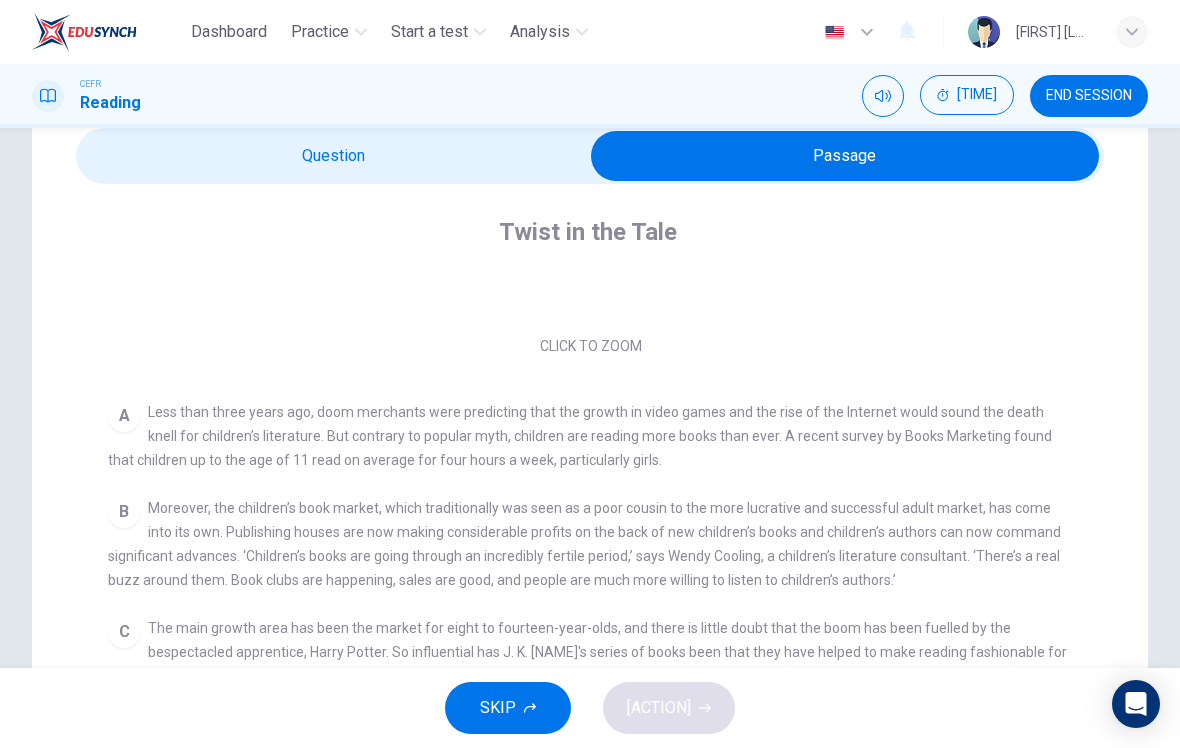 click at bounding box center (845, 156) 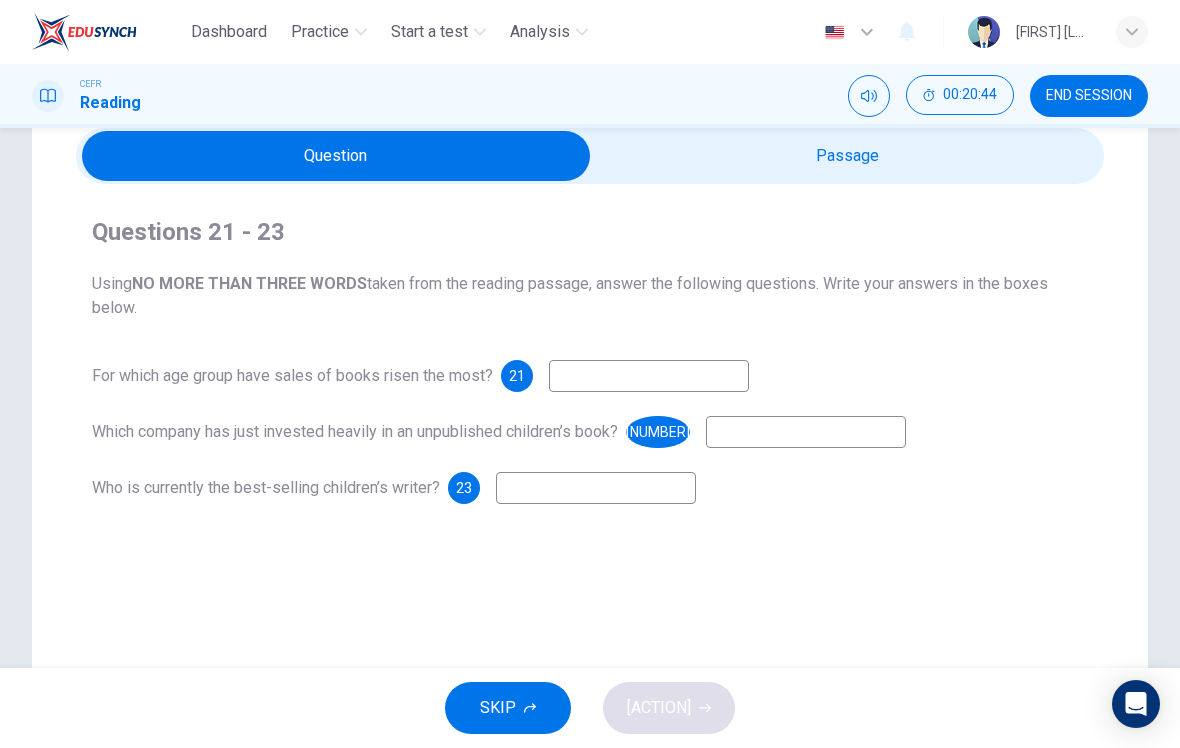 click at bounding box center (336, 156) 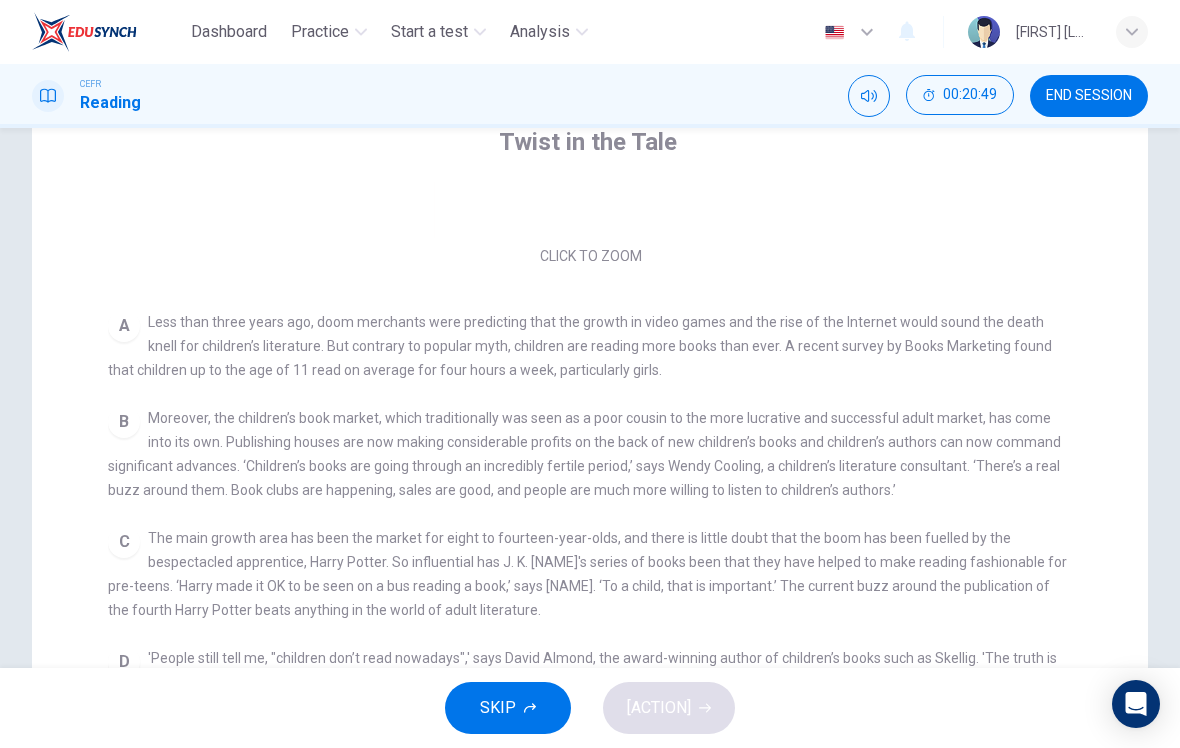 scroll, scrollTop: 181, scrollLeft: 0, axis: vertical 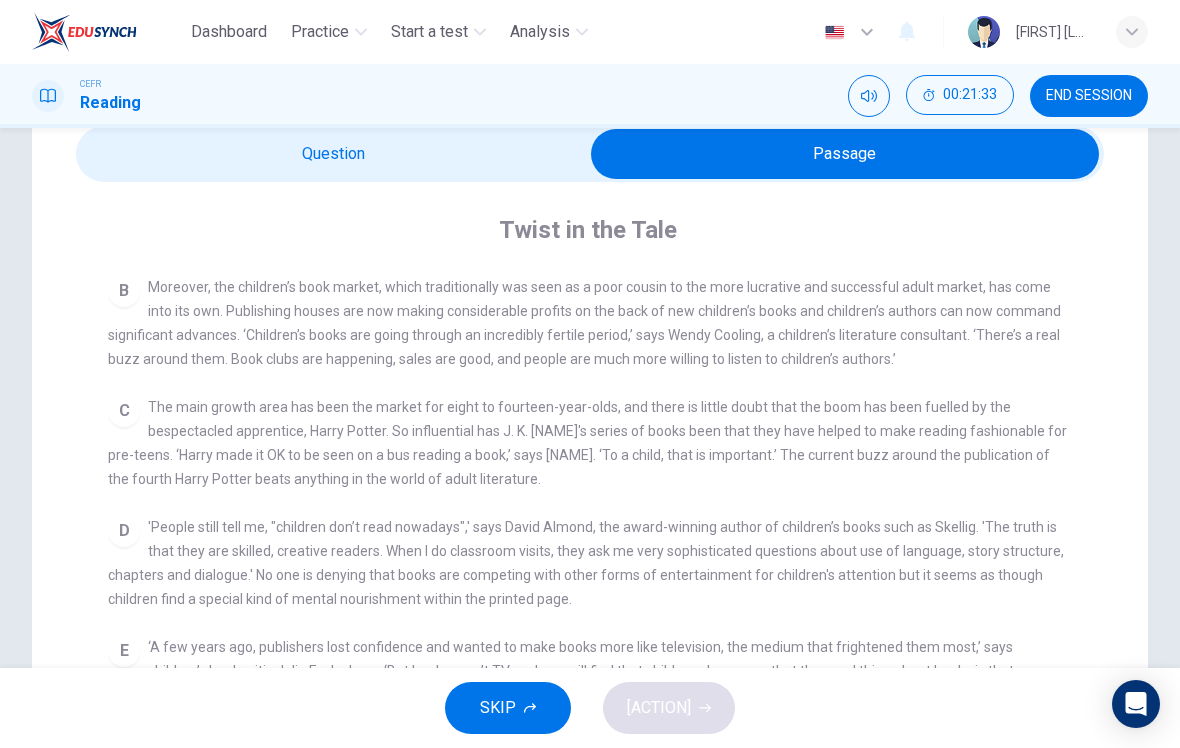 click at bounding box center (845, 154) 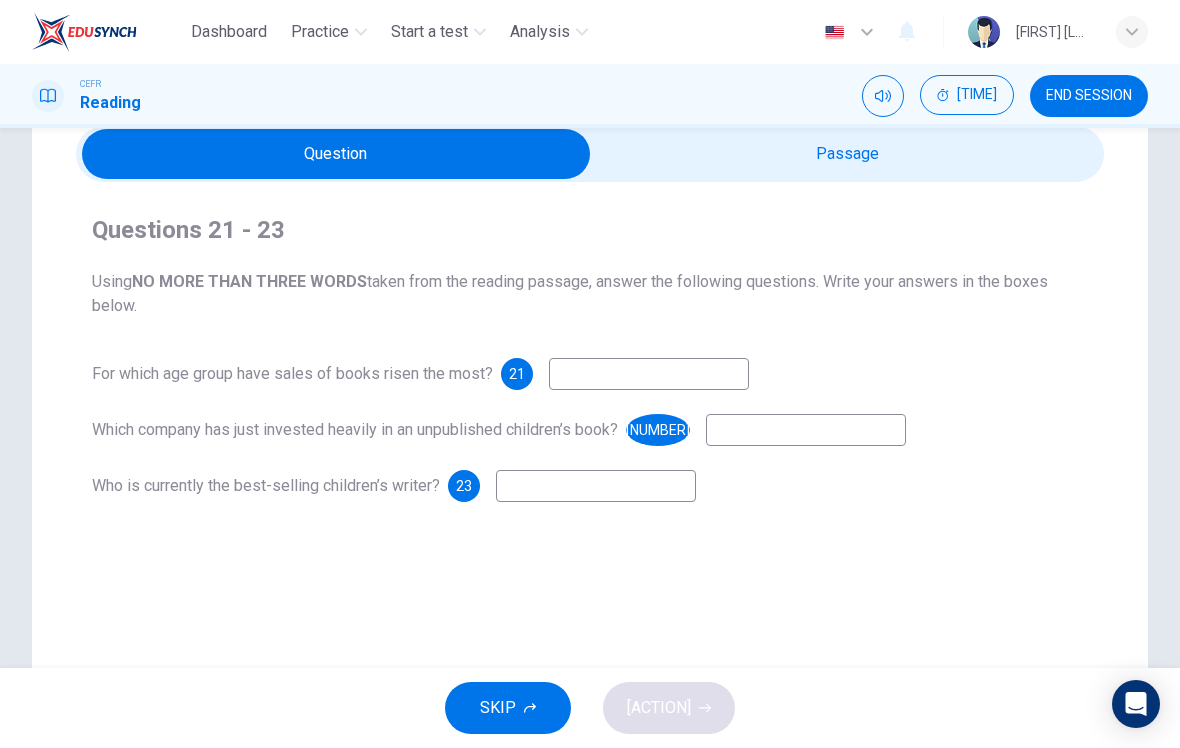 click at bounding box center (649, 374) 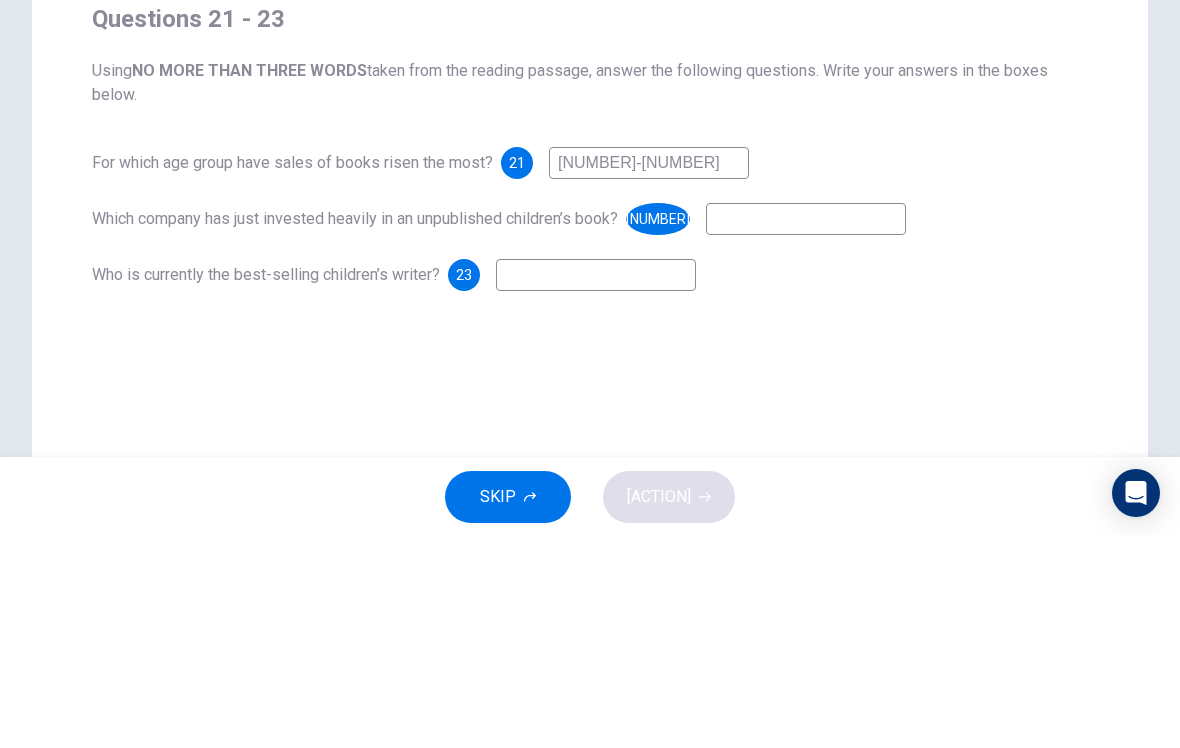 type on "8-14" 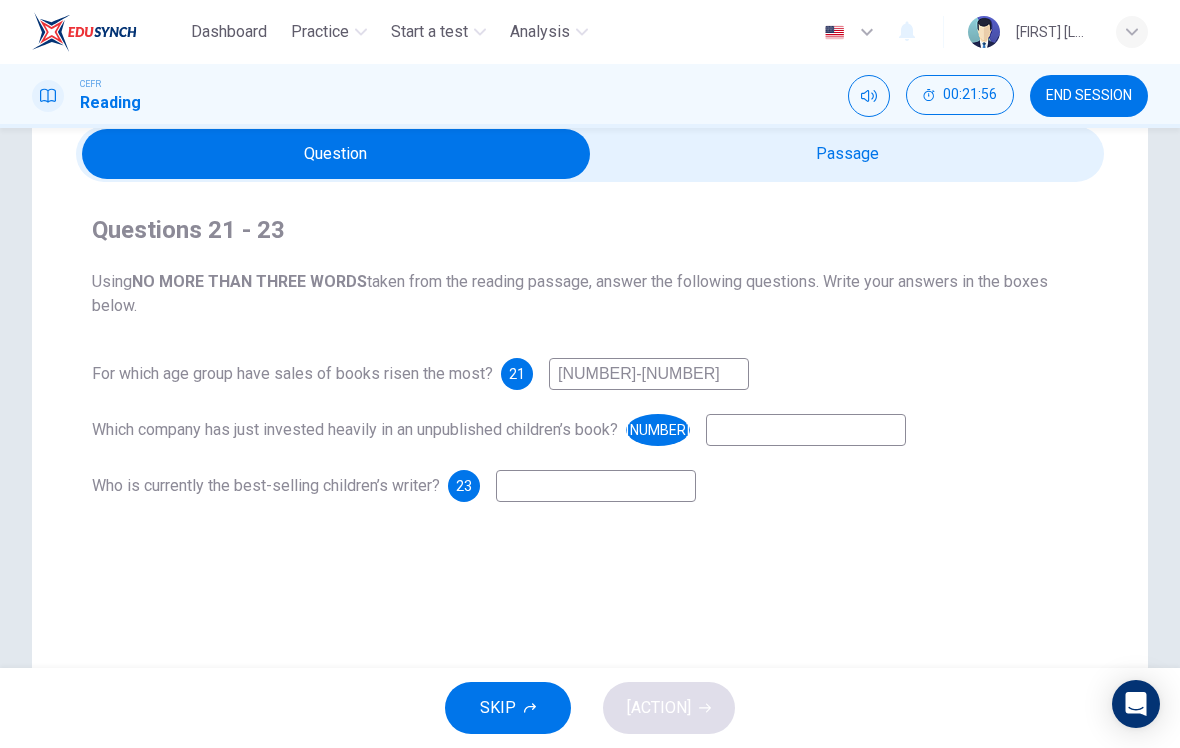 click at bounding box center [336, 154] 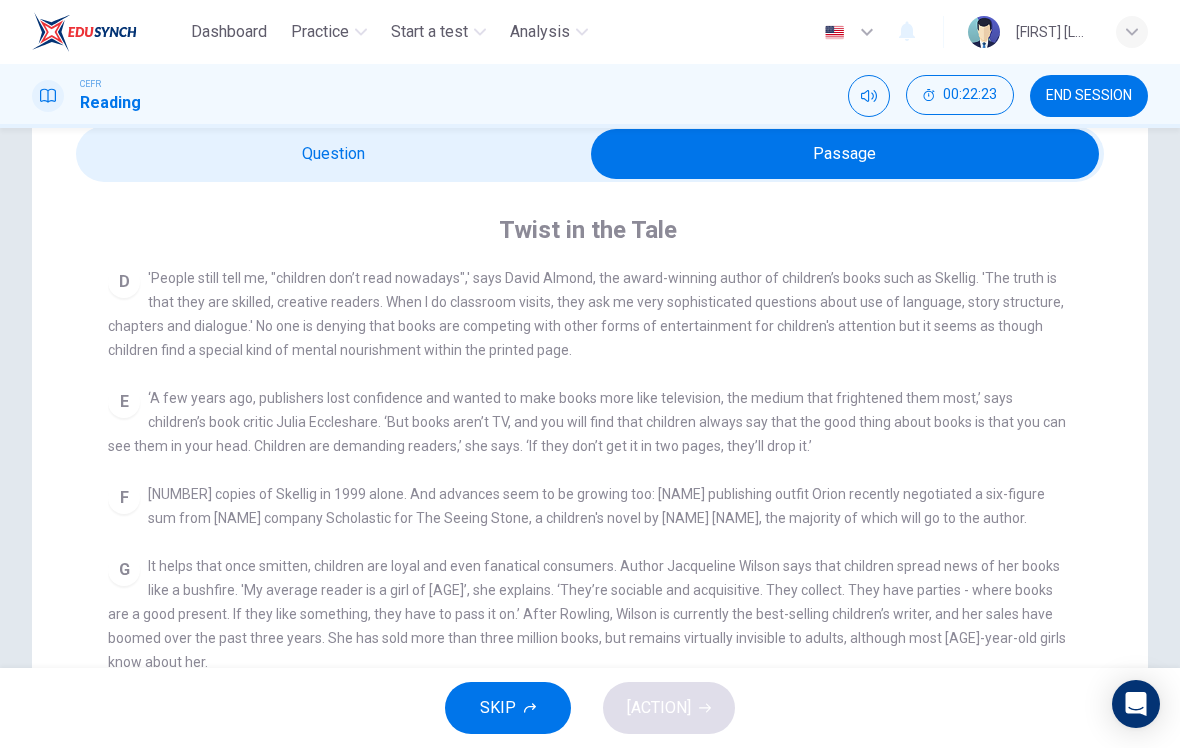 scroll, scrollTop: 729, scrollLeft: 0, axis: vertical 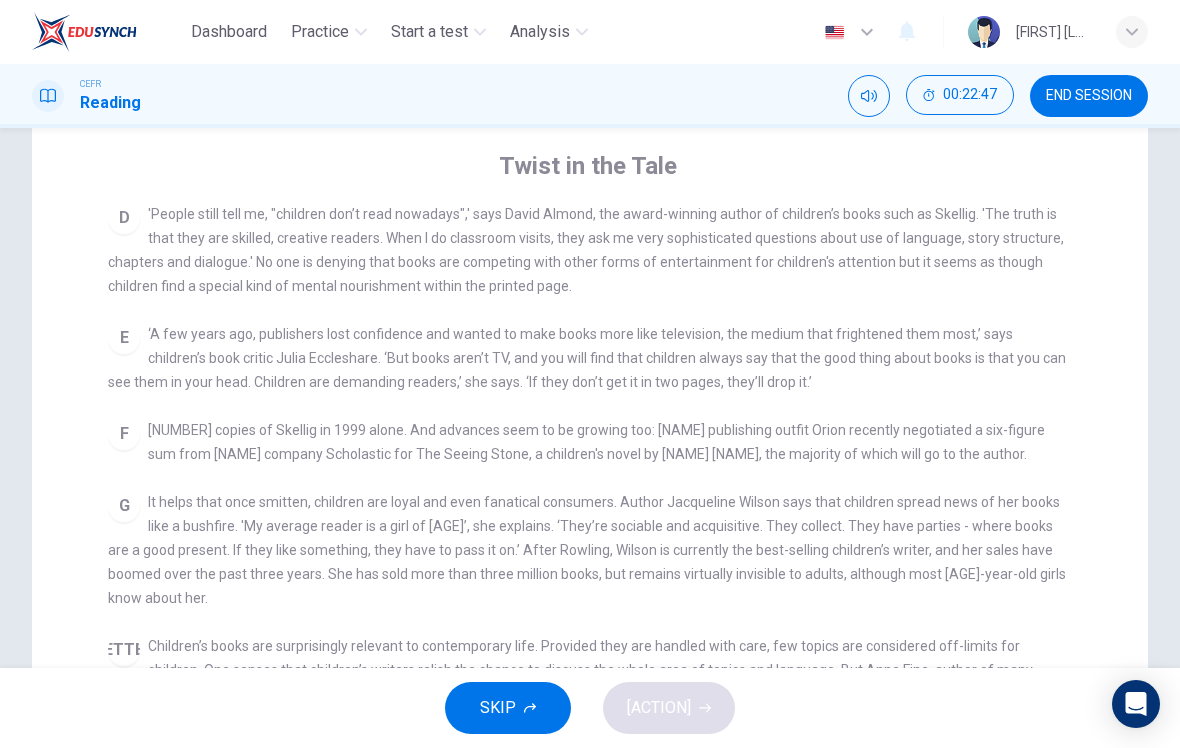 click on "Choose the correct letter, A, B, C or D.
Less than three years ago, doom merchants were predicting that the growth in video games and the rise of the Internet would sound the death knell for children’s literature. But contrary to popular myth, children are reading more books than ever. A recent survey by Books Marketing found that children up to the age of 11 read on average for four hours a week, particularly girls. B Moreover, the children’s book market, which traditionally was seen as a poor cousin to the more lucrative and successful adult market, has come into its own. Publishing houses are now making considerable profits on the back of new children’s books and children’s authors can now command significant advances. ‘Children’s books are going through an incredibly fertile period,’ says Wendy Cooling, a children’s literature consultant. ‘There’s a real buzz around them. Book clubs are happening, sales are good, and people are much more willing to listen to children’s authors.’ C D E F G H I" at bounding box center [603, 564] 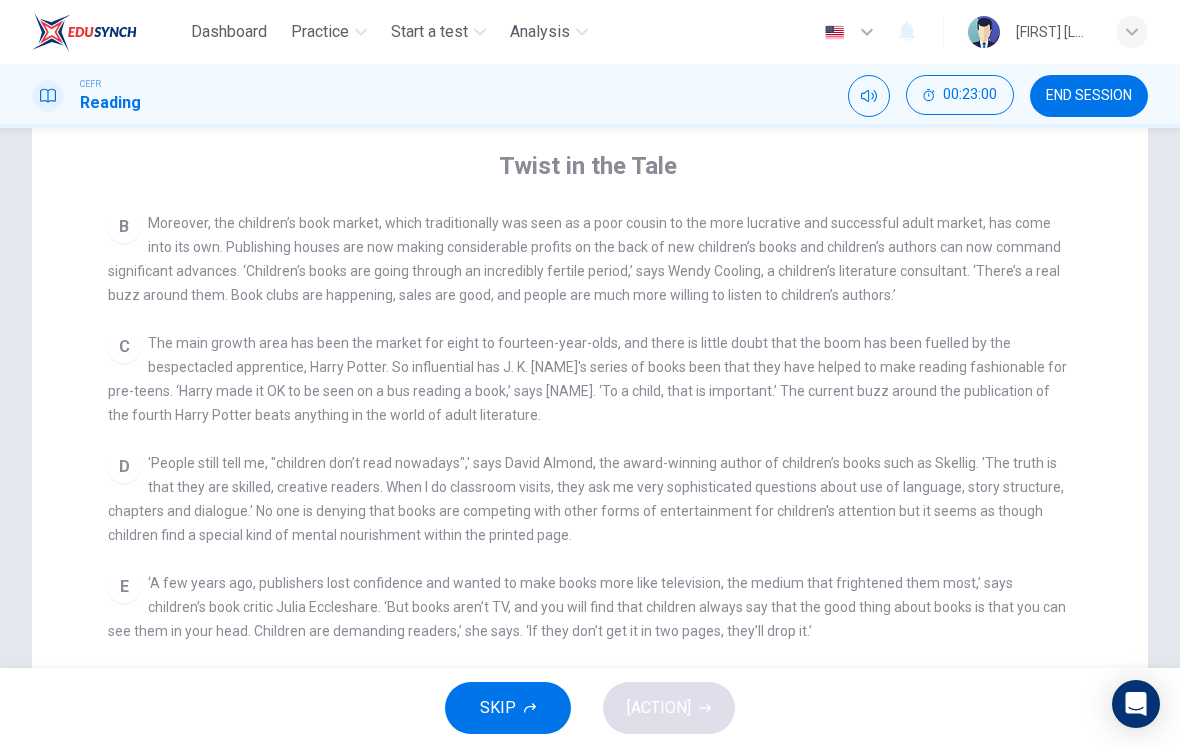 scroll, scrollTop: 489, scrollLeft: 0, axis: vertical 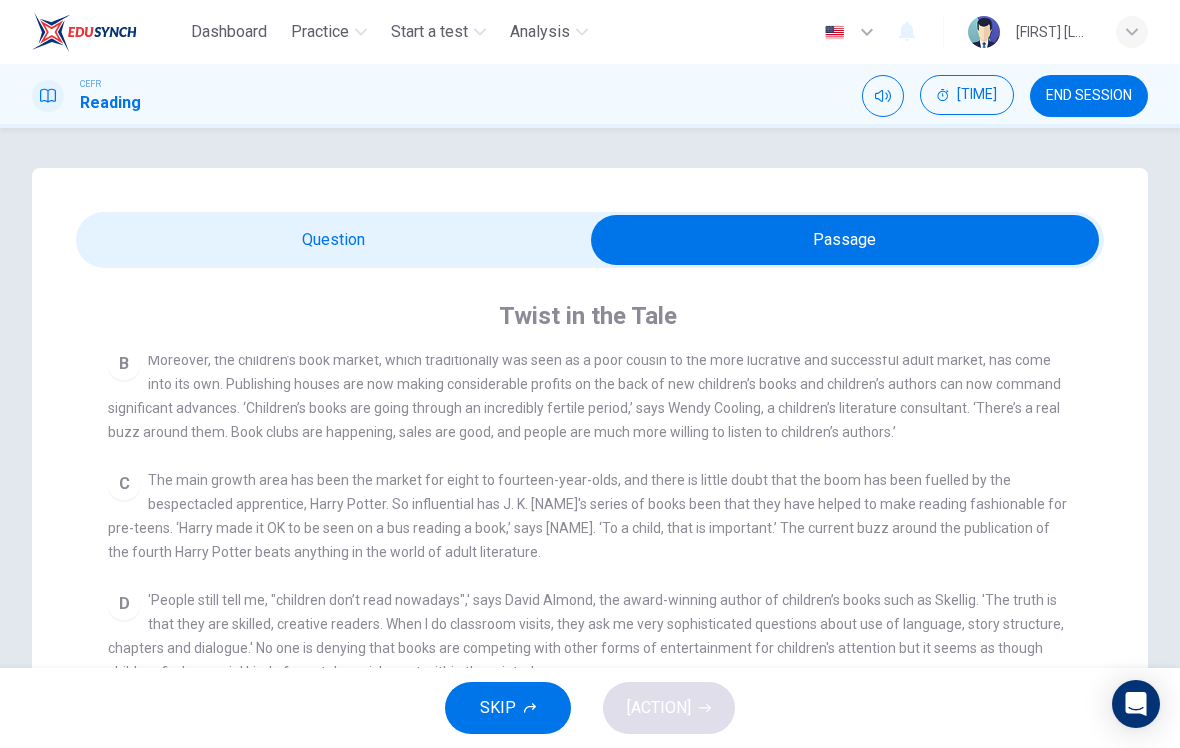 click at bounding box center [845, 240] 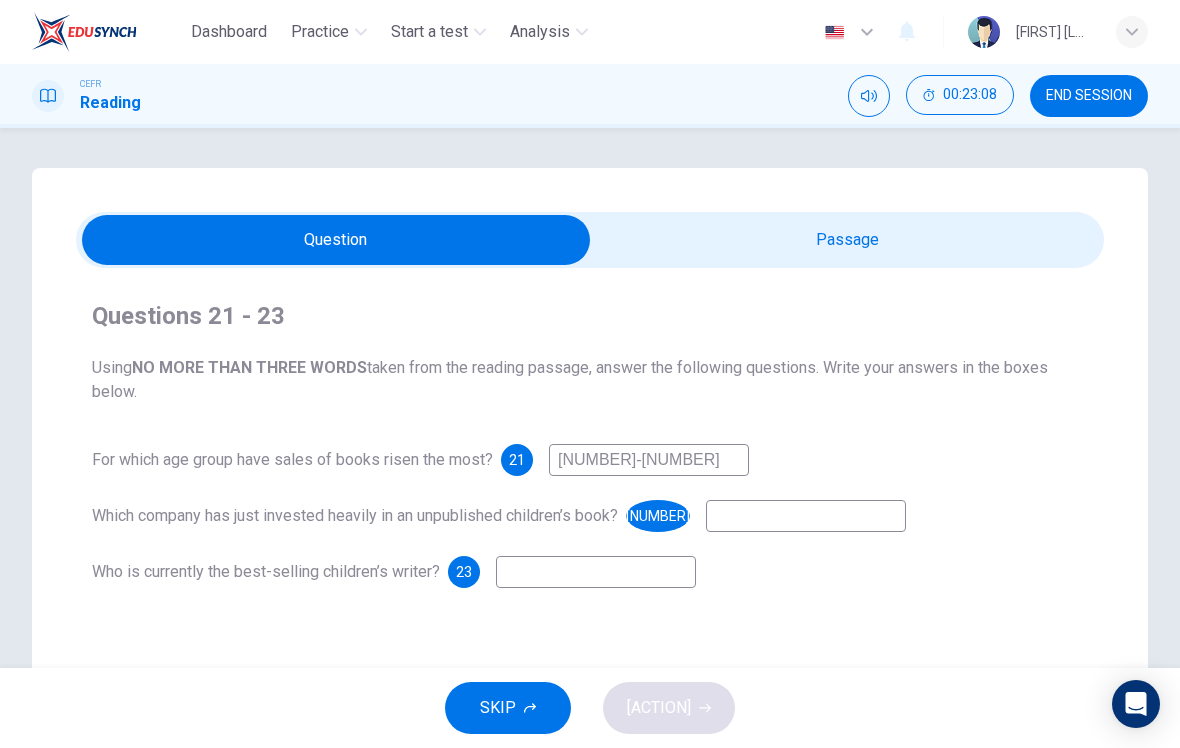 click at bounding box center [336, 240] 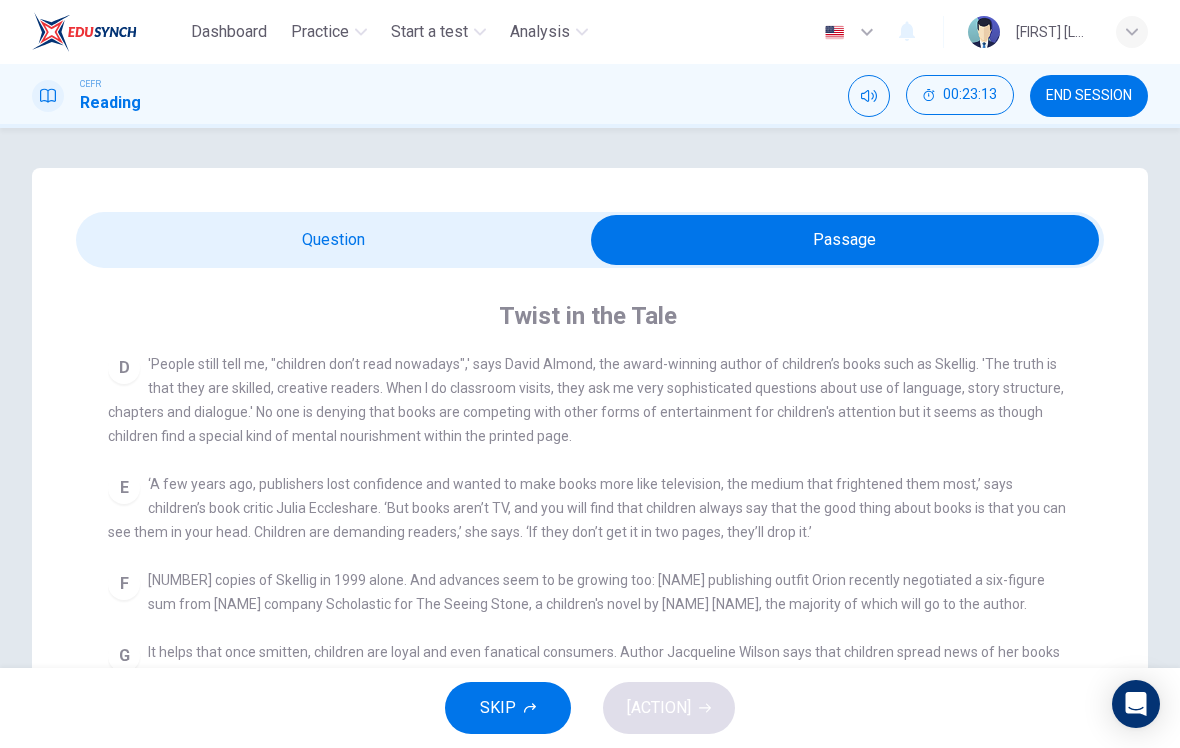 scroll, scrollTop: 784, scrollLeft: 0, axis: vertical 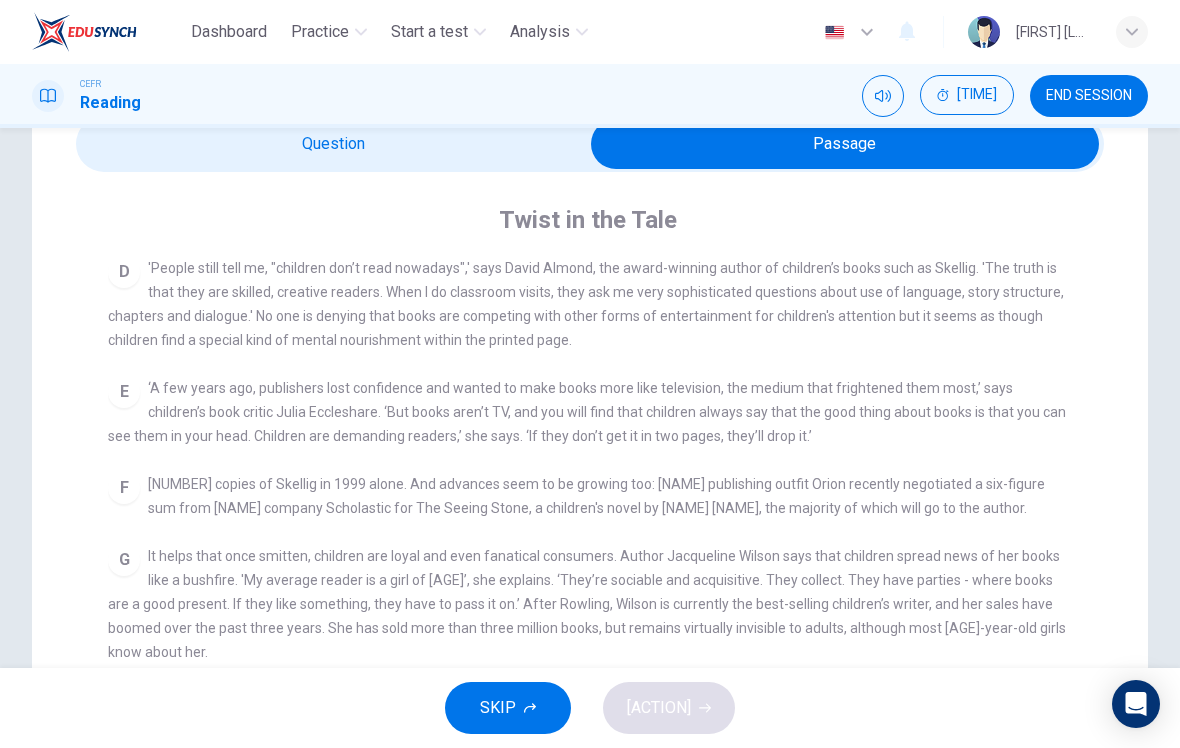 click at bounding box center (845, 144) 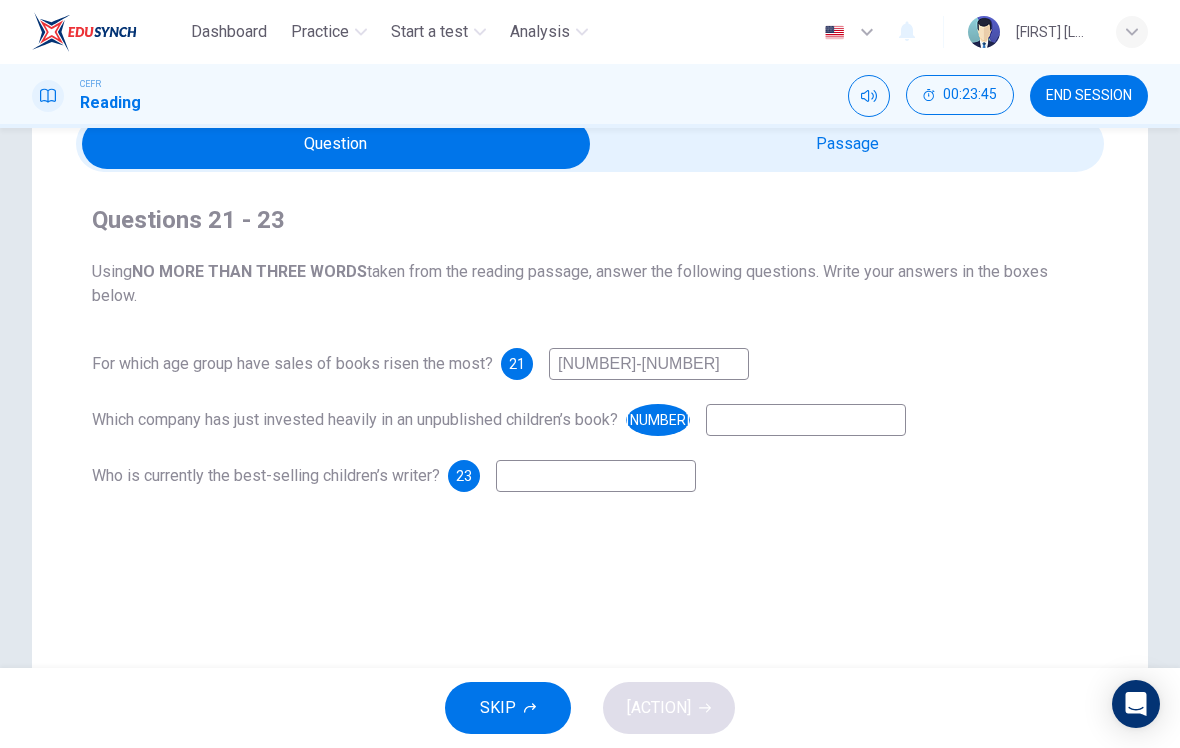 click at bounding box center (336, 144) 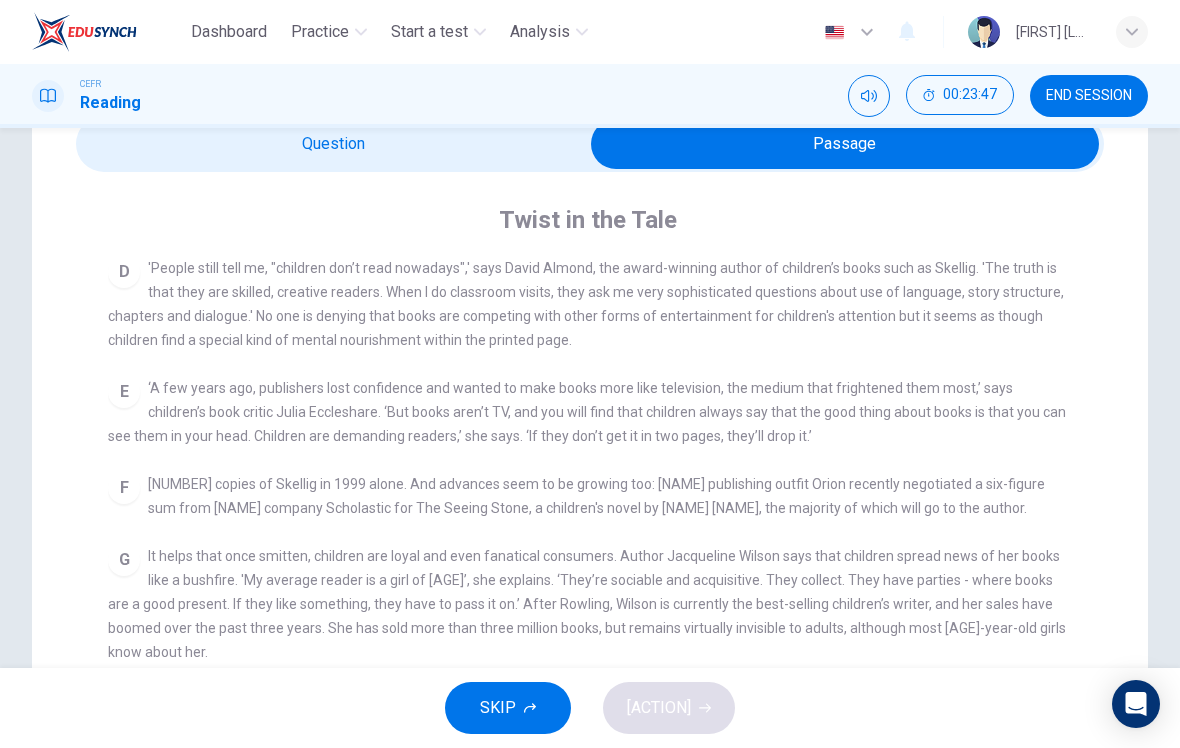 click at bounding box center (845, 144) 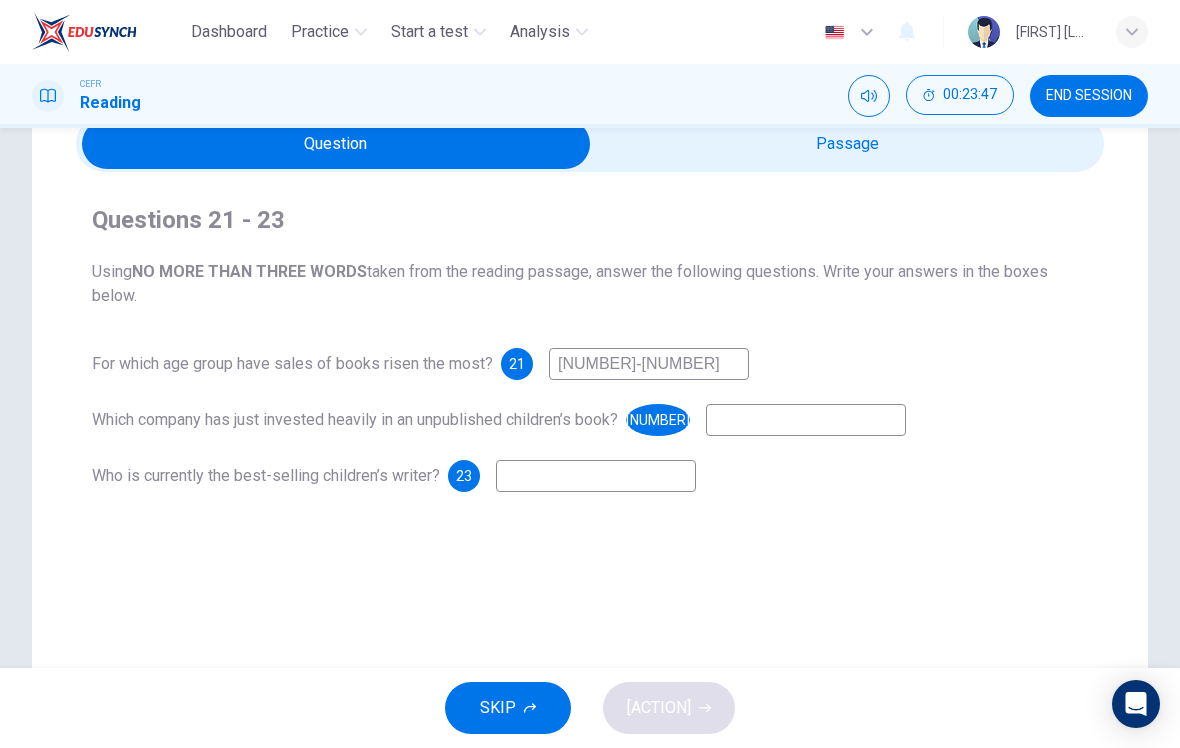 click at bounding box center [649, 364] 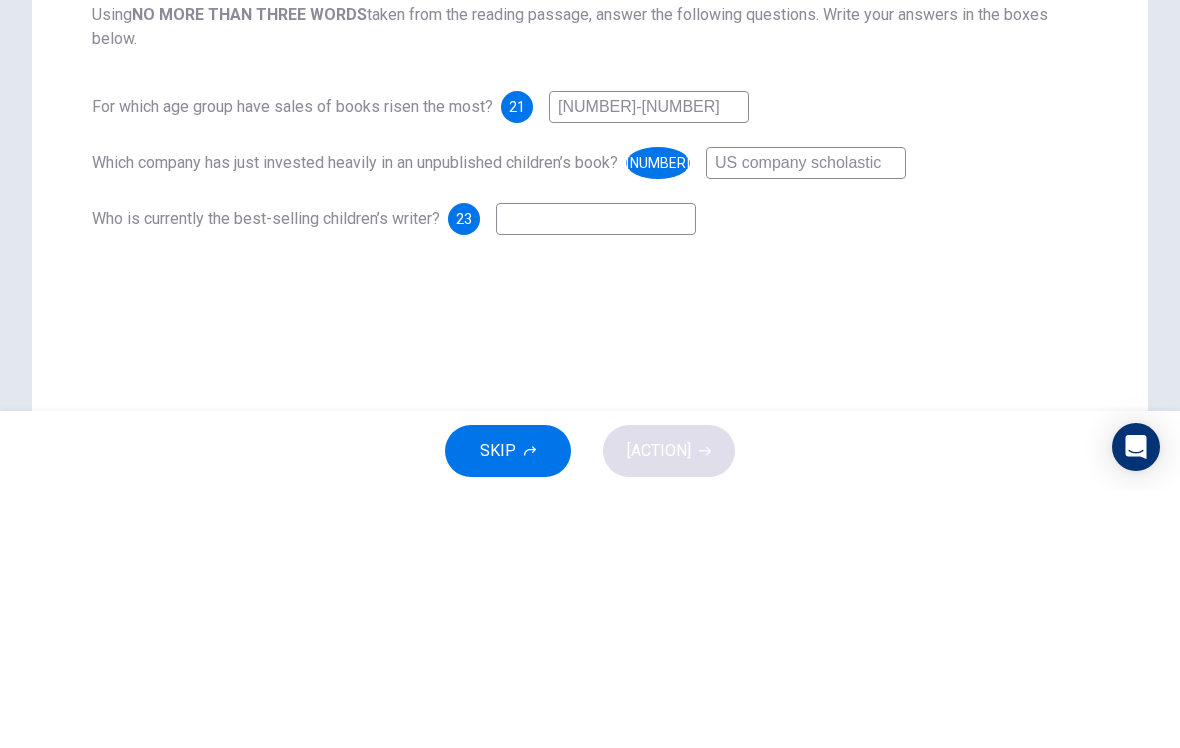 type on "US company scholastic" 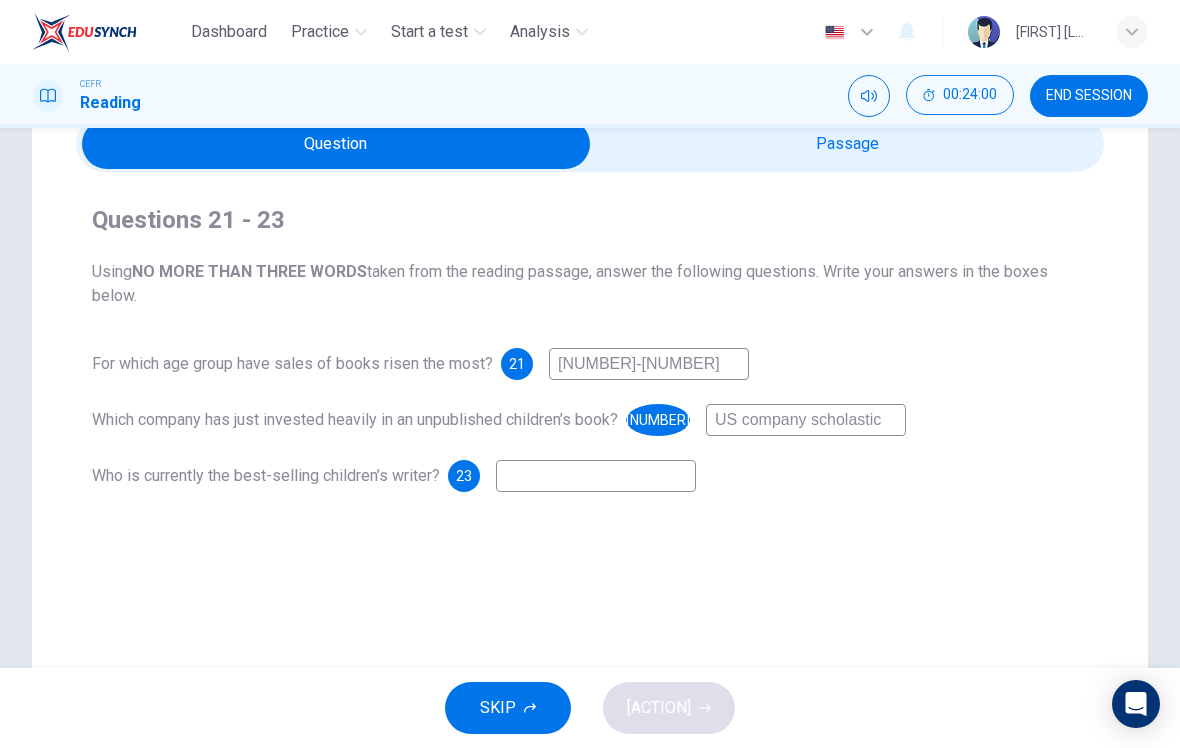 click at bounding box center [336, 144] 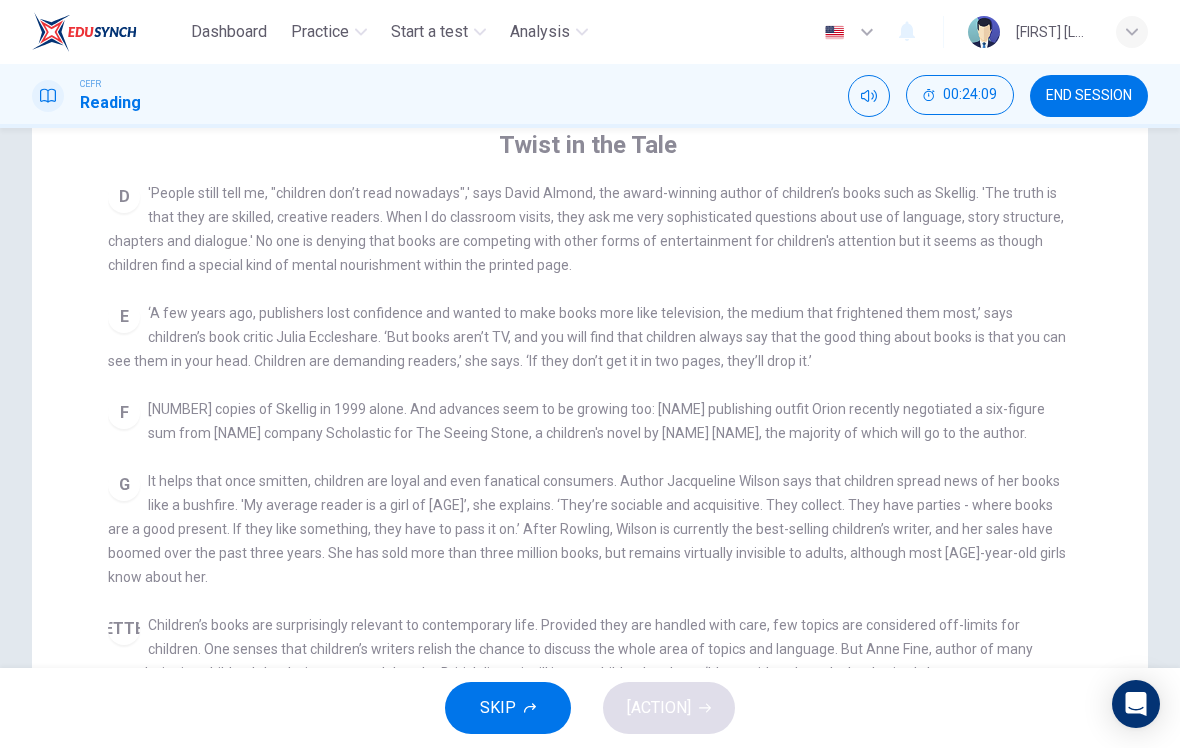 scroll, scrollTop: 233, scrollLeft: 0, axis: vertical 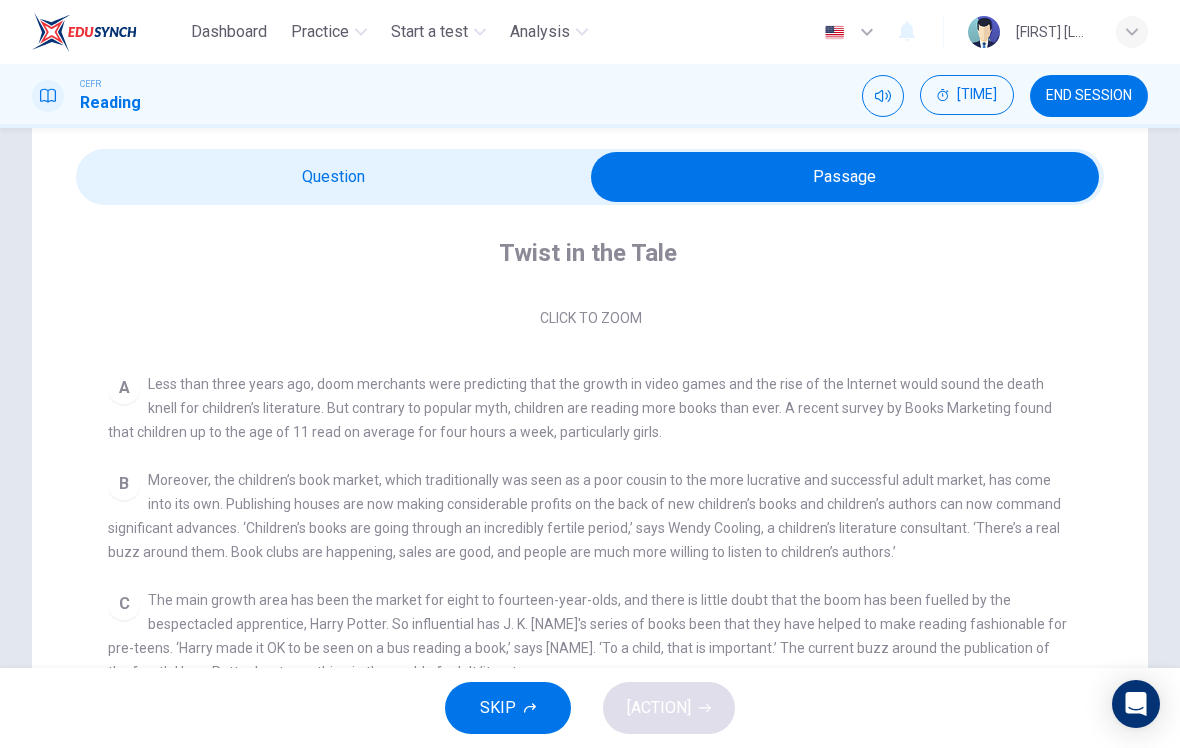 click at bounding box center (845, 177) 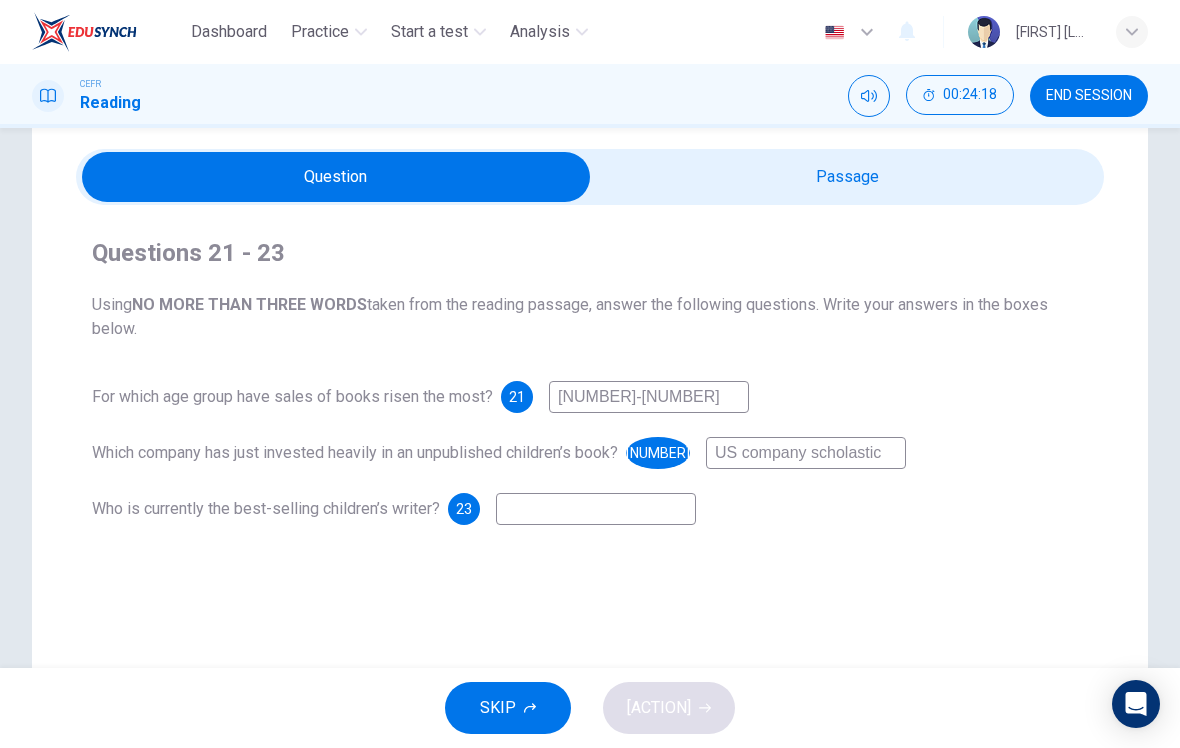 click at bounding box center (336, 177) 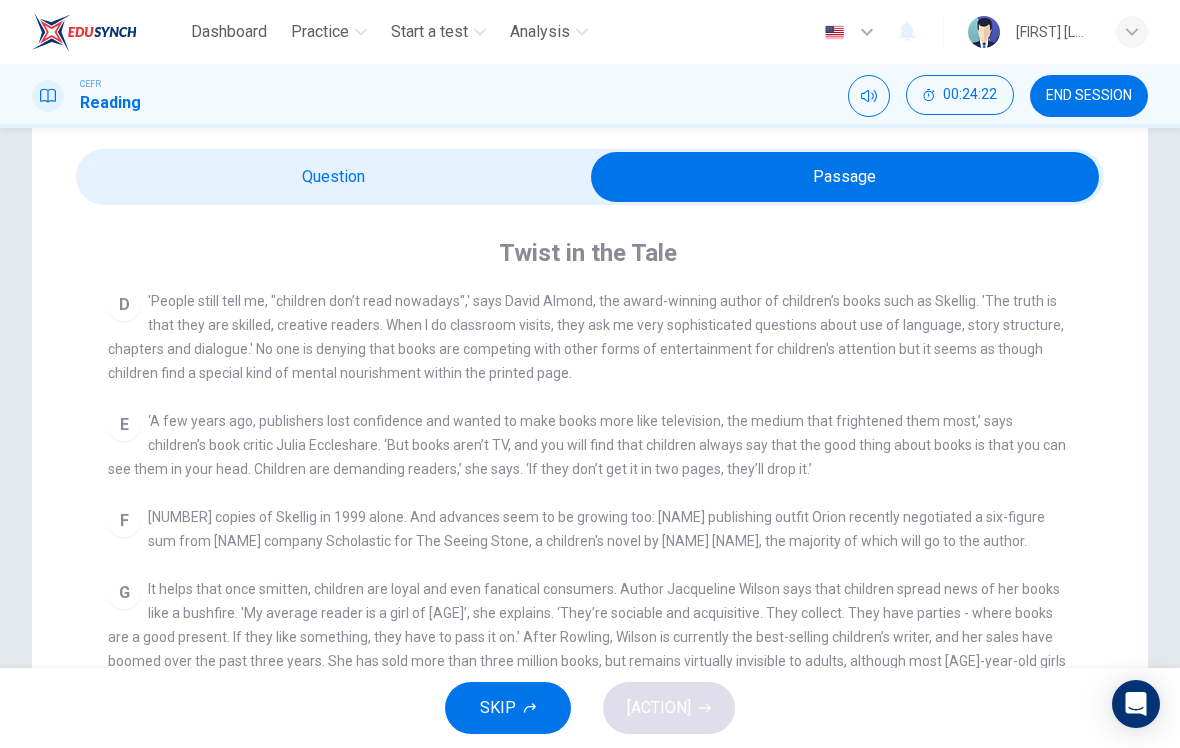 scroll, scrollTop: 784, scrollLeft: 0, axis: vertical 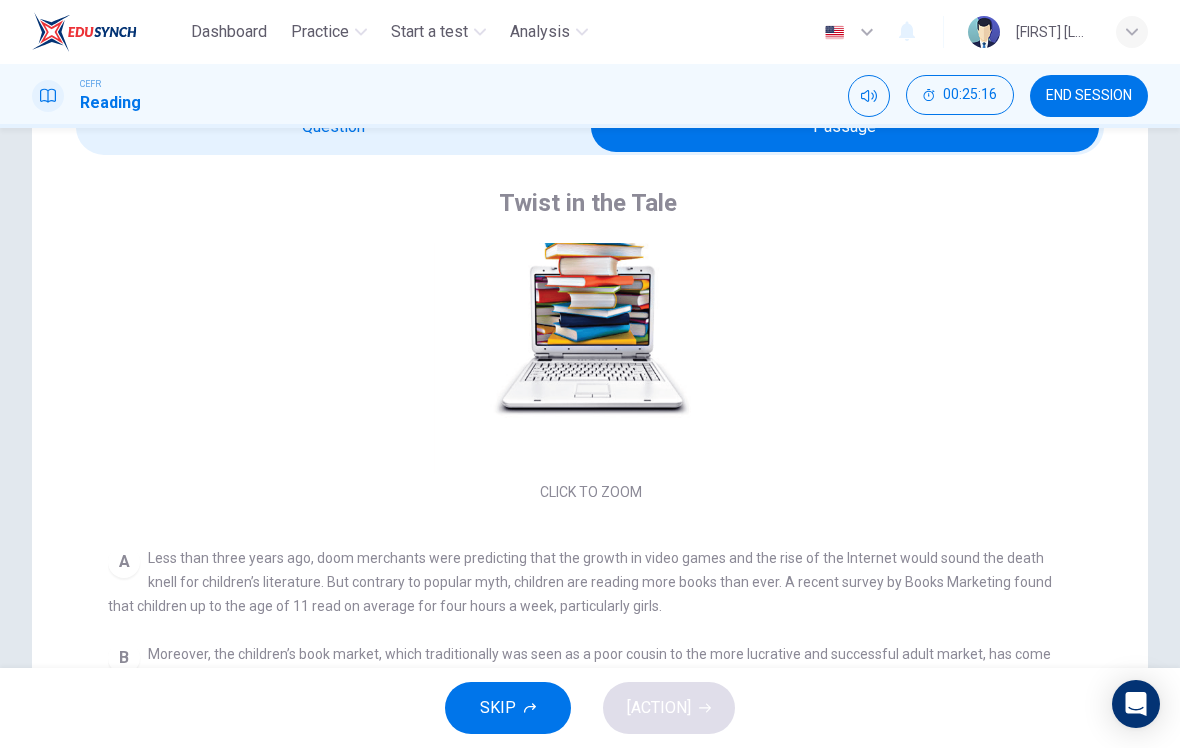 click at bounding box center (845, 127) 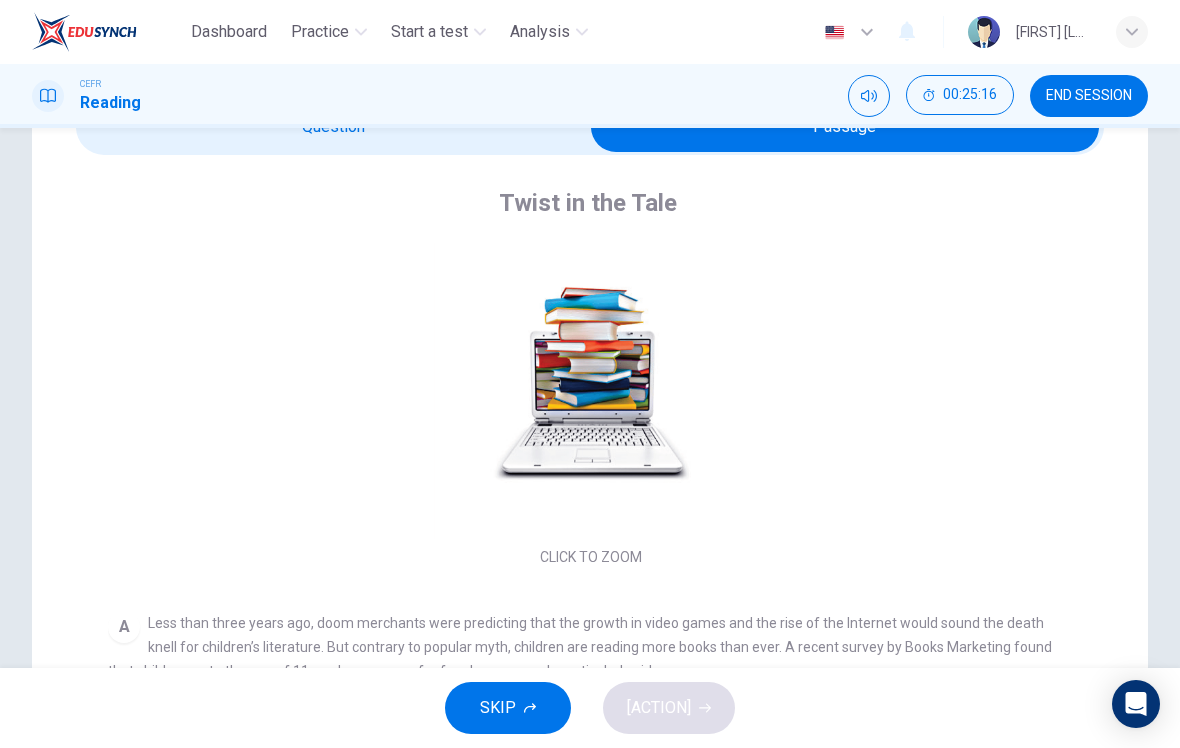 checkbox on "false" 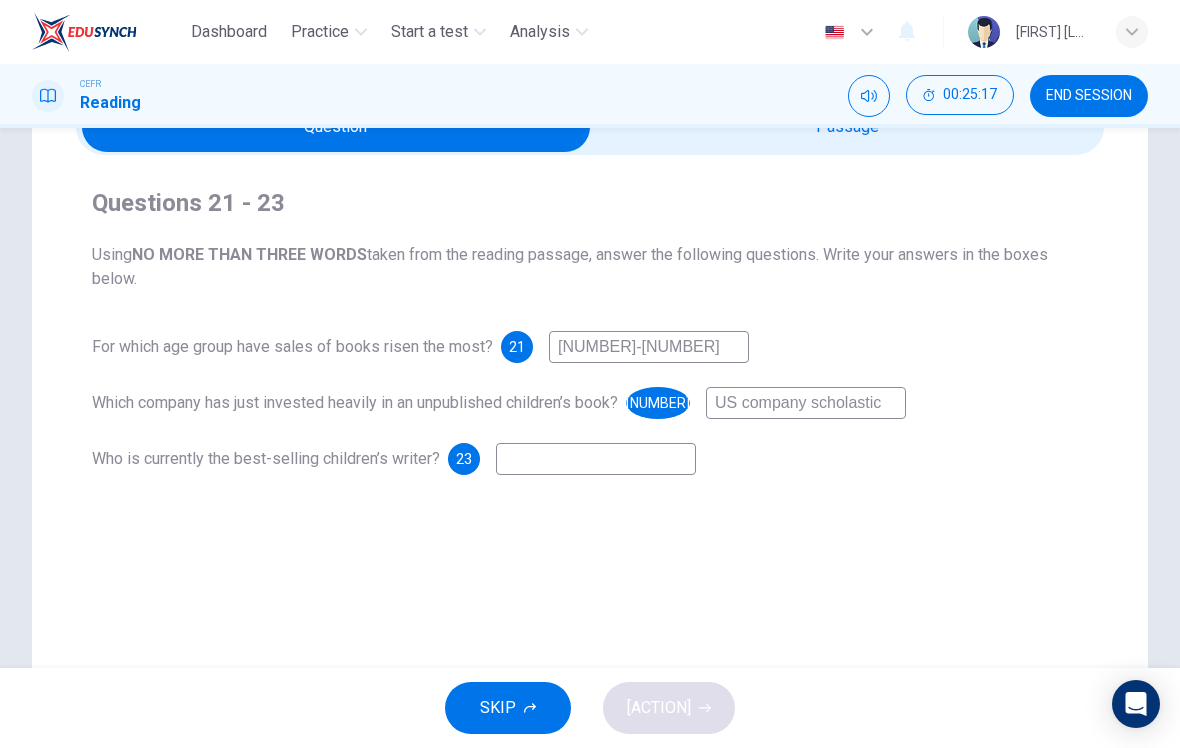 click at bounding box center [649, 347] 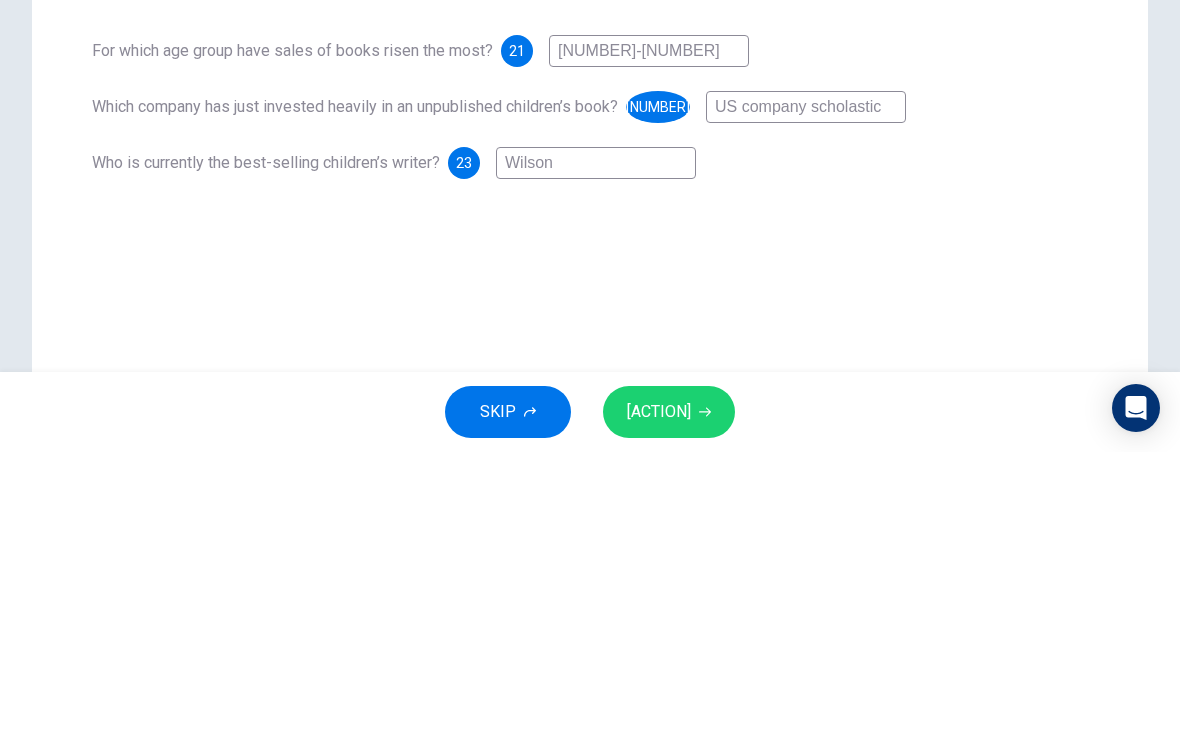 type on "[LAST]" 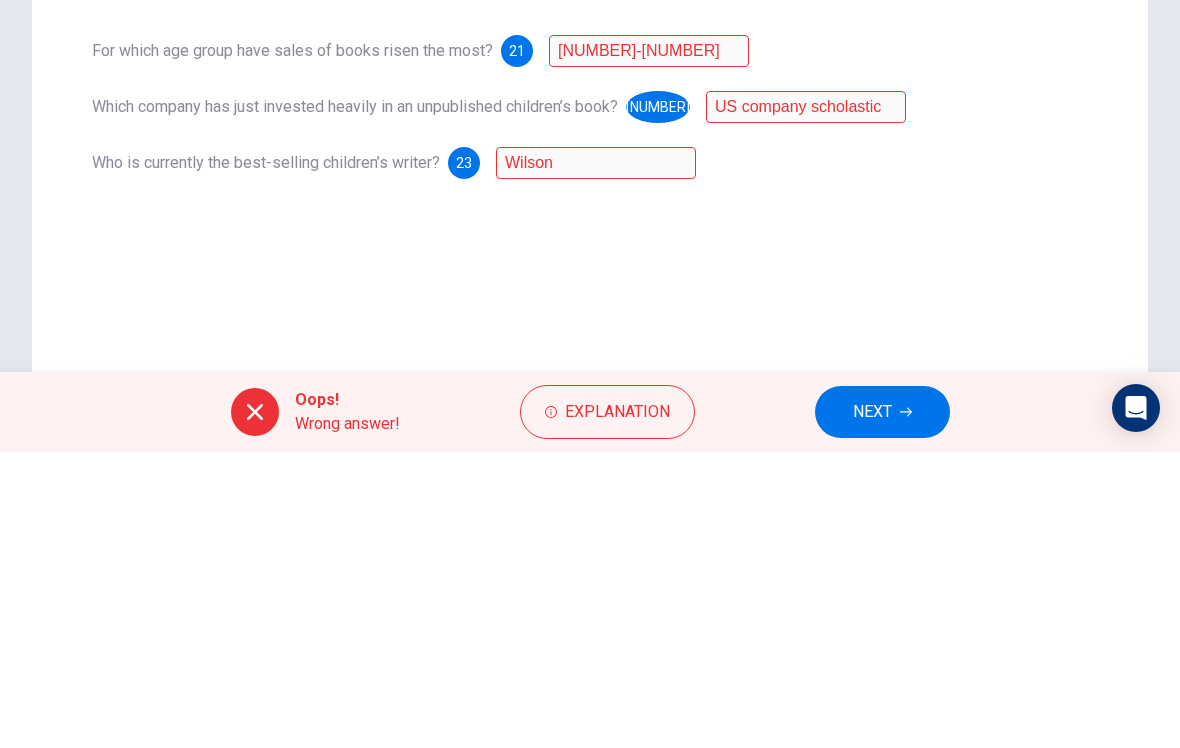 click on "Explanation" at bounding box center [617, 708] 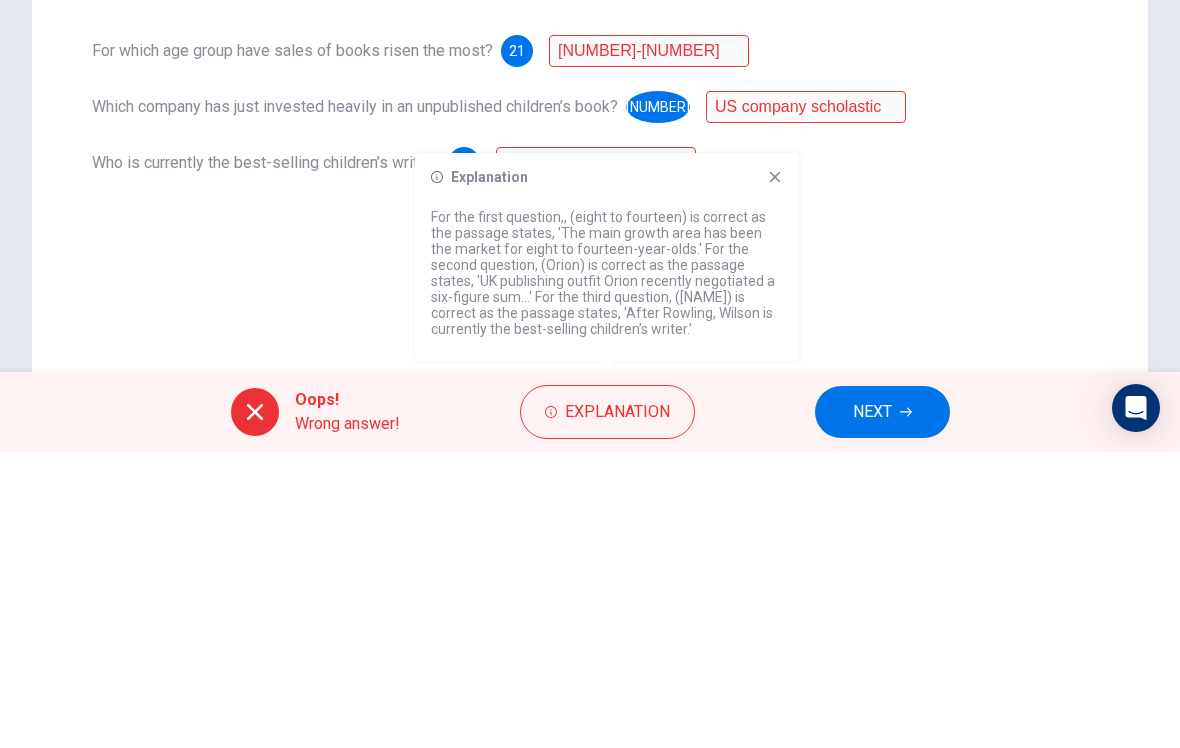 click on "NEXT" at bounding box center [882, 708] 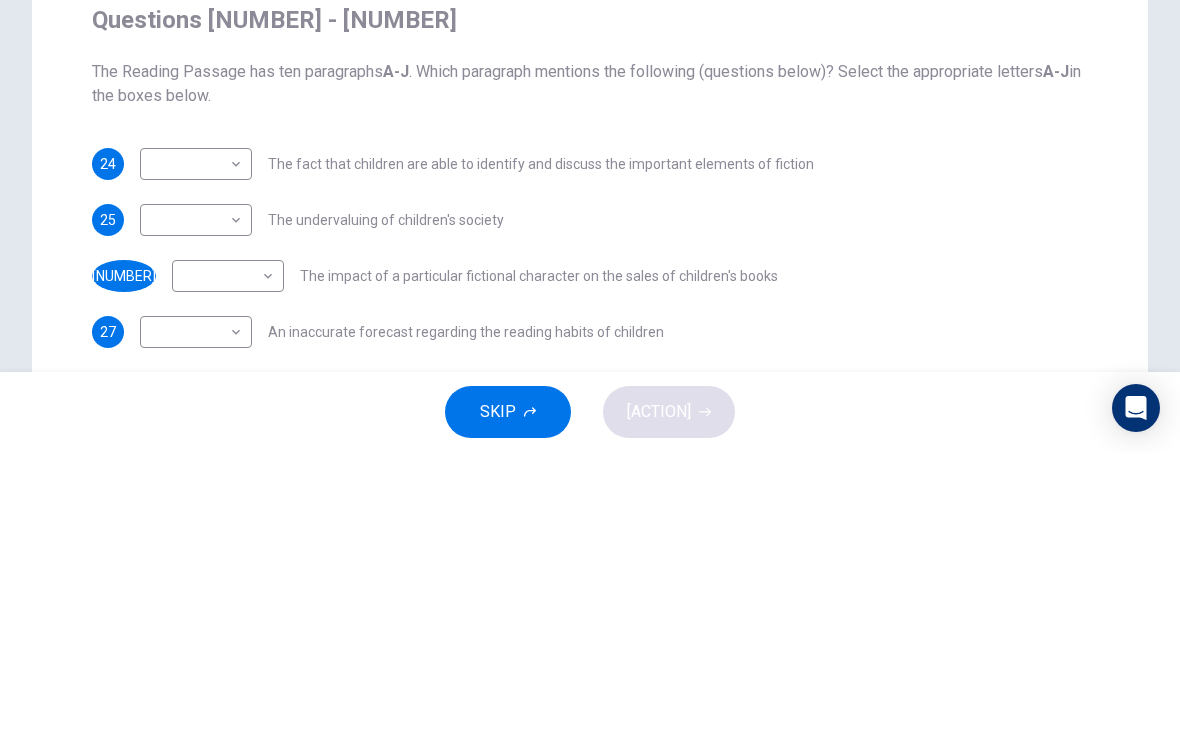 scroll, scrollTop: 0, scrollLeft: 0, axis: both 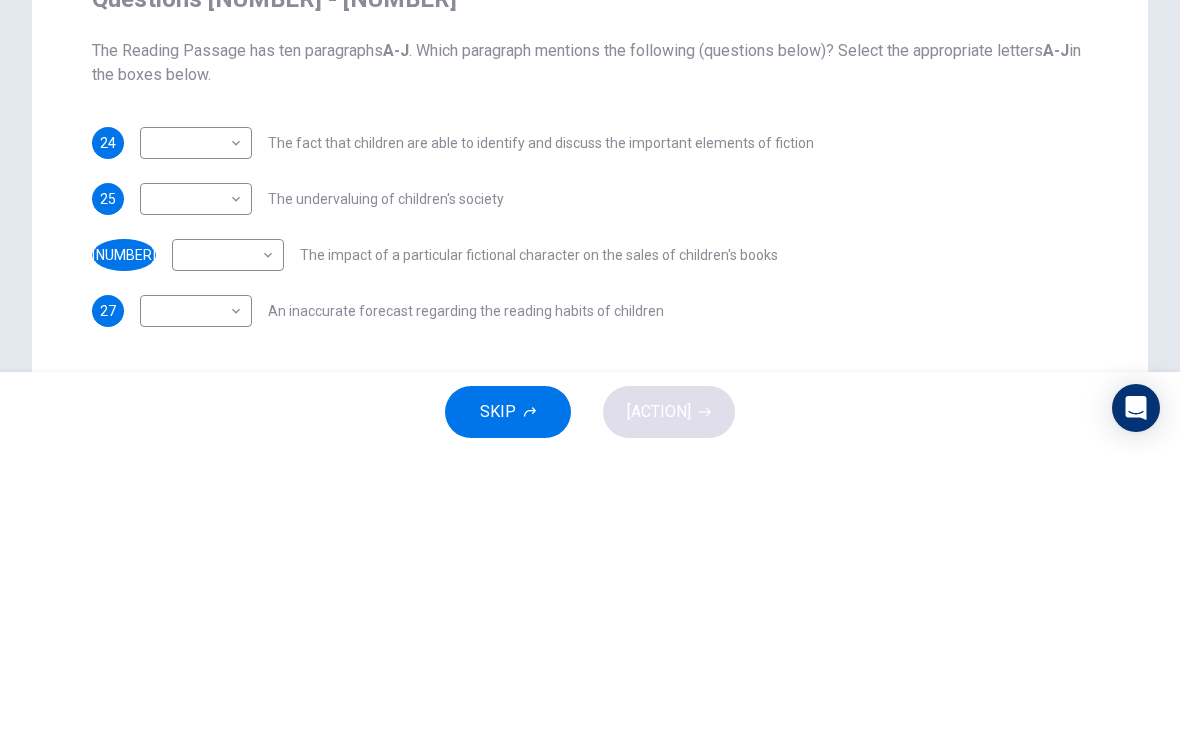 click at bounding box center [336, 219] 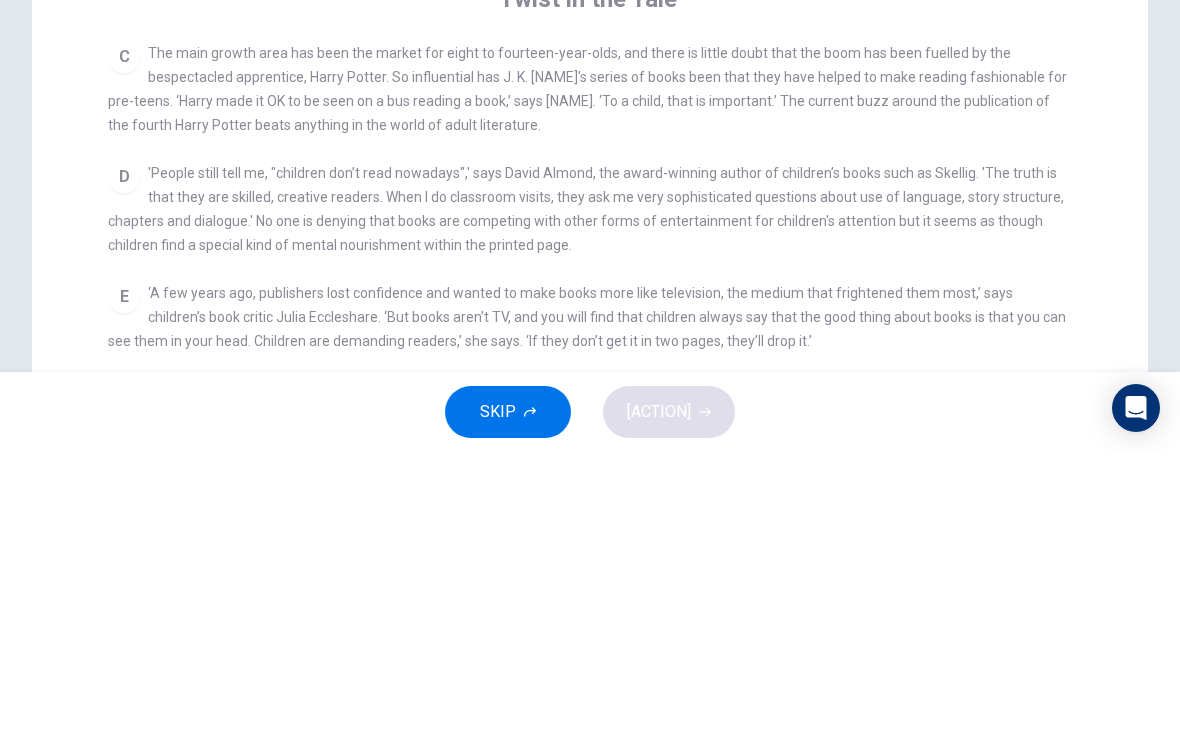 scroll, scrollTop: 596, scrollLeft: 0, axis: vertical 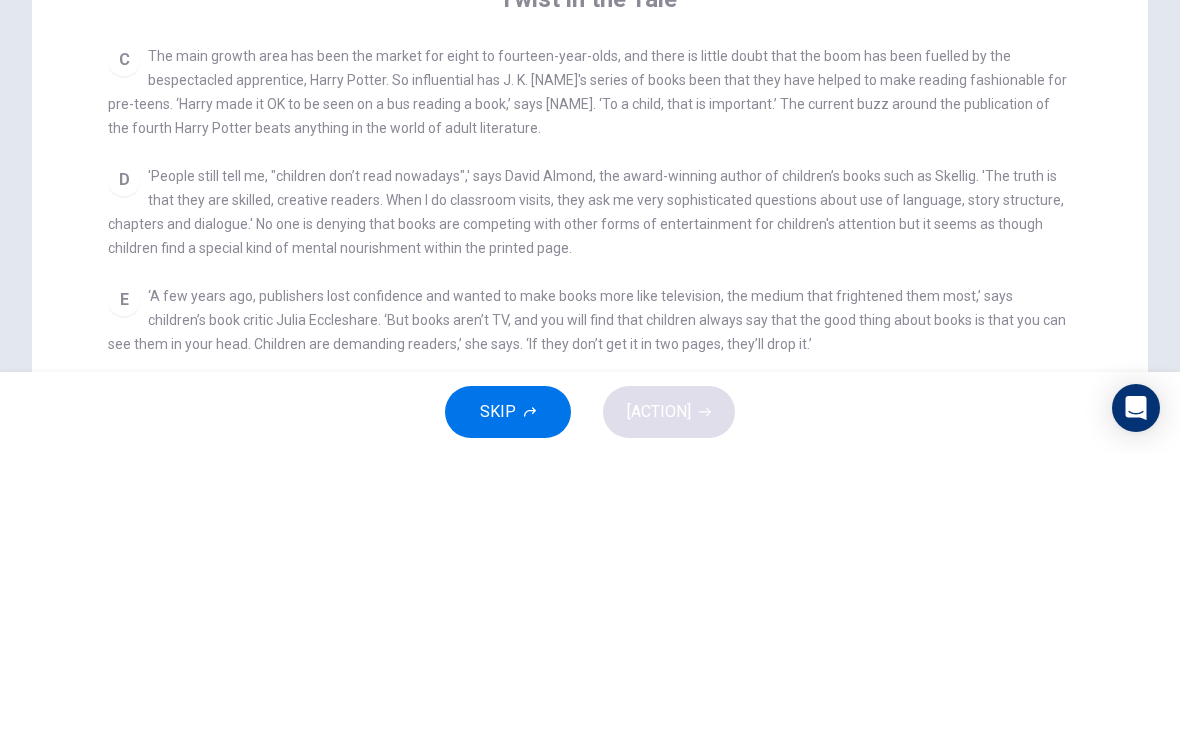 click at bounding box center (845, 219) 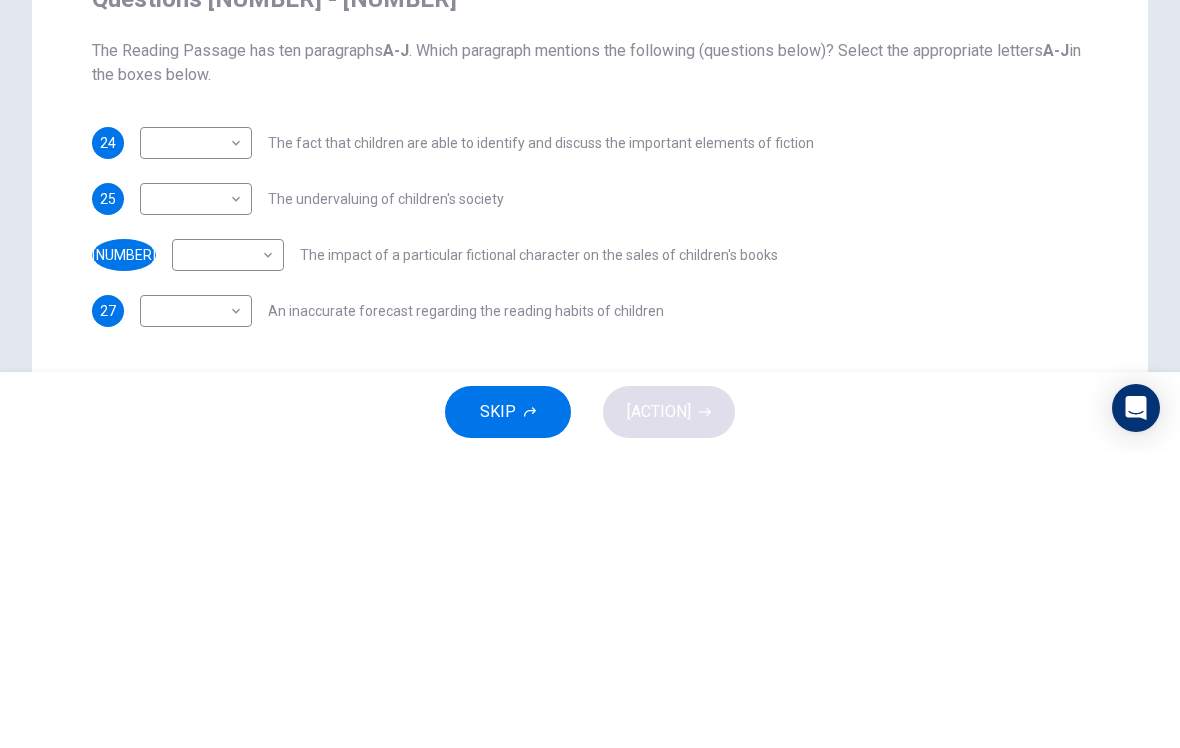 click on "Dashboard Practice Start a test Analysis Notifications © Copyright  2025" at bounding box center [590, 374] 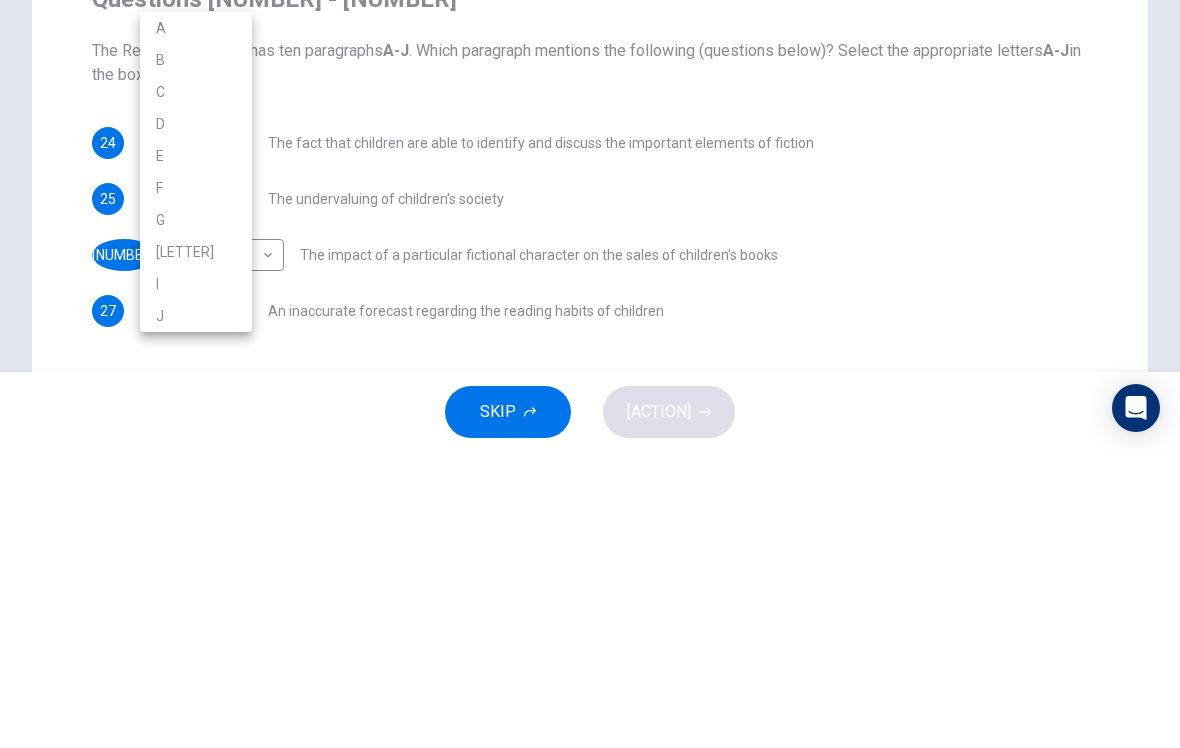 click at bounding box center [590, 374] 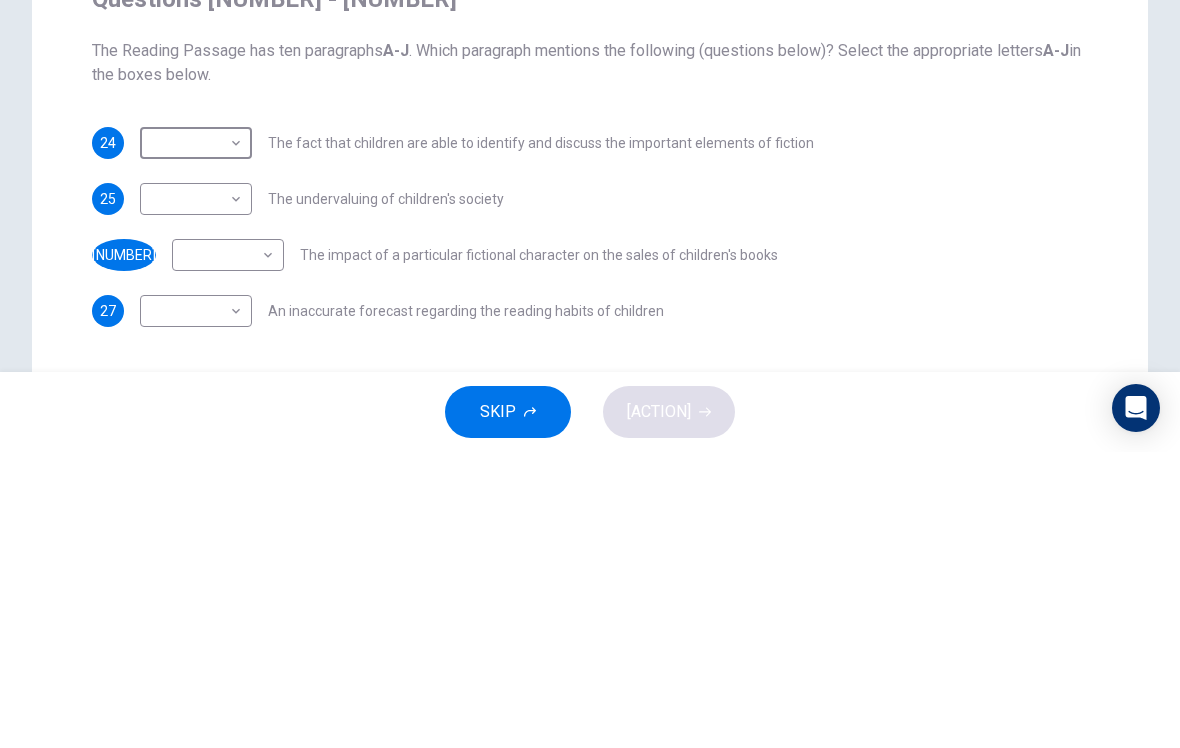 click at bounding box center [336, 219] 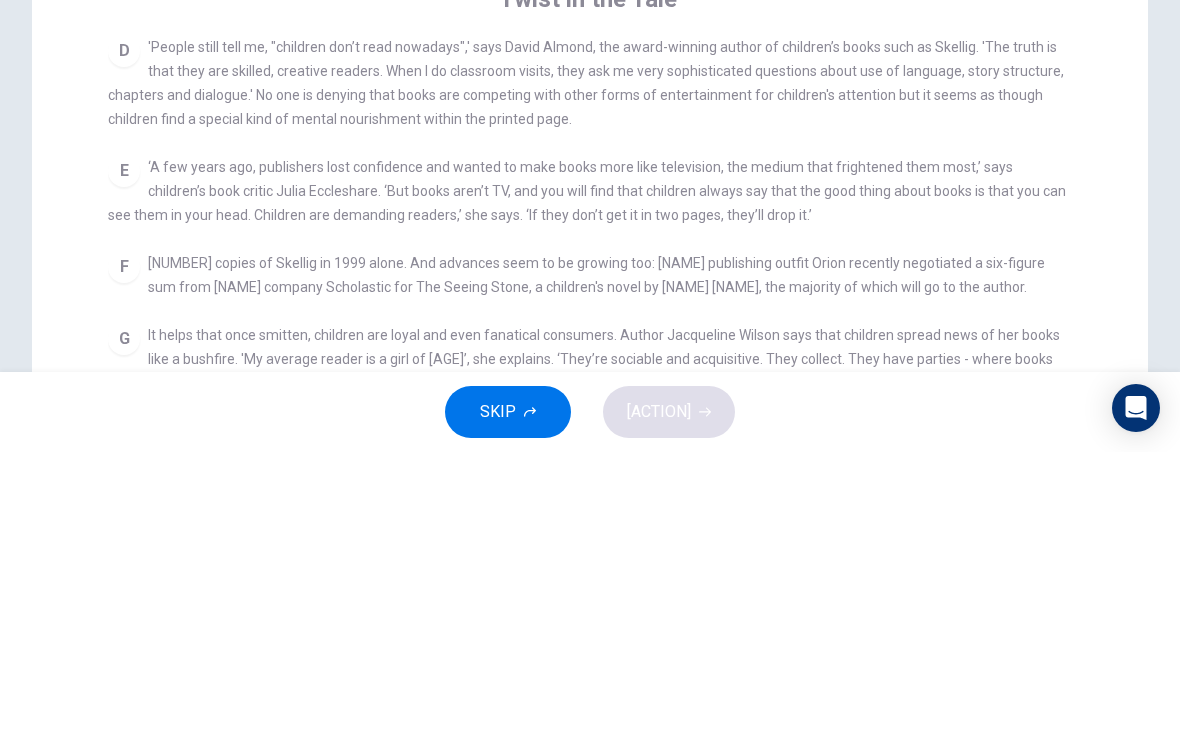 scroll, scrollTop: 792, scrollLeft: 0, axis: vertical 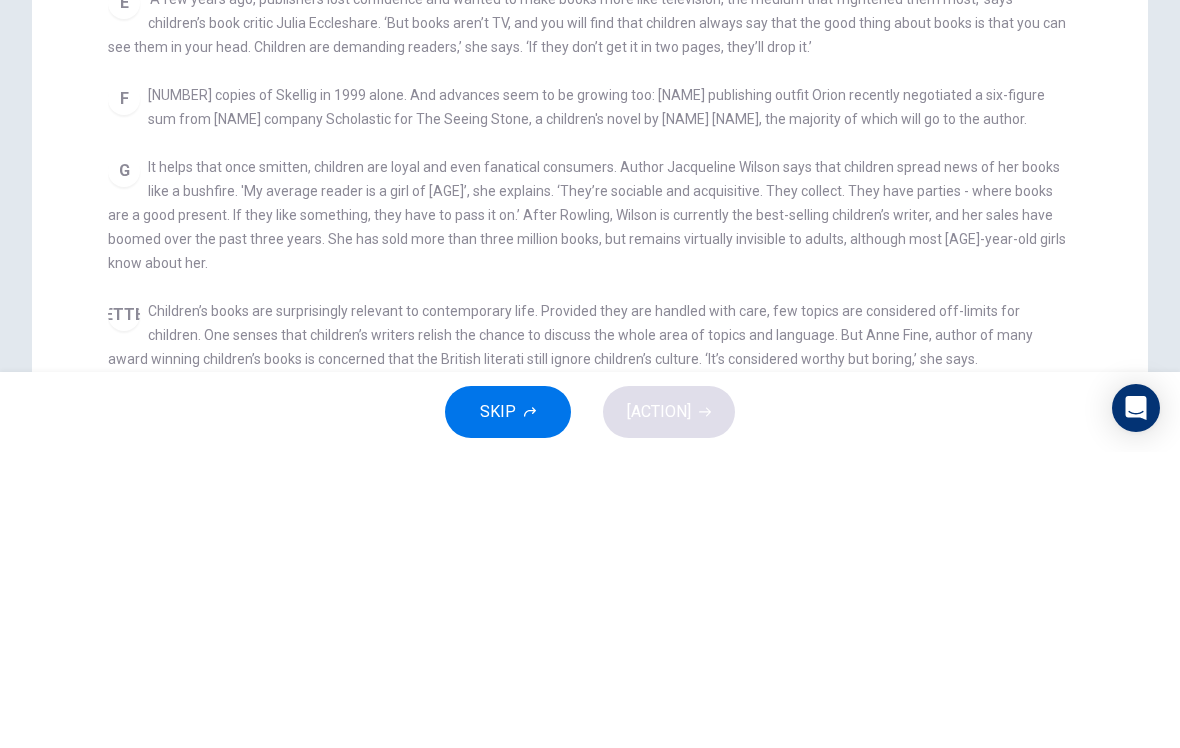 click on "Choose the correct letter, A, B, C or D.
Less than three years ago, doom merchants were predicting that the growth in video games and the rise of the Internet would sound the death knell for children’s literature. But contrary to popular myth, children are reading more books than ever. A recent survey by Books Marketing found that children up to the age of 11 read on average for four hours a week, particularly girls. B Moreover, the children’s book market, which traditionally was seen as a poor cousin to the more lucrative and successful adult market, has come into its own. Publishing houses are now making considerable profits on the back of new children’s books and children’s authors can now command significant advances. ‘Children’s books are going through an incredibly fertile period,’ says Wendy Cooling, a children’s literature consultant. ‘There’s a real buzz around them. Book clubs are happening, sales are good, and people are much more willing to listen to children’s authors.’ C D E F G H I" at bounding box center [603, 525] 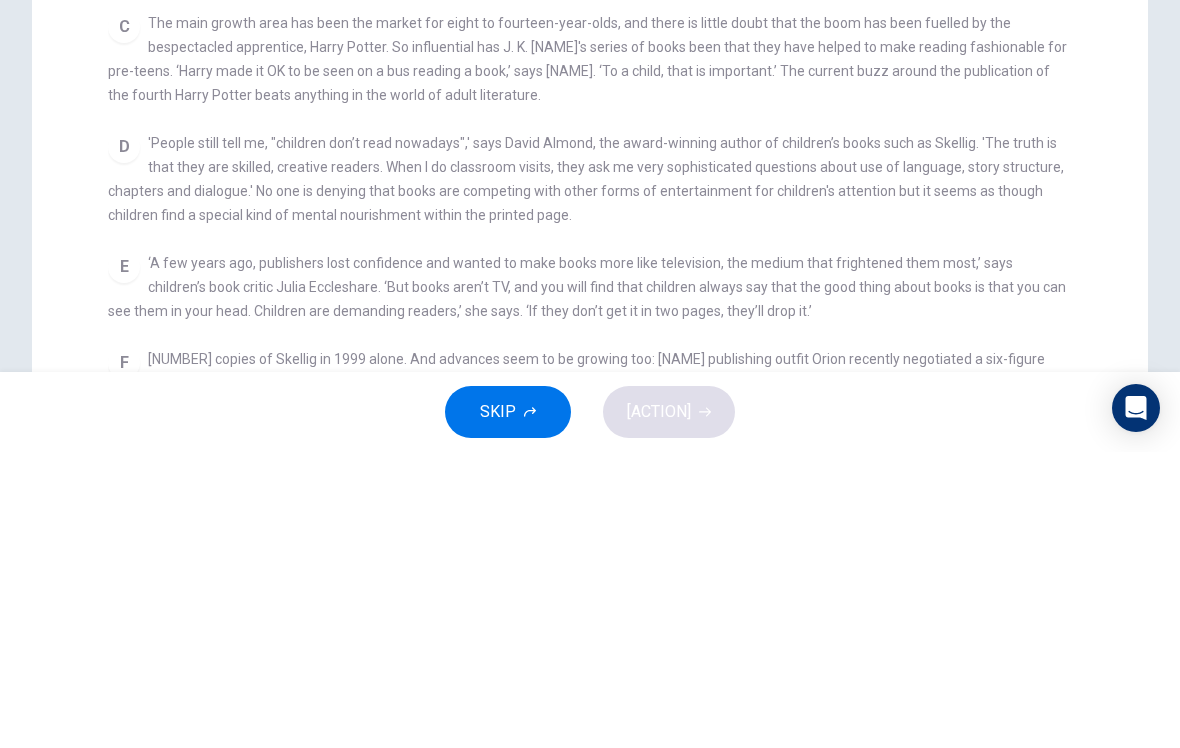 scroll, scrollTop: 454, scrollLeft: 0, axis: vertical 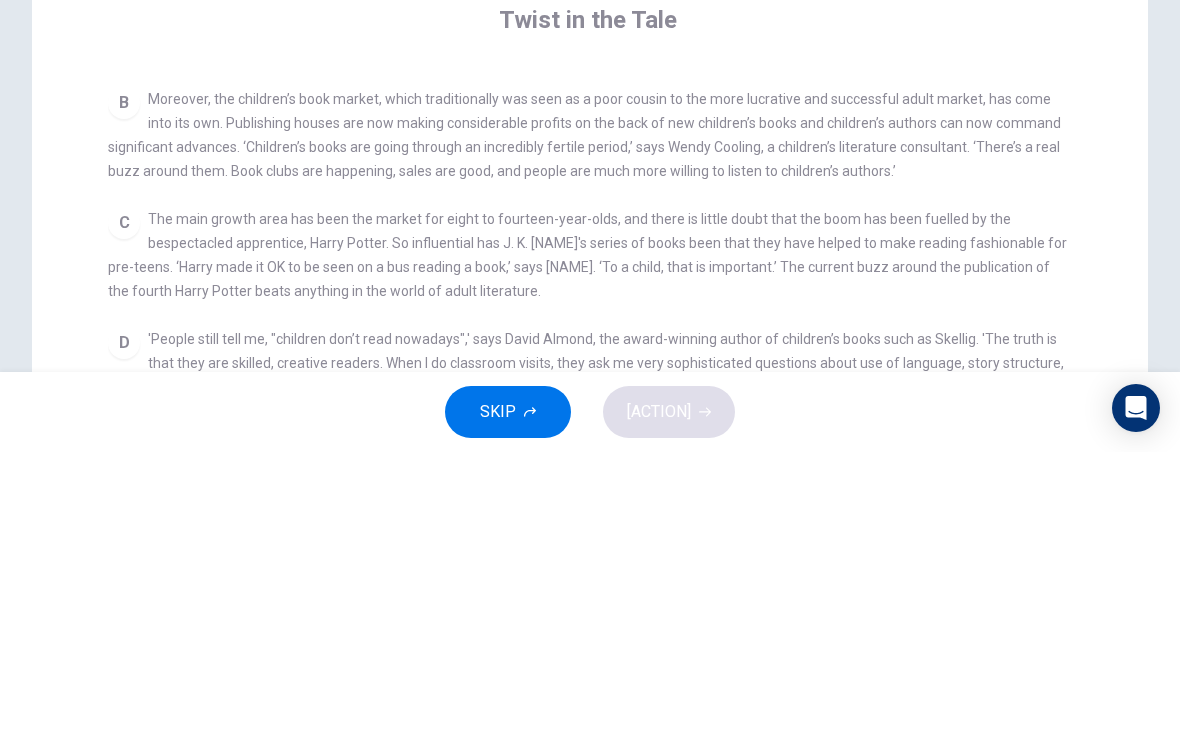 click at bounding box center [845, 240] 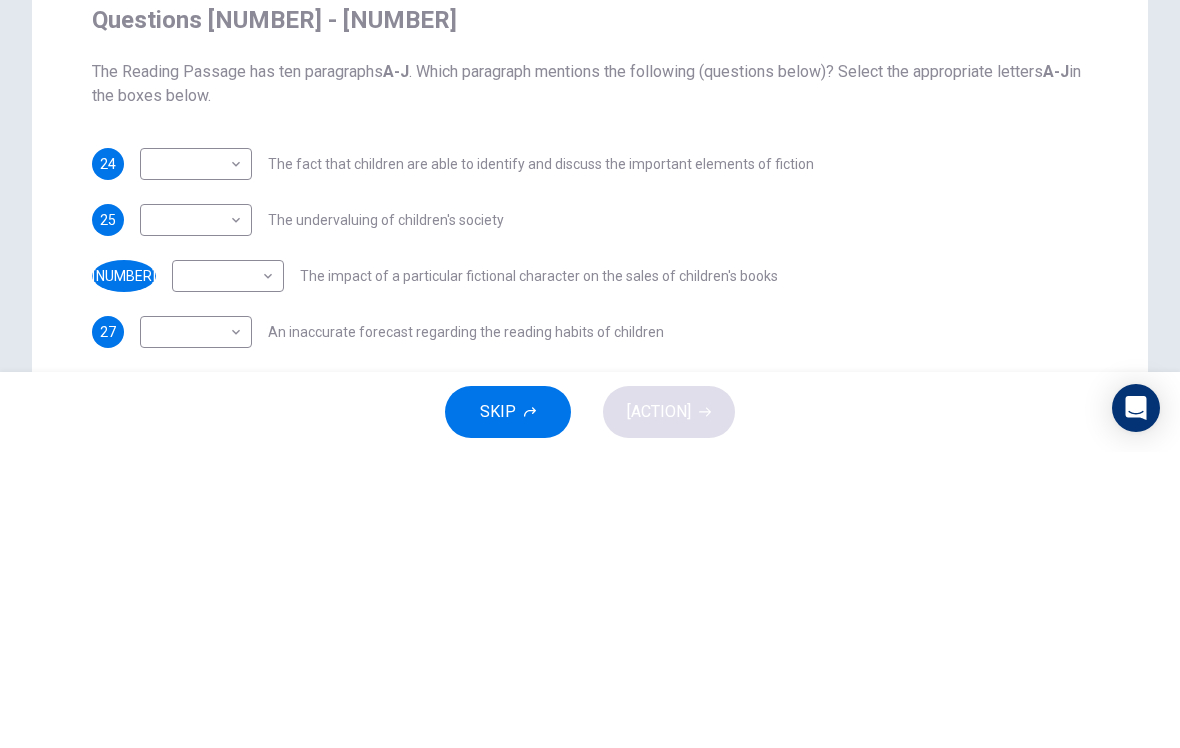 click at bounding box center (336, 240) 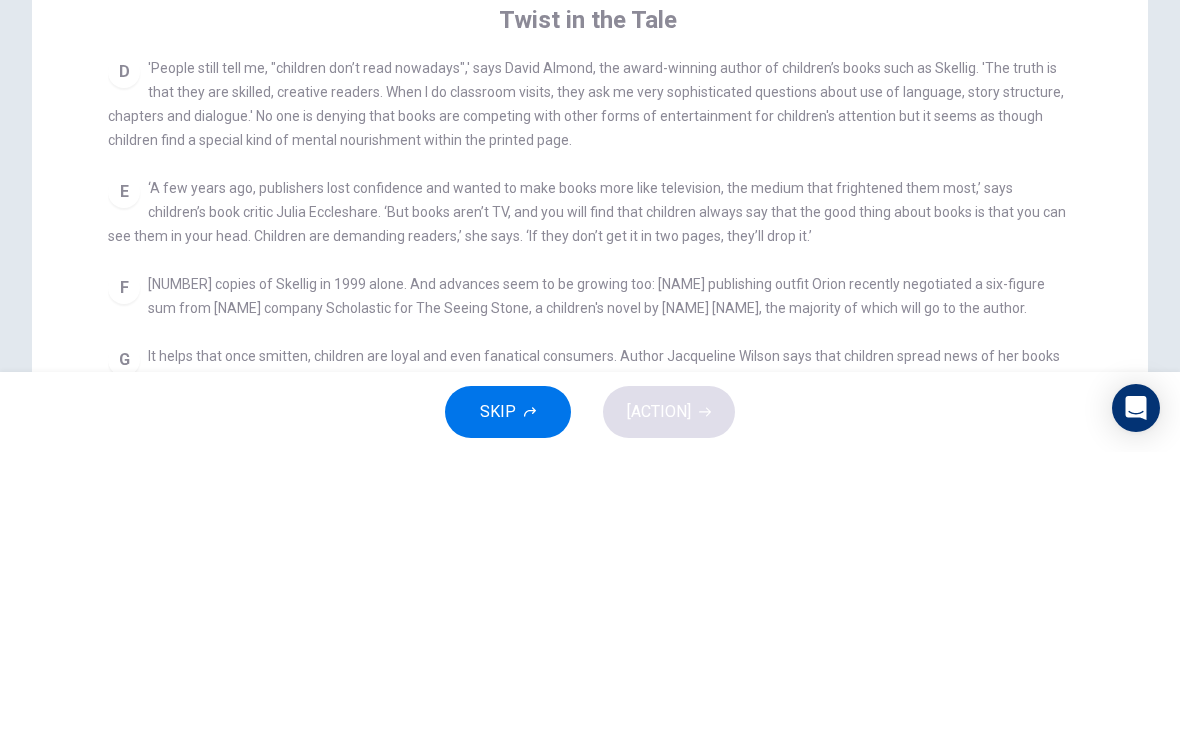 scroll, scrollTop: 784, scrollLeft: 0, axis: vertical 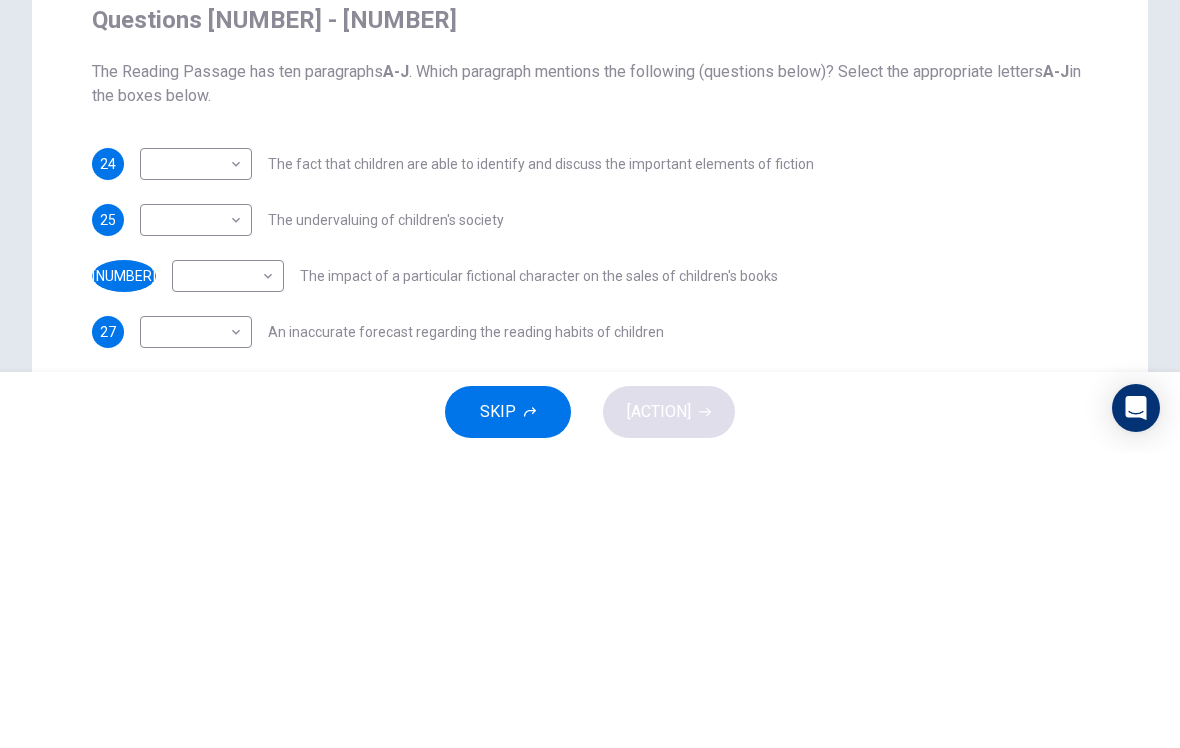 click on "Dashboard Practice Start a test Analysis English en ​ [NAME] CEFR Reading 00:26:38 END SESSION Question Passage Questions 24 - 27 The Reading Passage has ten paragraphs  A-J .
Which paragraph mentions the following (questions below)?
Select the appropriate letters  A-J  in the boxes below. 24 ​ ​ The fact that children are able to identify and discuss the important elements of fiction 25 ​ ​ The undervaluing of children's society 26 ​ ​ The impact of a particular fictional character on the sales of children's books 27 ​ ​ An inaccurate forecast regarding the reading habits of children Twist in the Tale CLICK TO ZOOM Click to Zoom A B C D E F G H I J SKIP SUBMIT EduSynch - Online Language Proficiency Testing
Dashboard Practice Start a test Analysis Notifications © Copyright  2025" at bounding box center (590, 374) 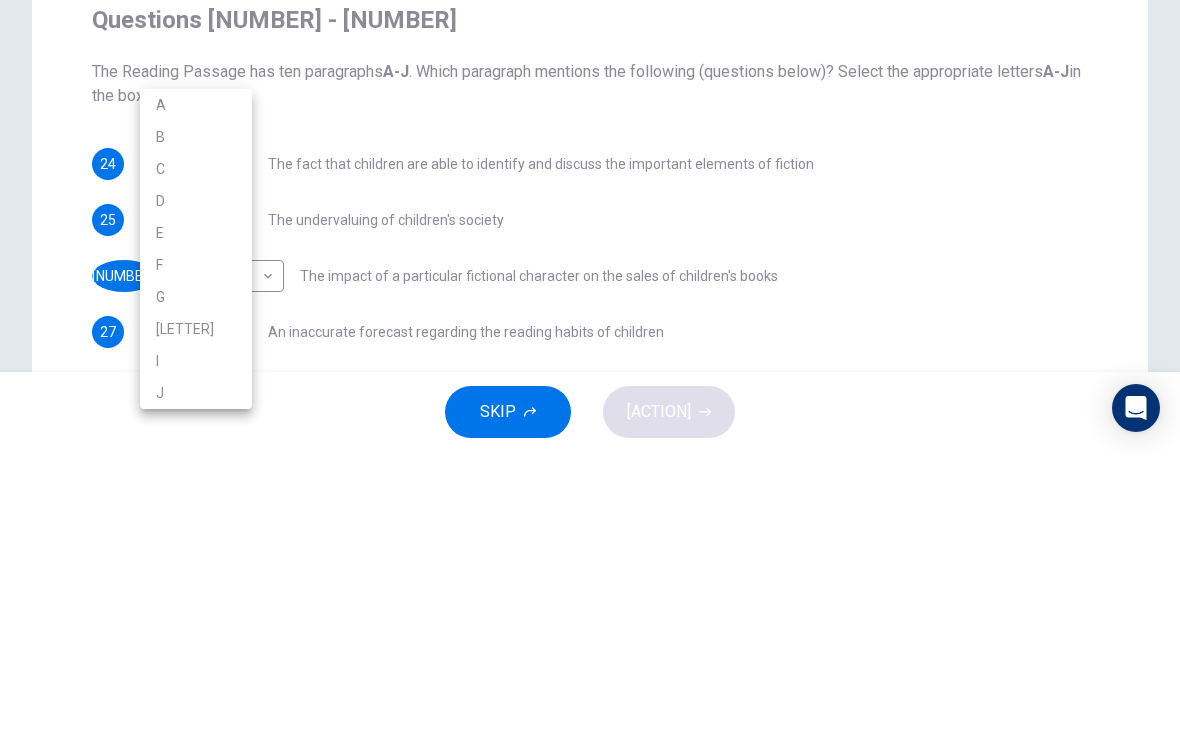 click on "E" at bounding box center (196, 529) 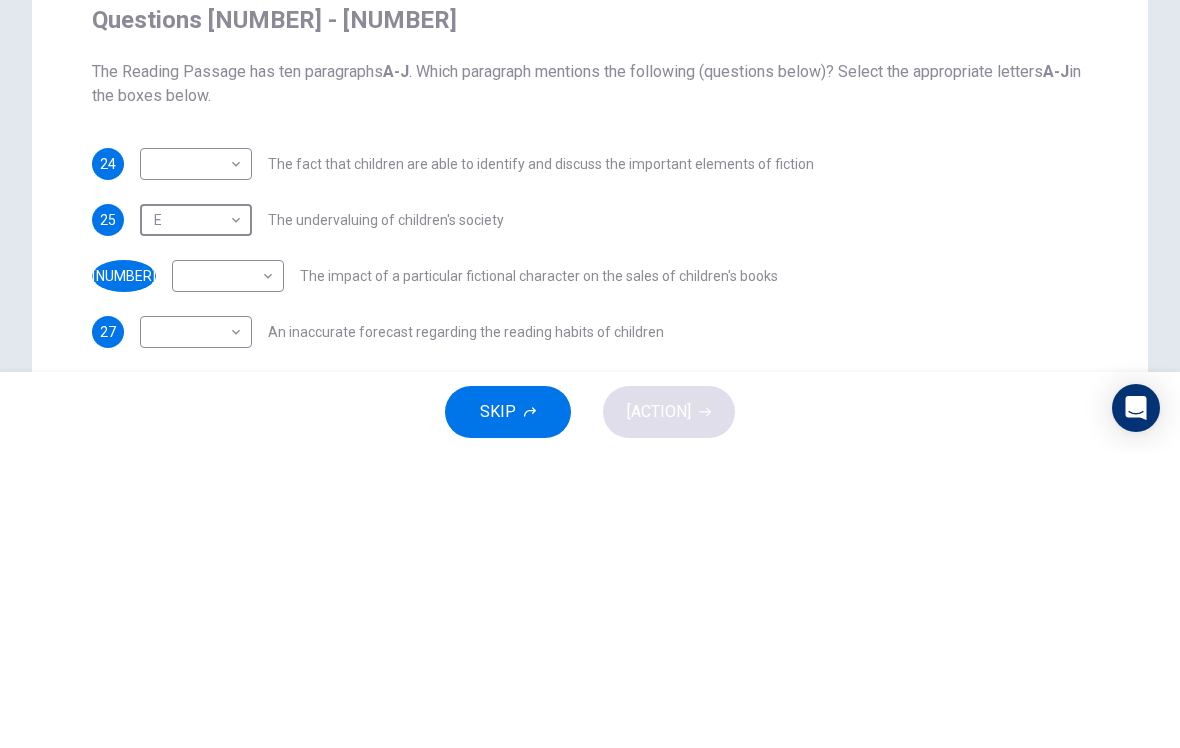 click on "Dashboard Practice Start a test Analysis English en ​ NOOR QURRATU'AINI BINTI MOHD RASHIDI CEFR Reading 00:26:45 END SESSION Question Passage Questions 24 - 27 The Reading Passage has ten paragraphs  A-J .
Which paragraph mentions the following (questions below)?
Select the appropriate letters  A-J  in the boxes below. 24 ​ ​ The fact that children are able to identify and discuss the important elements of fiction 25 E E ​ The undervaluing of children's society 26 ​ ​ The impact of a particular fictional character on the sales of children's books 27 ​ ​ An inaccurate forecast regarding the reading habits of children Twist in the Tale CLICK TO ZOOM Click to Zoom A B C D E F G H I J SKIP SUBMIT EduSynch - Online Language Proficiency Testing
Dashboard Practice Start a test Analysis Notifications © Copyright  2025" at bounding box center [590, 374] 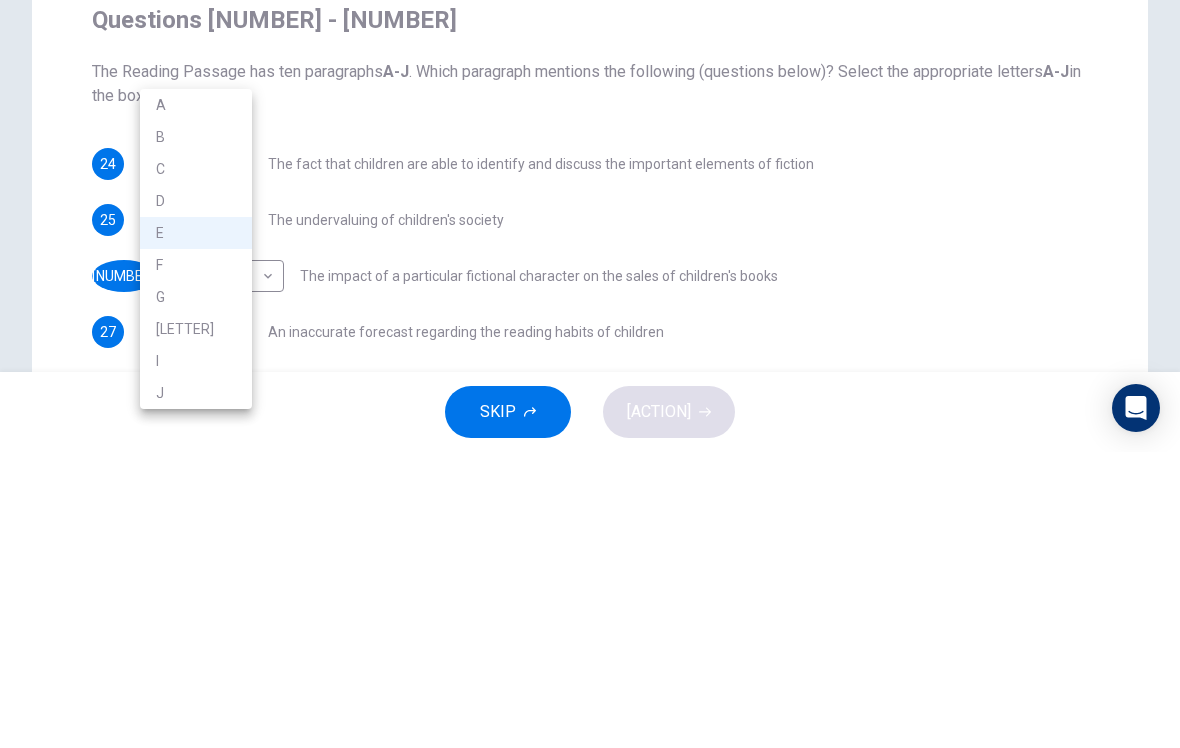 click at bounding box center (590, 374) 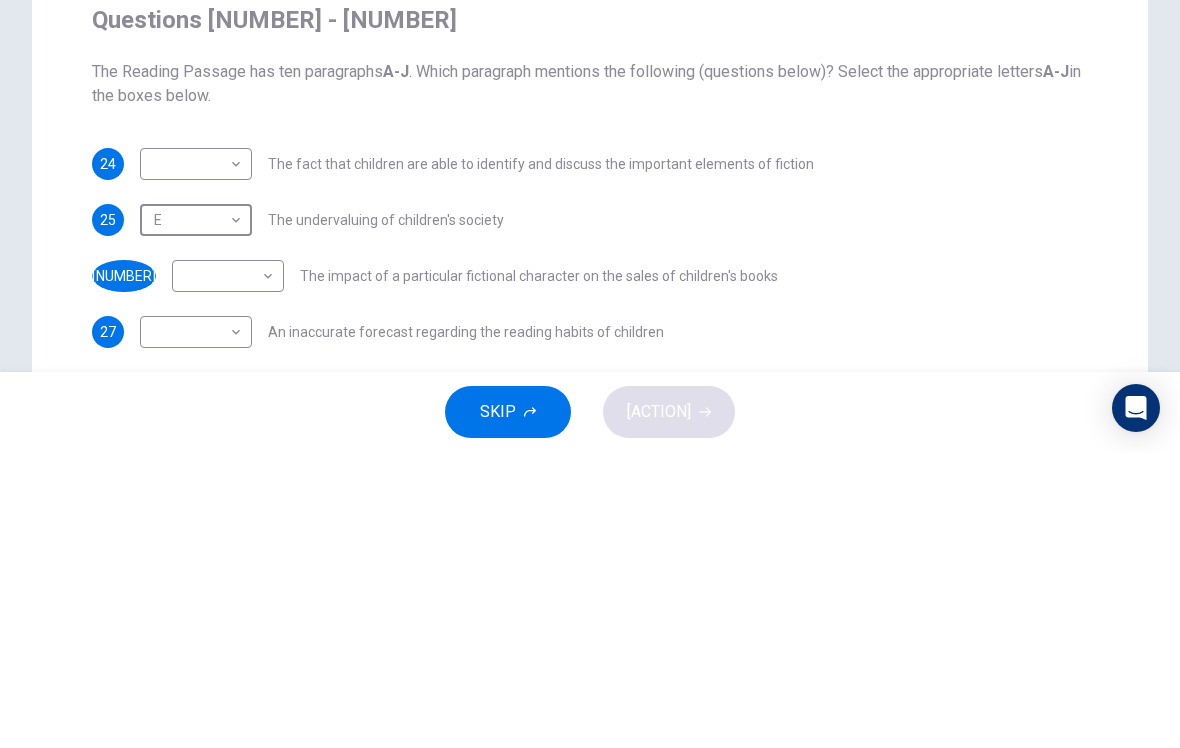 click on "Dashboard Practice Start a test Analysis English en ​ [FIRST] [LAST] CEFR Reading 00:26:48 END SESSION Question Passage Questions 24 - 27 The Reading Passage has ten paragraphs  A-J .
Which paragraph mentions the following (questions below)?
Select the appropriate letters  A-J  in the boxes below. 24 ​ ​ The fact that children are able to identify and discuss the important elements of fiction 25 E E ​ The undervaluing of children's society 26 ​ ​ The impact of a particular fictional character on the sales of children's books 27 ​ ​ An inaccurate forecast regarding the reading habits of children Twist in the Tale CLICK TO ZOOM Click to Zoom A B C D E F G H I J SKIP SUBMIT EduSynch - Online Language Proficiency Testing
Dashboard Practice Start a test Analysis Notifications © Copyright  2025" at bounding box center (590, 374) 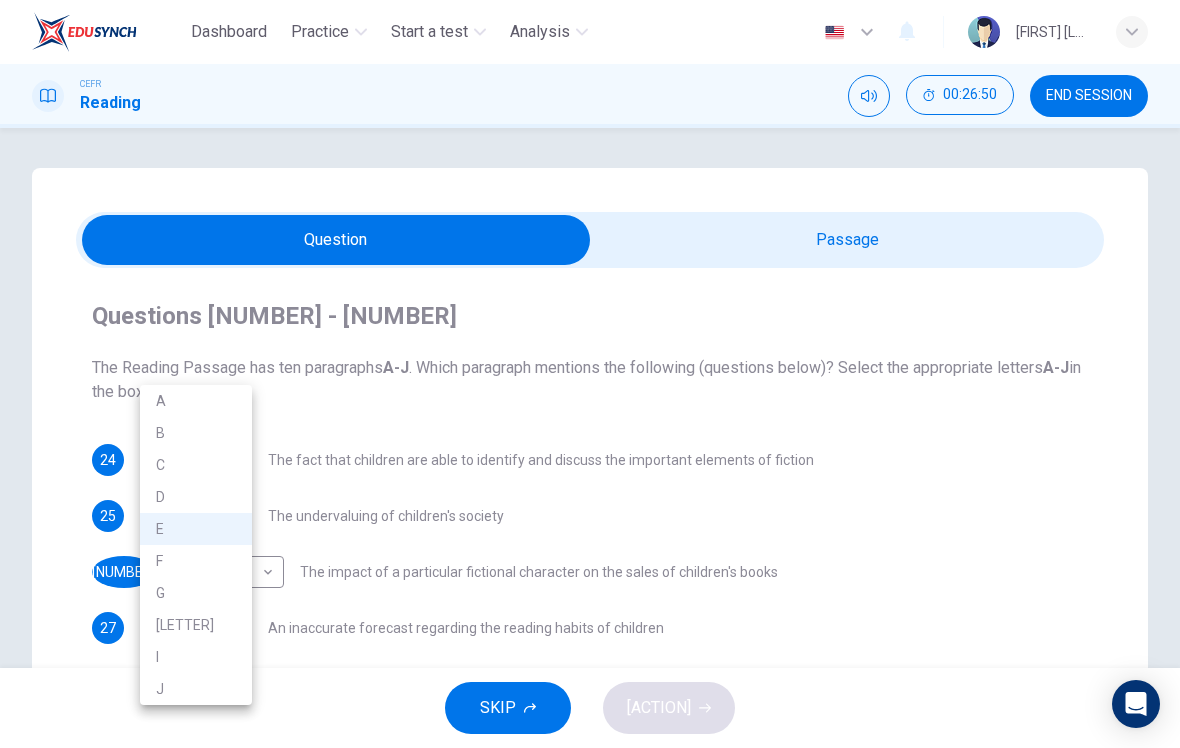 click on "H" at bounding box center [196, 625] 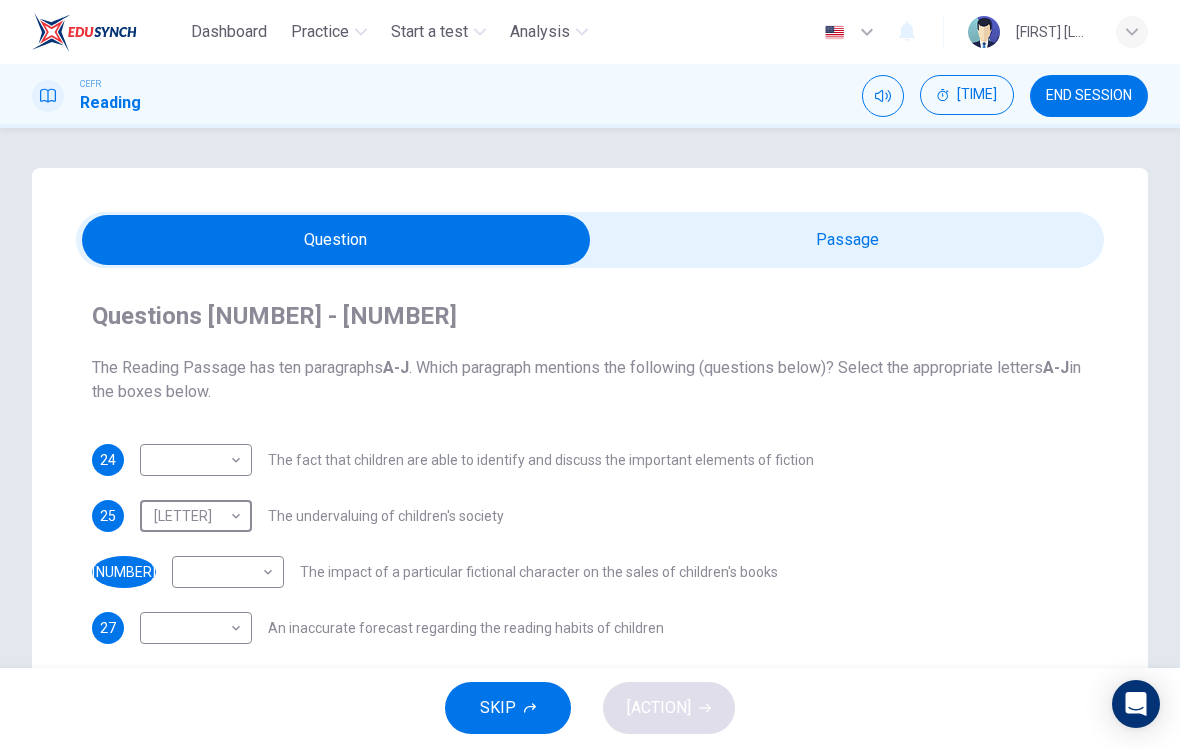 click on "A B C D E F G H I J" at bounding box center (590, 374) 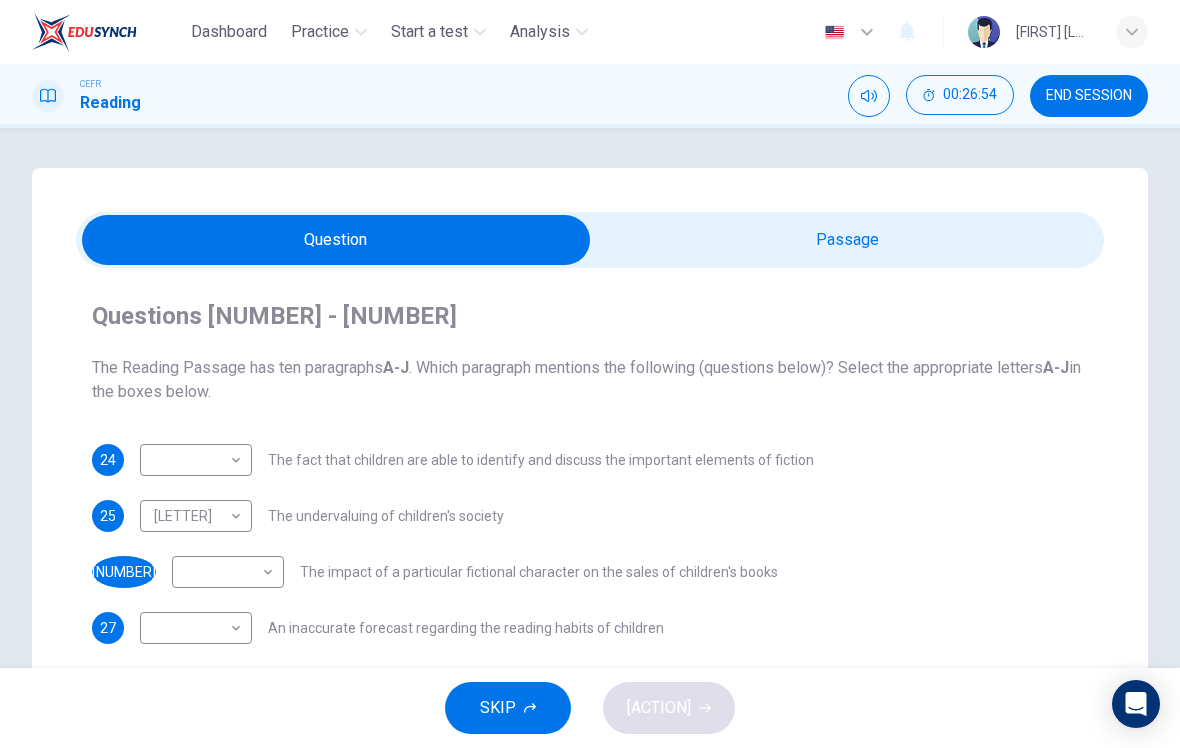 click at bounding box center [336, 240] 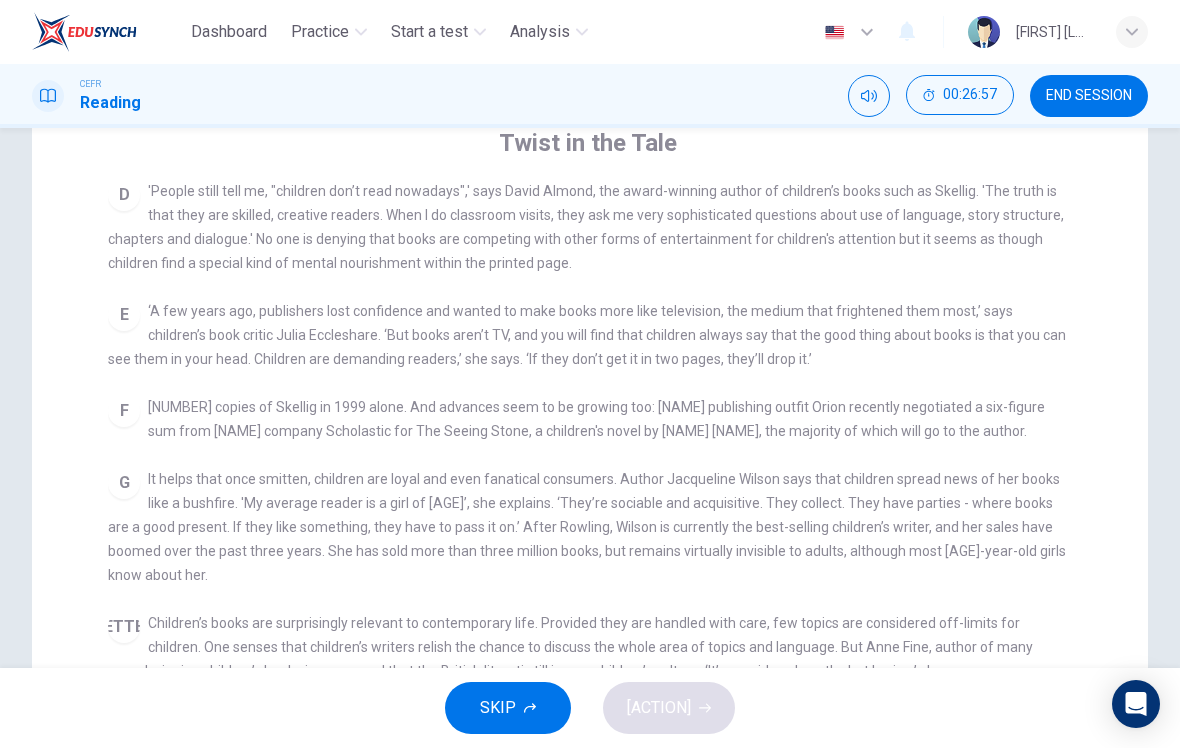scroll, scrollTop: 180, scrollLeft: 0, axis: vertical 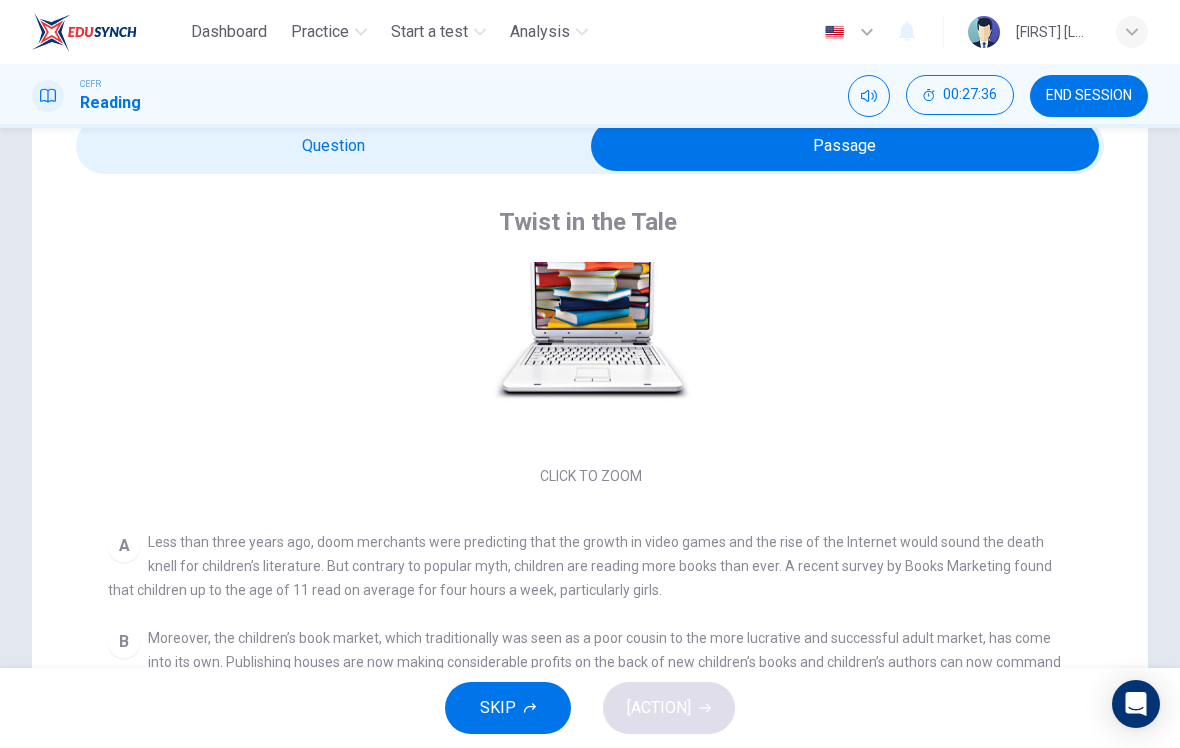 click at bounding box center [845, 146] 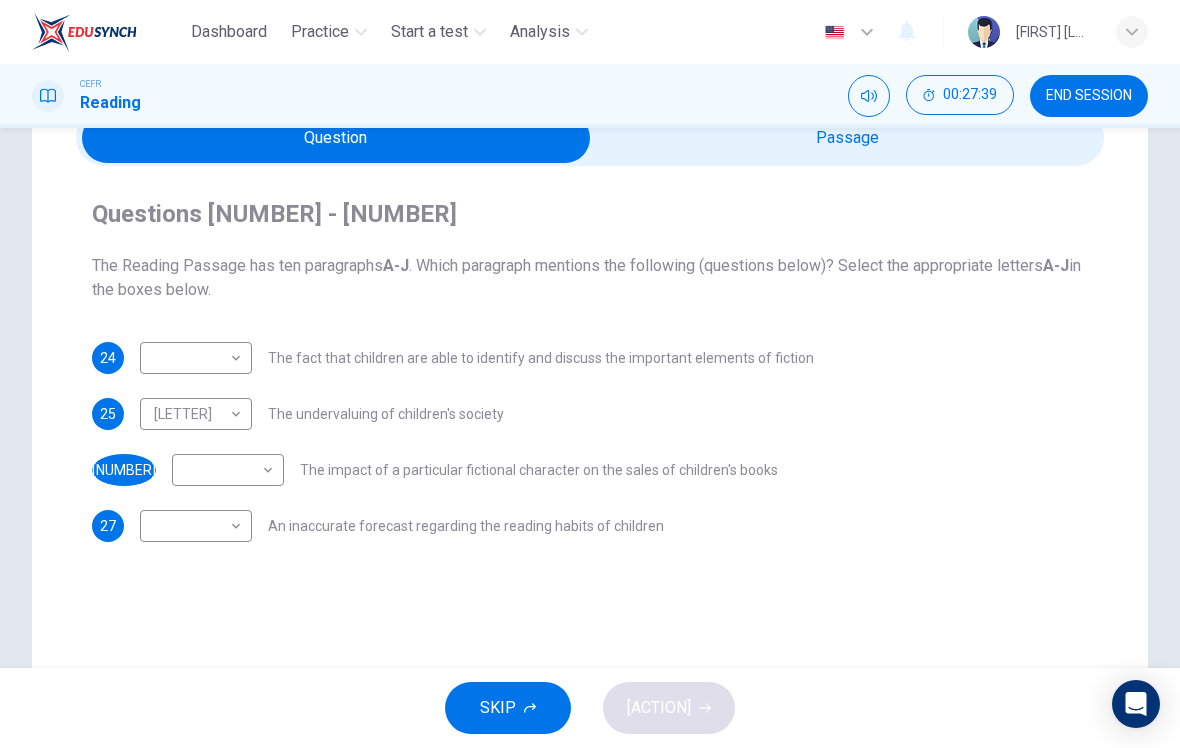 scroll, scrollTop: 93, scrollLeft: 0, axis: vertical 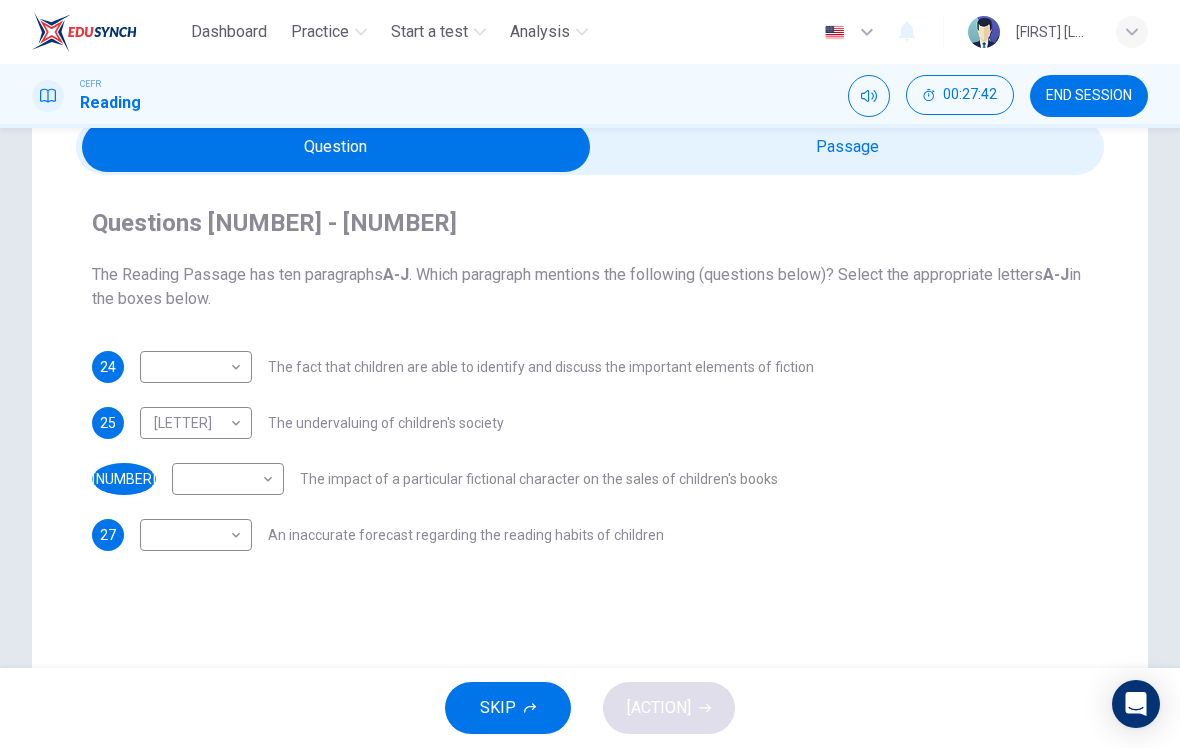 click at bounding box center [336, 147] 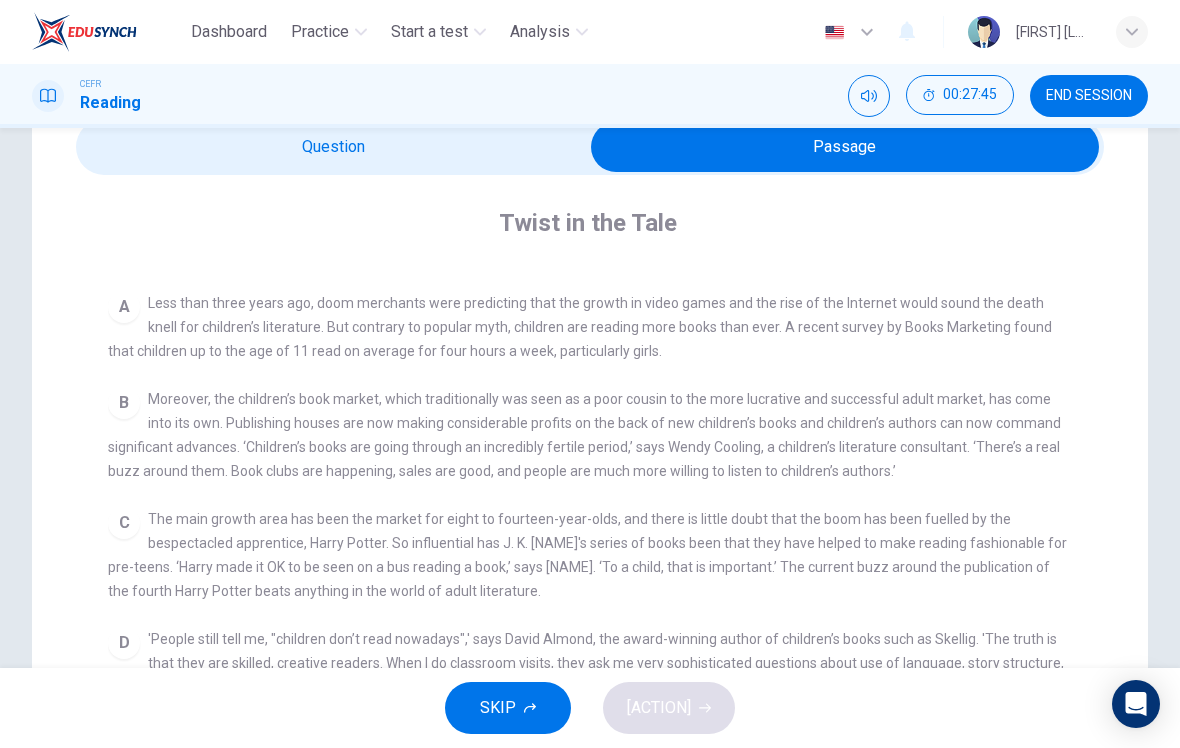 scroll, scrollTop: 374, scrollLeft: 0, axis: vertical 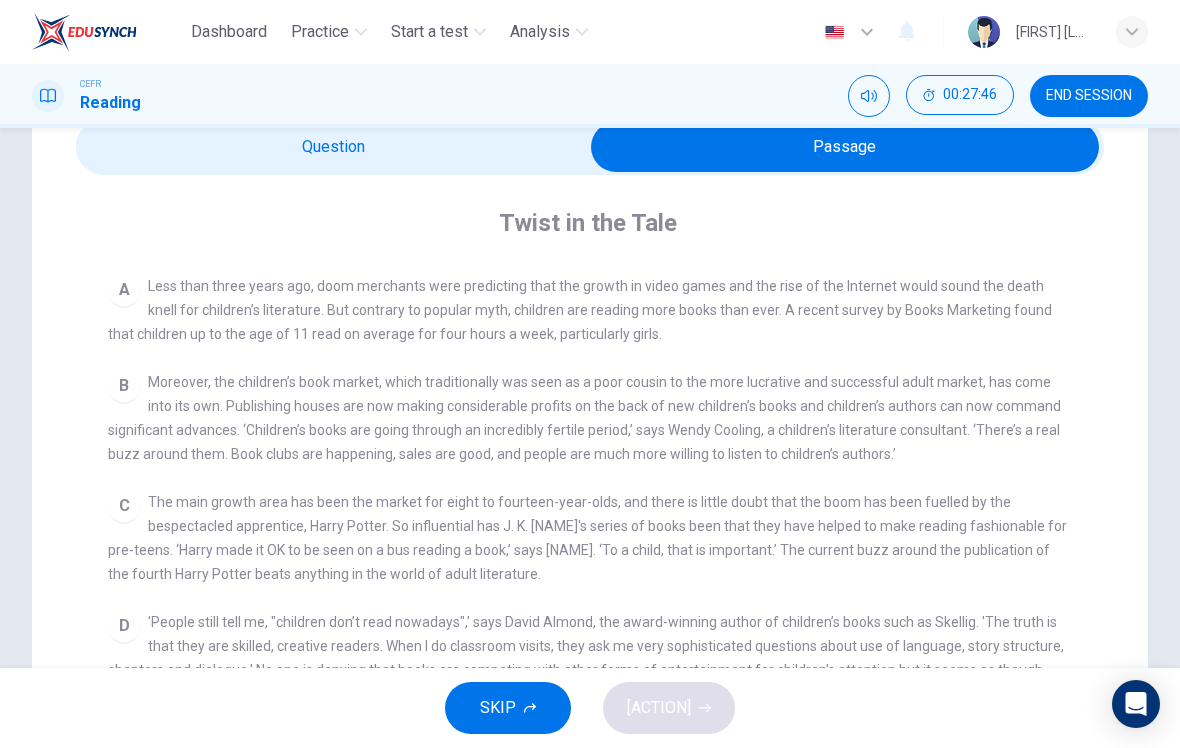 click at bounding box center (845, 147) 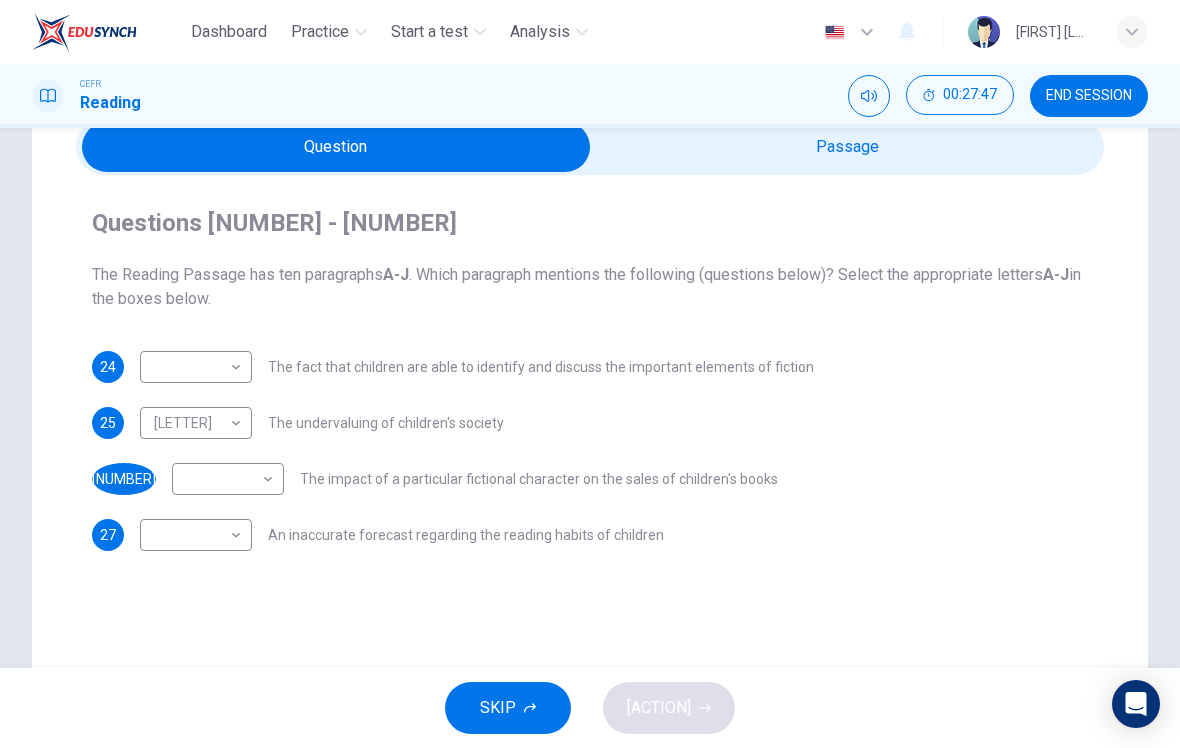 click on "Dashboard Practice Start a test Analysis English en ​ [FIRST] [LAST] CEFR Reading 00:27:47 END SESSION Question Passage Questions 24 - 27 The Reading Passage has ten paragraphs  A-J .
Which paragraph mentions the following (questions below)?
Select the appropriate letters  A-J  in the boxes below. 24 ​ ​ The fact that children are able to identify and discuss the important elements of fiction 25 H H ​ The undervaluing of children's society 26 ​ ​ The impact of a particular fictional character on the sales of children's books 27 ​ ​ An inaccurate forecast regarding the reading habits of children Twist in the Tale CLICK TO ZOOM Click to Zoom A B C D E F G H I J SKIP SUBMIT EduSynch - Online Language Proficiency Testing
Dashboard Practice Start a test Analysis Notifications © Copyright  2025" at bounding box center (590, 374) 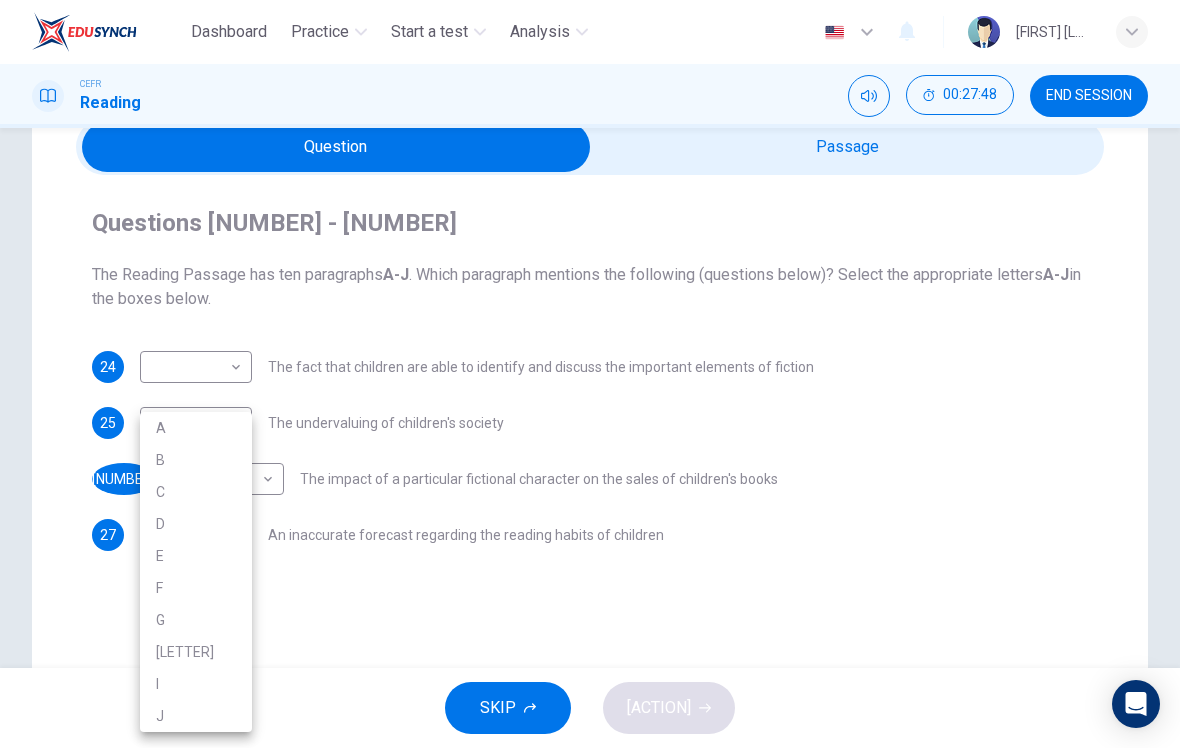 click on "D" at bounding box center [196, 524] 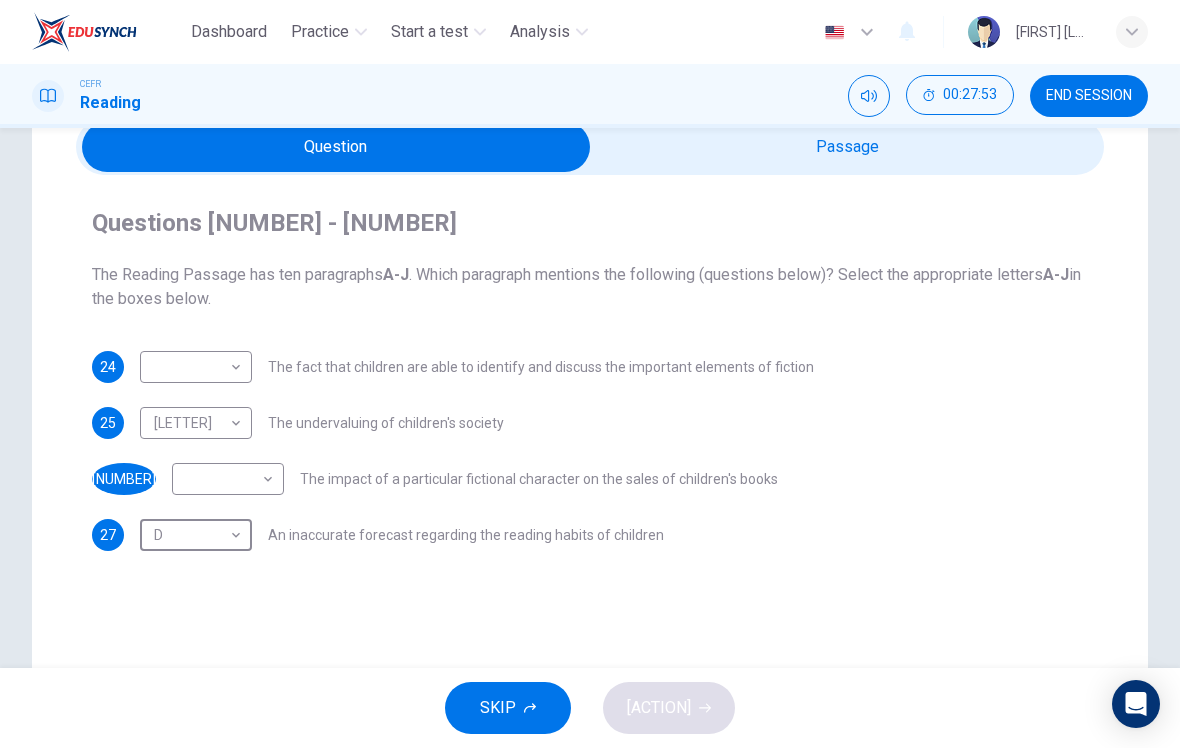 click at bounding box center [336, 147] 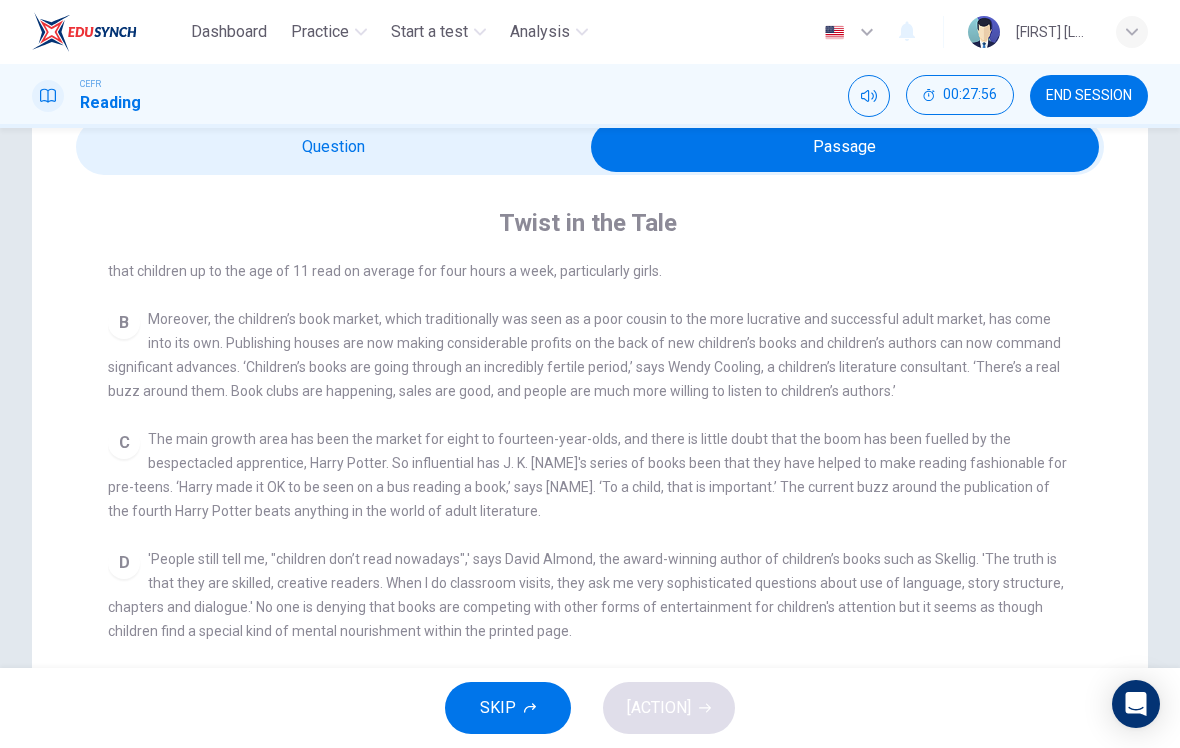 scroll, scrollTop: 482, scrollLeft: 0, axis: vertical 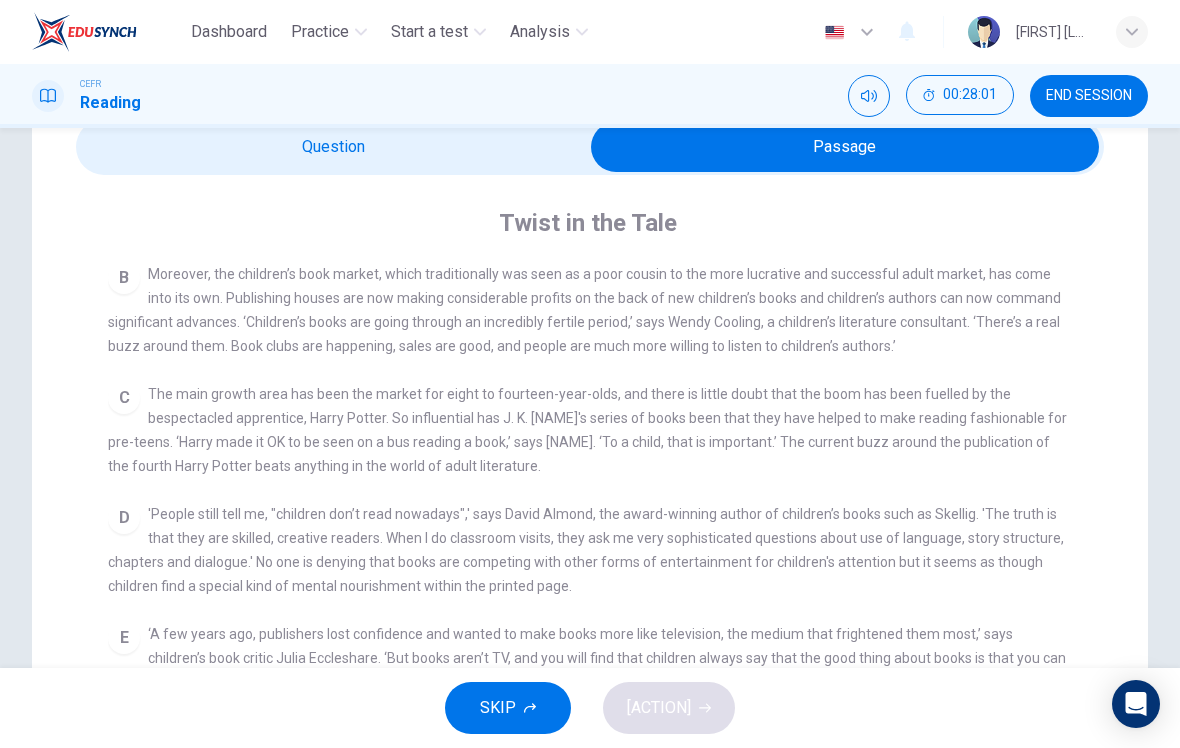 click on "Twist in the Tale CLICK TO ZOOM Click to Zoom A Less than three years ago, doom merchants were predicting that the growth in video games and the rise of the Internet would sound the death knell for children’s literature. But contrary to popular myth, children are reading more books than ever. A recent survey by Books Marketing found that children up to the age of [AGE] read on average for [DURATION] a week, particularly girls. B C The main growth area has been the market for [AGE] to [AGE]-year-olds, and there is little doubt that the boom has been fuelled by the bespectacled apprentice, Harry Potter. So influential has J. K. Rowling’s series of books been that they have helped to make reading fashionable for pre-teens. ‘Harry made it OK to be seen on a bus reading a book,’ says [PERSON]. ‘To a child, that is important.’ The current buzz around the publication of the fourth Harry Potter beats anything in the world of adult literature. D E F G H I J" at bounding box center [590, 593] 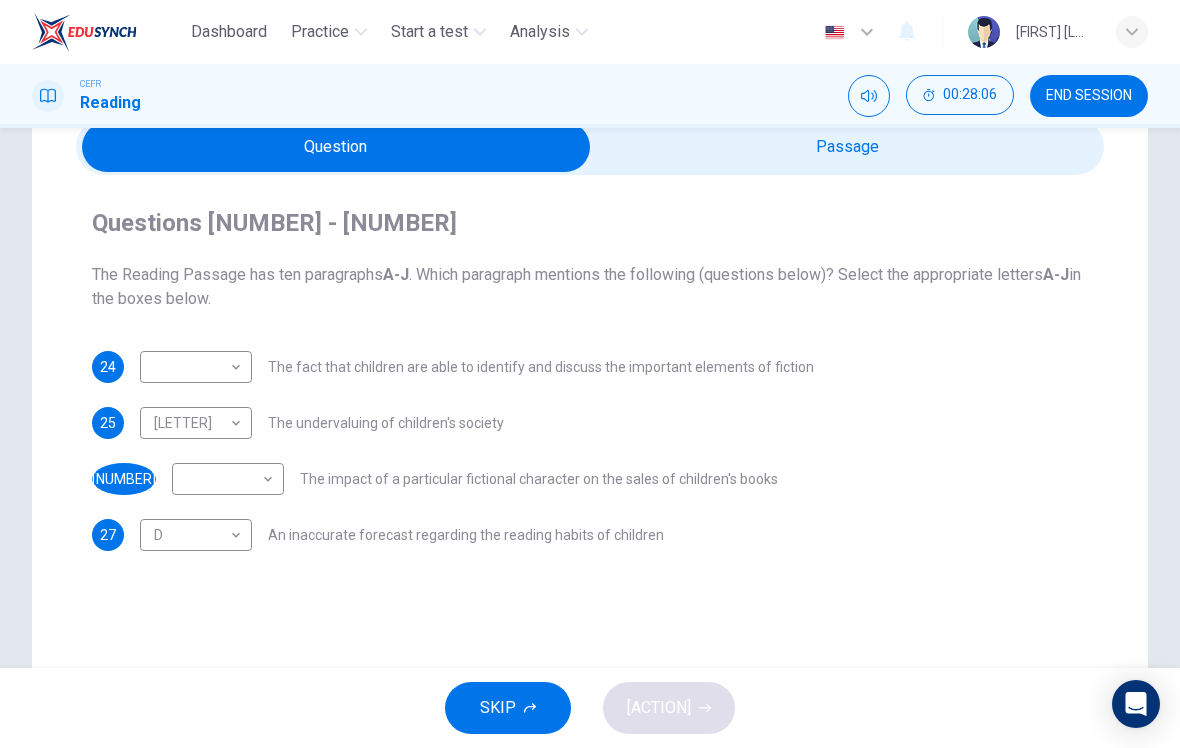 click at bounding box center [336, 147] 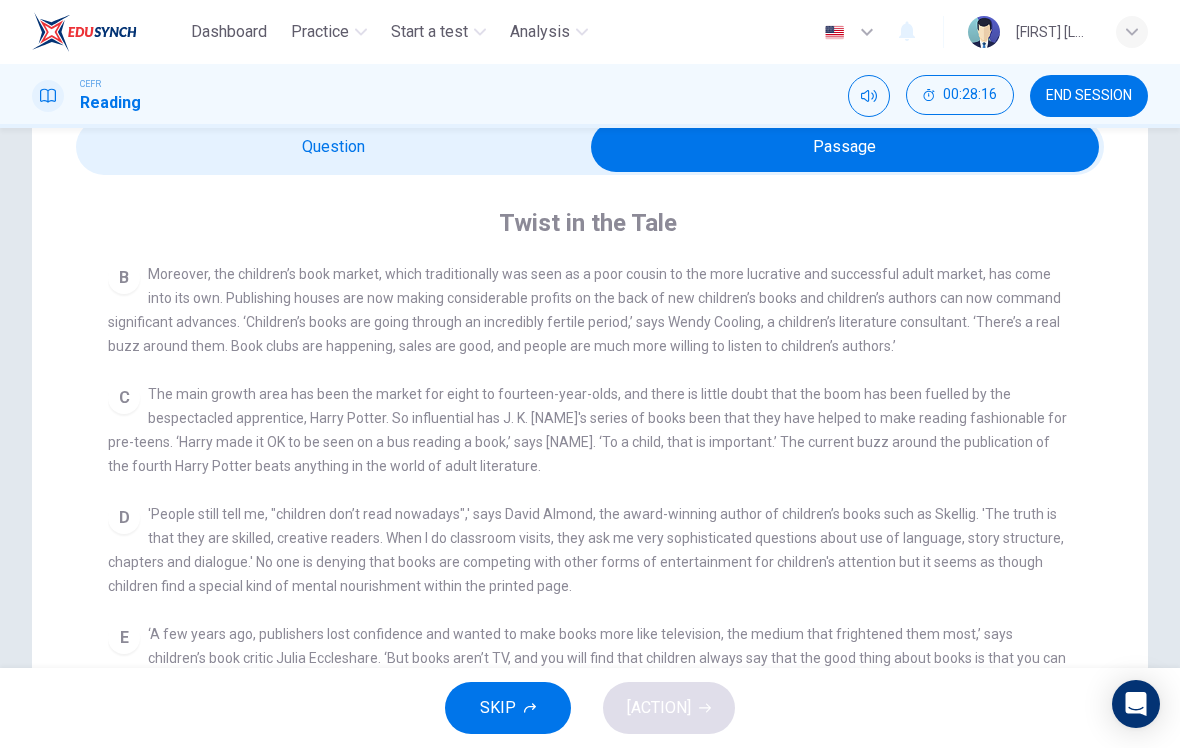 click at bounding box center [845, 147] 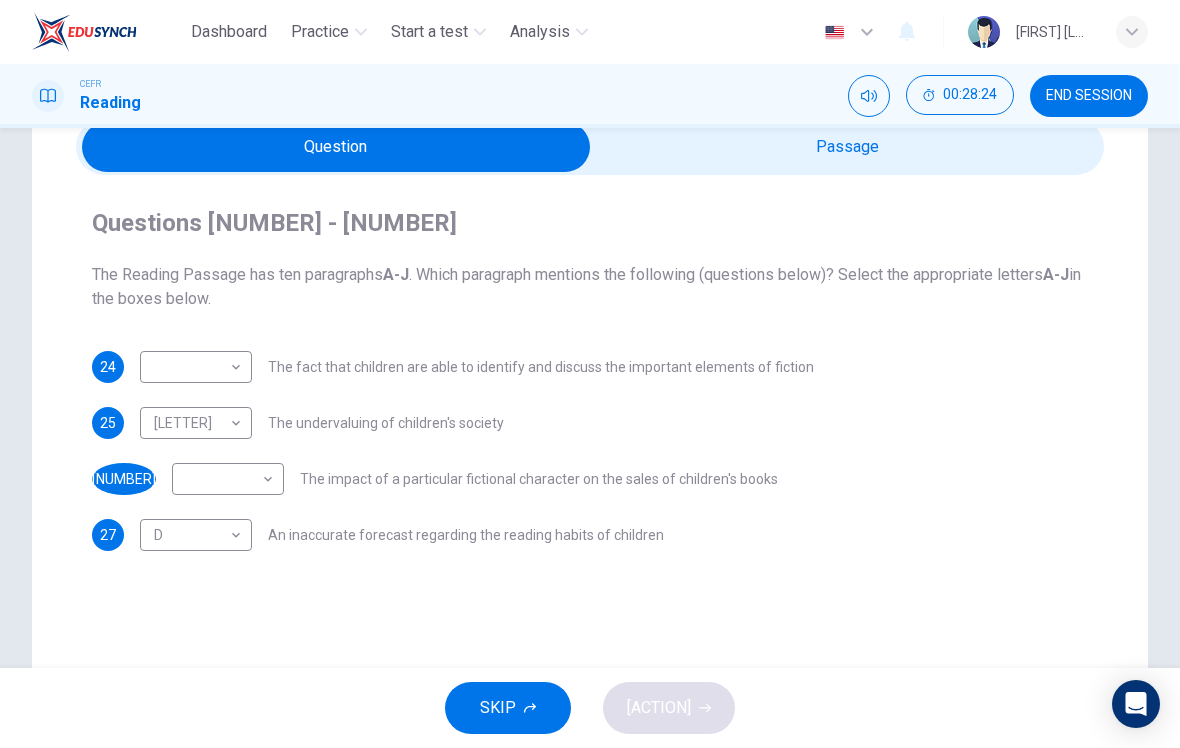 click at bounding box center [336, 147] 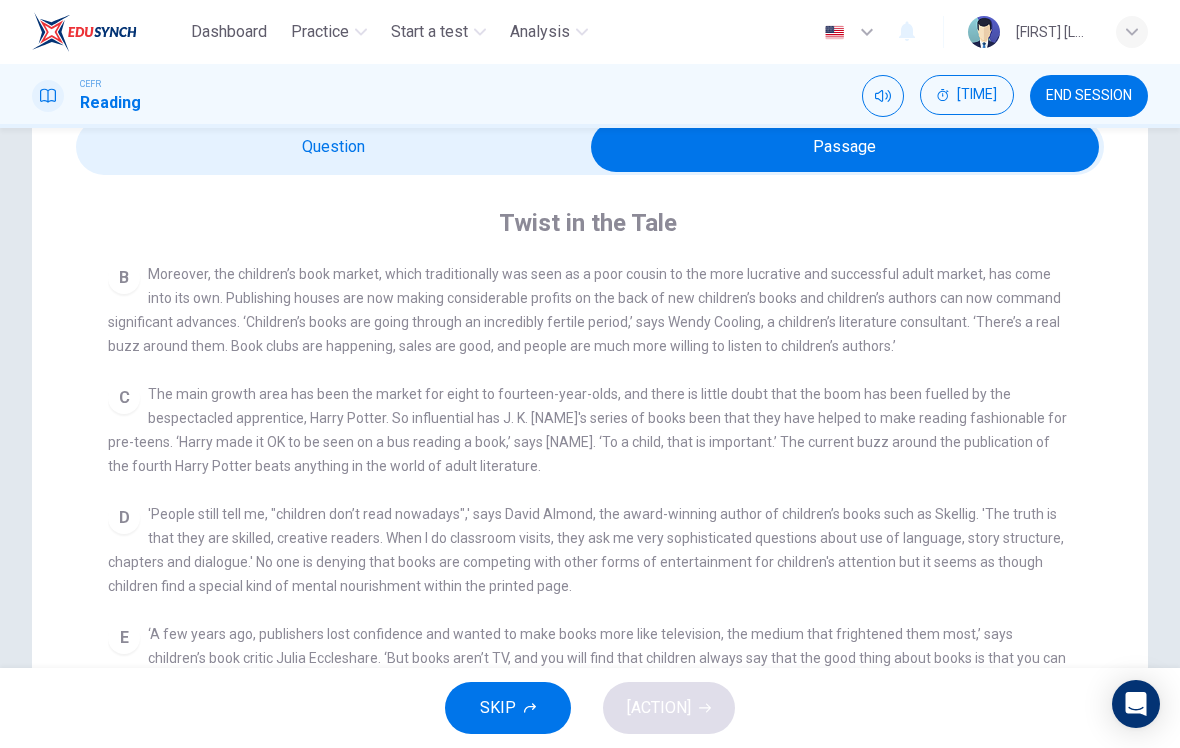 click at bounding box center (845, 147) 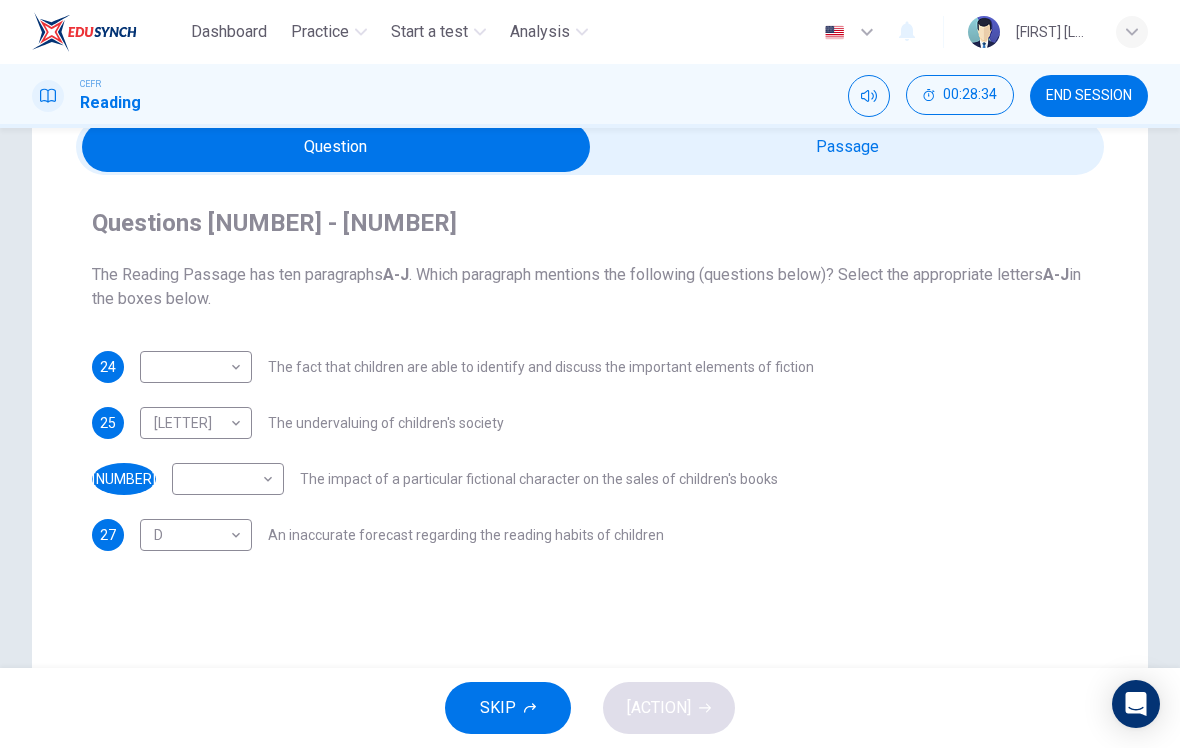 click at bounding box center (336, 147) 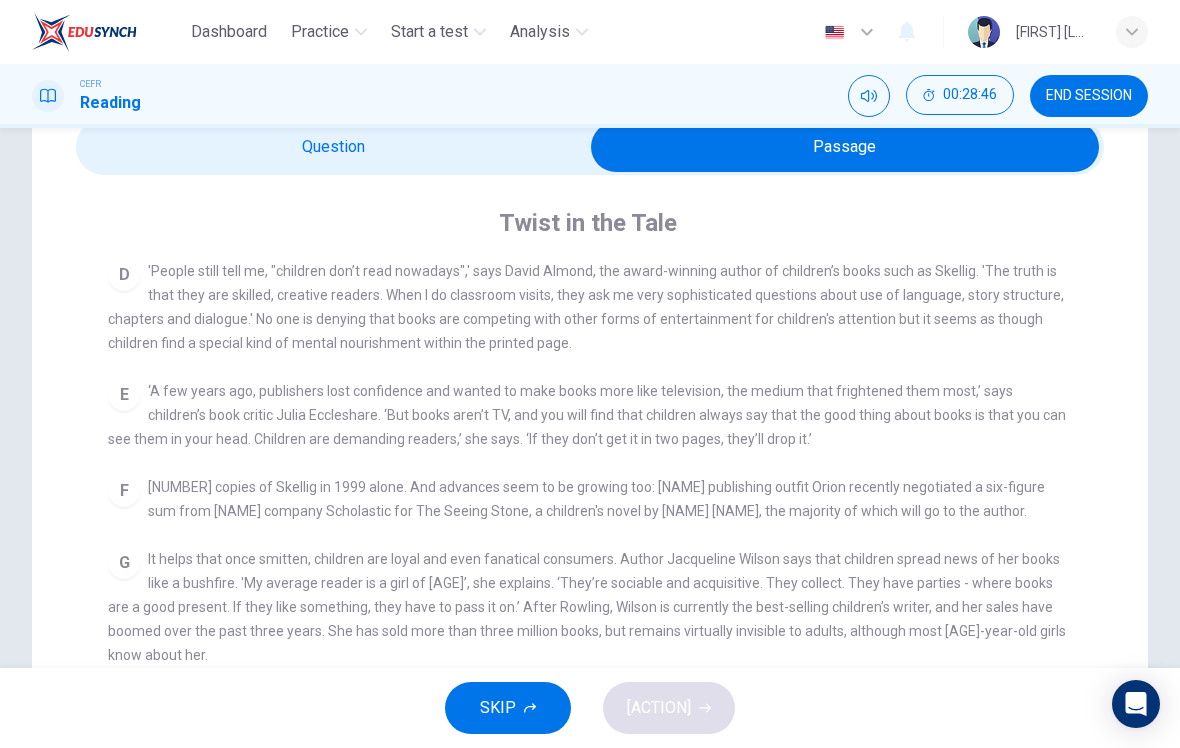 scroll, scrollTop: 740, scrollLeft: 0, axis: vertical 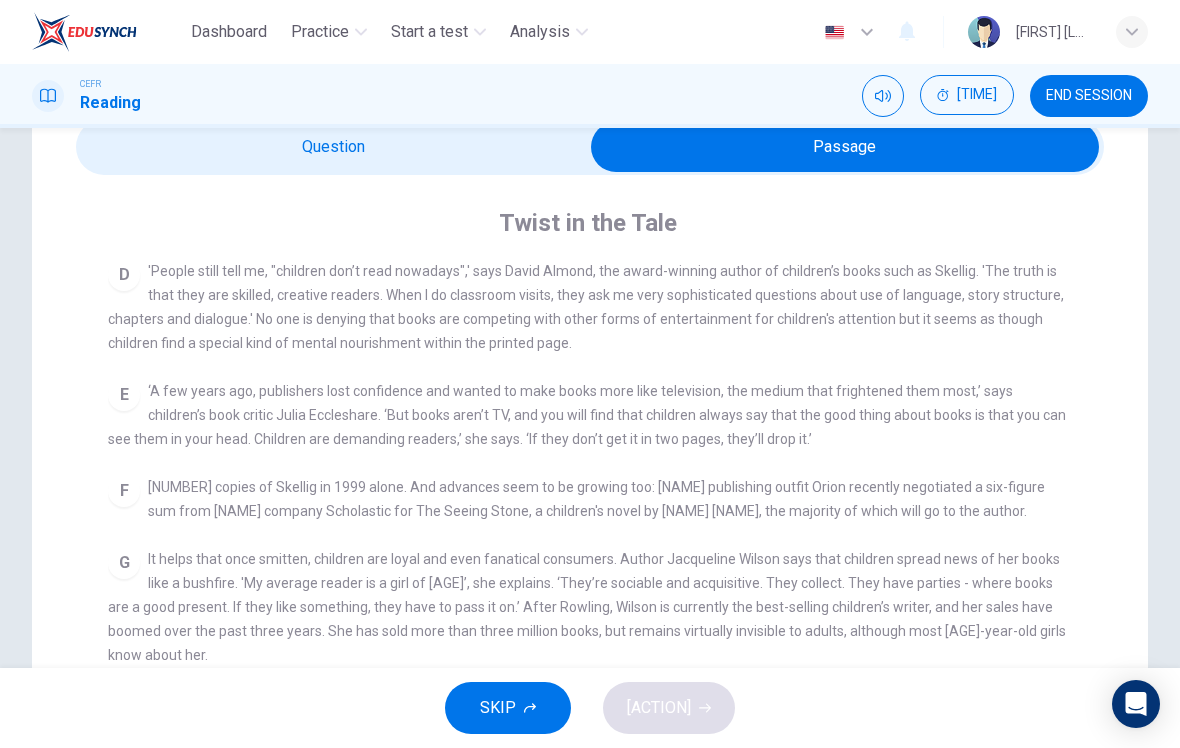 click at bounding box center [845, 147] 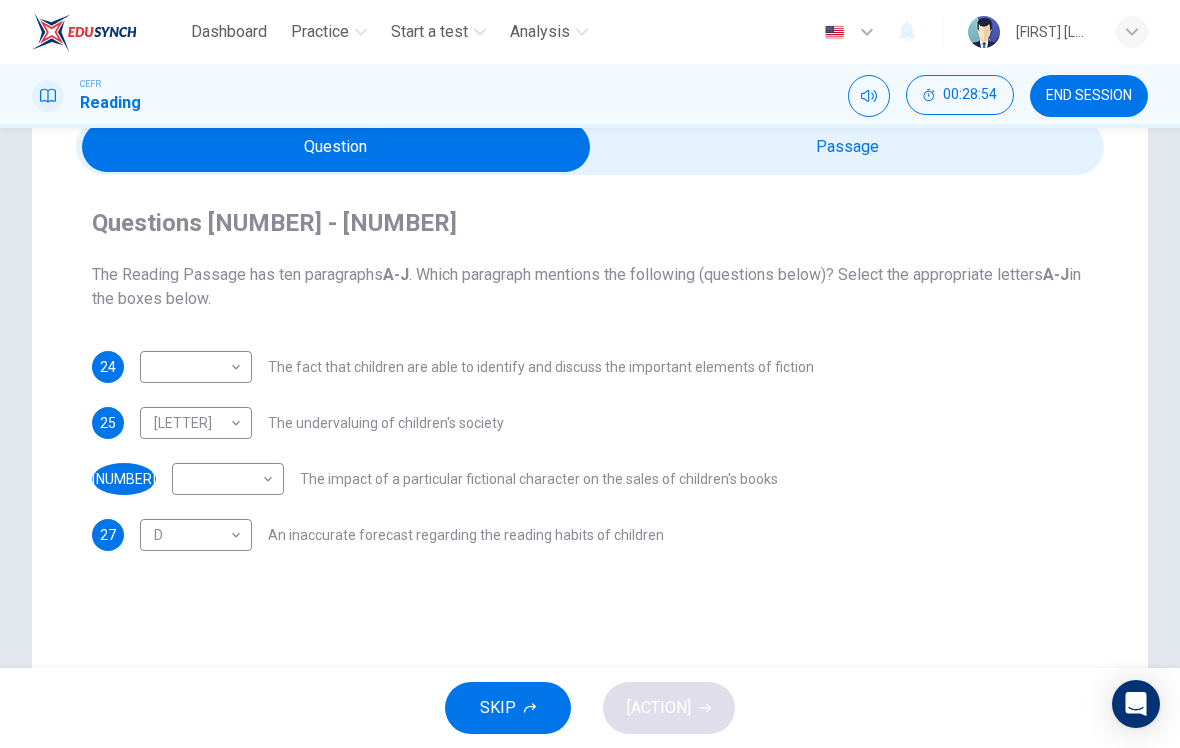click on "Dashboard Practice Start a test Analysis English en ​ [FIRST] [LAST] CEFR Reading 00:28:54 END SESSION Question Passage Questions 24 - 27 The Reading Passage has ten paragraphs  A-J .
Which paragraph mentions the following (questions below)?
Select the appropriate letters  A-J  in the boxes below. 24 ​ ​ The fact that children are able to identify and discuss the important elements of fiction 25 H H ​ The undervaluing of children's society 26 ​ ​ The impact of a particular fictional character on the sales of children's books 27 D D ​ An inaccurate forecast regarding the reading habits of children Twist in the Tale CLICK TO ZOOM Click to Zoom A B C D E F G H I J SKIP SUBMIT EduSynch - Online Language Proficiency Testing
Dashboard Practice Start a test Analysis Notifications © Copyright  2025" at bounding box center (590, 374) 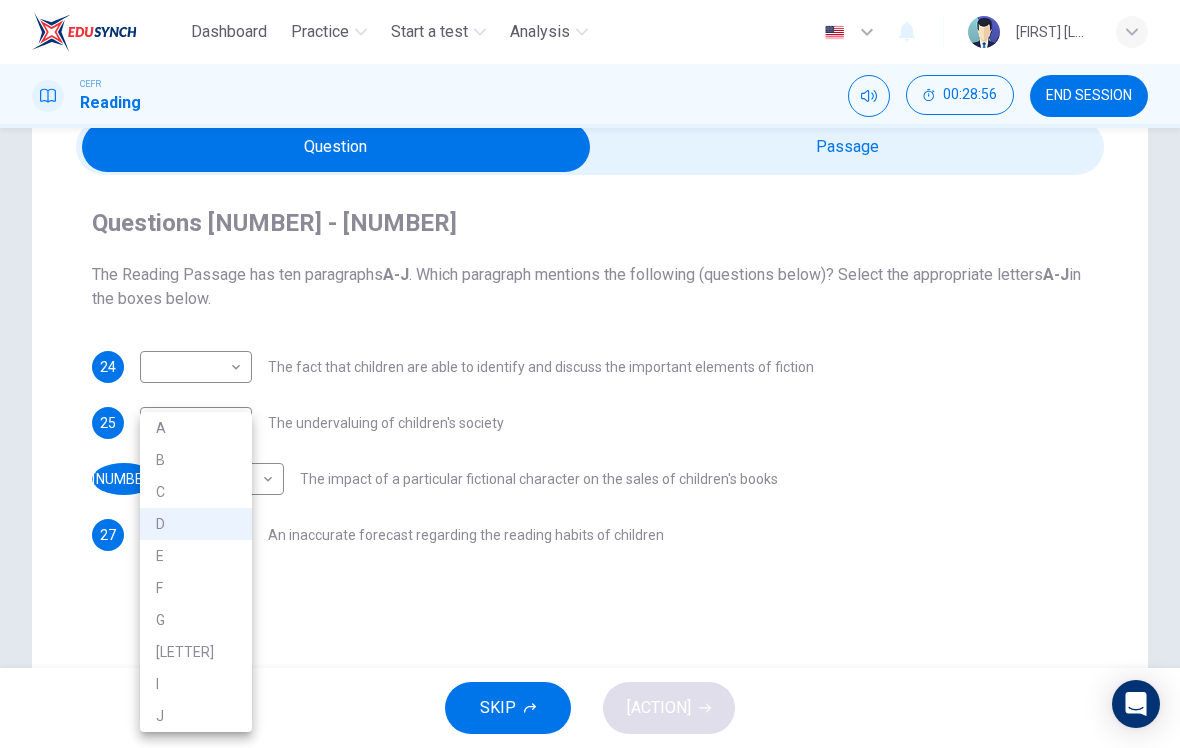 click on "E" at bounding box center [196, 556] 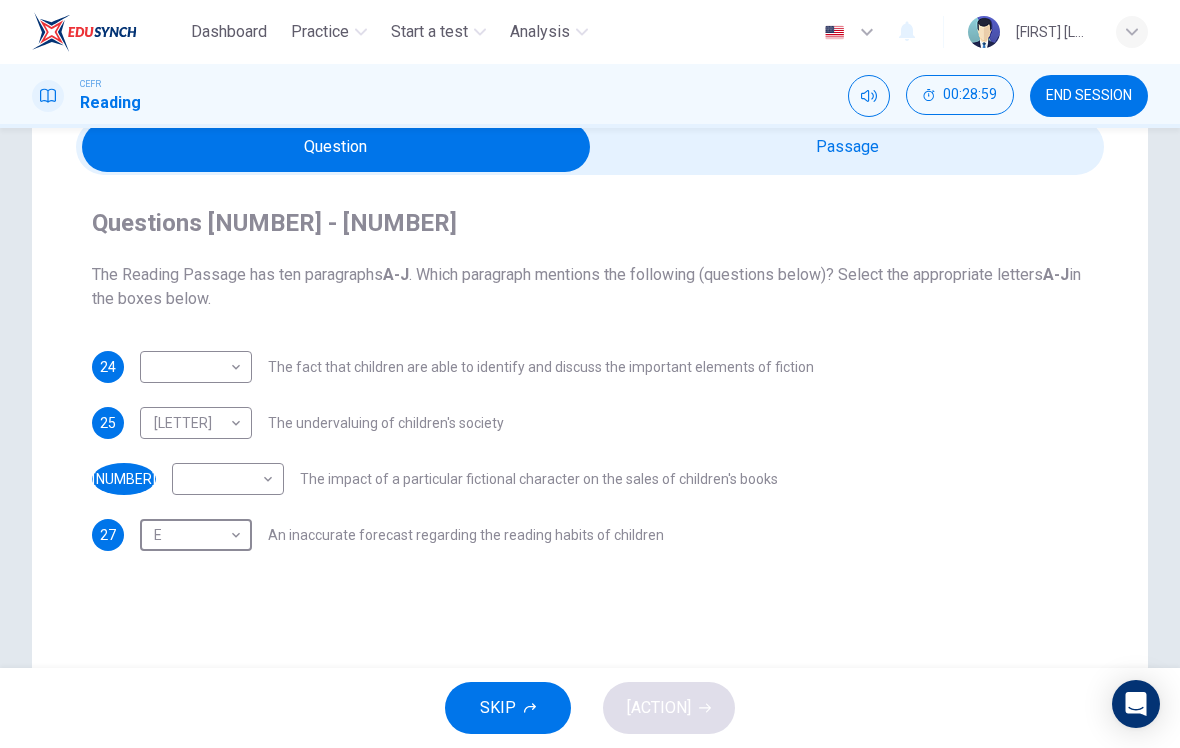 click at bounding box center (336, 147) 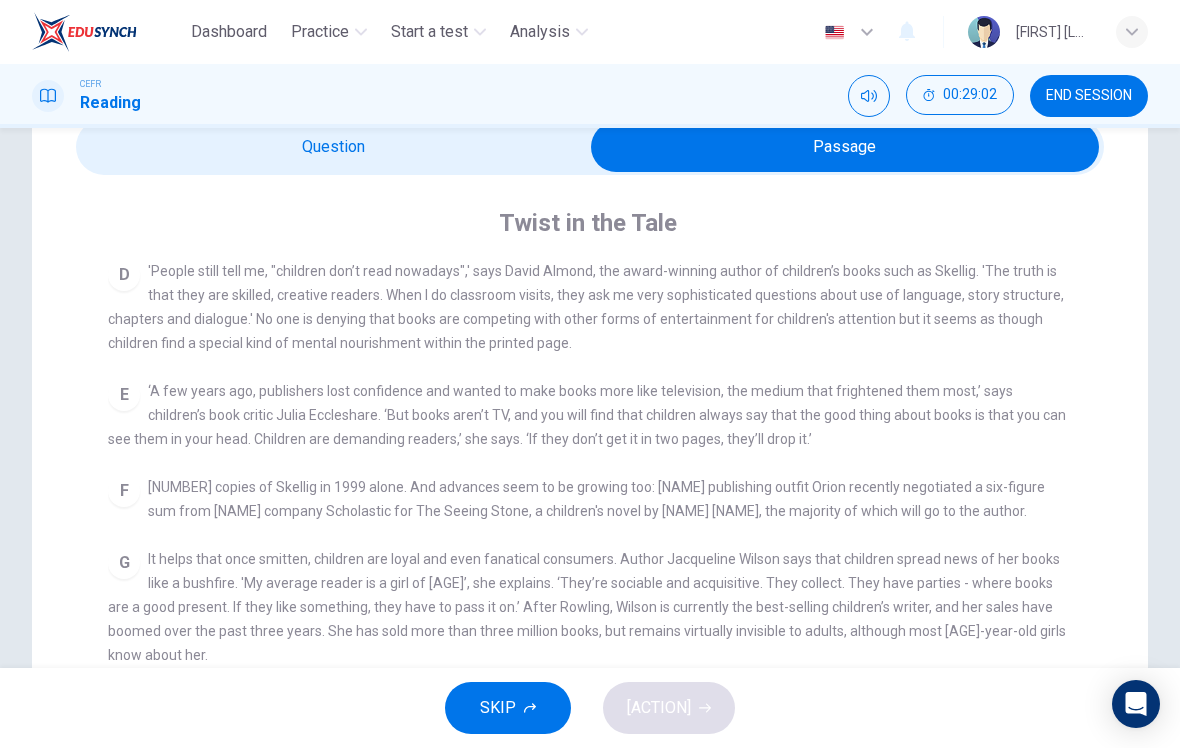 click on "CEFR Reading END SESSION" at bounding box center [590, 96] 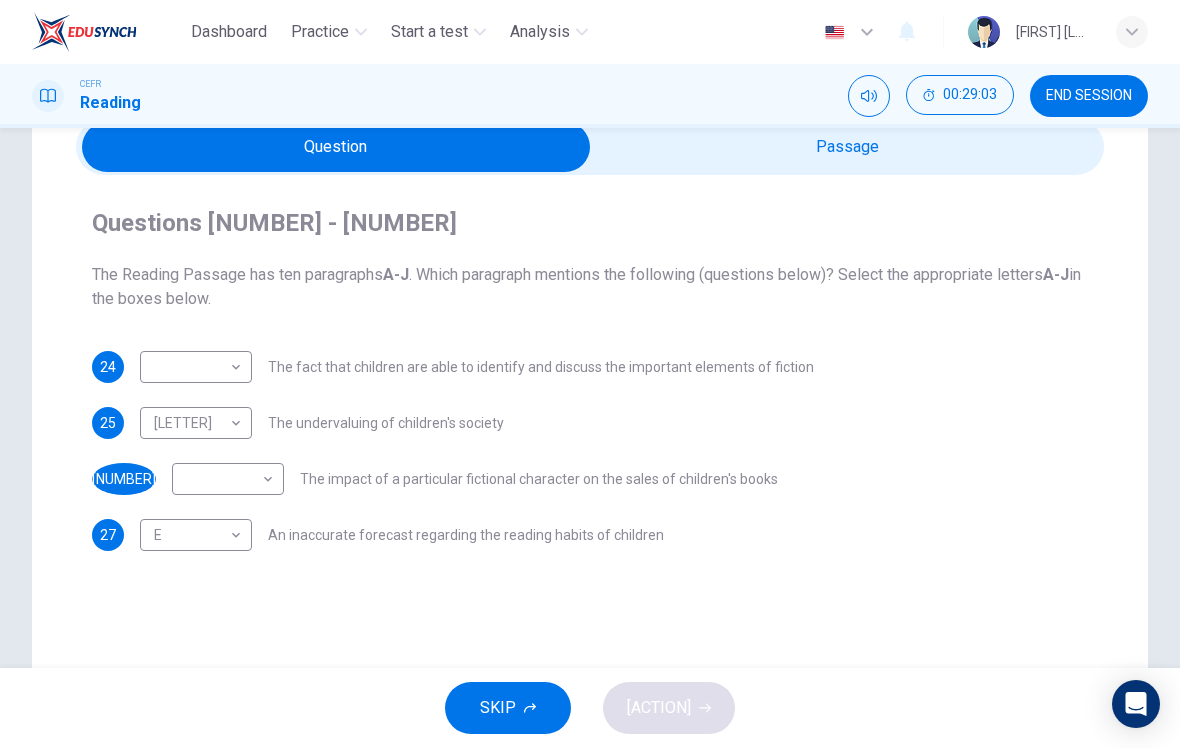 click on "Dashboard Practice Start a test Analysis Notifications © Copyright 2025" at bounding box center (590, 374) 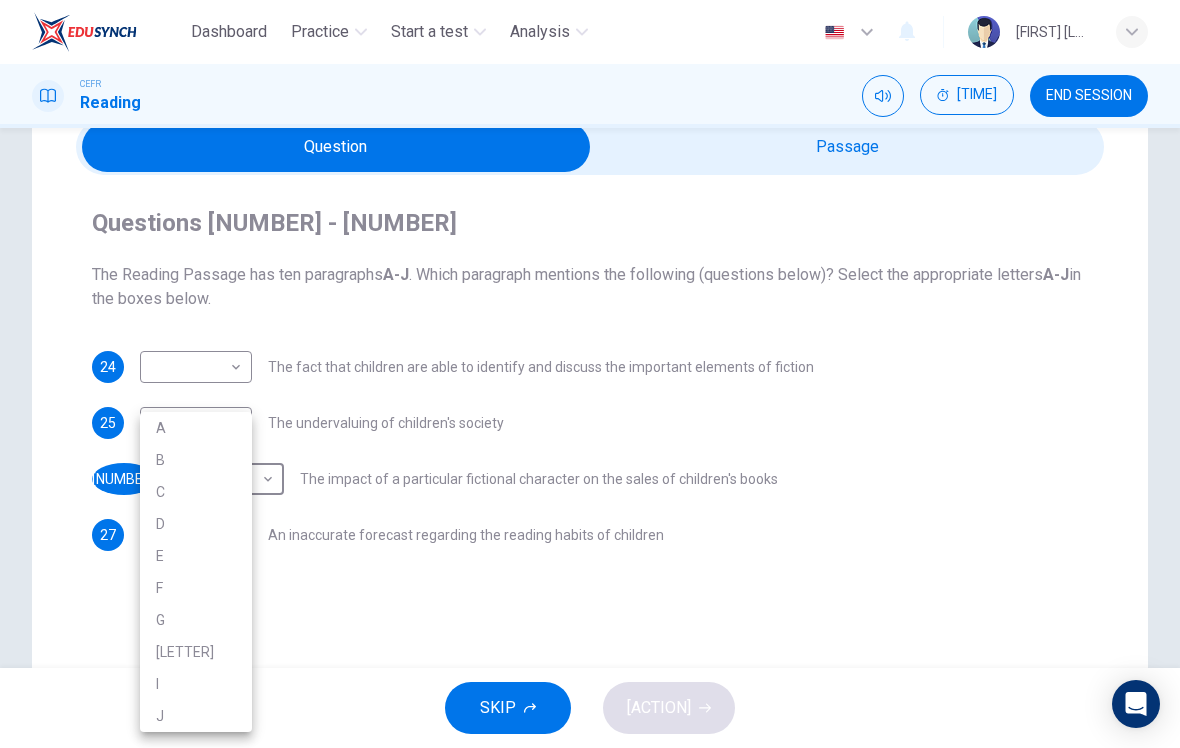 click on "D" at bounding box center (196, 524) 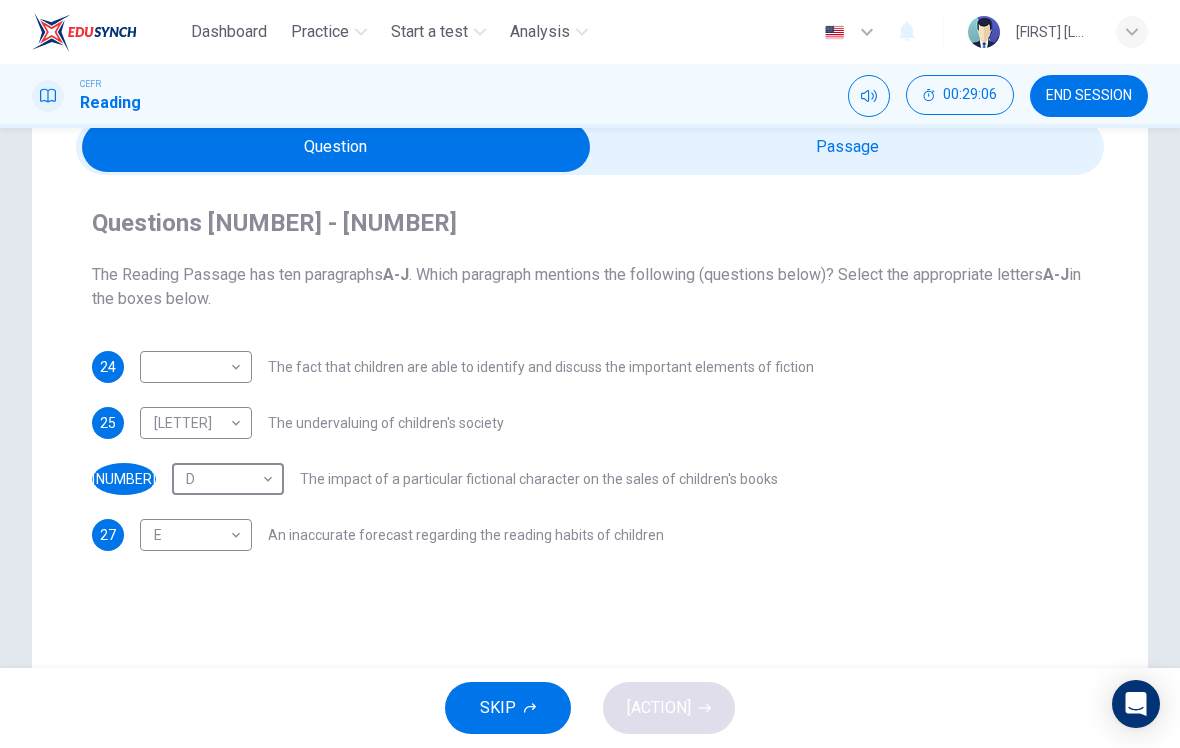 click on "Dashboard Practice Start a test Analysis Notifications © Copyright  2025" at bounding box center (590, 374) 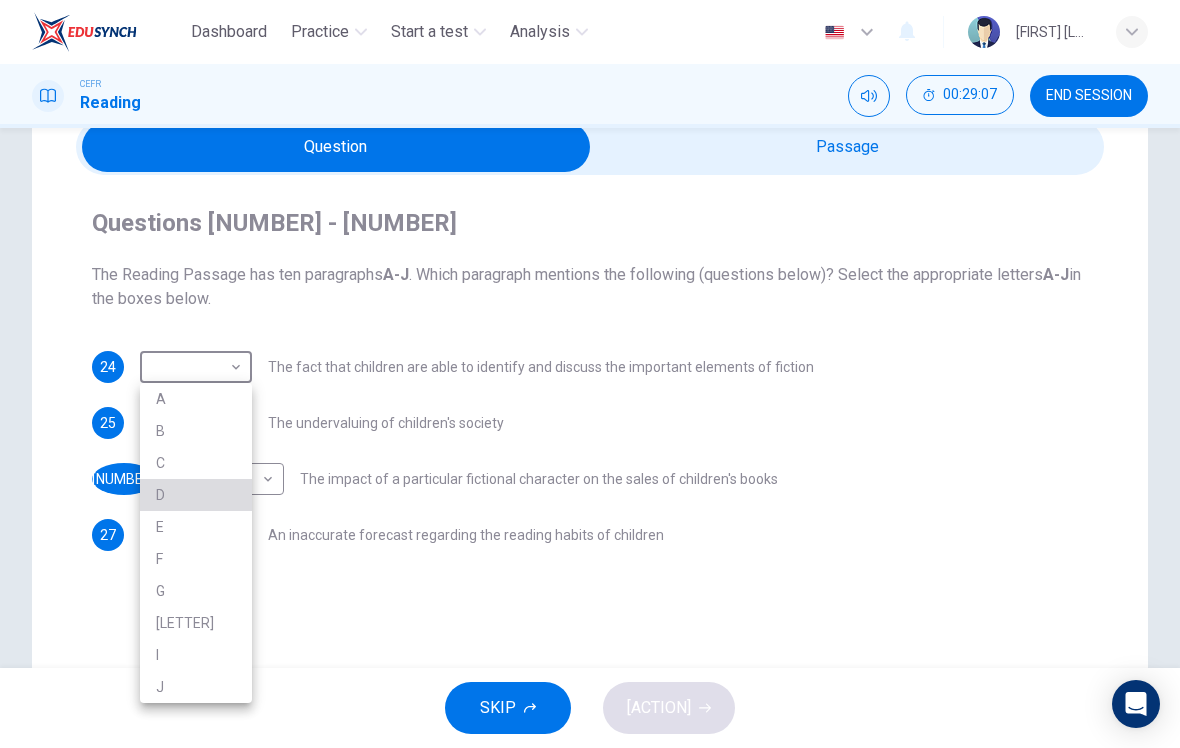 click on "D" at bounding box center [196, 495] 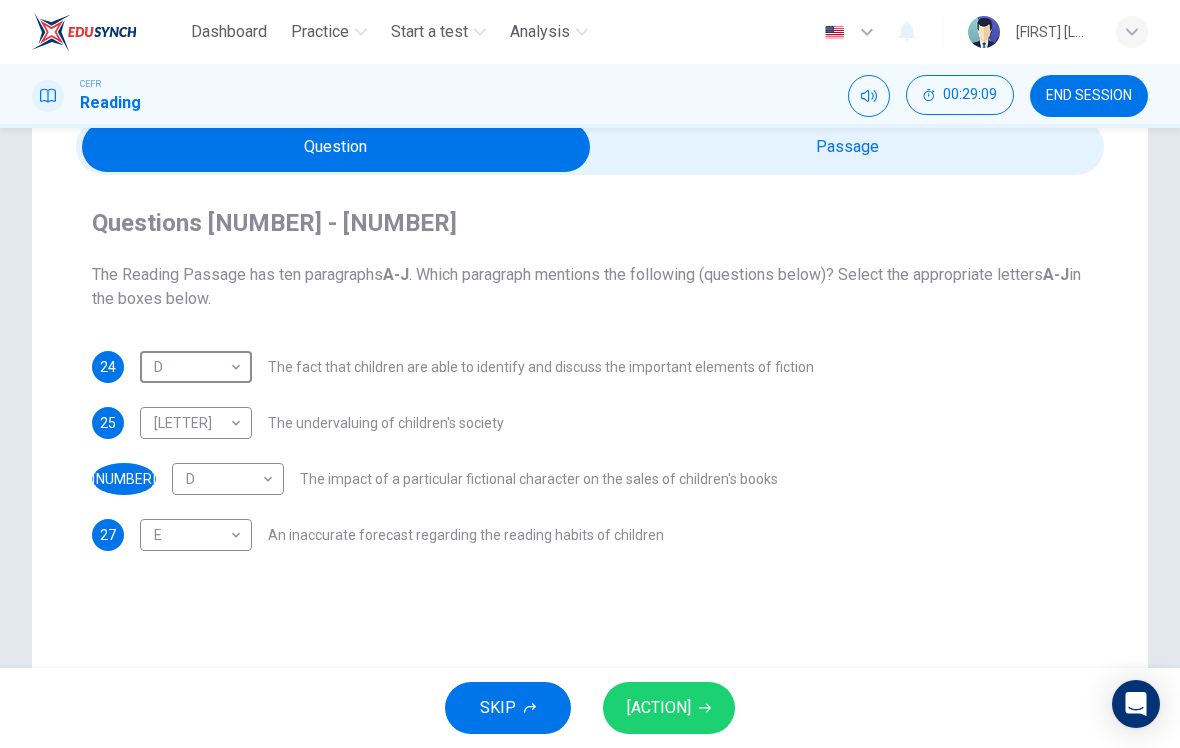 click at bounding box center [336, 147] 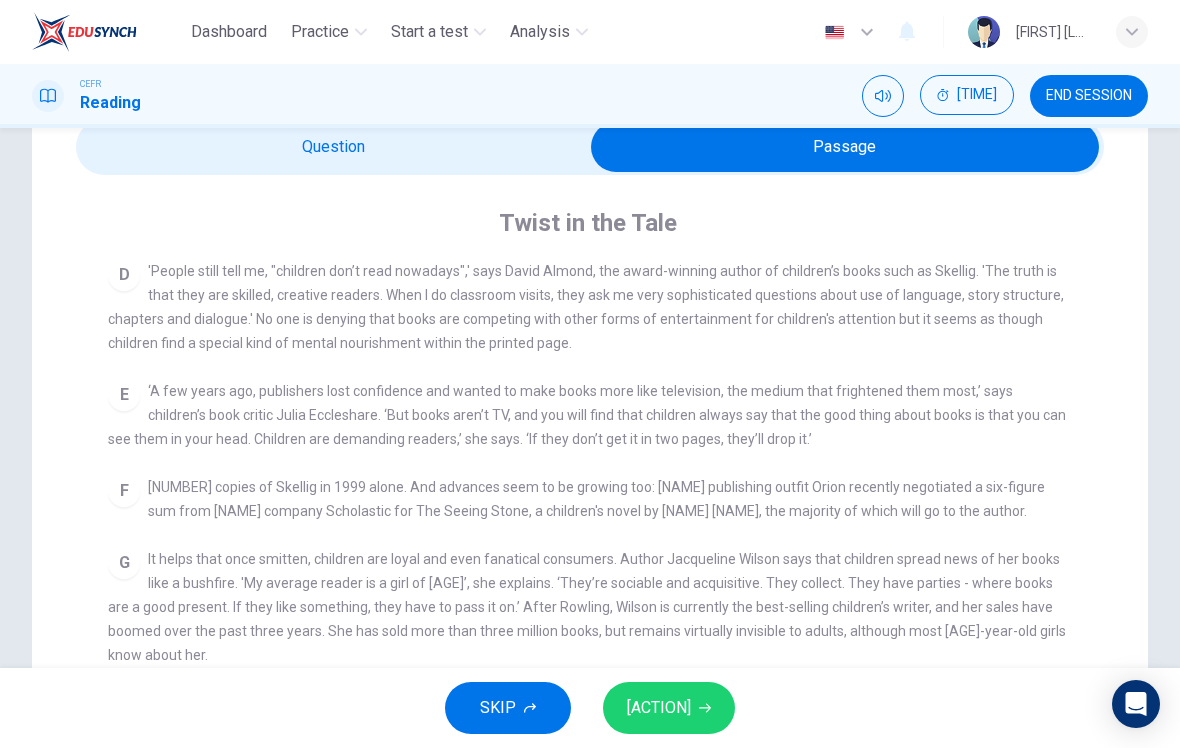 scroll, scrollTop: 784, scrollLeft: 0, axis: vertical 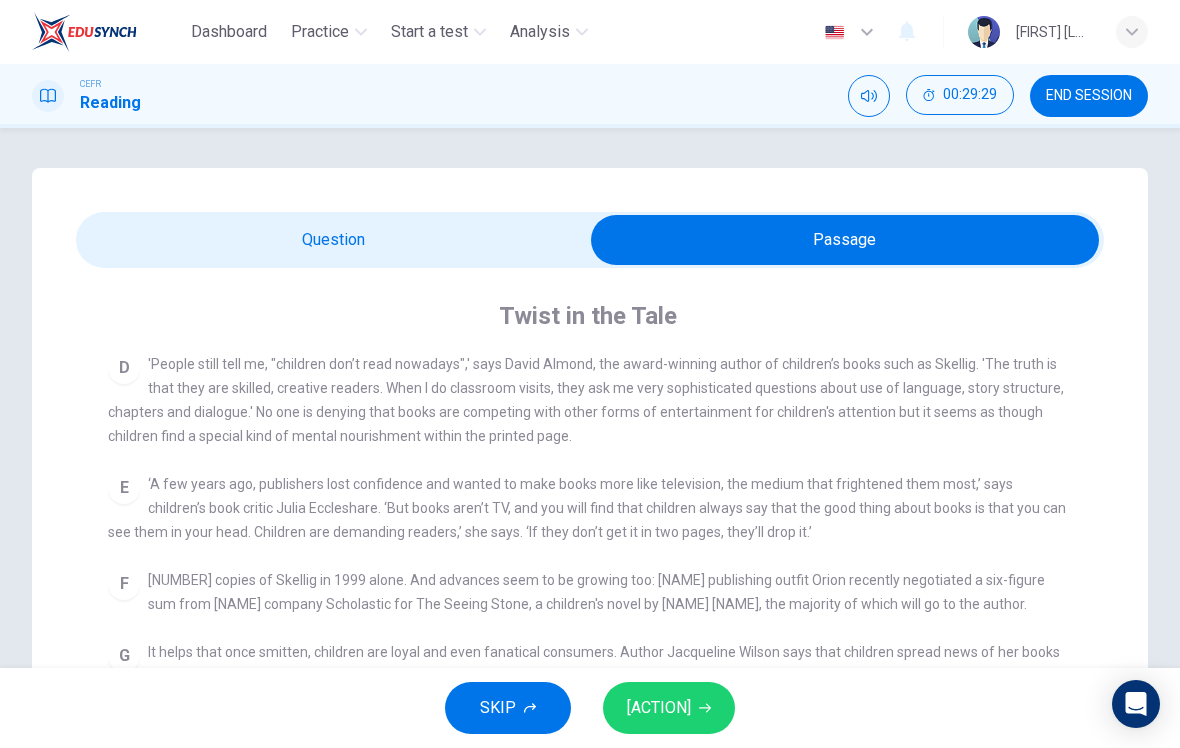 click at bounding box center [845, 240] 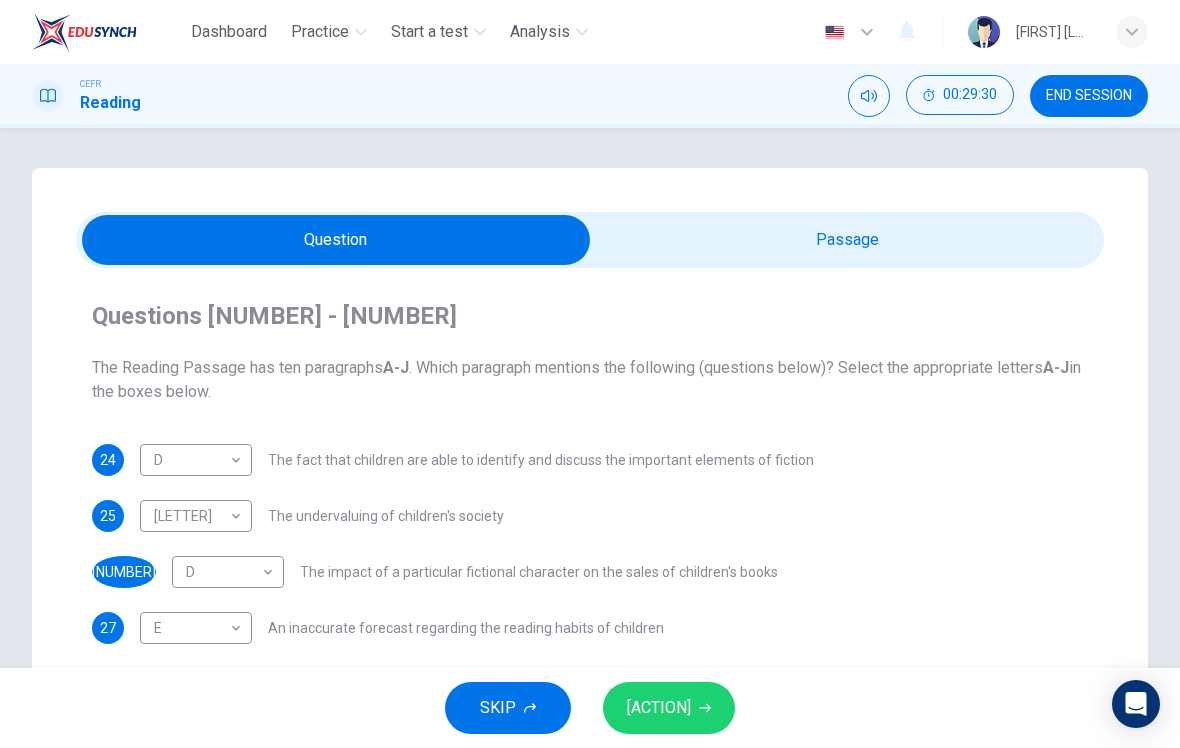 click on "Dashboard Practice Start a test Analysis English en ​ [NAME] CEFR Reading 00:29:30 END SESSION Question Passage Questions 24 - 27 The Reading Passage has ten paragraphs  A-J .
Which paragraph mentions the following (questions below)?
Select the appropriate letters  A-J  in the boxes below. 24 D D ​ The fact that children are able to identify and discuss the important elements of fiction 25 H H ​ The undervaluing of children's society 26 D D ​ The impact of a particular fictional character on the sales of children's books 27 E E ​ An inaccurate forecast regarding the reading habits of children Twist in the Tale CLICK TO ZOOM Click to Zoom A B C D E F G H I J SKIP SUBMIT EduSynch - Online Language Proficiency Testing
Dashboard Practice Start a test Analysis Notifications © Copyright  2025" at bounding box center [590, 374] 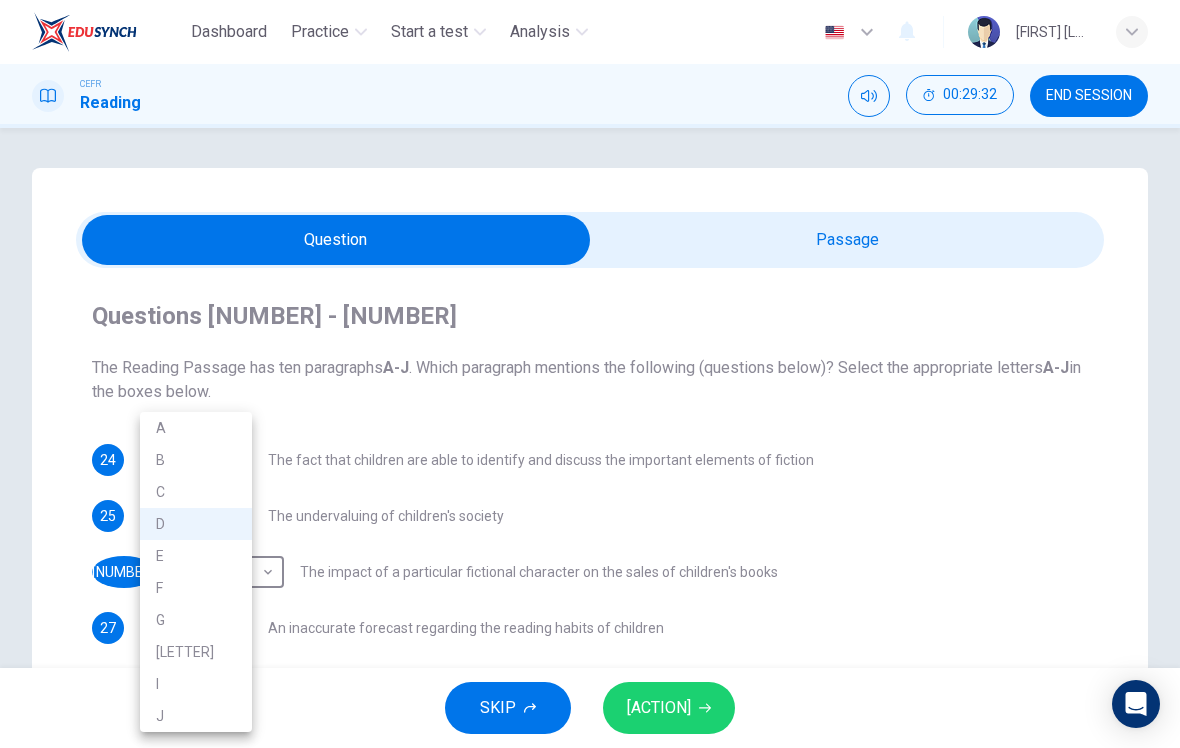 click on "G" at bounding box center [196, 620] 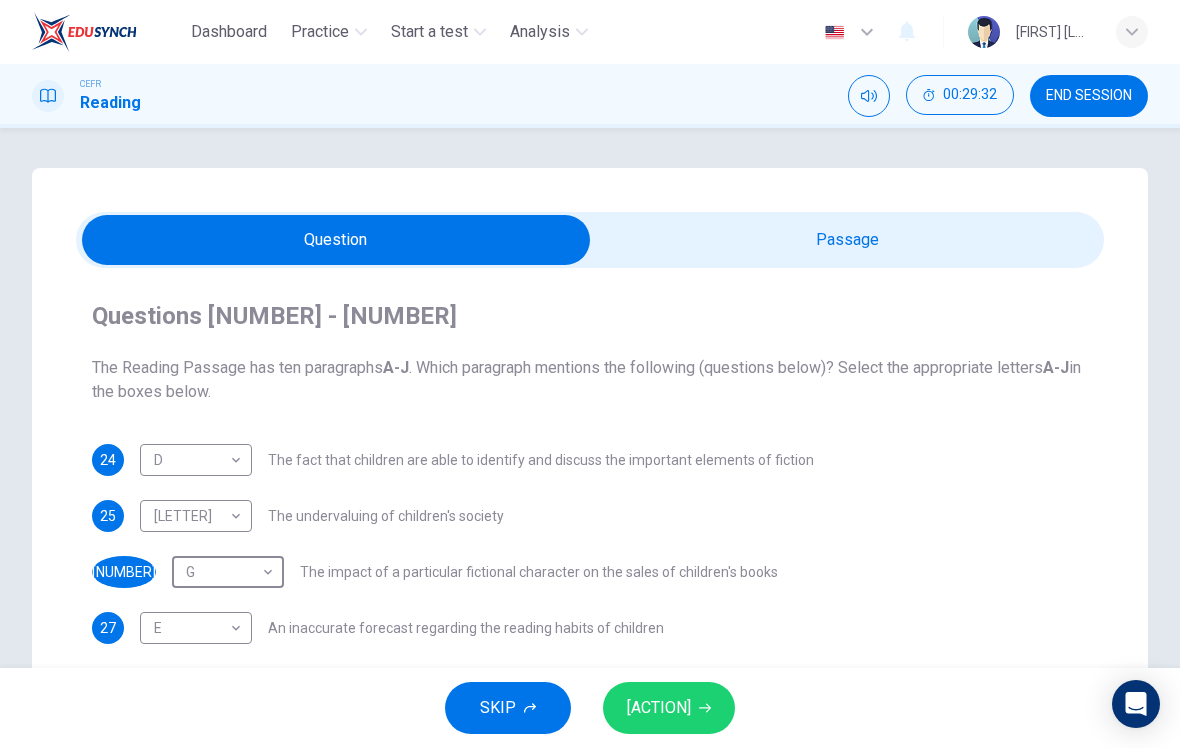 click on "SUBMIT" at bounding box center [659, 708] 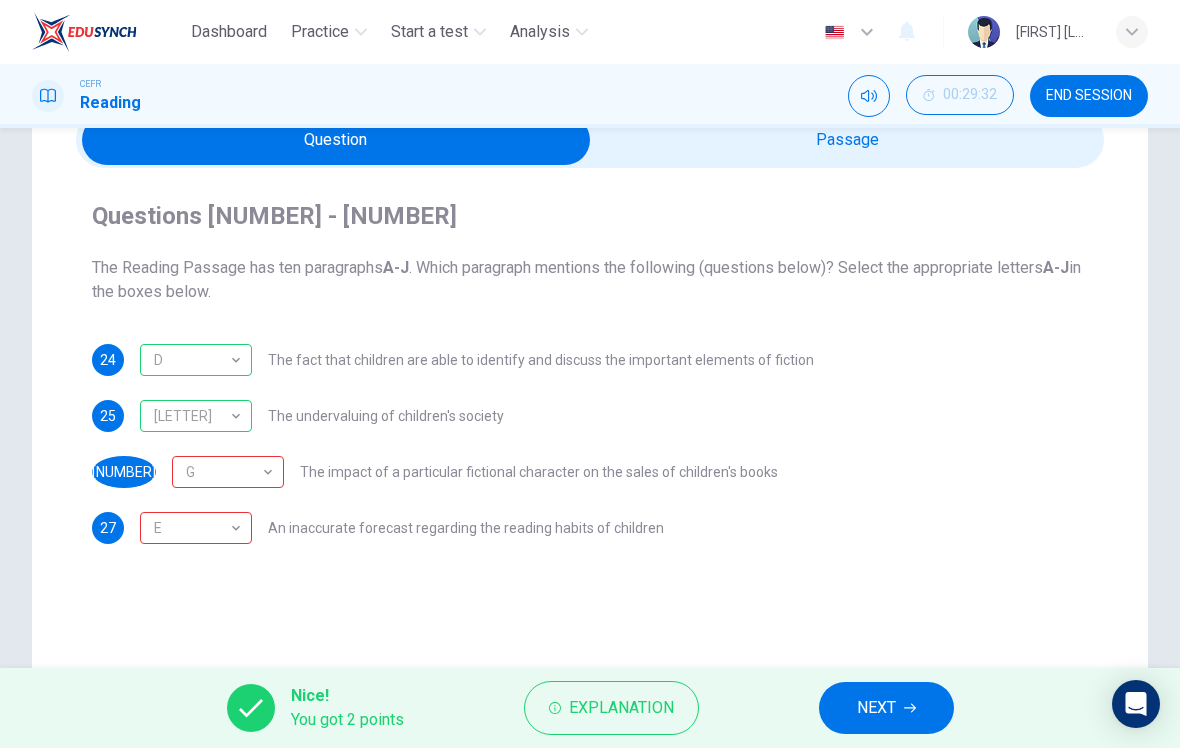 scroll, scrollTop: 106, scrollLeft: 0, axis: vertical 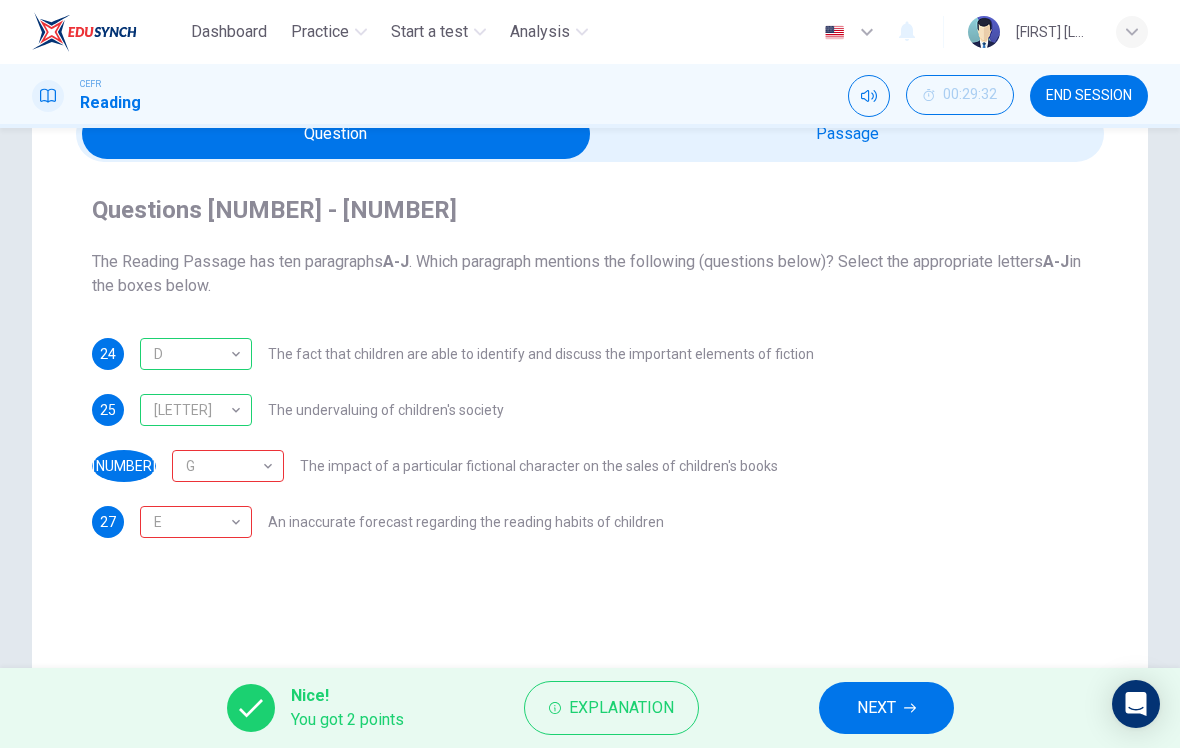 click on "Explanation" at bounding box center (621, 708) 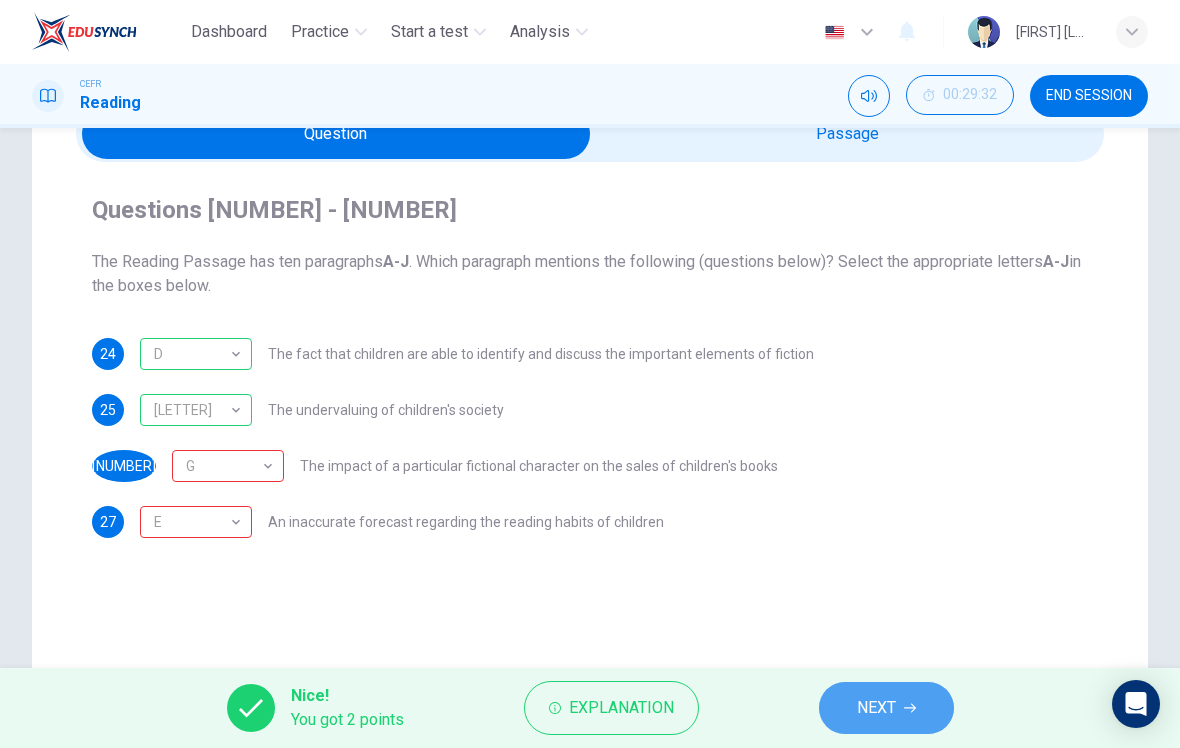 click on "NEXT" at bounding box center (876, 708) 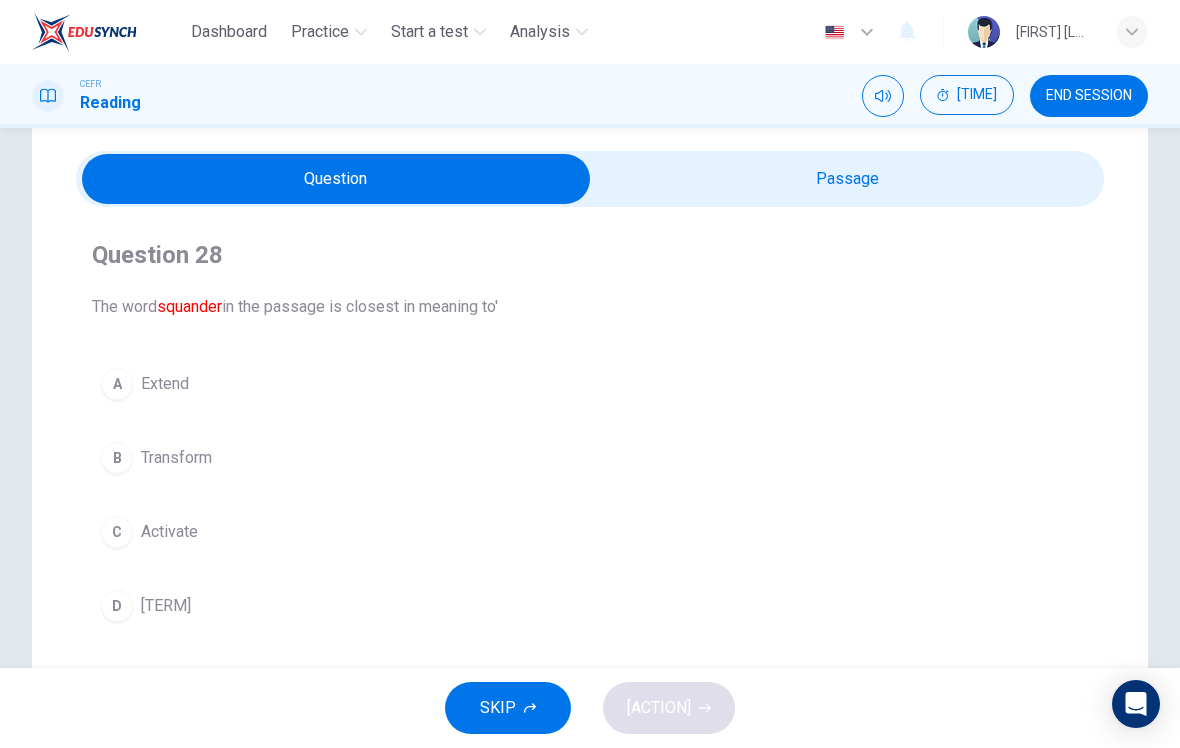 scroll, scrollTop: 56, scrollLeft: 0, axis: vertical 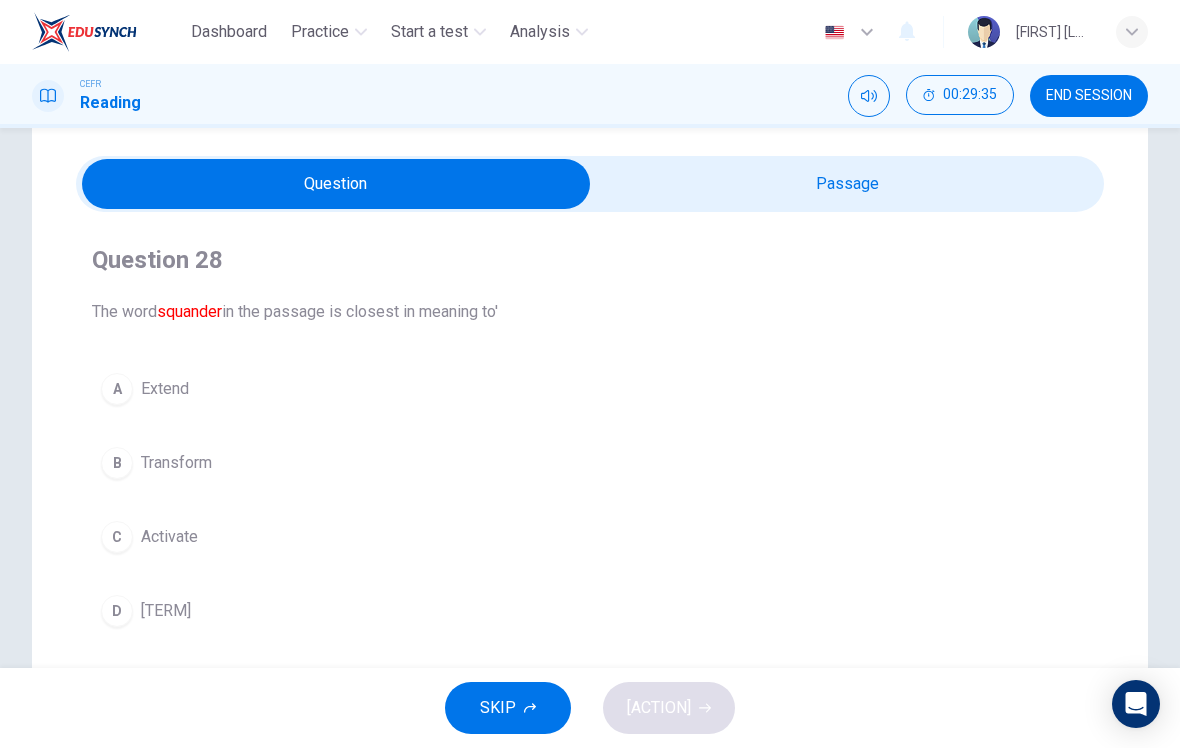 click at bounding box center (336, 184) 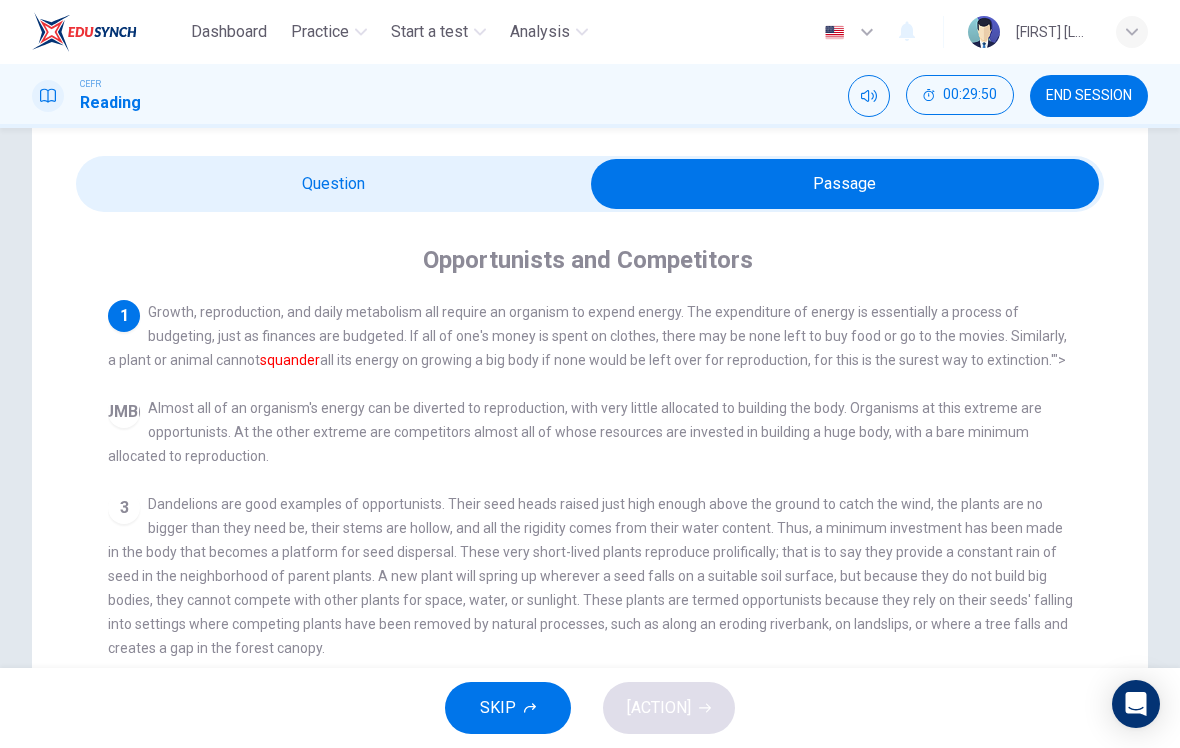 click at bounding box center (845, 184) 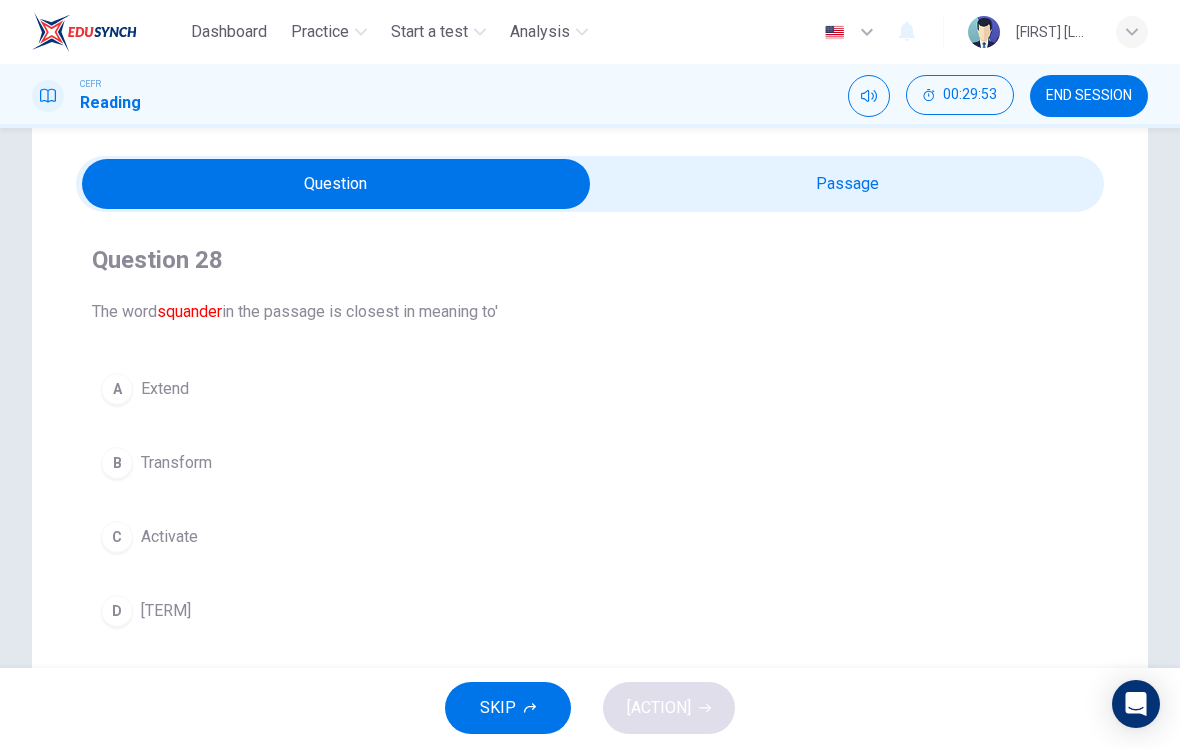click at bounding box center [336, 184] 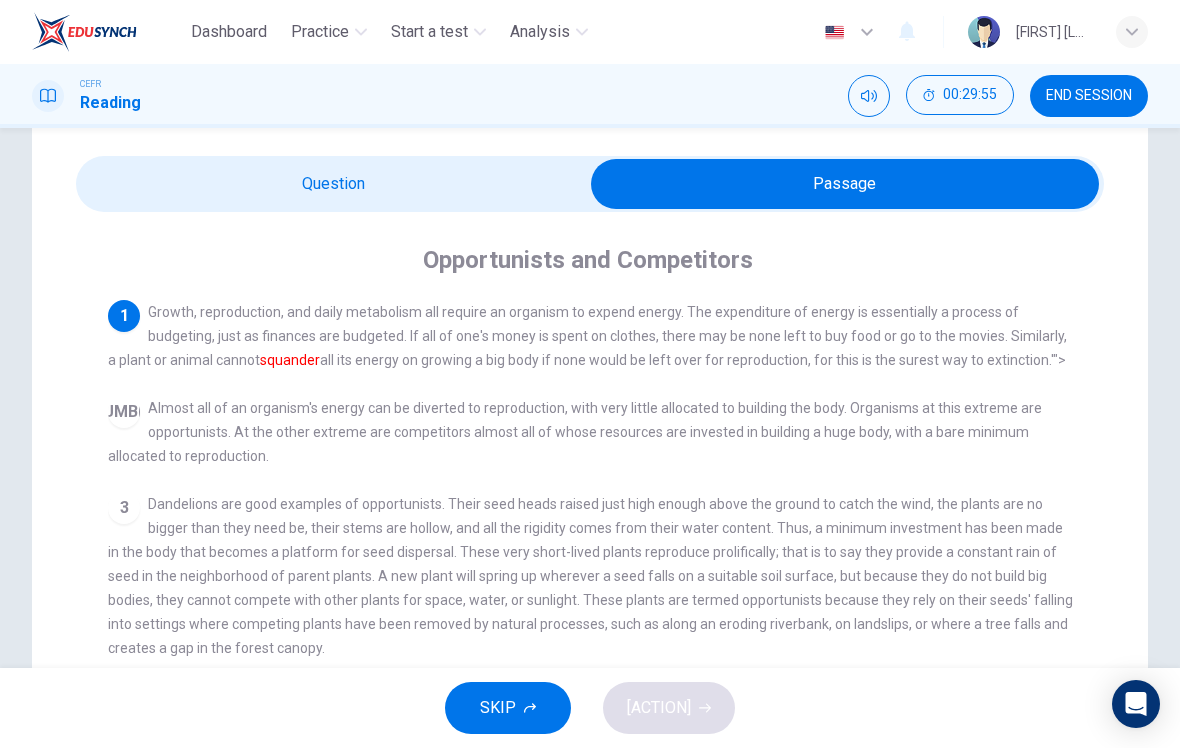 click at bounding box center (845, 184) 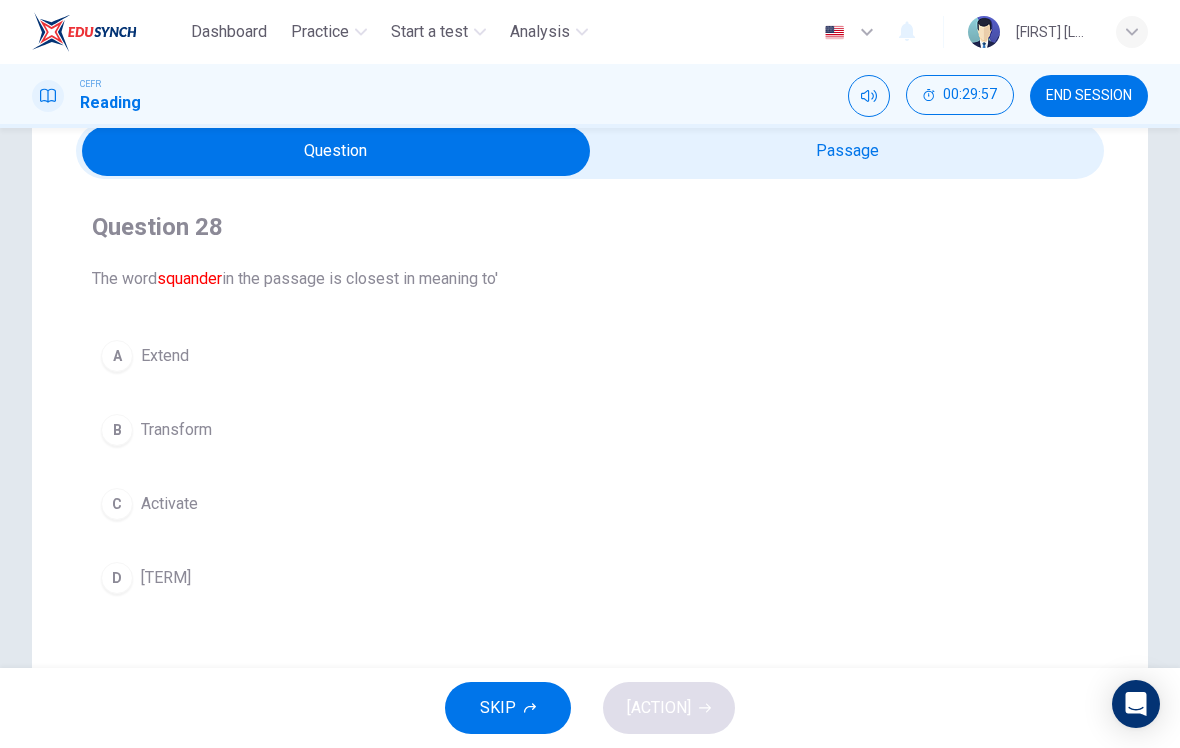 scroll, scrollTop: 96, scrollLeft: 0, axis: vertical 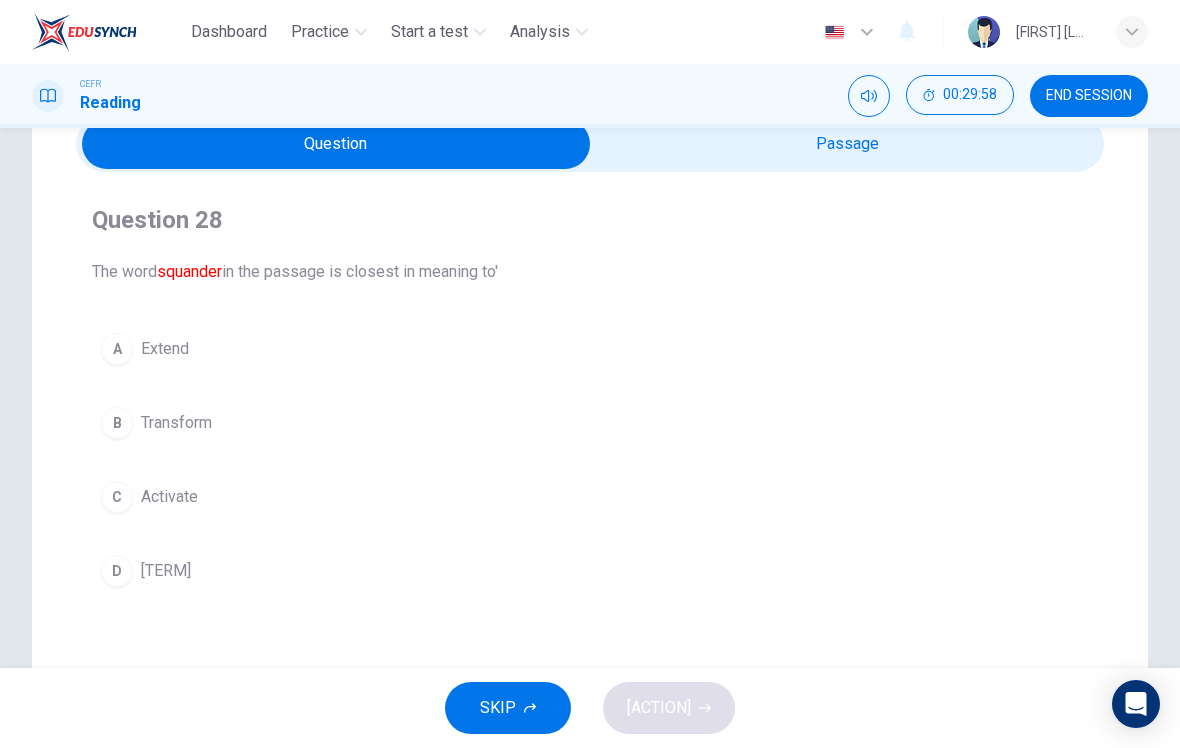 click on "D Waste" at bounding box center [590, 571] 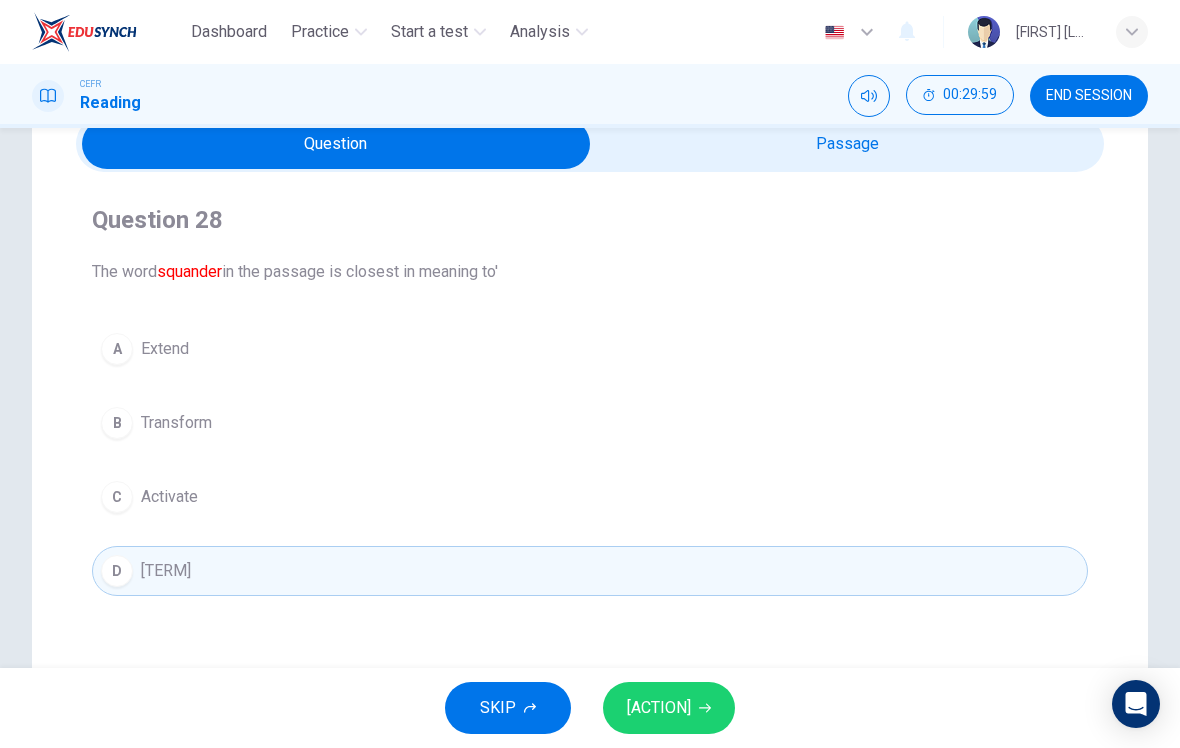 click on "SUBMIT" at bounding box center [669, 708] 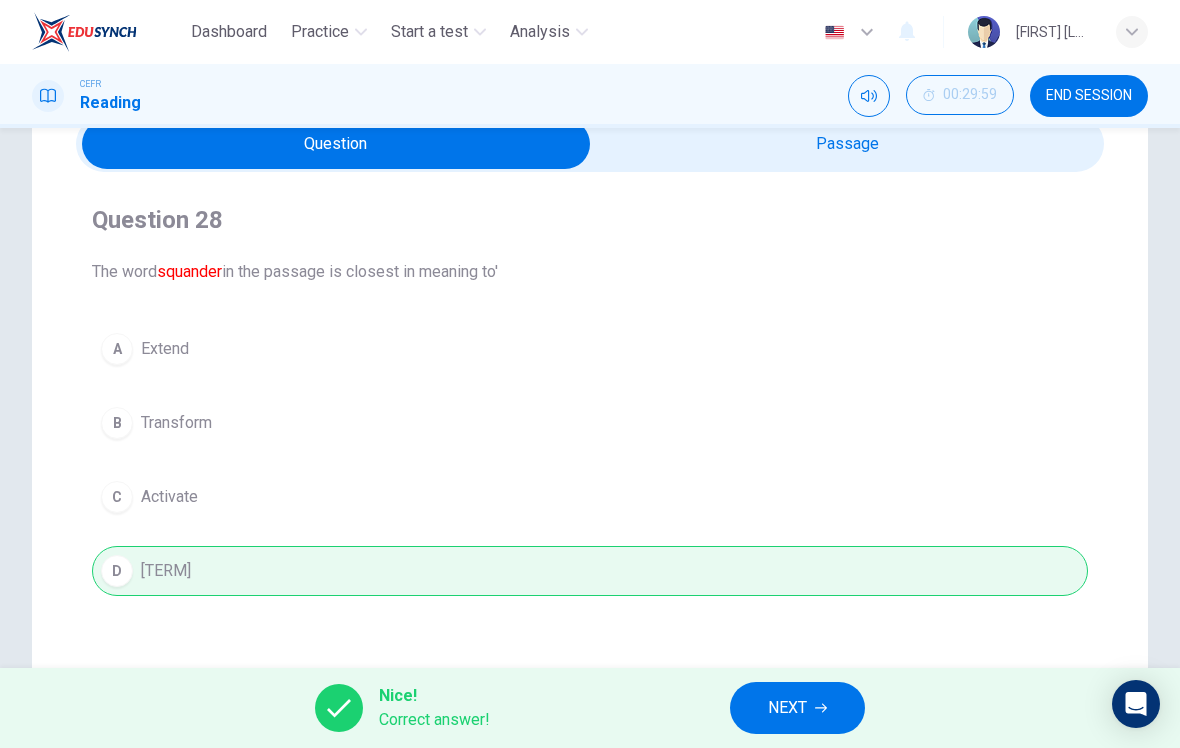 click on "NEXT" at bounding box center [797, 708] 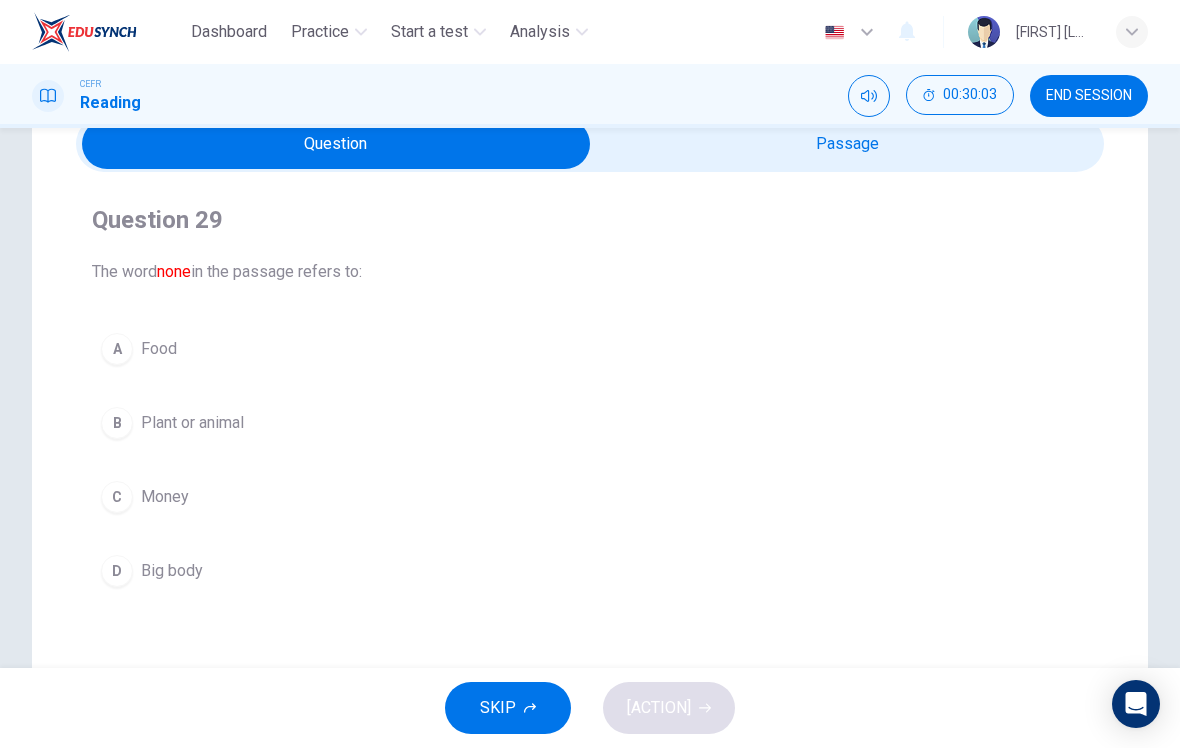 click at bounding box center (336, 144) 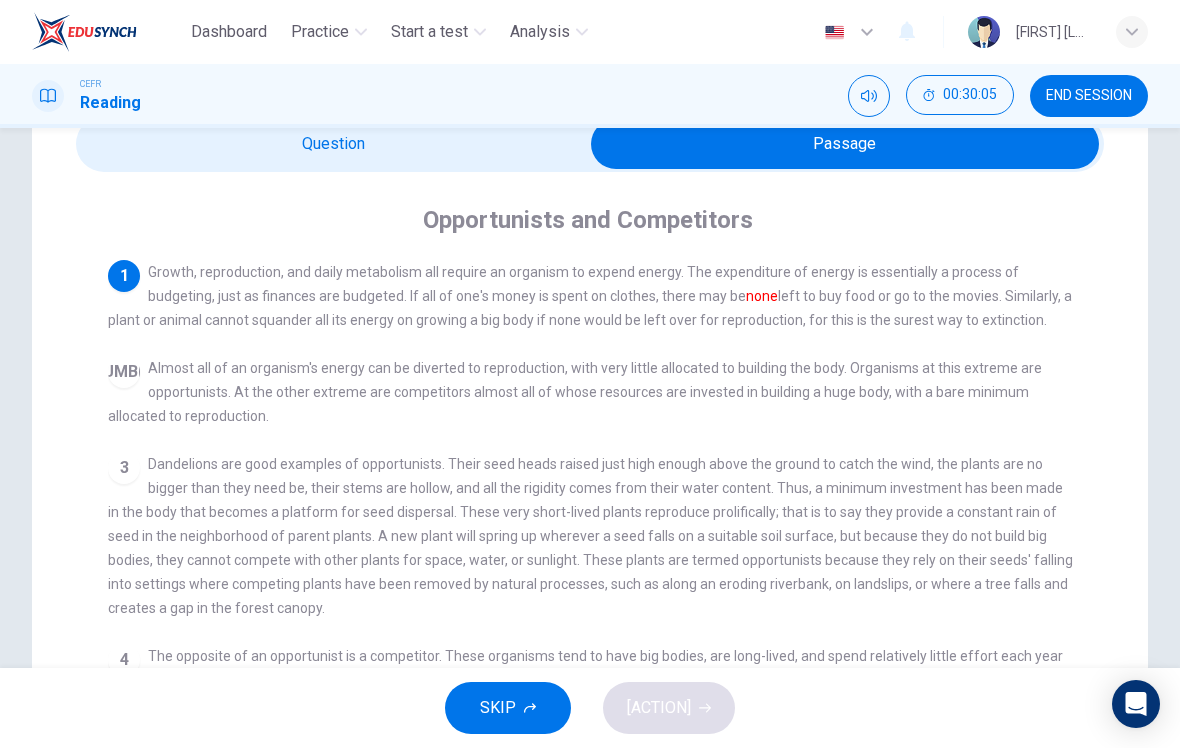 scroll, scrollTop: 0, scrollLeft: 0, axis: both 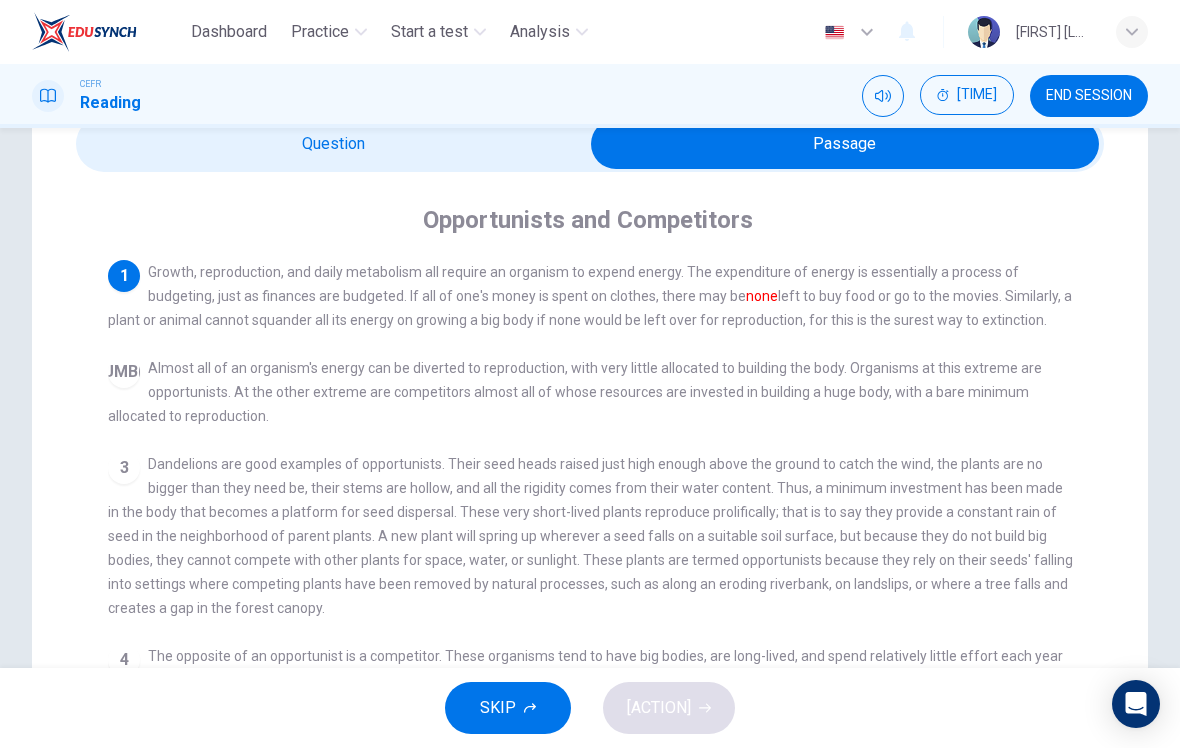 click at bounding box center [845, 144] 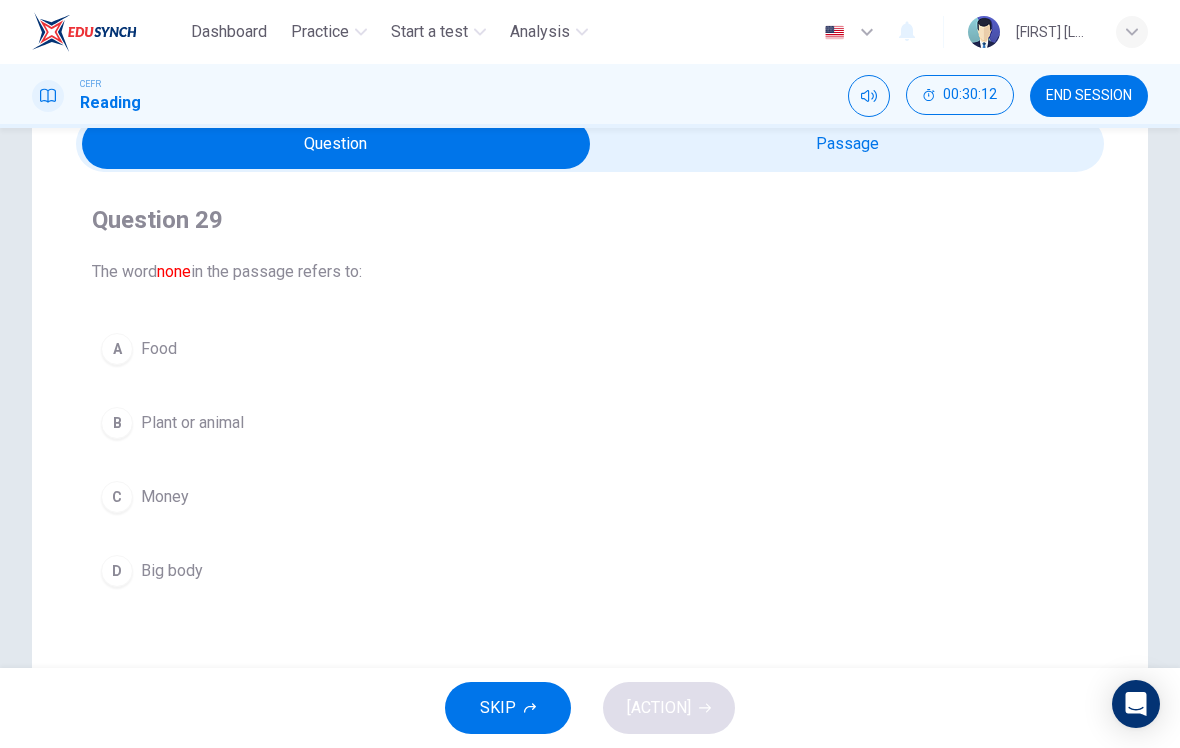 click on "C Money" at bounding box center [590, 497] 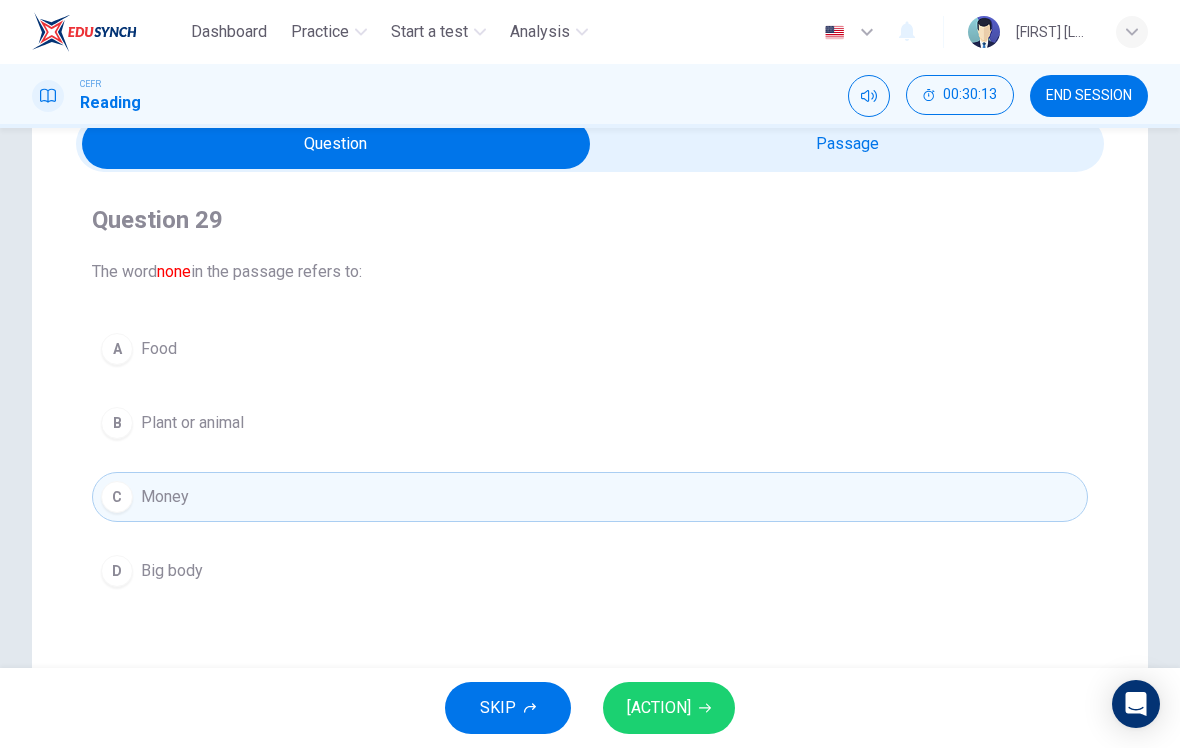 click at bounding box center [702, 708] 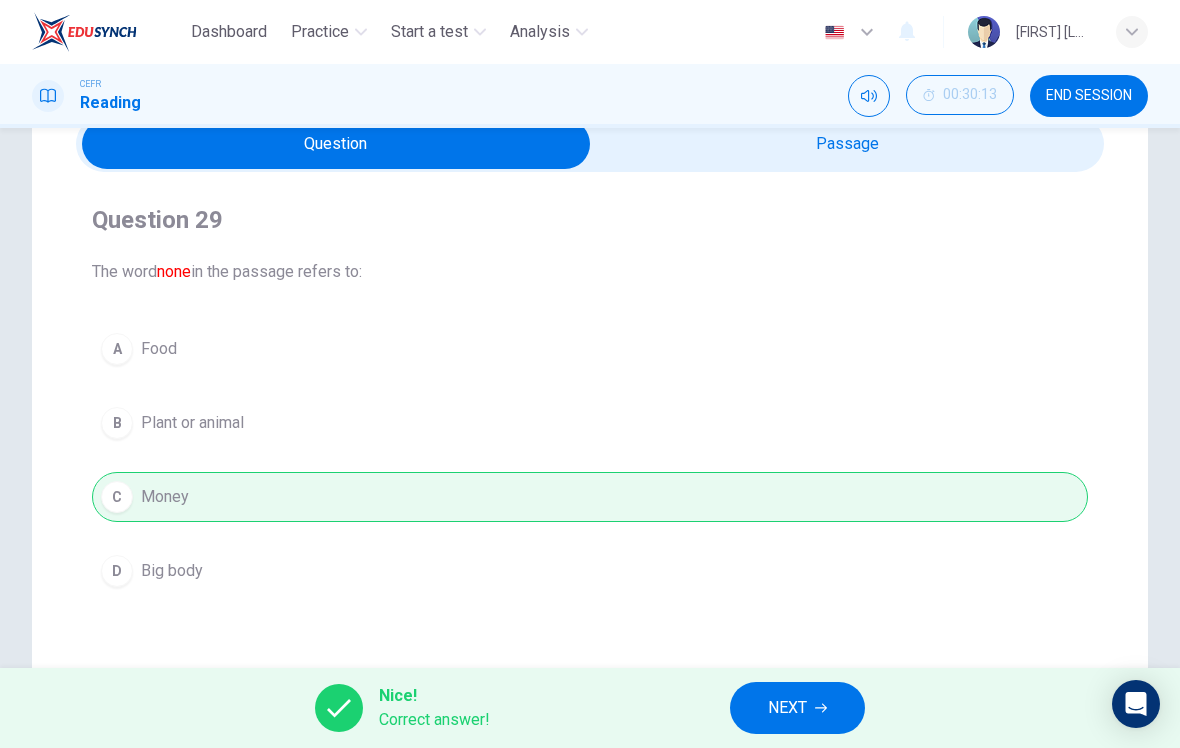 click on "NEXT" at bounding box center [797, 708] 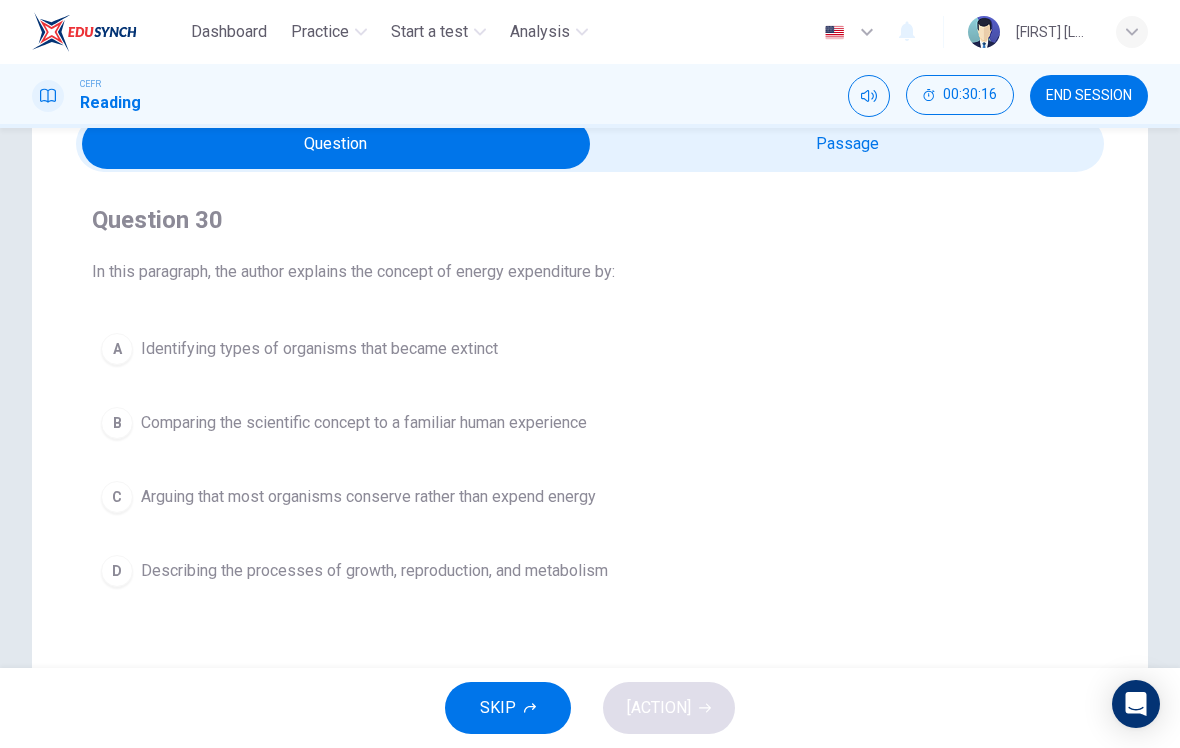 click at bounding box center [336, 144] 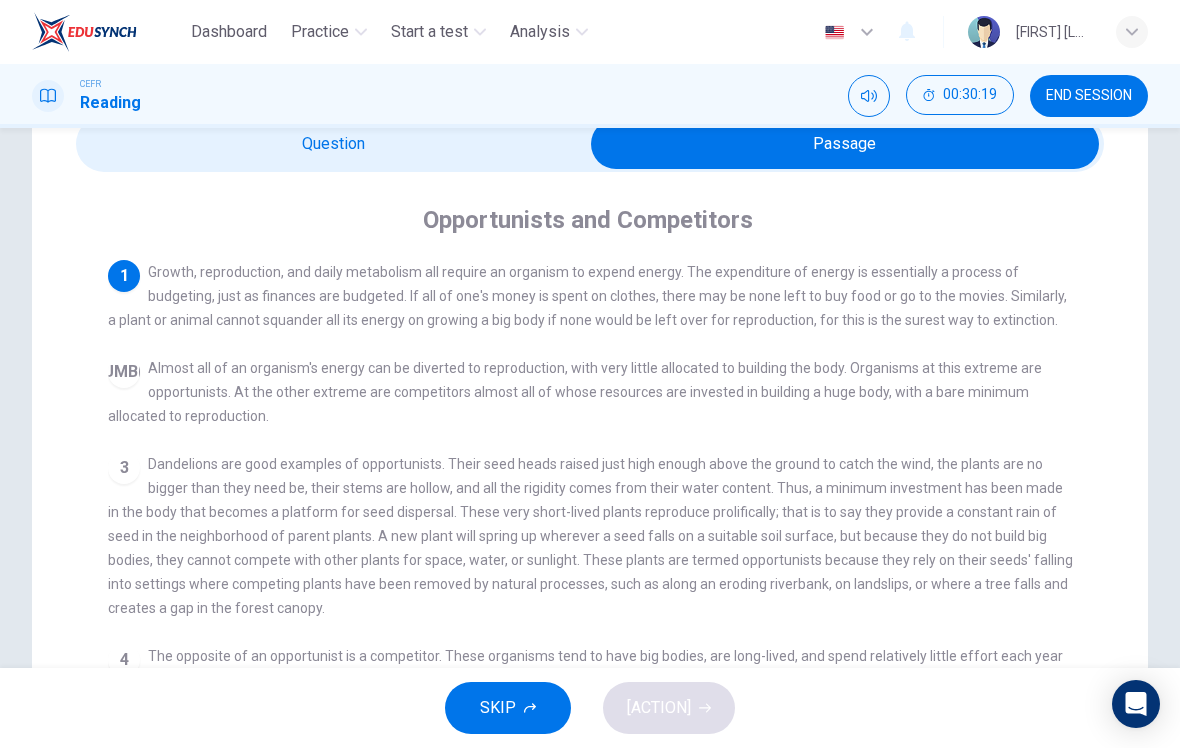 click at bounding box center (845, 144) 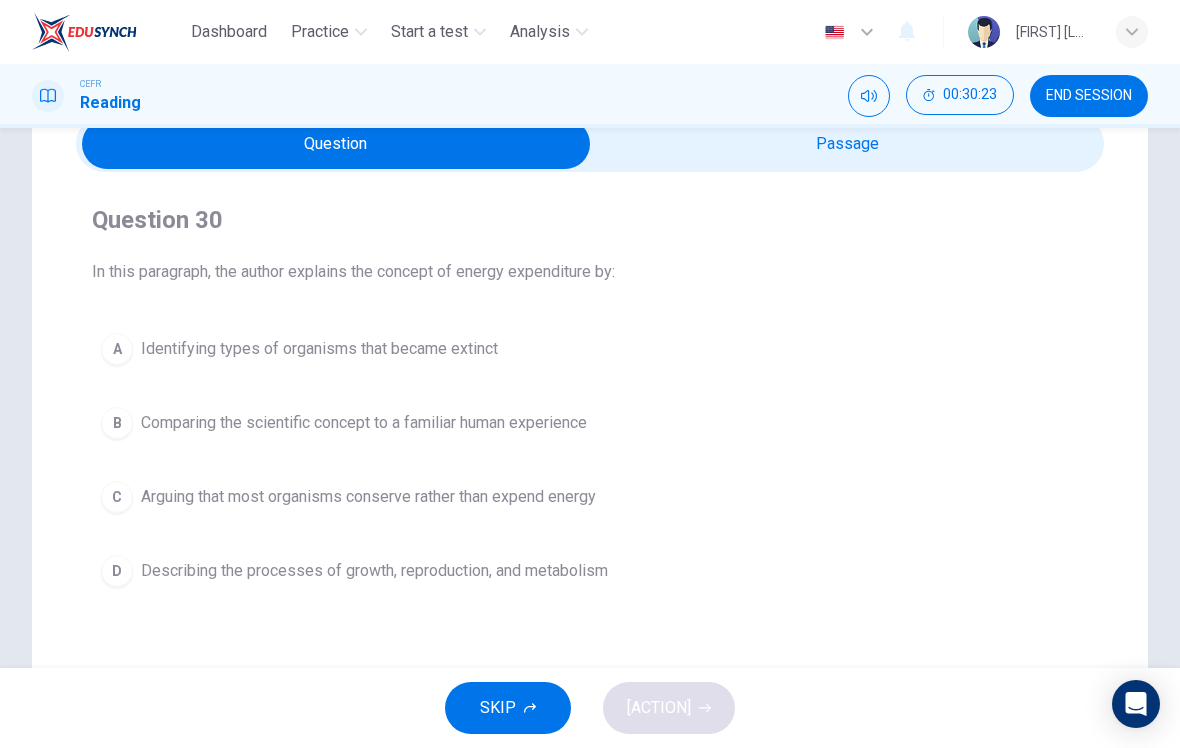 click at bounding box center (336, 144) 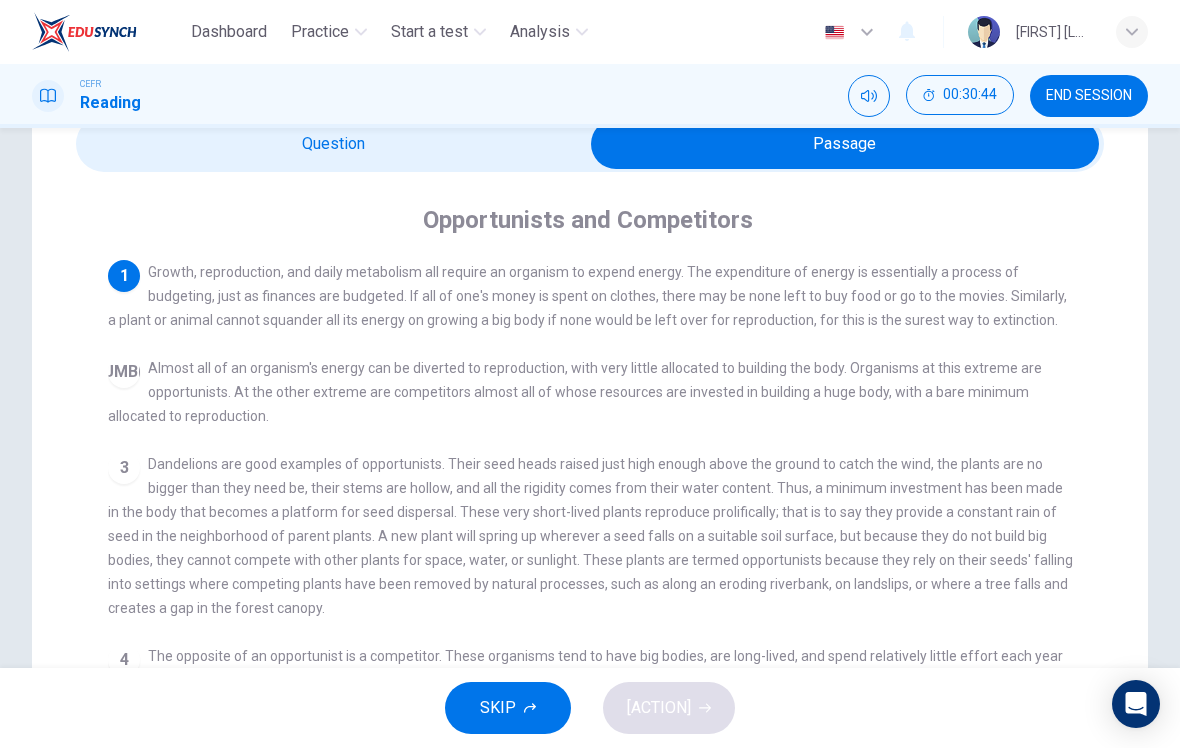 click at bounding box center [845, 144] 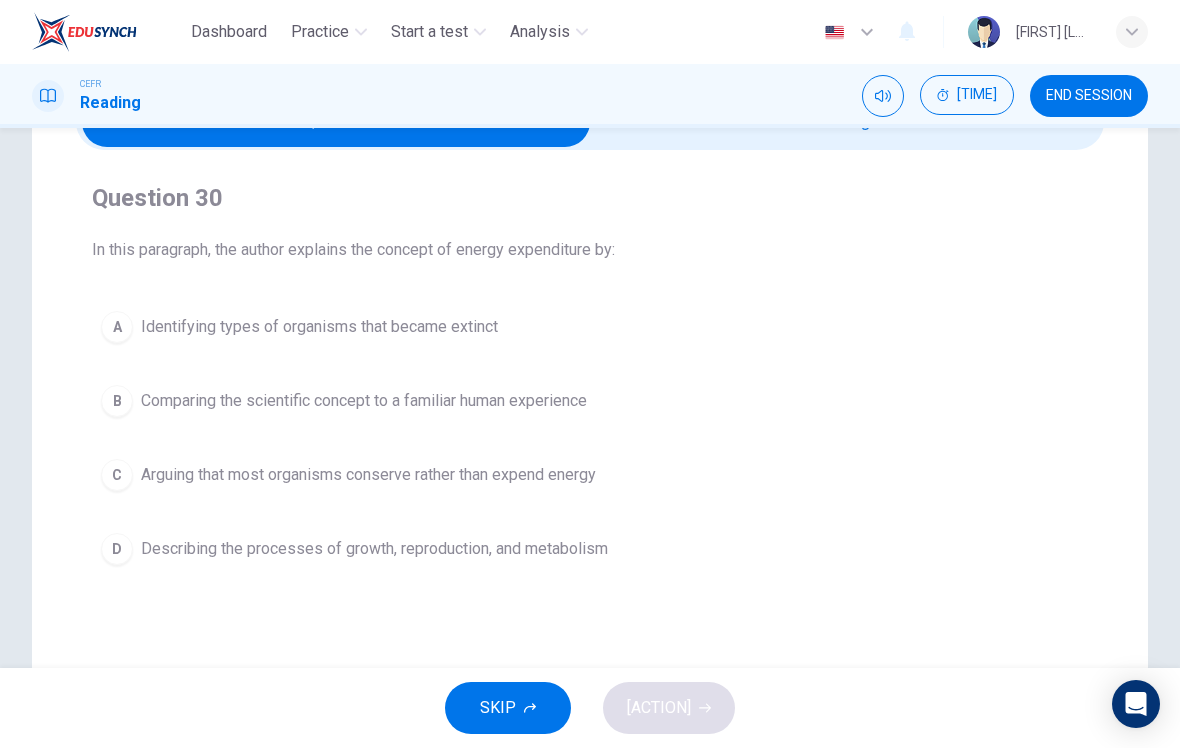 scroll, scrollTop: 120, scrollLeft: 0, axis: vertical 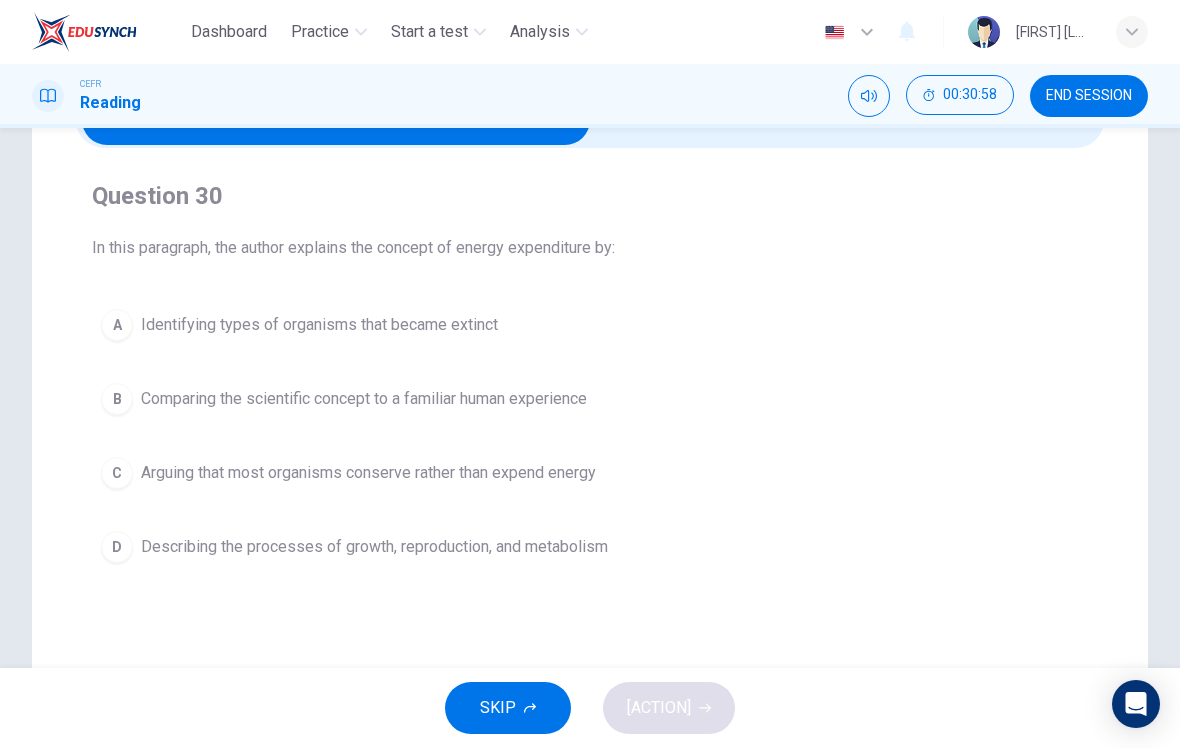 click on "B" at bounding box center [117, 325] 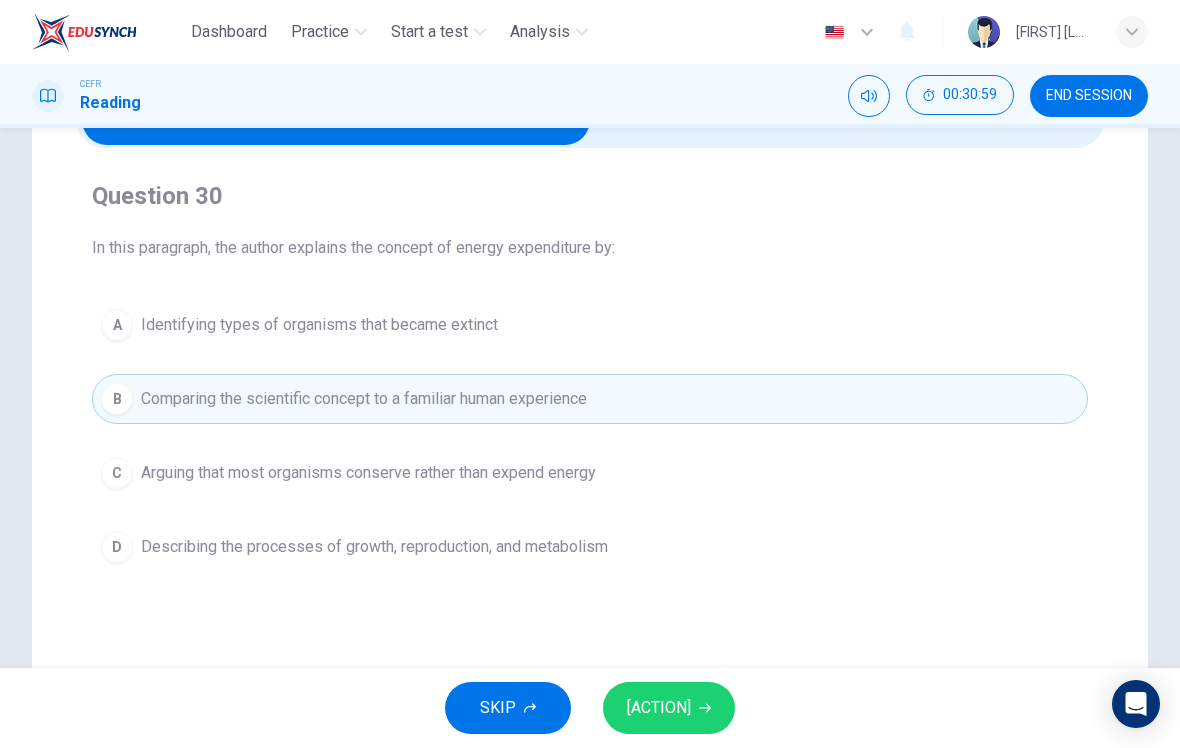click on "SUBMIT" at bounding box center [659, 708] 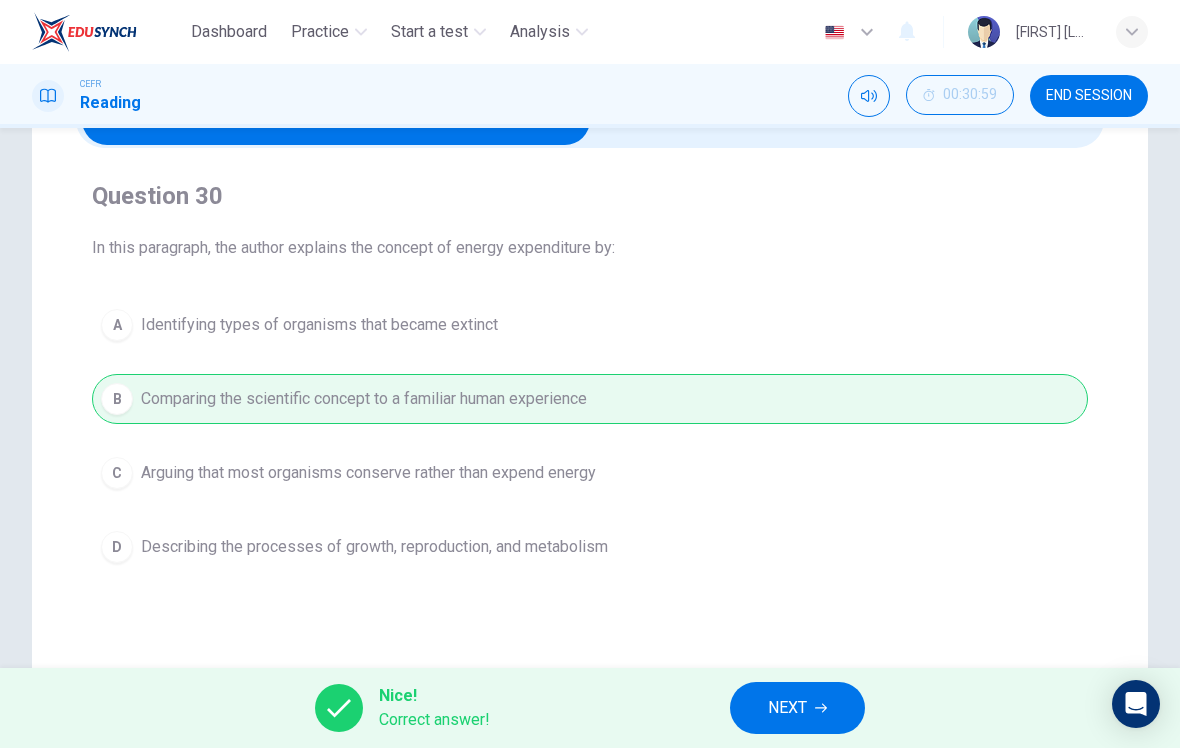 click at bounding box center [821, 708] 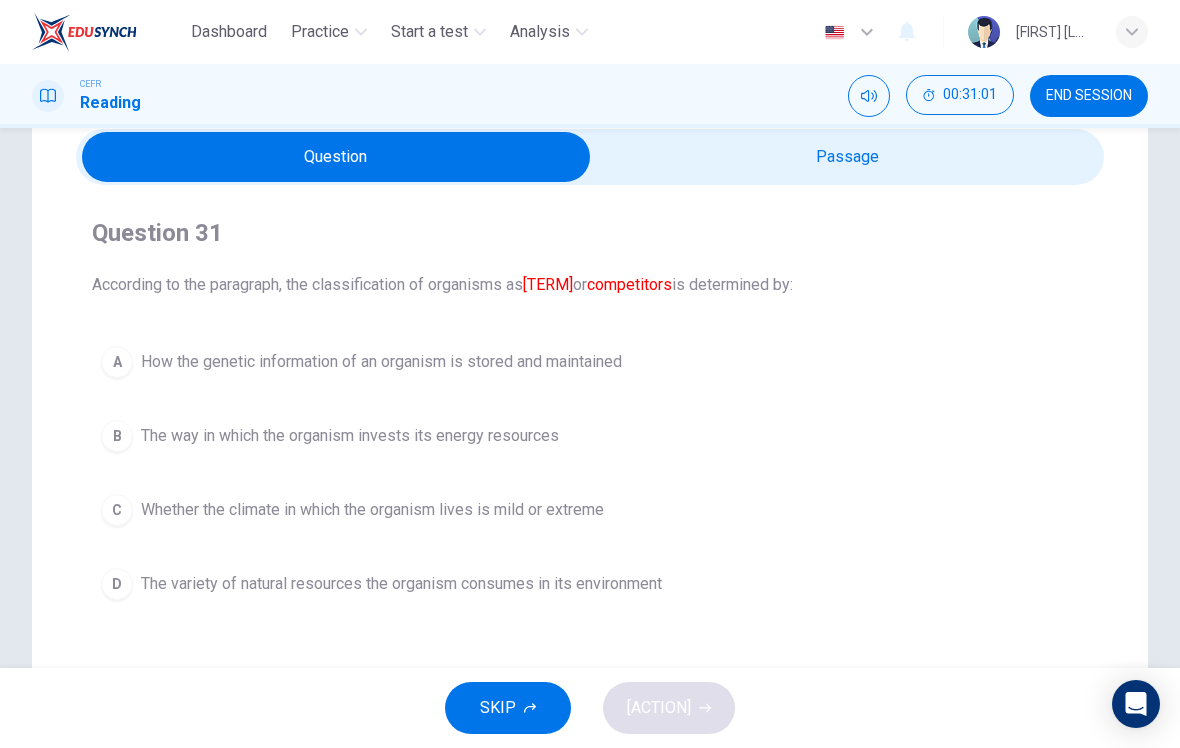 scroll, scrollTop: 82, scrollLeft: 0, axis: vertical 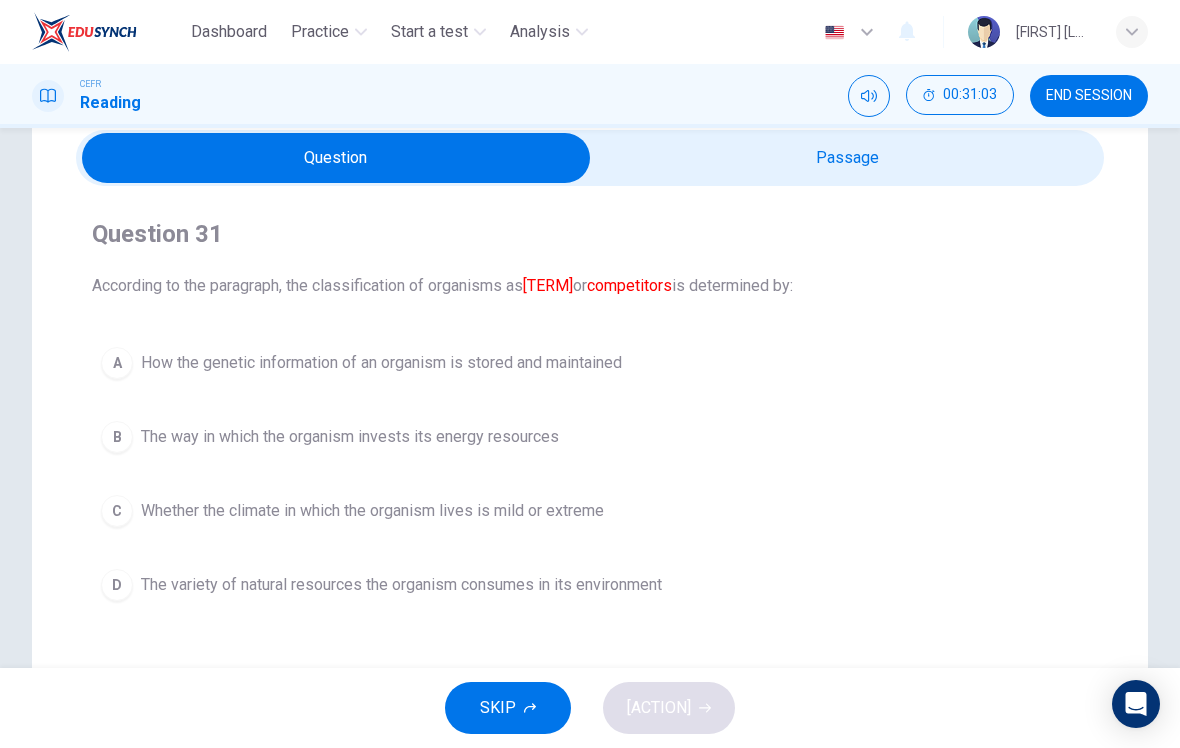 click at bounding box center [336, 158] 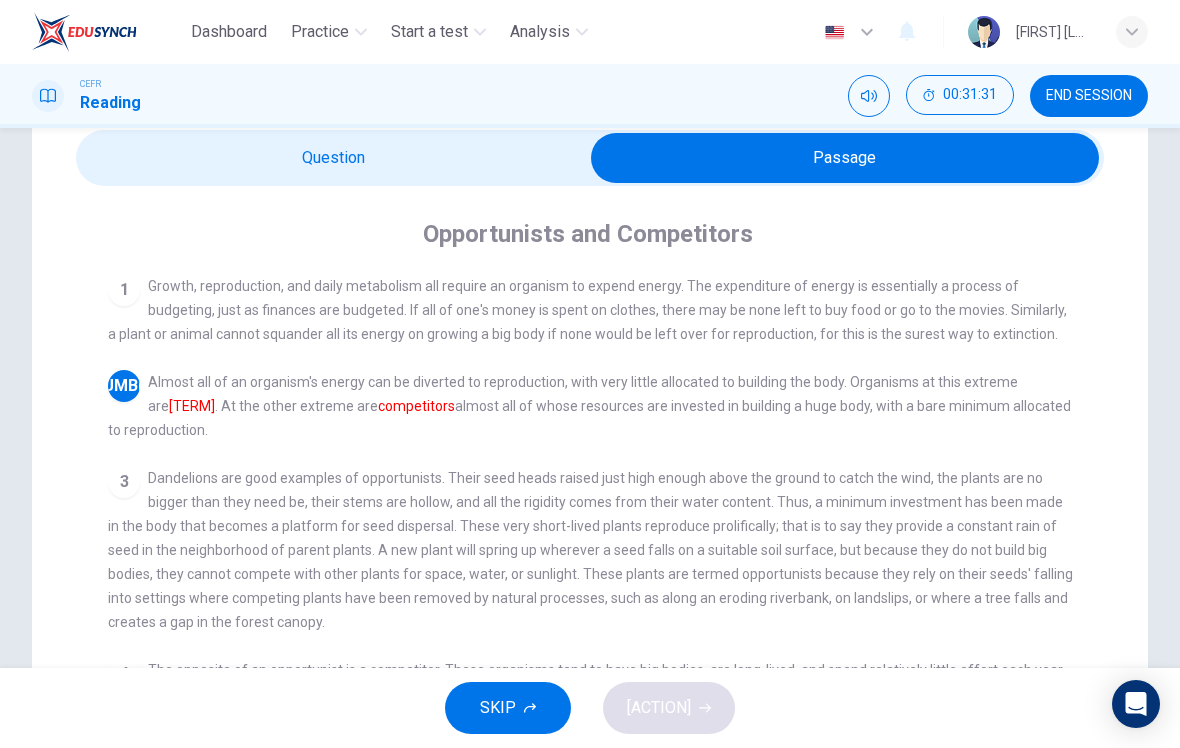 click at bounding box center [845, 158] 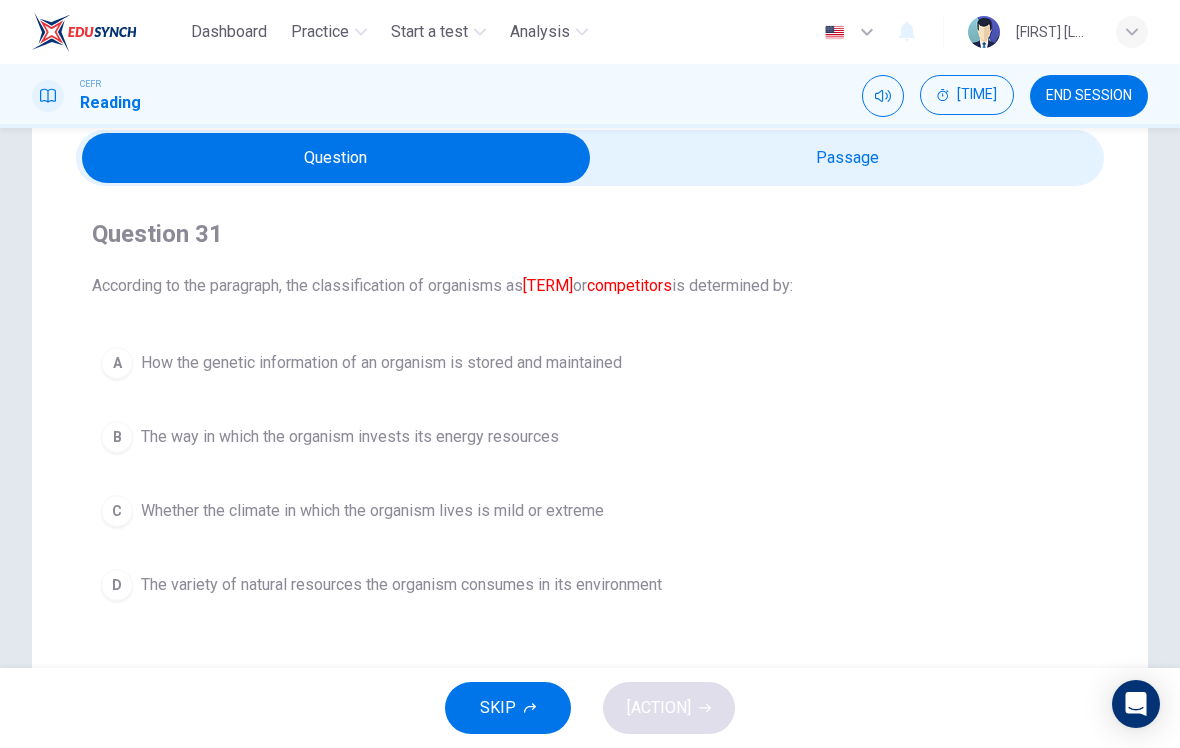scroll, scrollTop: 110, scrollLeft: 0, axis: vertical 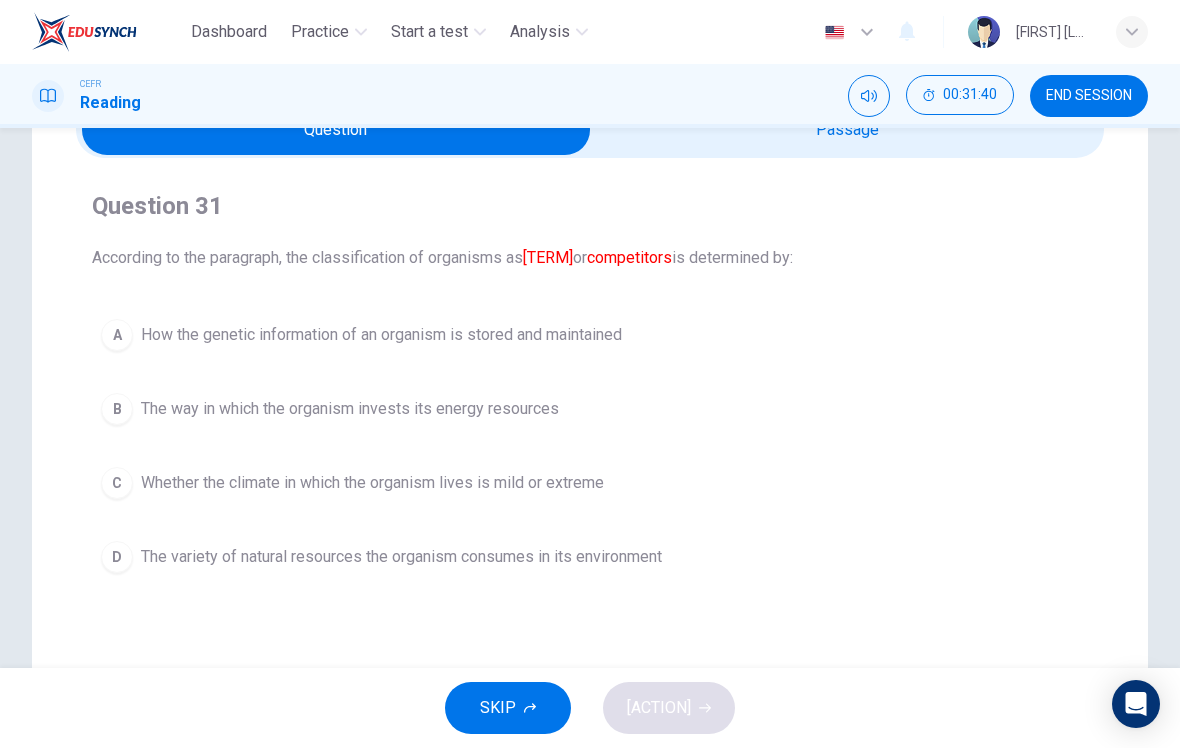 click on "B" at bounding box center [117, 335] 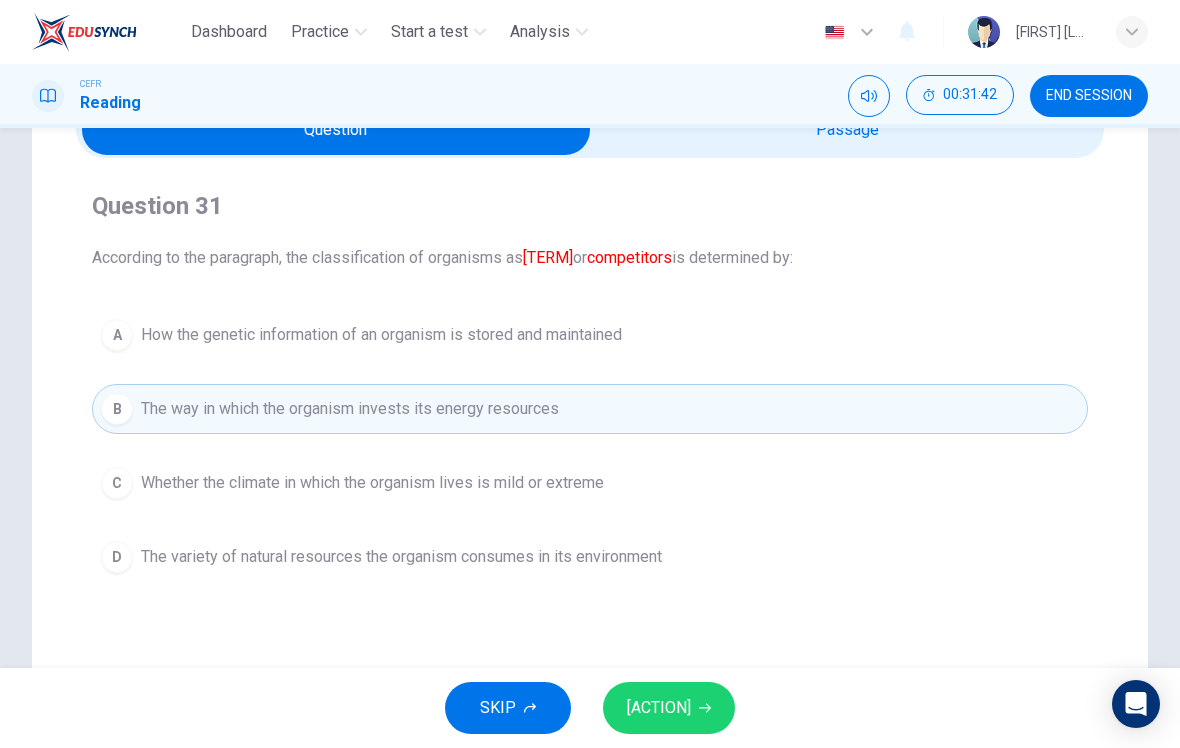 click on "SUBMIT" at bounding box center (669, 708) 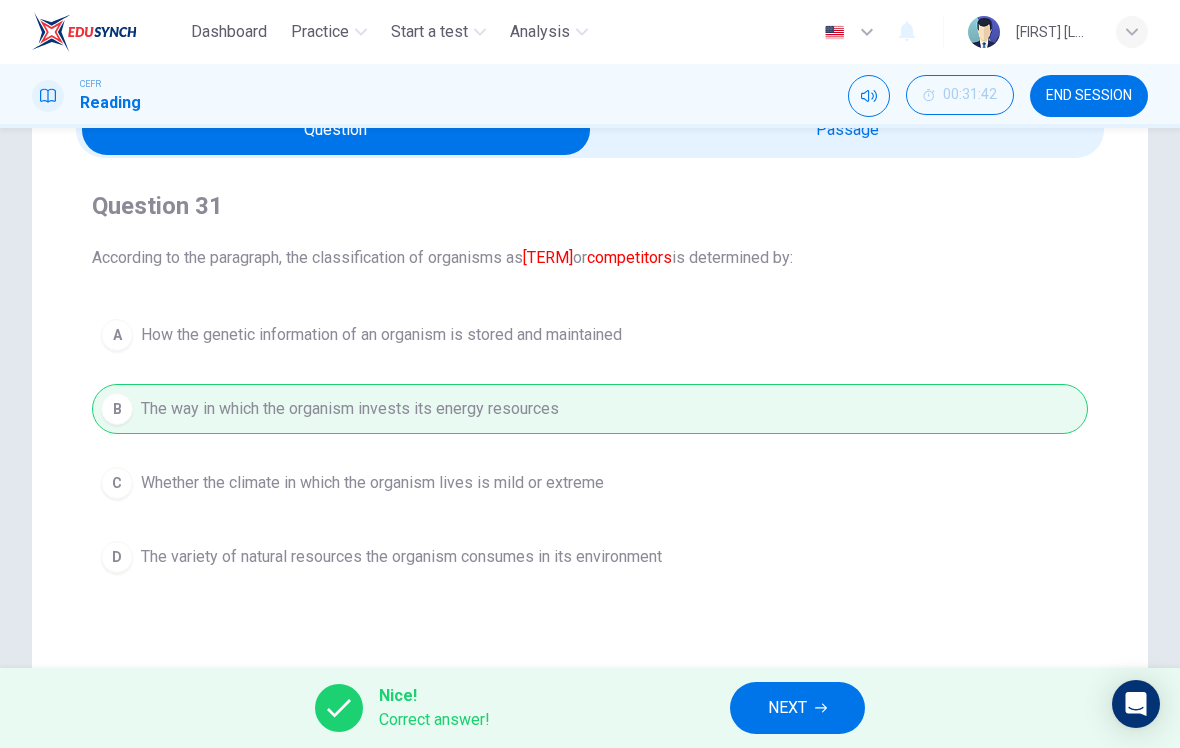 click on "NEXT" at bounding box center (797, 708) 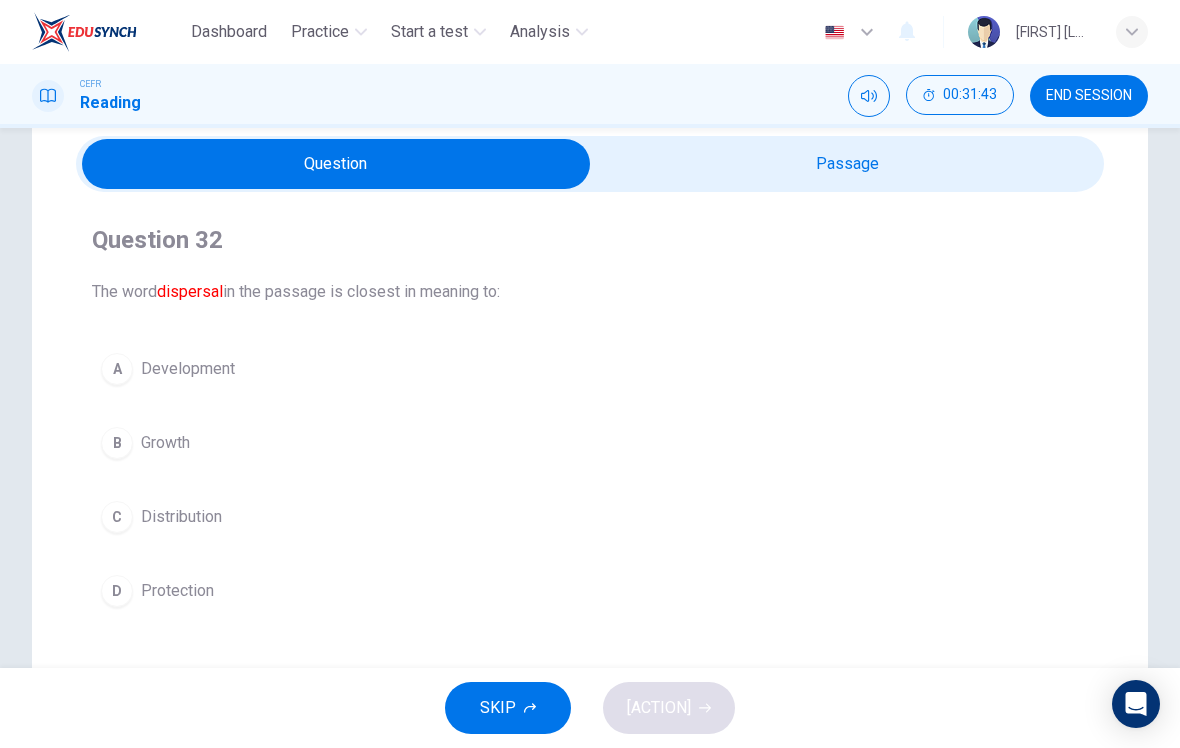 scroll, scrollTop: 70, scrollLeft: 0, axis: vertical 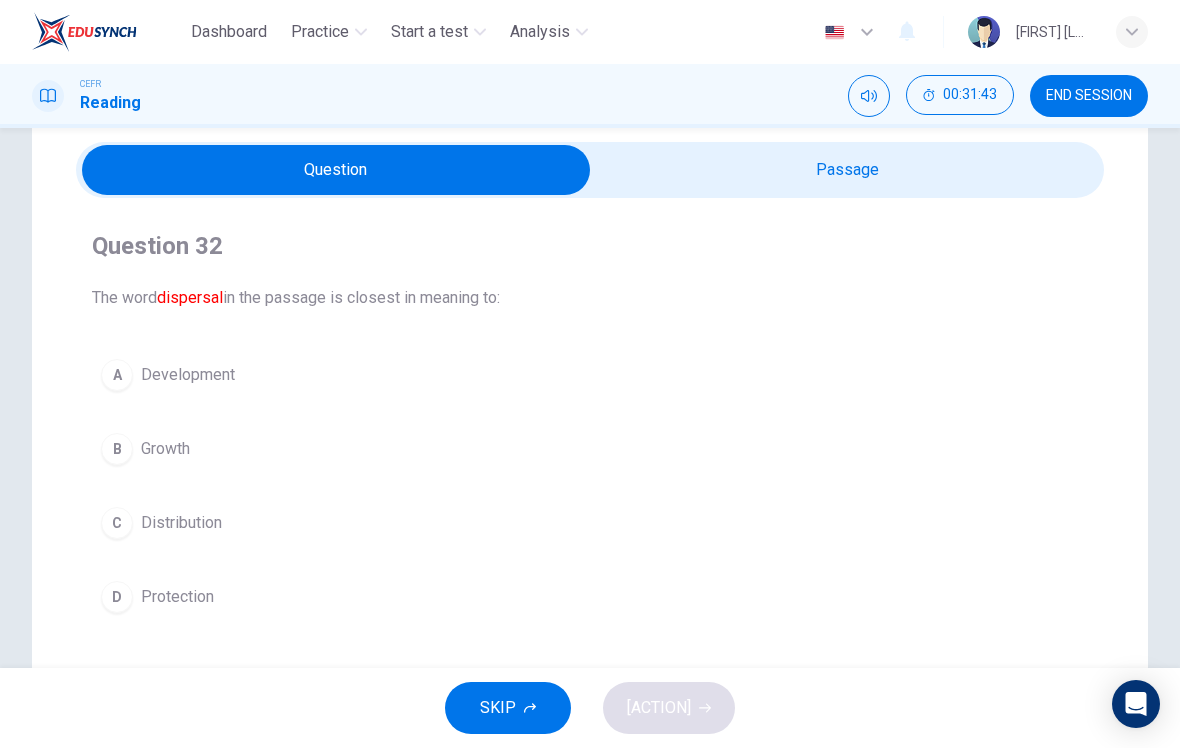 click at bounding box center (336, 170) 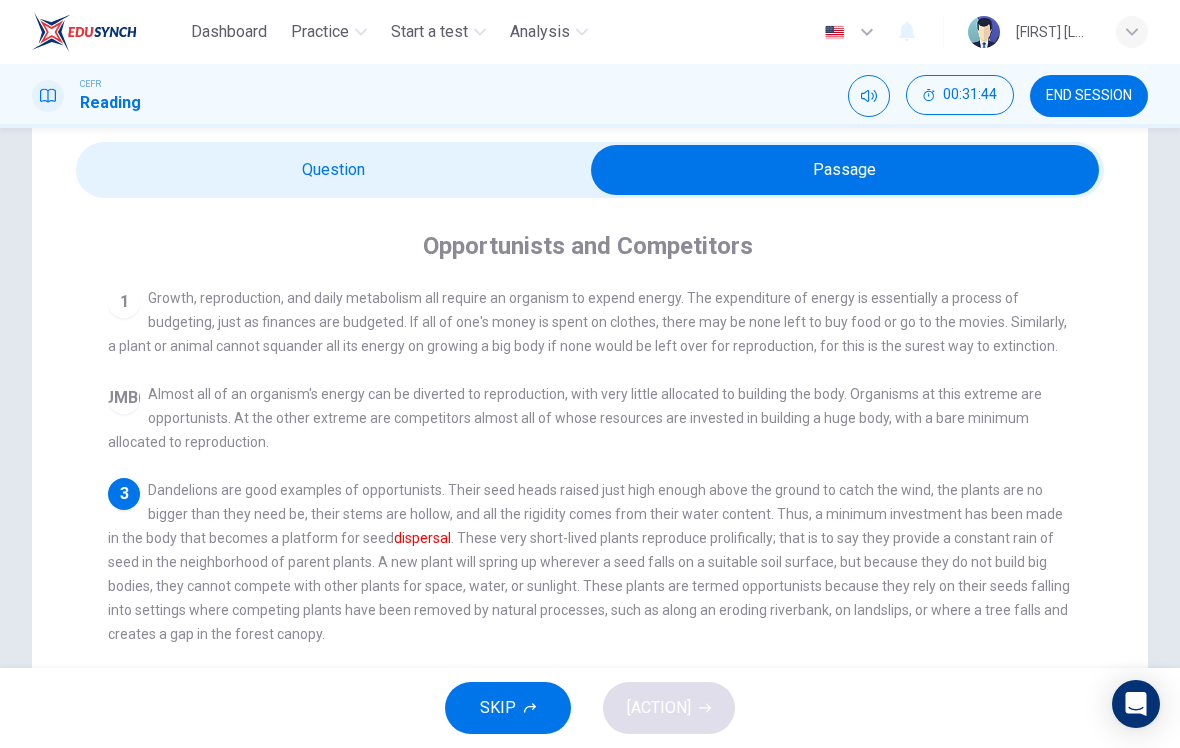 scroll, scrollTop: 71, scrollLeft: 0, axis: vertical 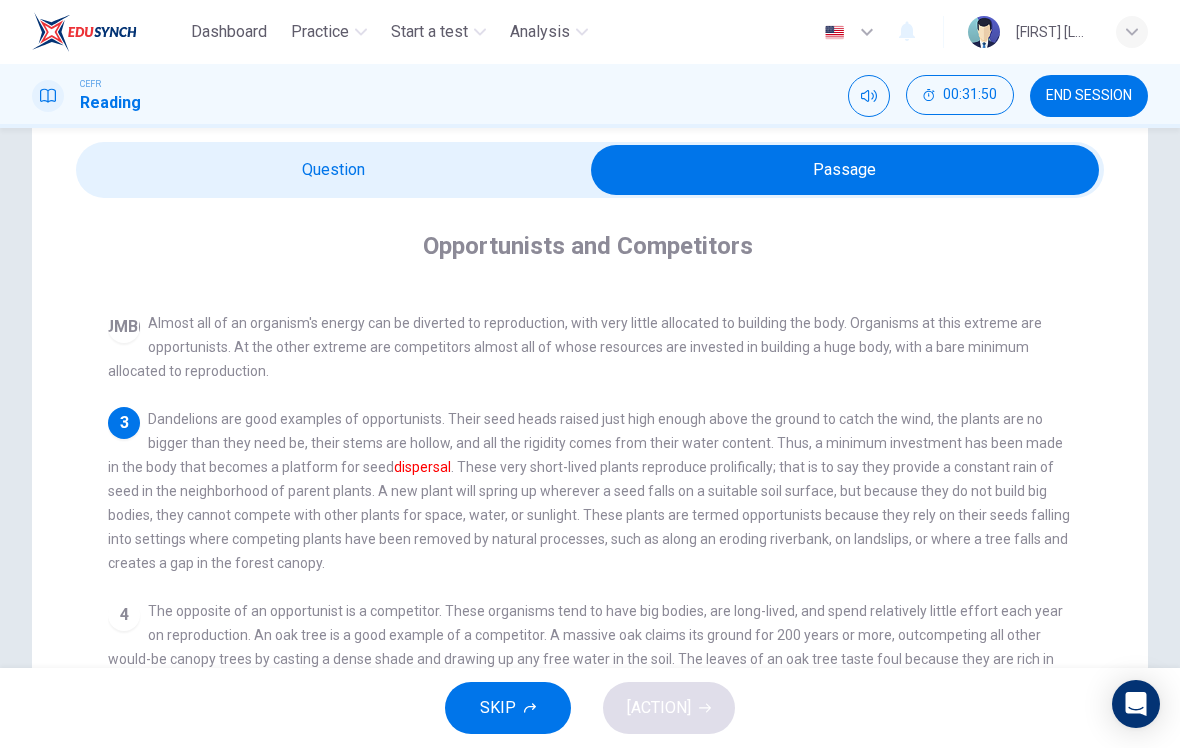 click on "Question Passage Question 32 The word  dispersal  in the passage is closest in meaning to: A Development B Growth C Distribution D Protection Opportunists and Competitors 1 Growth, reproduction, and daily metabolism all require an organism to expend energy. The expenditure of energy is essentially a process of budgeting, just as finances are budgeted. If all of one's money is spent on clothes, there may be none left to buy food or go to the movies. Similarly, a plant or animal cannot squander all its energy on growing a big body if none would be left over for reproduction, for this is the surest way to extinction. 2 Almost all of an organism's energy can be diverted to reproduction, with very little allocated to building the body. Organisms at this extreme are opportunists. At the other extreme are competitors almost all of whose resources are invested in building a huge body, with a bare minimum allocated to reproduction. 3 dispersal 4 5 6" at bounding box center (590, 572) 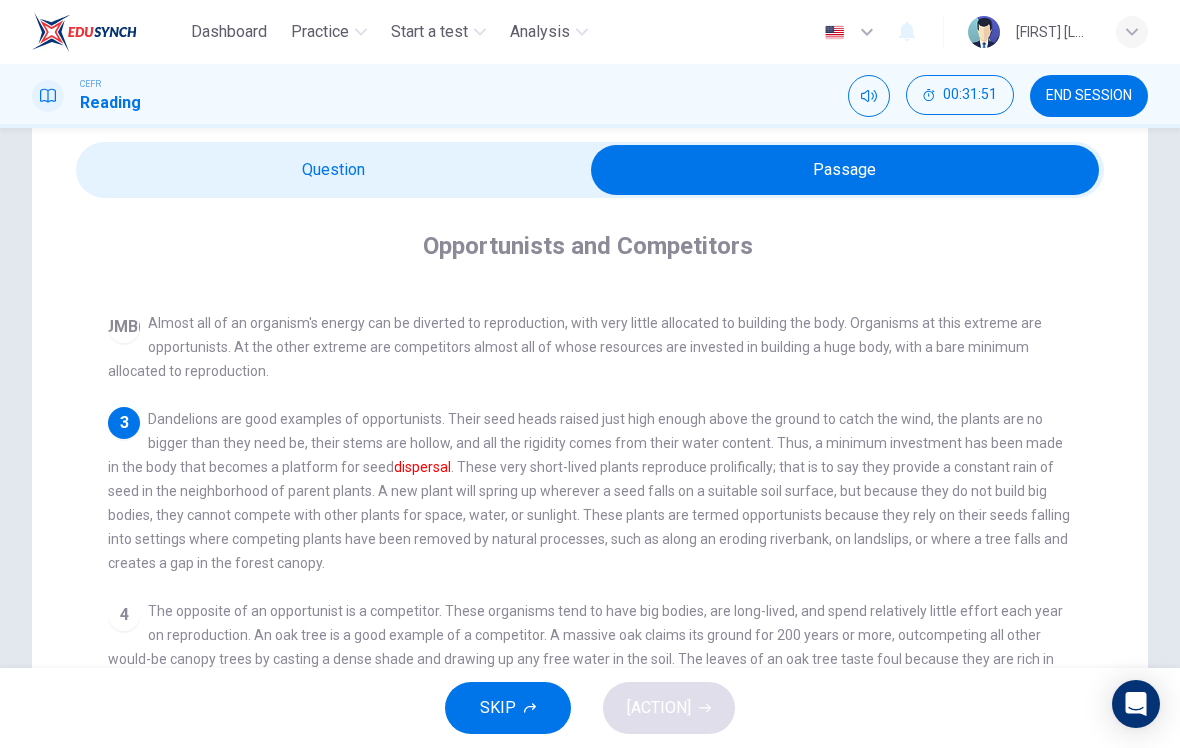 click at bounding box center (845, 170) 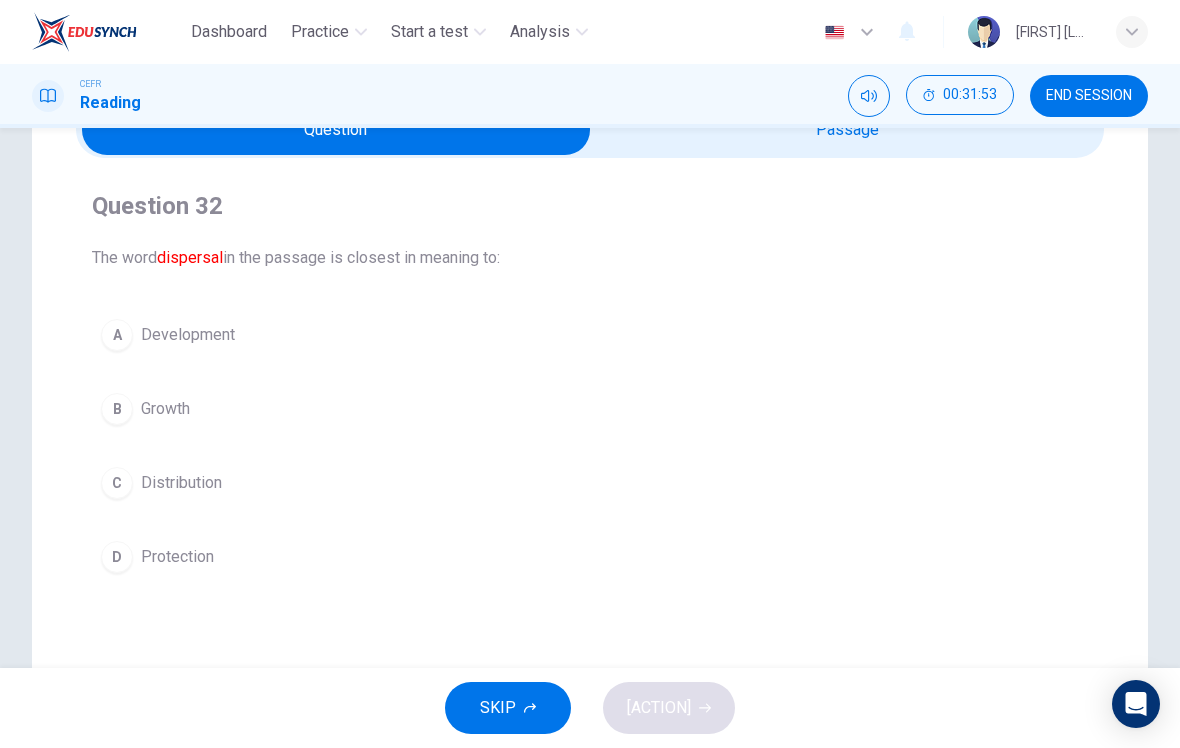 scroll, scrollTop: 116, scrollLeft: 0, axis: vertical 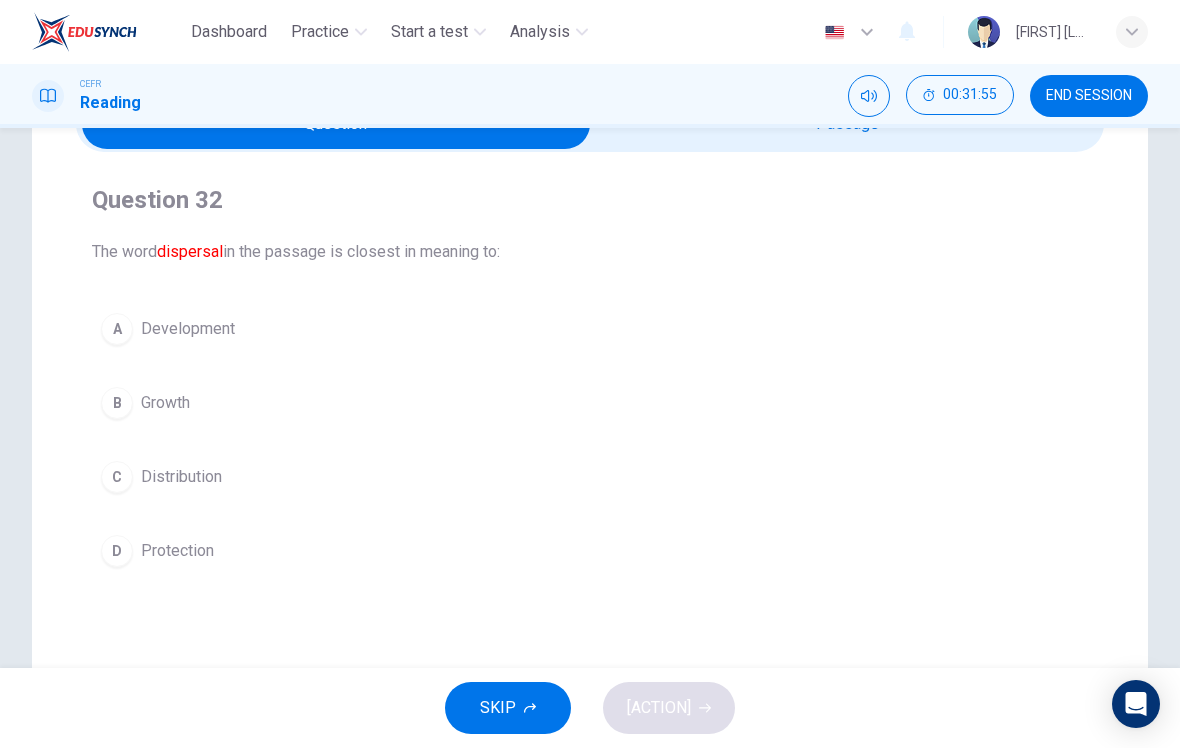 click on "C" at bounding box center (117, 329) 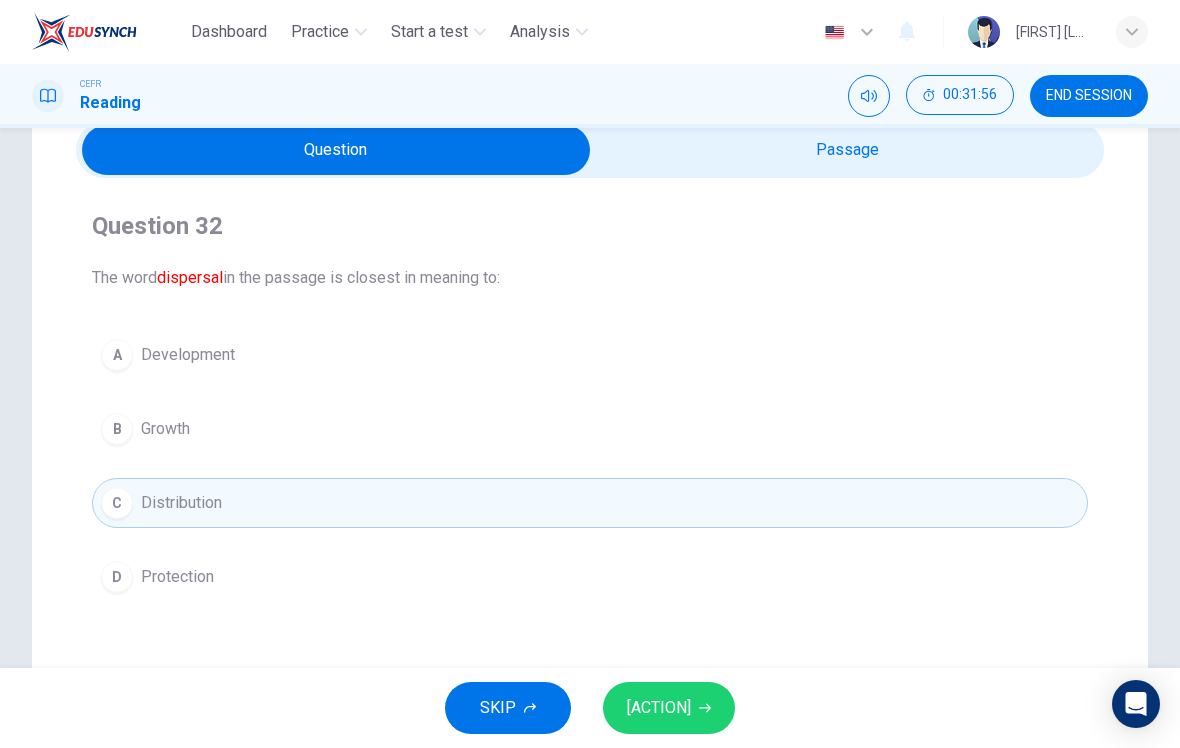 scroll, scrollTop: 86, scrollLeft: 0, axis: vertical 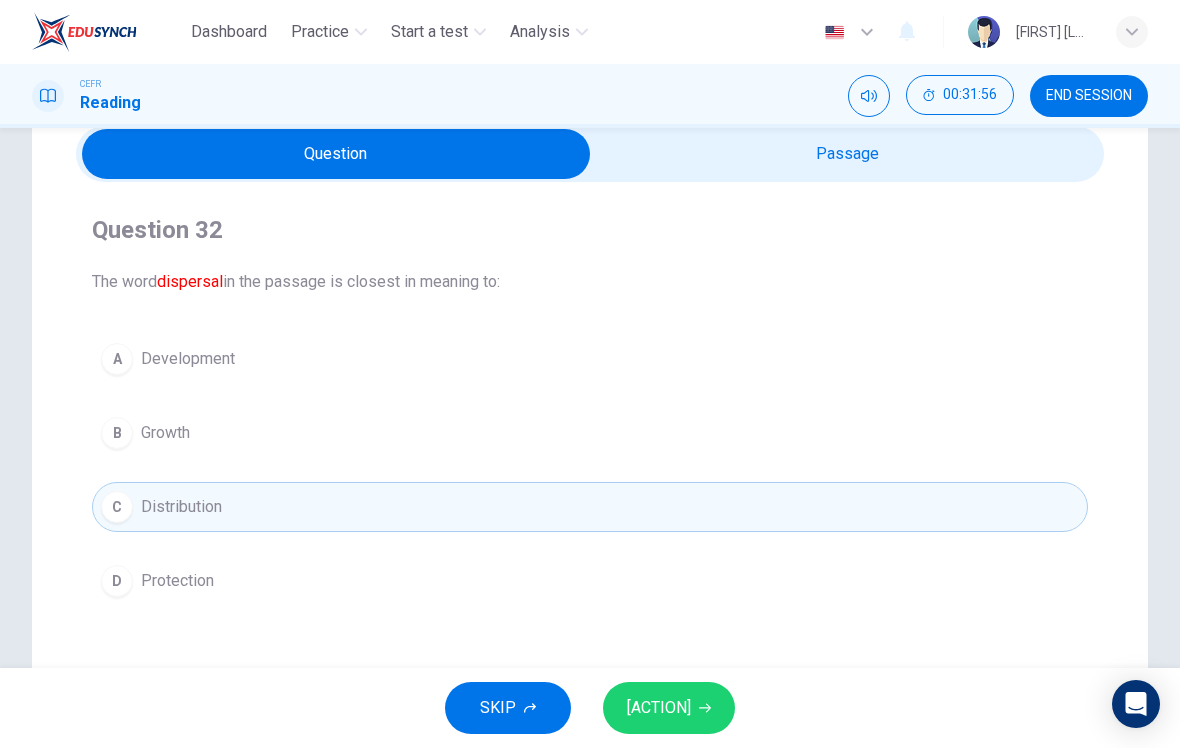 click at bounding box center [336, 154] 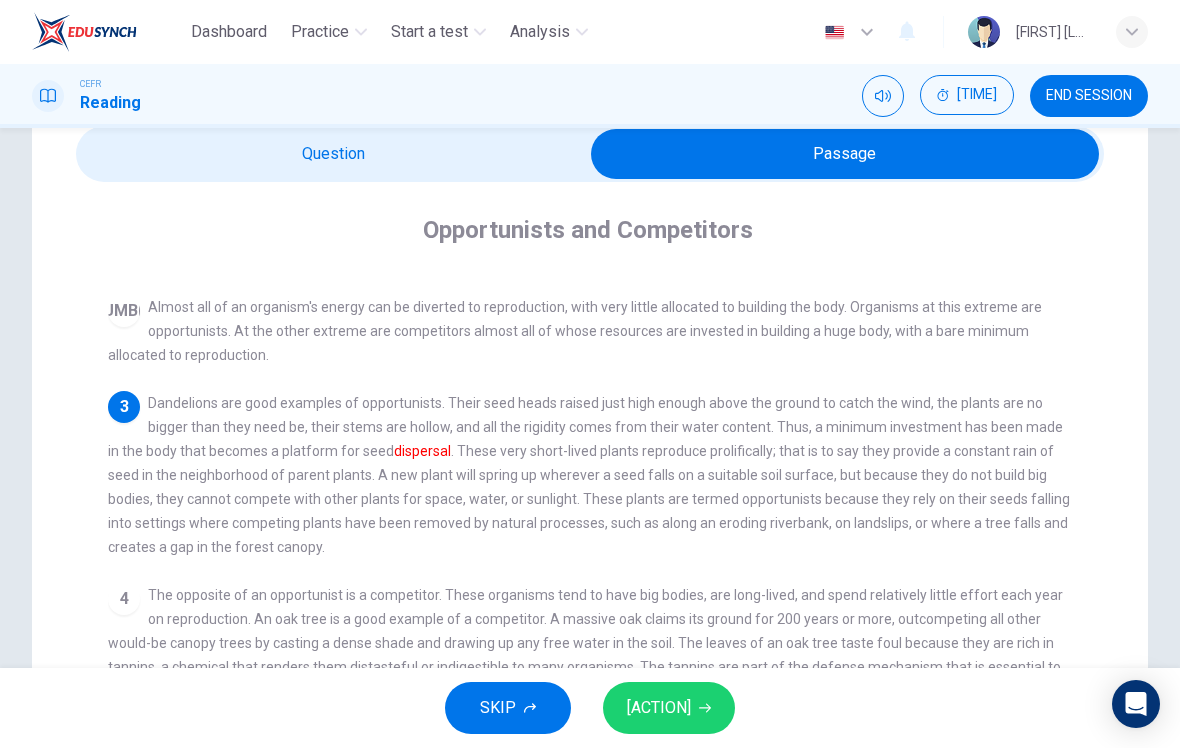 click at bounding box center [845, 154] 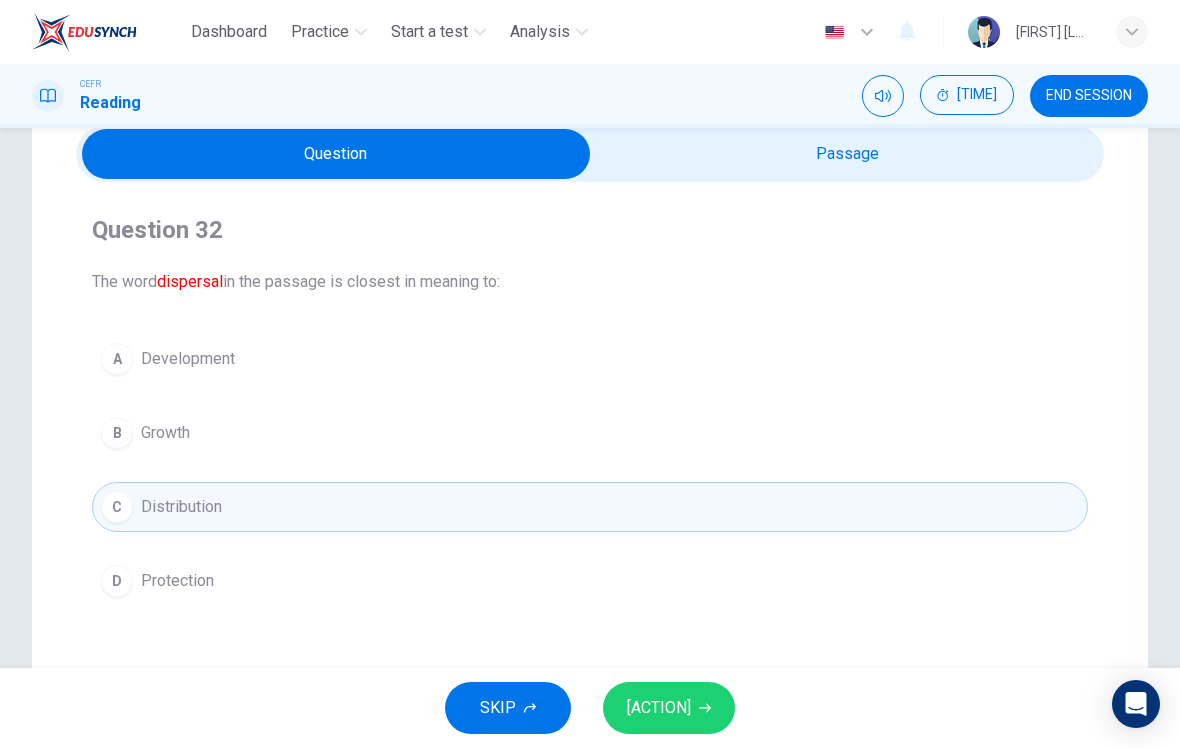 click at bounding box center (336, 154) 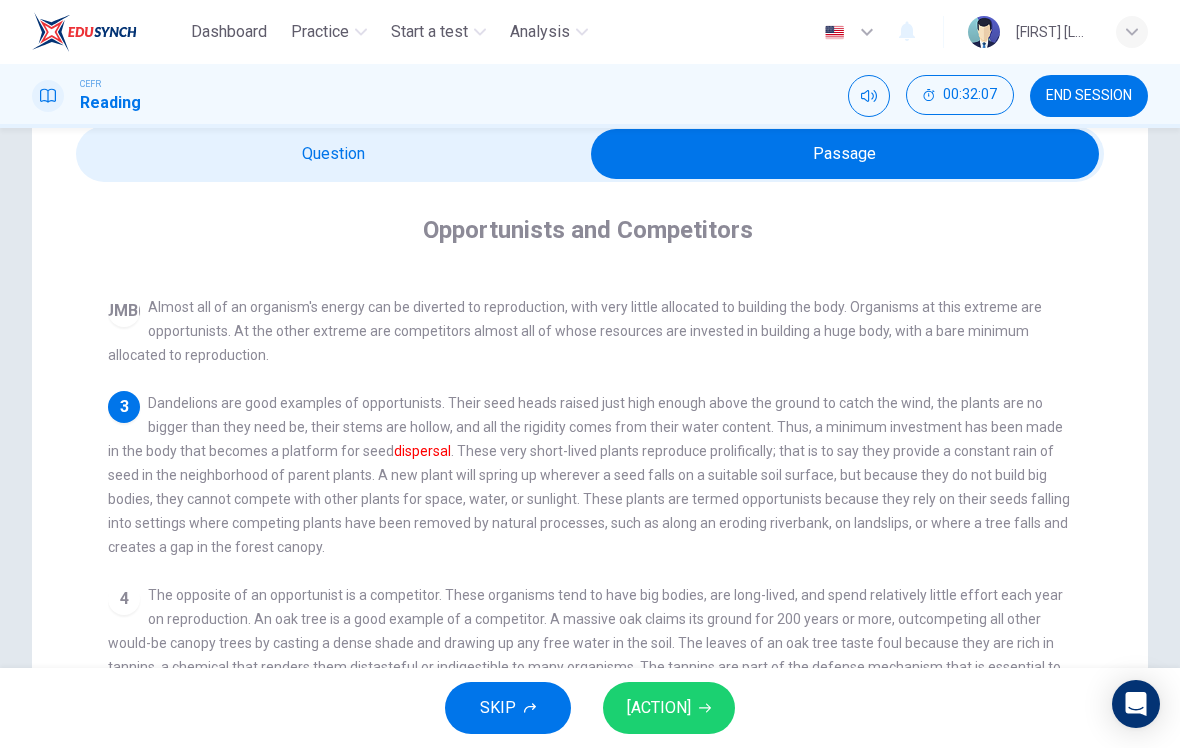 click at bounding box center [845, 154] 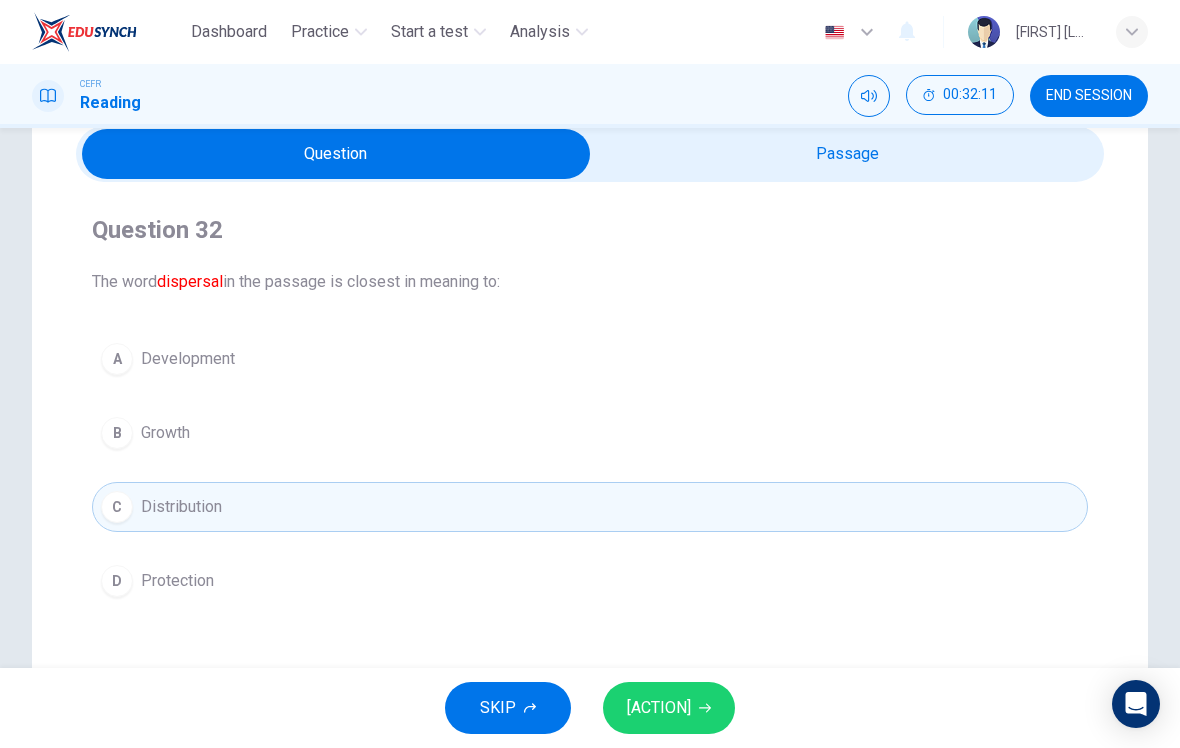 click on "SUBMIT" at bounding box center (669, 708) 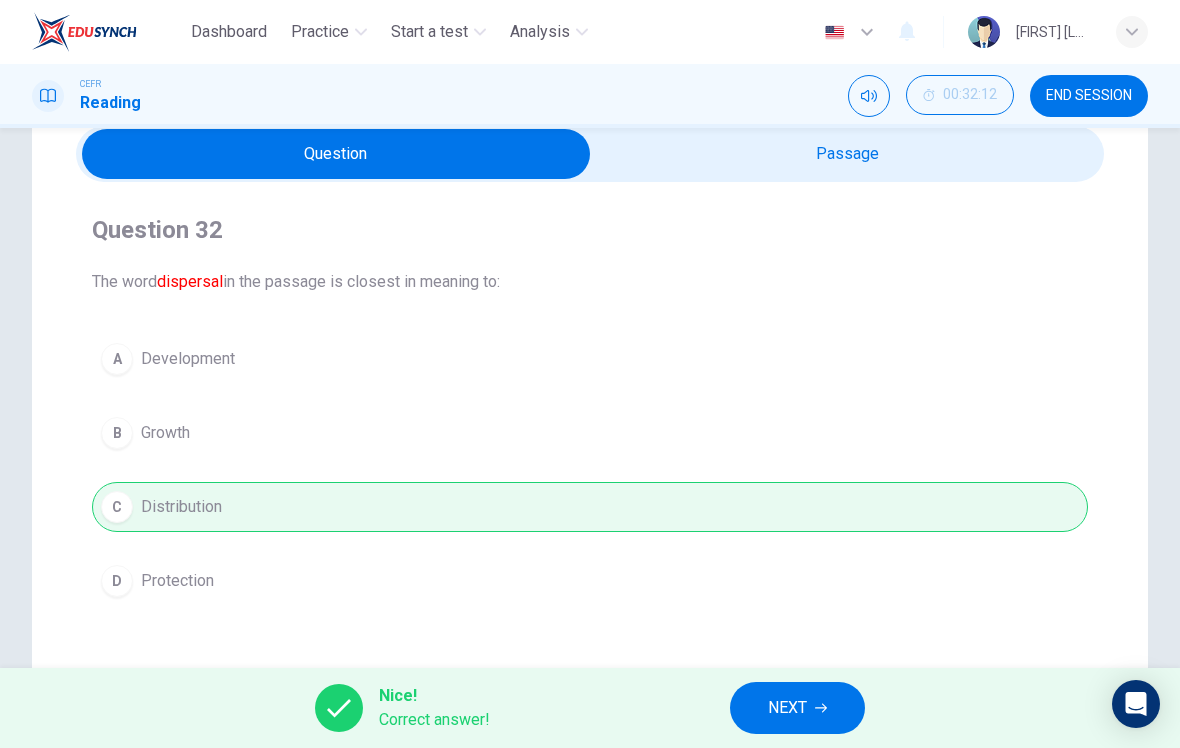 click on "NEXT" at bounding box center (787, 708) 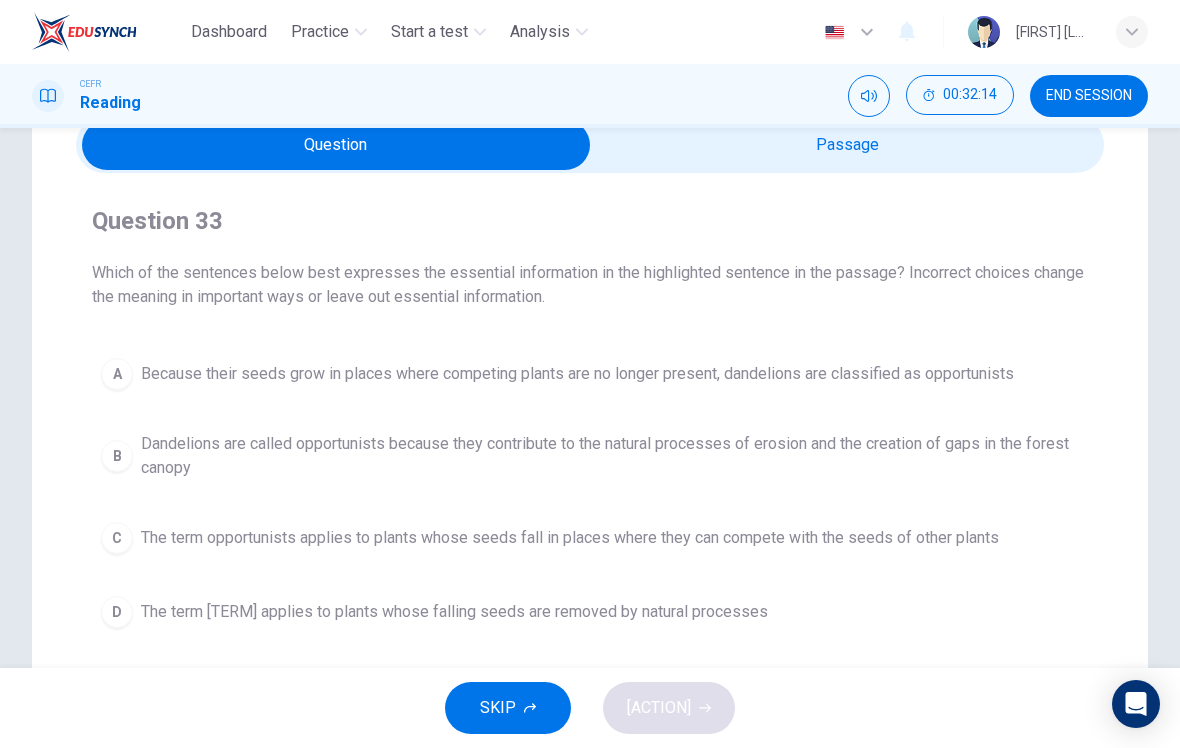 scroll, scrollTop: 93, scrollLeft: 0, axis: vertical 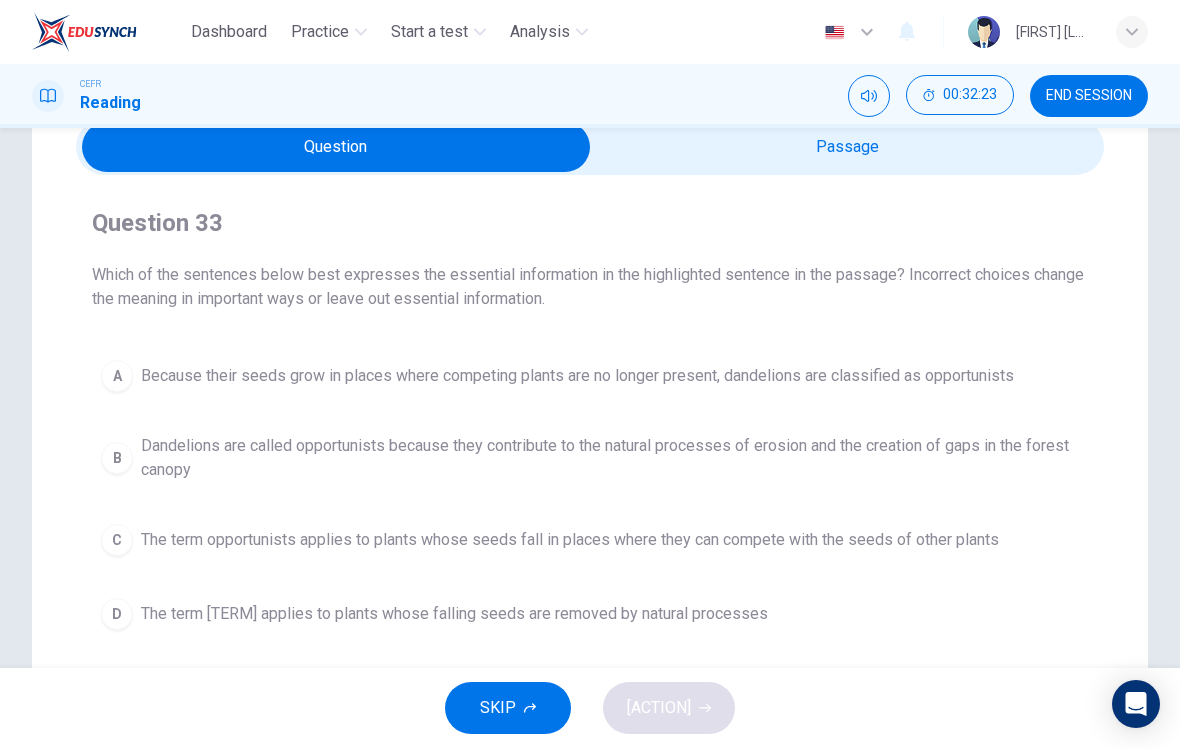 click at bounding box center [336, 147] 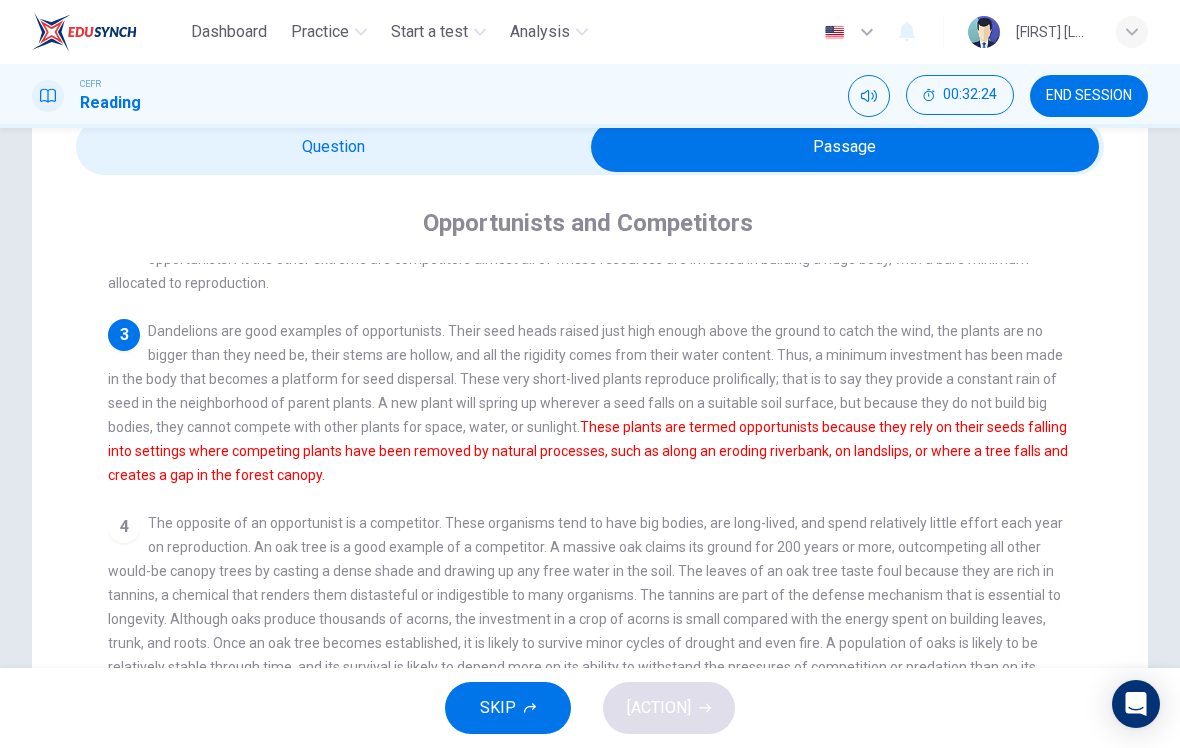 scroll, scrollTop: 149, scrollLeft: 0, axis: vertical 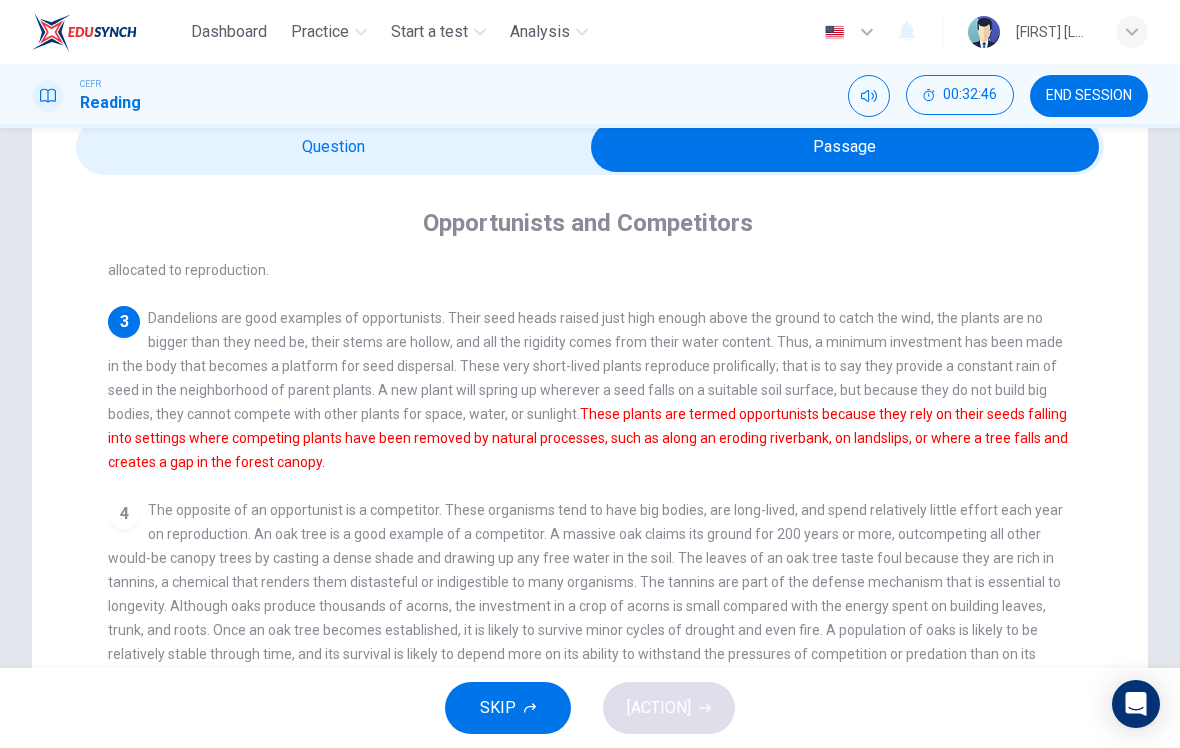 click at bounding box center (845, 147) 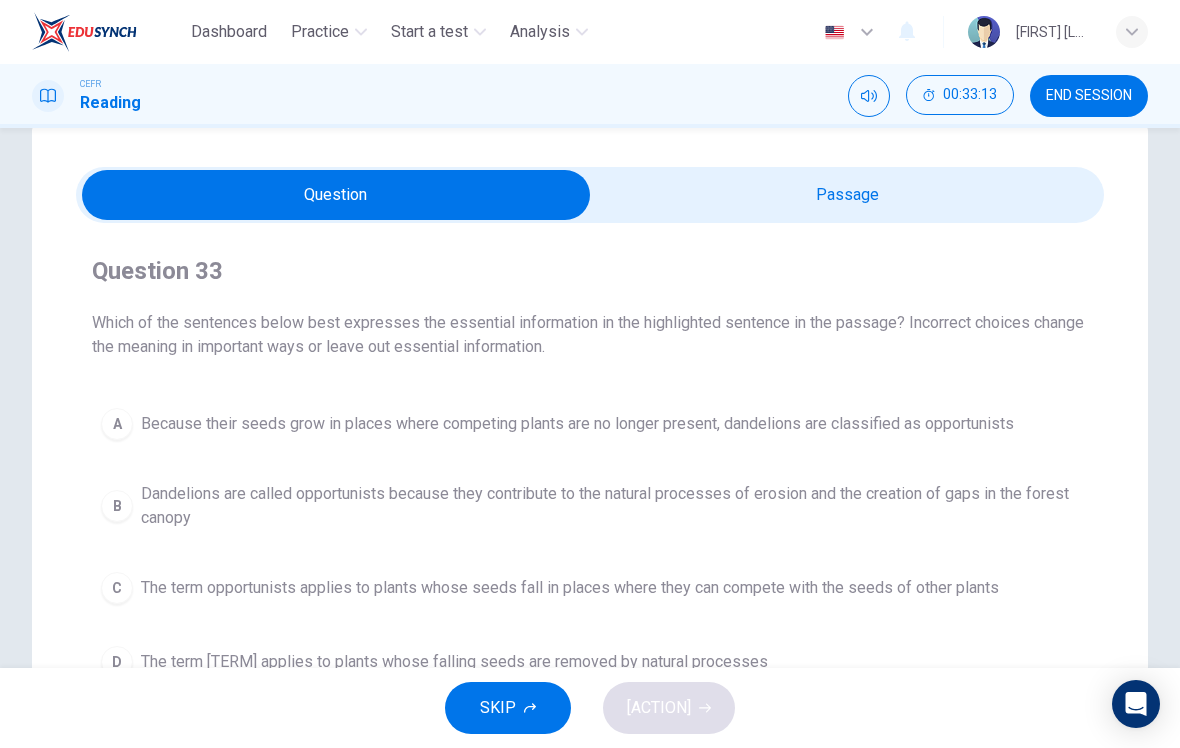 scroll, scrollTop: 38, scrollLeft: 0, axis: vertical 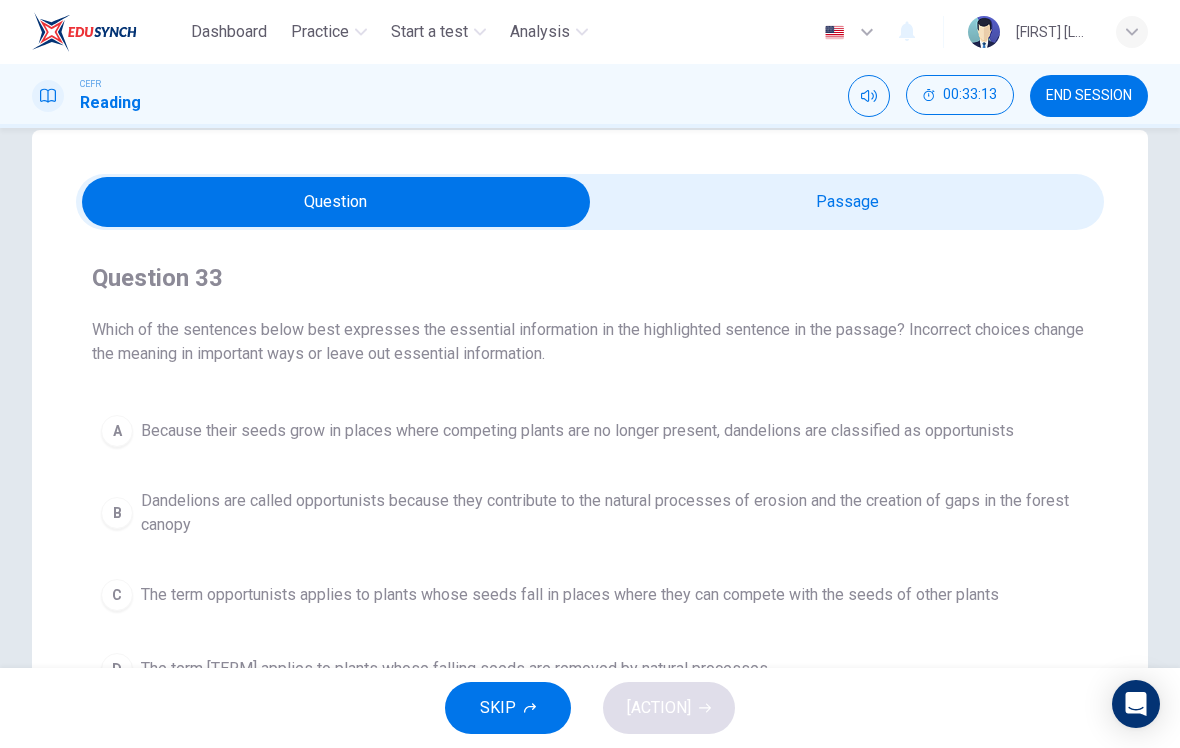 click at bounding box center (336, 202) 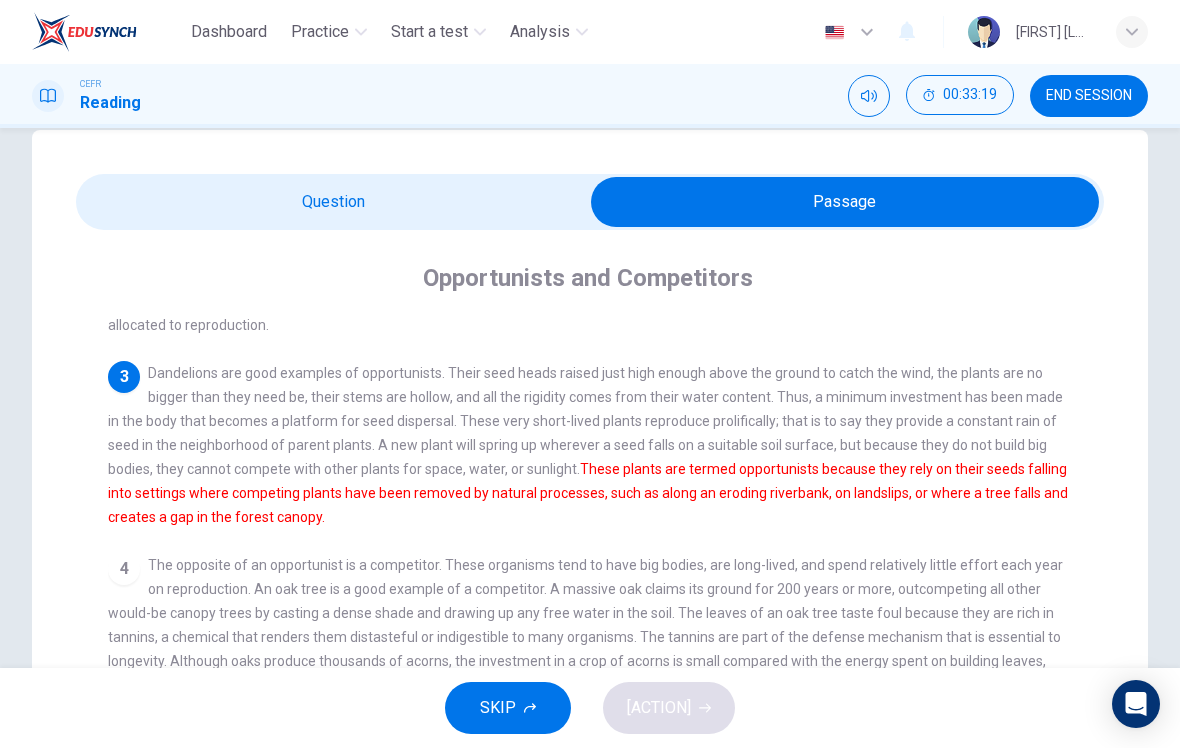 click at bounding box center (845, 202) 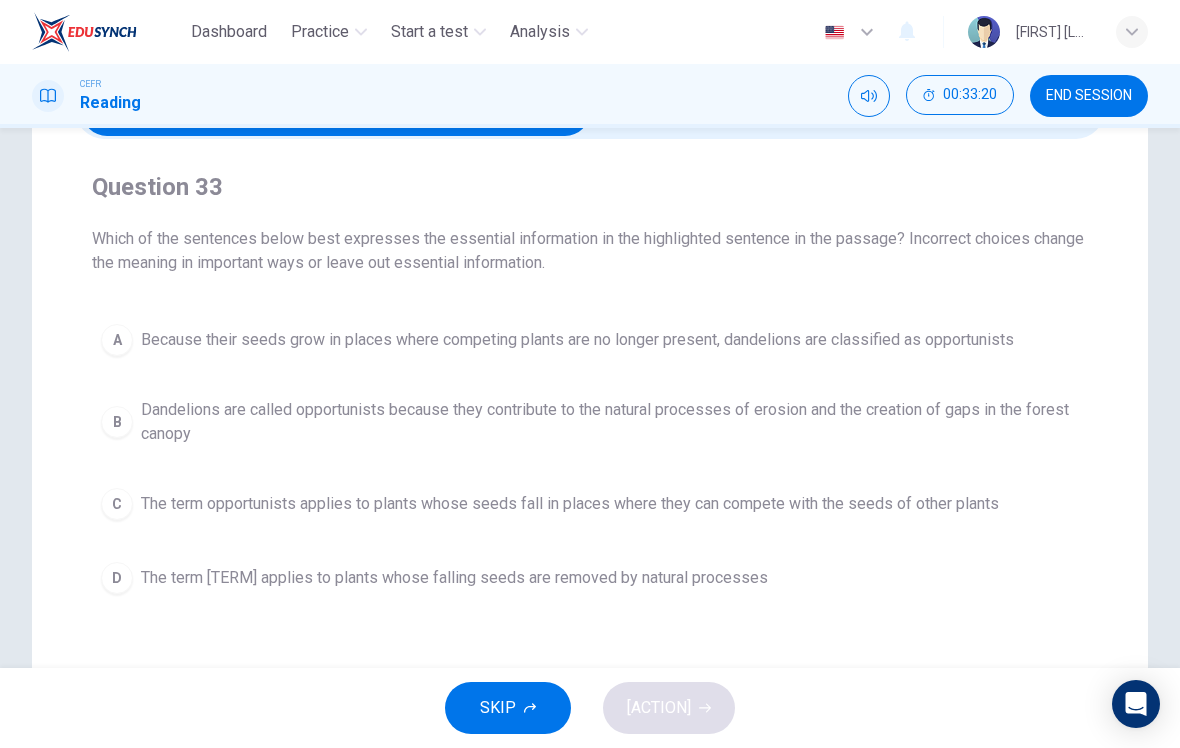 scroll, scrollTop: 139, scrollLeft: 0, axis: vertical 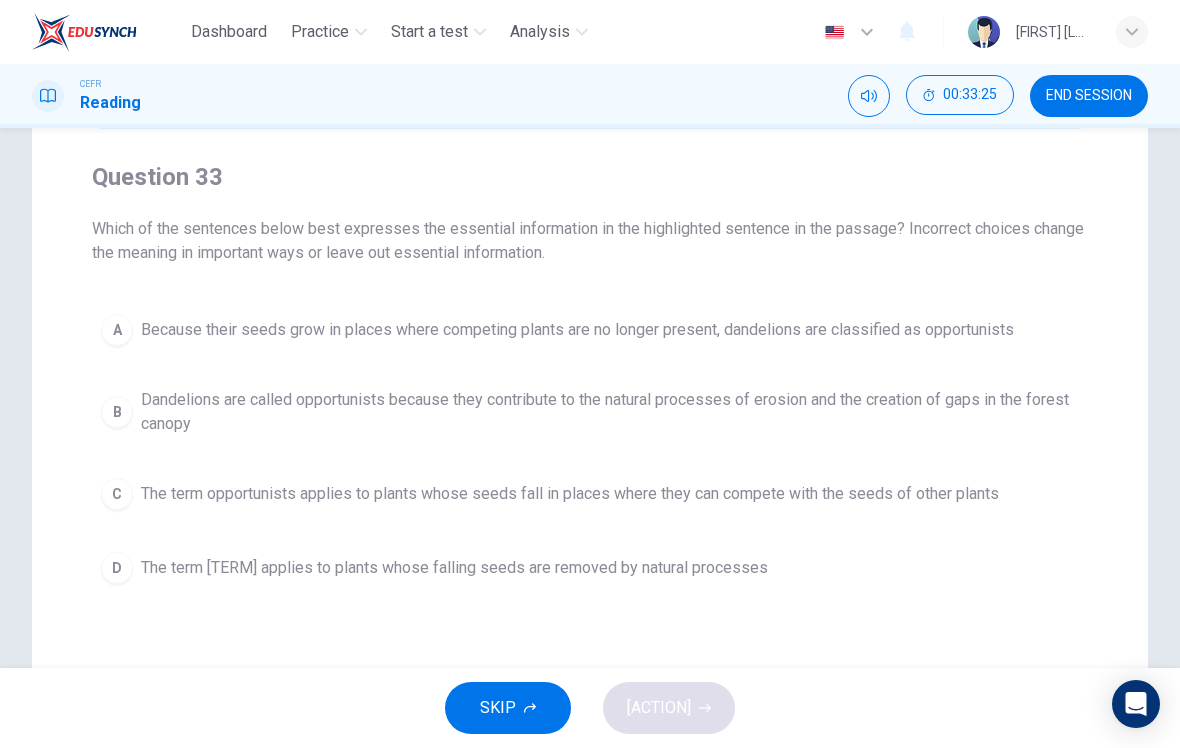 click on "A Because their seeds grow in places where competing plants are no longer present, dandelions are classified as opportunists" at bounding box center (590, 330) 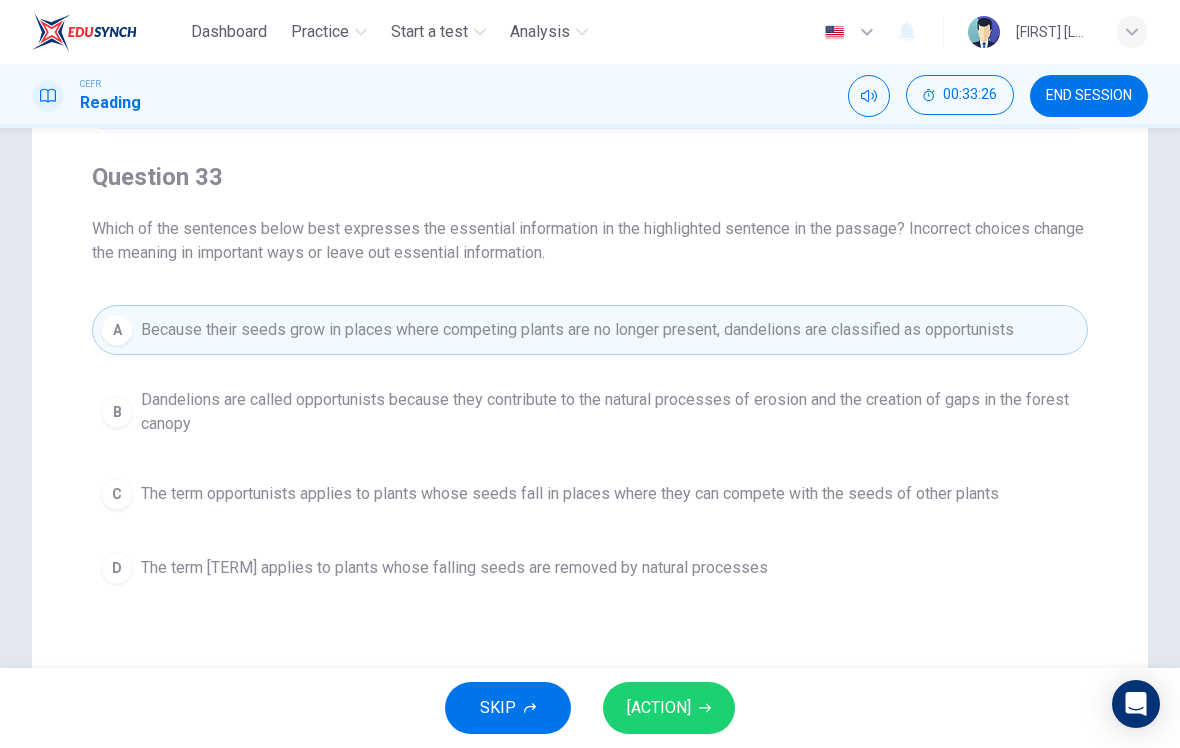 click on "SUBMIT" at bounding box center (659, 708) 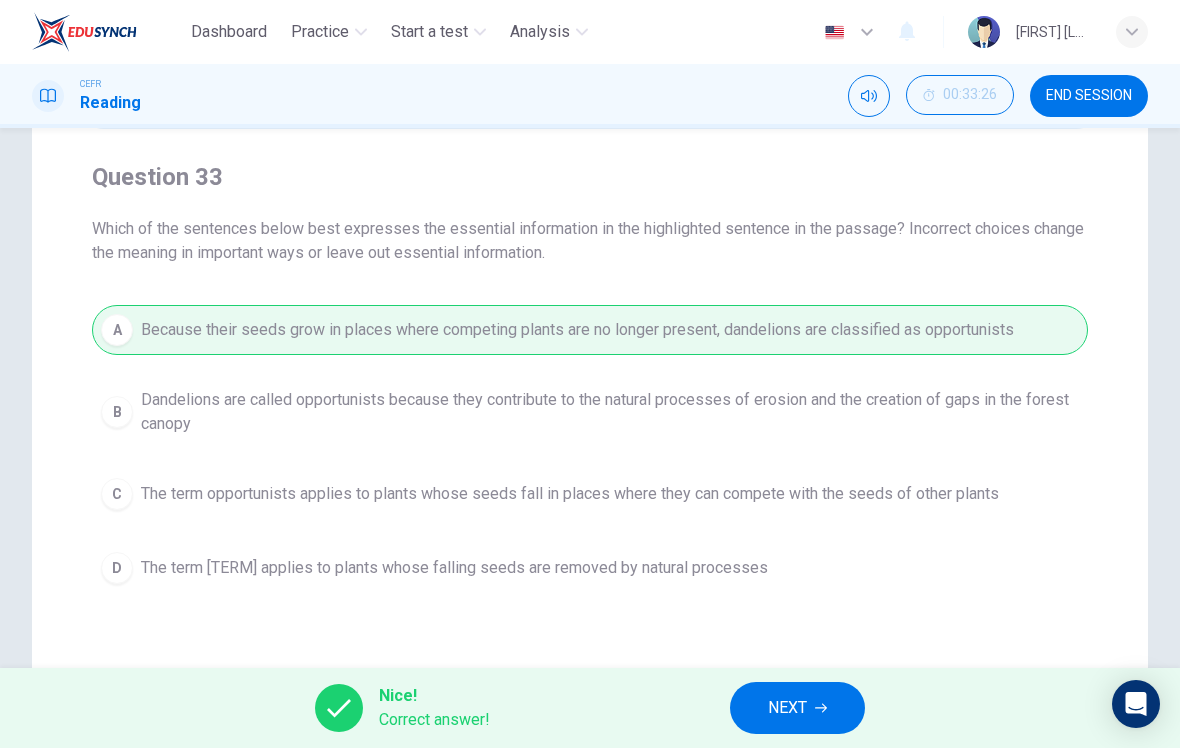 click on "NEXT" at bounding box center [787, 708] 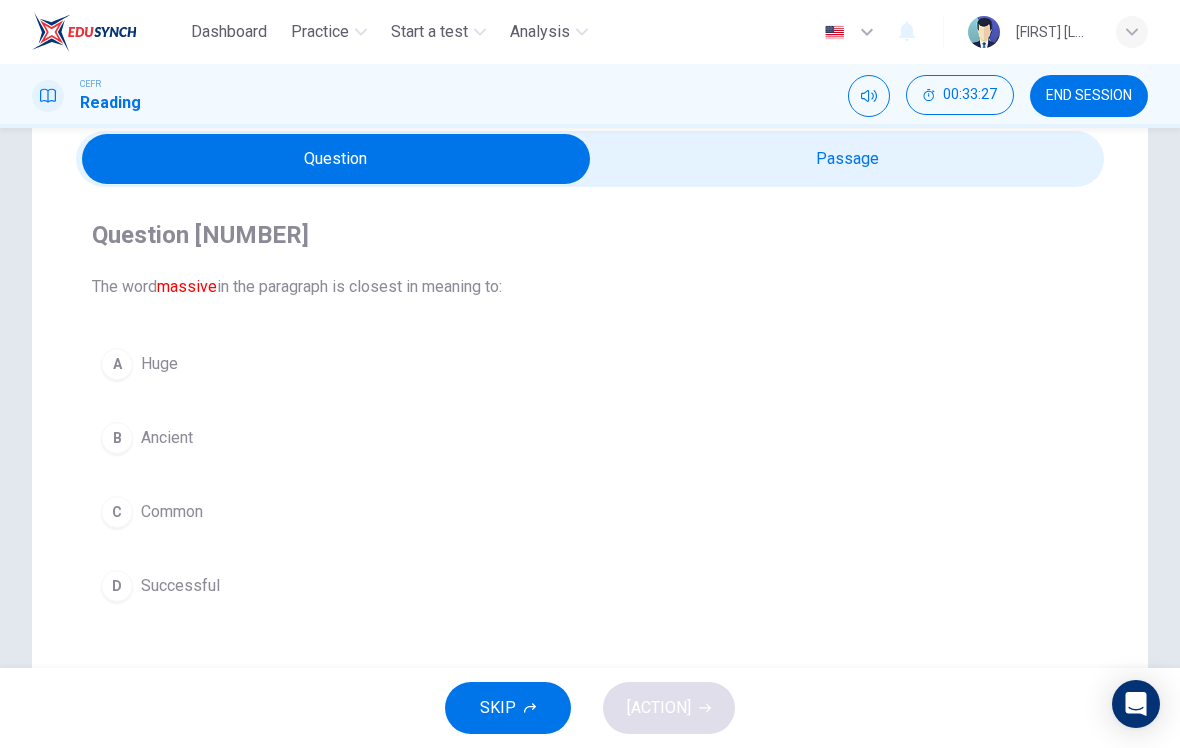 scroll, scrollTop: 73, scrollLeft: 0, axis: vertical 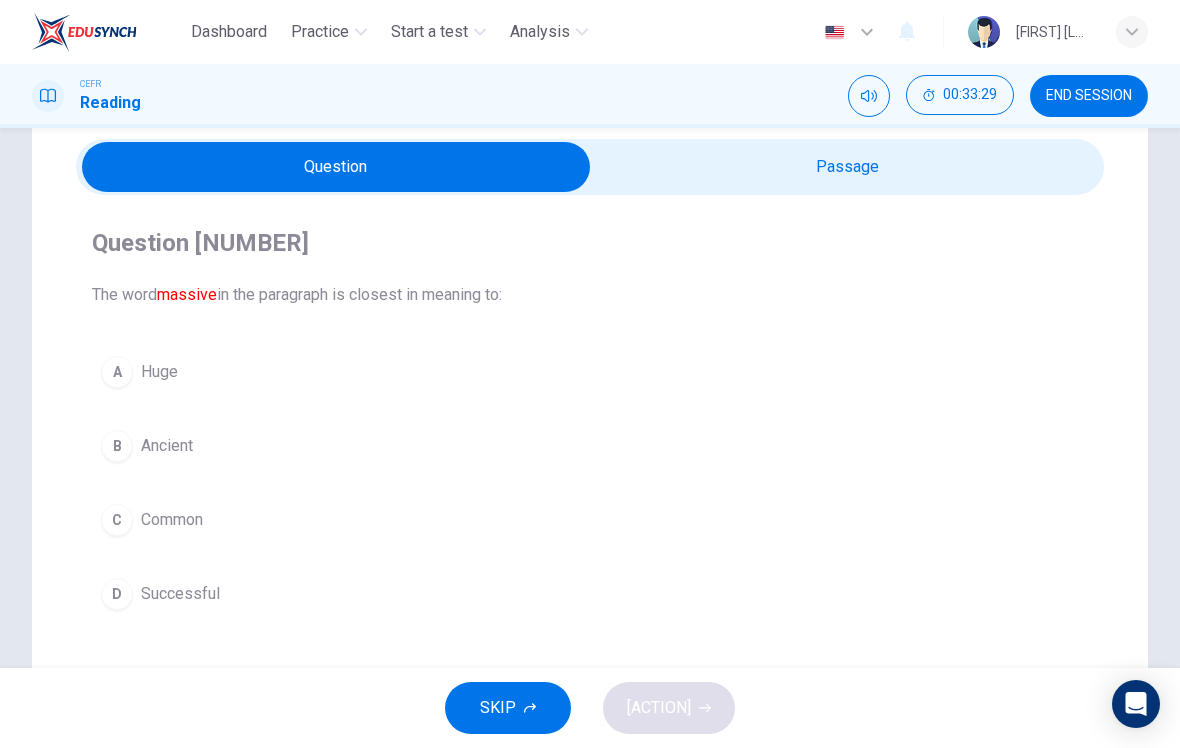click at bounding box center [336, 167] 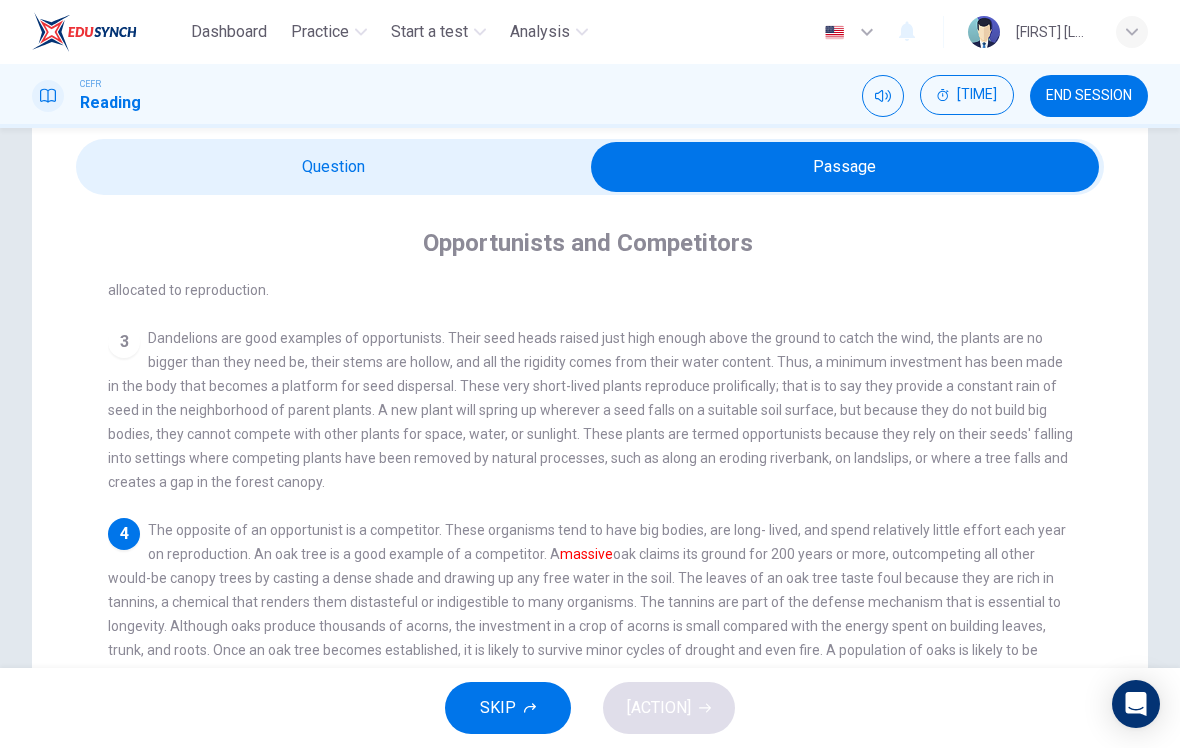 click at bounding box center (845, 167) 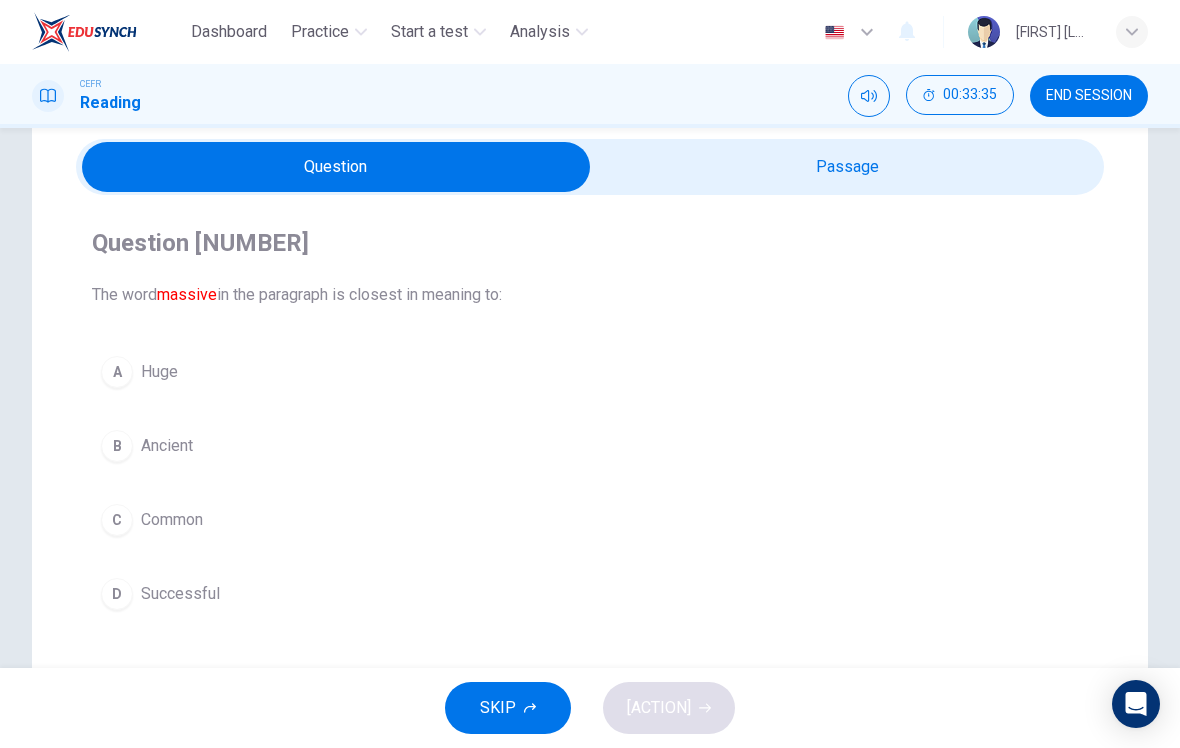 click on "A" at bounding box center (117, 372) 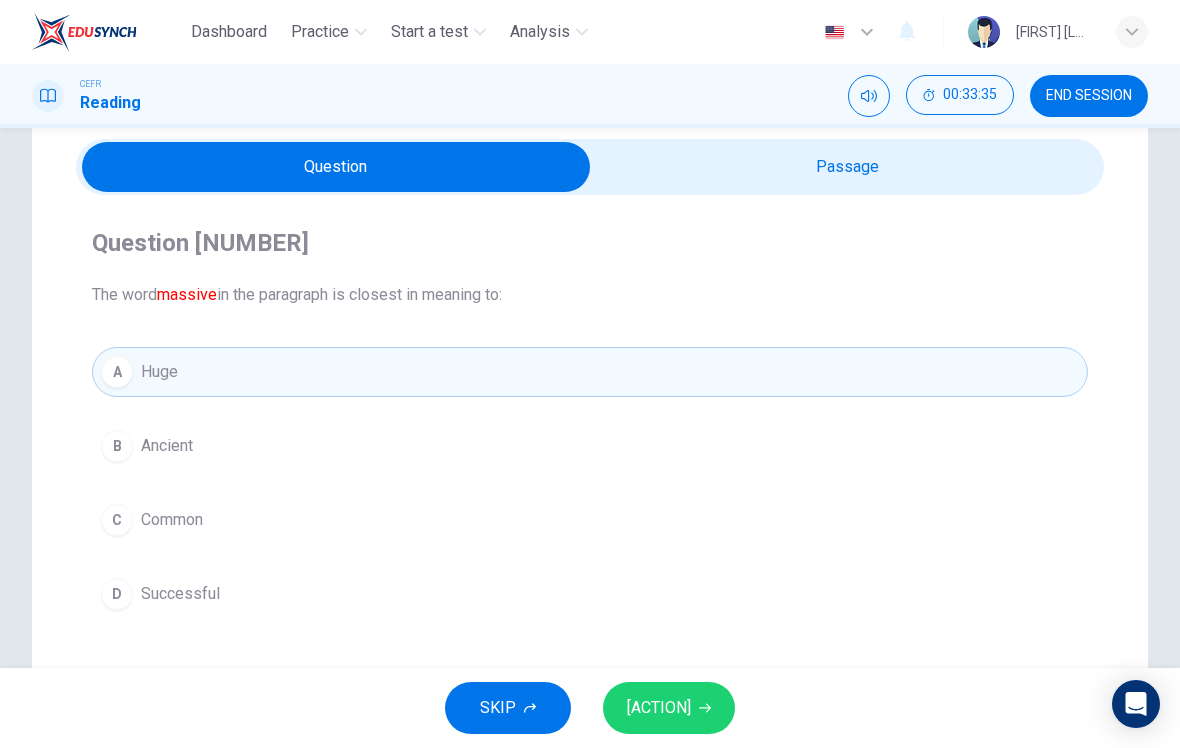 click on "SUBMIT" at bounding box center [659, 708] 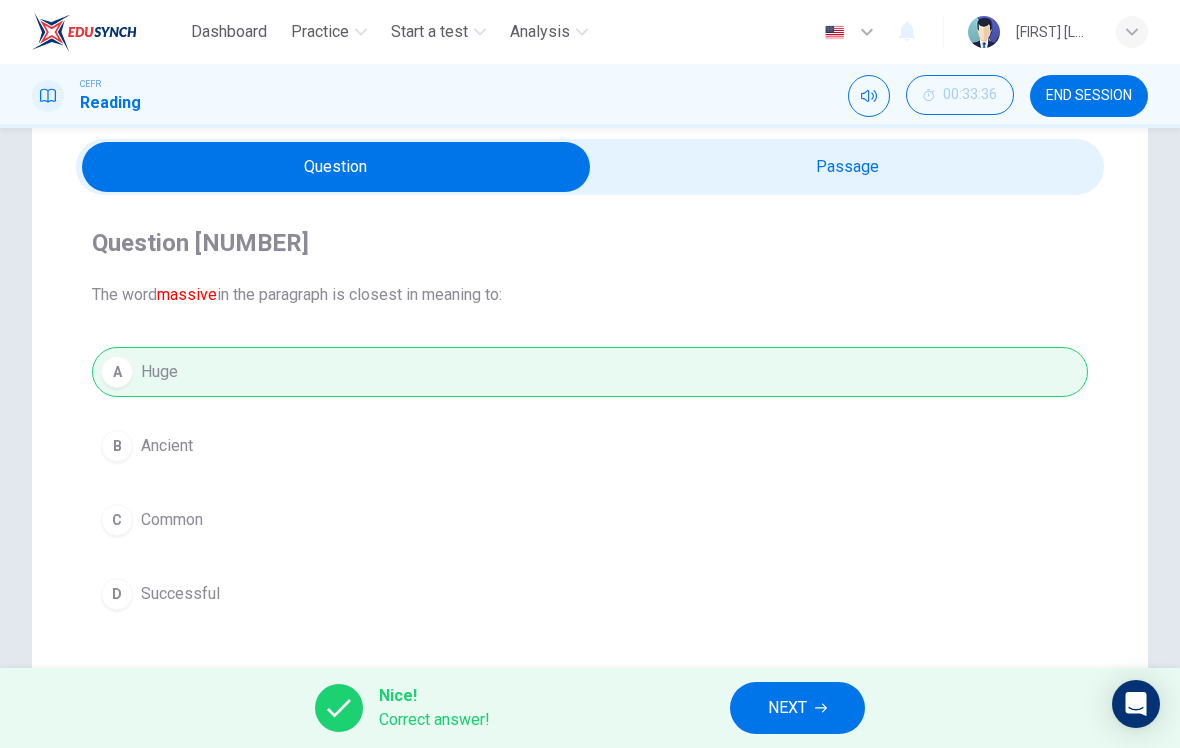 click on "NEXT" at bounding box center (787, 708) 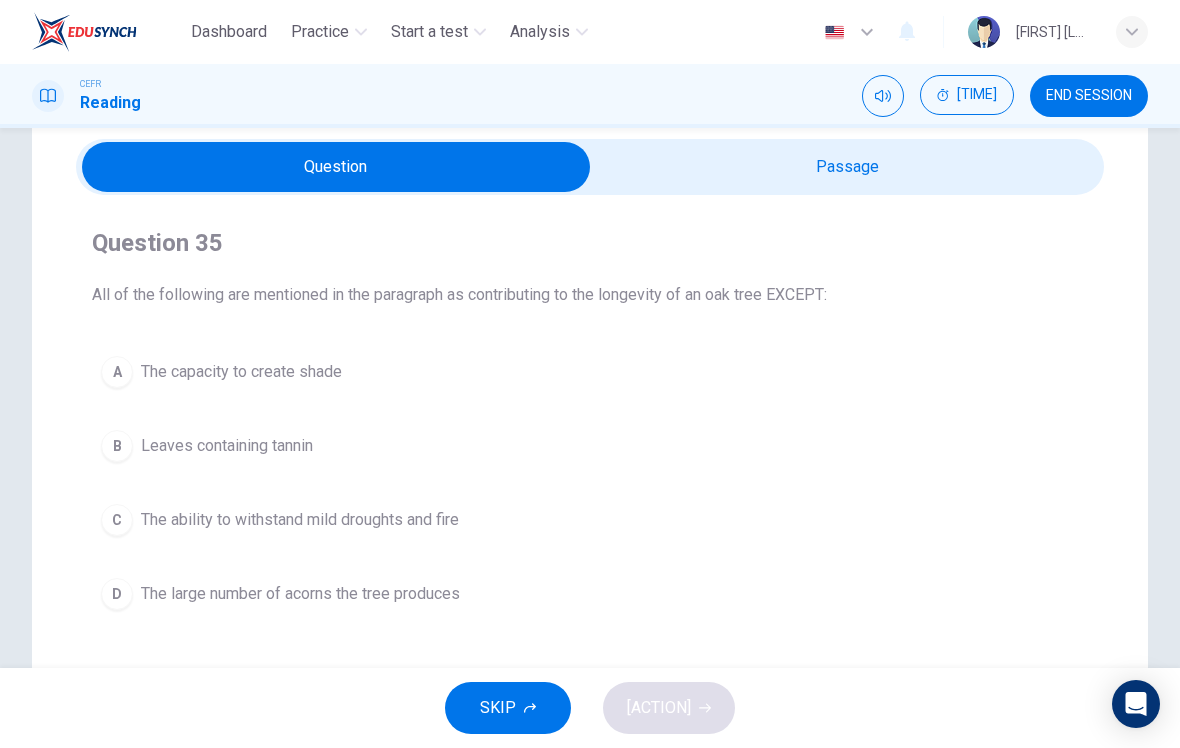 click at bounding box center [336, 167] 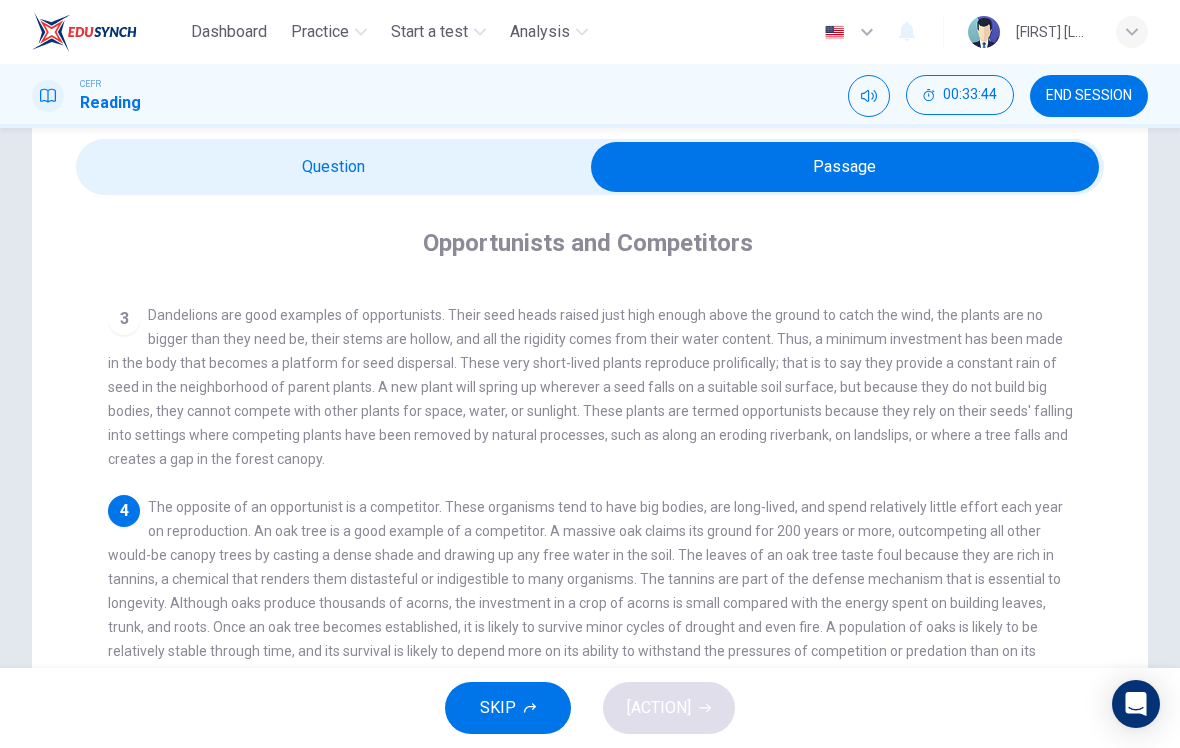 scroll, scrollTop: 204, scrollLeft: 0, axis: vertical 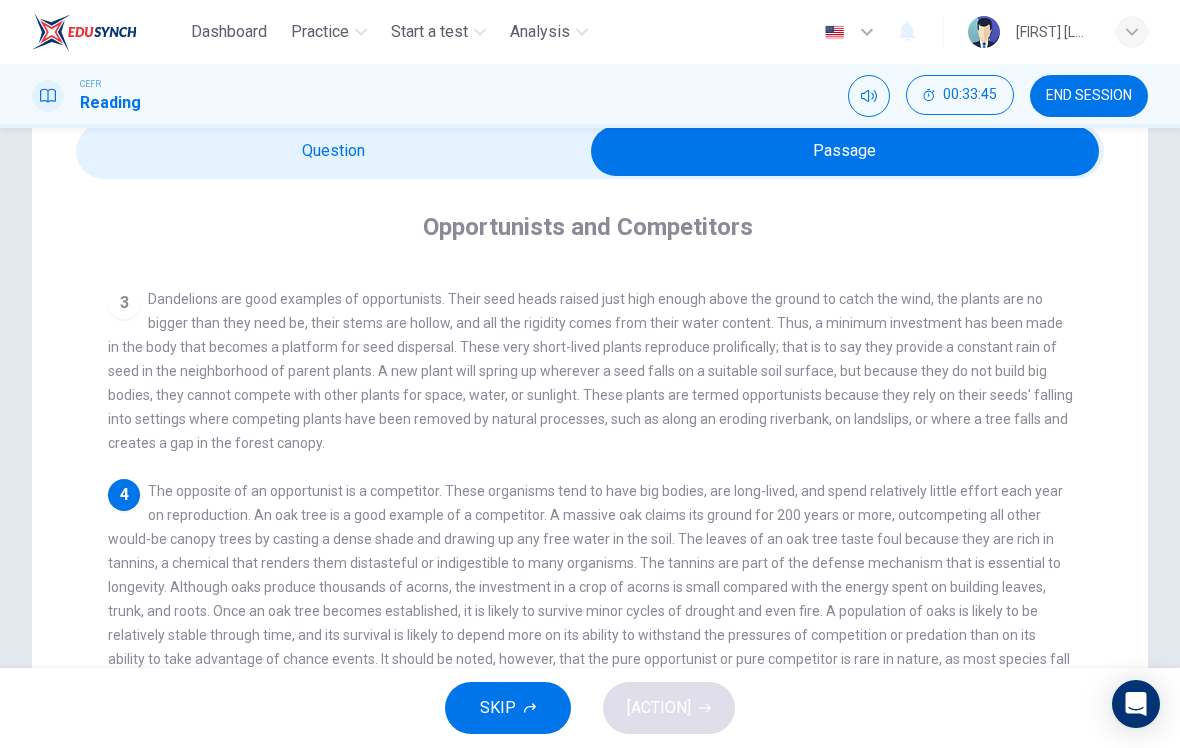 click at bounding box center (845, 151) 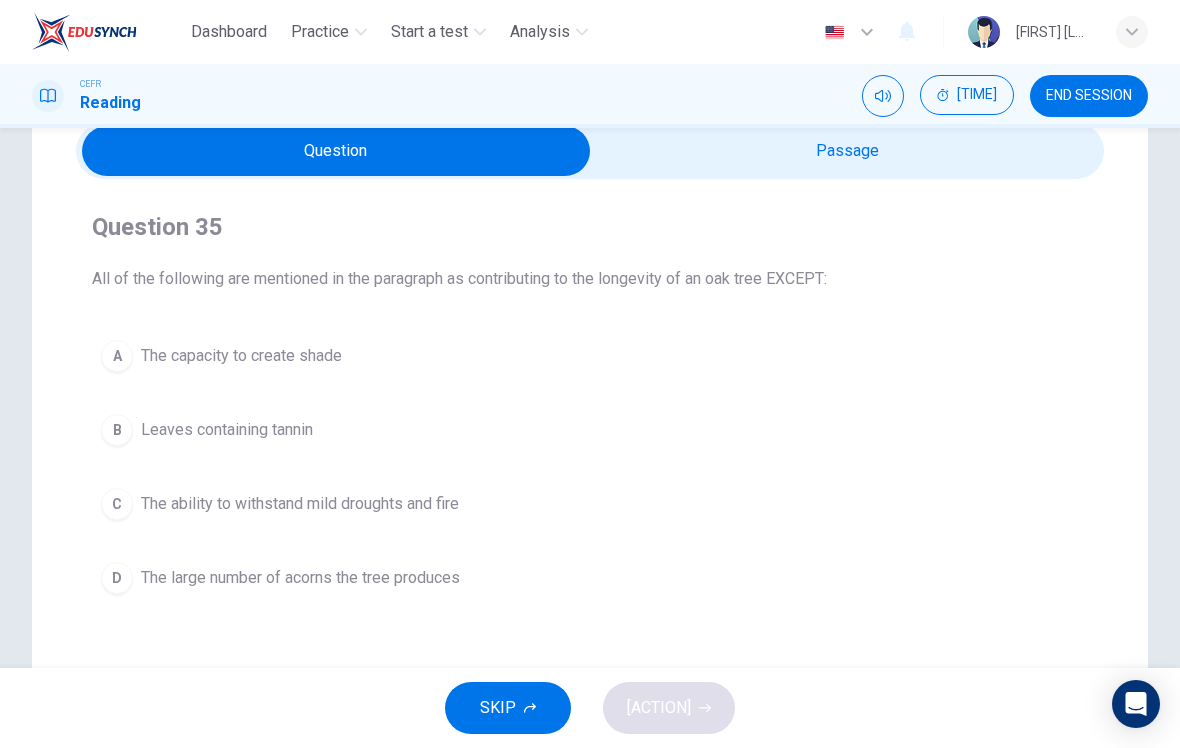 click at bounding box center [336, 151] 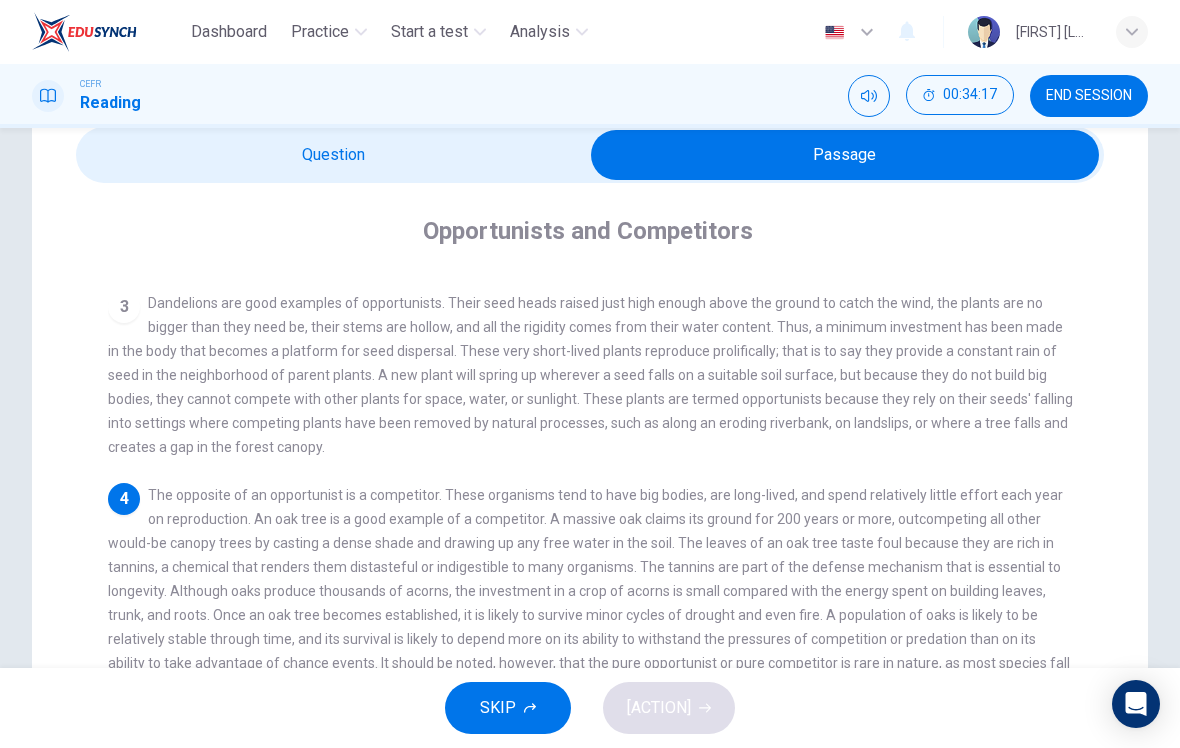 scroll, scrollTop: 30, scrollLeft: 0, axis: vertical 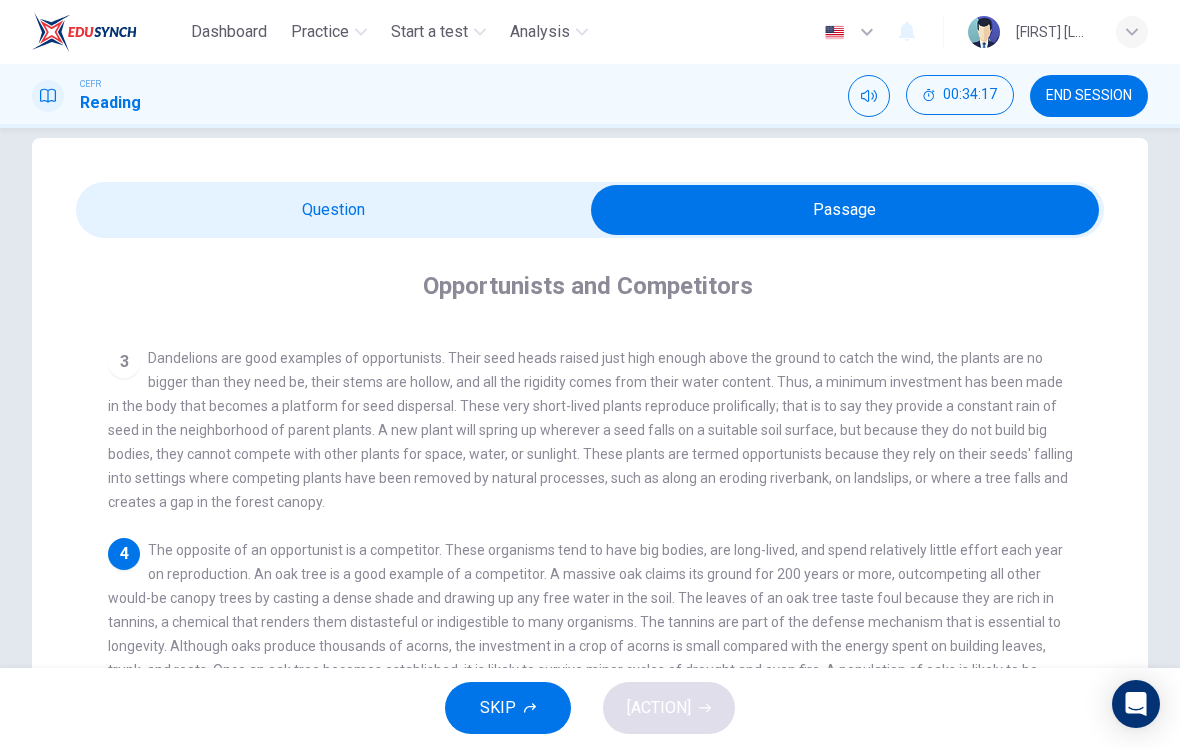click at bounding box center (845, 210) 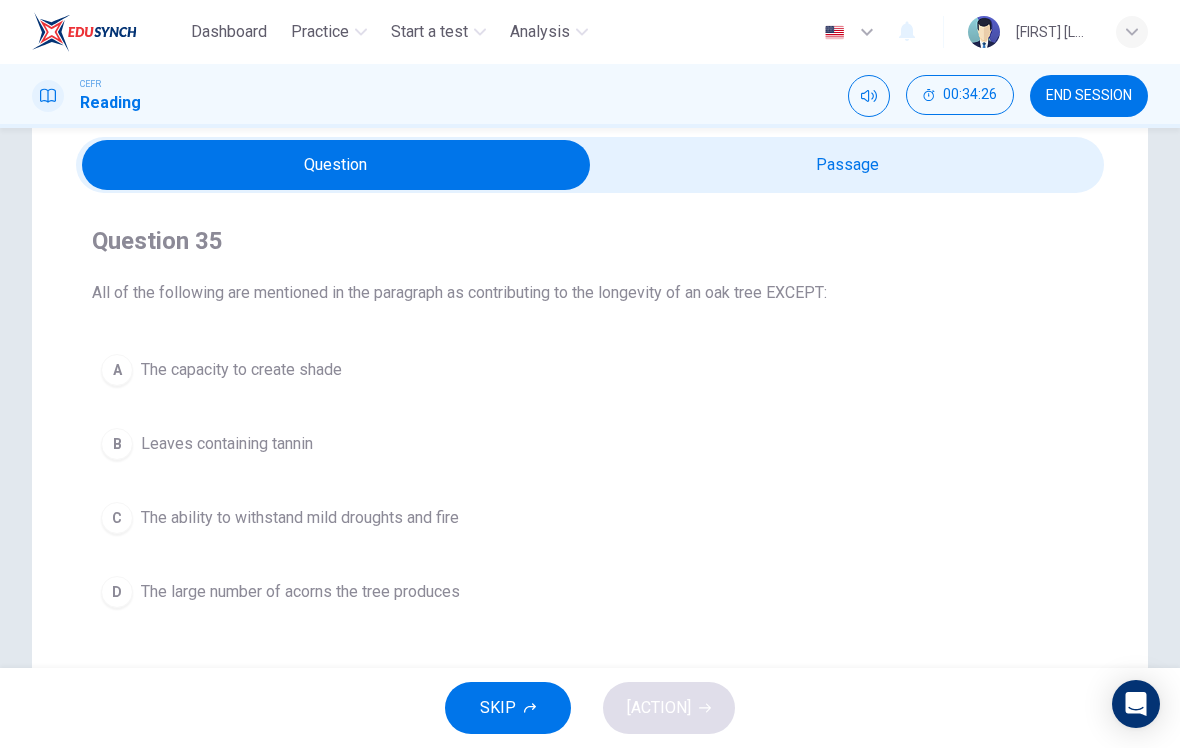 scroll, scrollTop: 71, scrollLeft: 0, axis: vertical 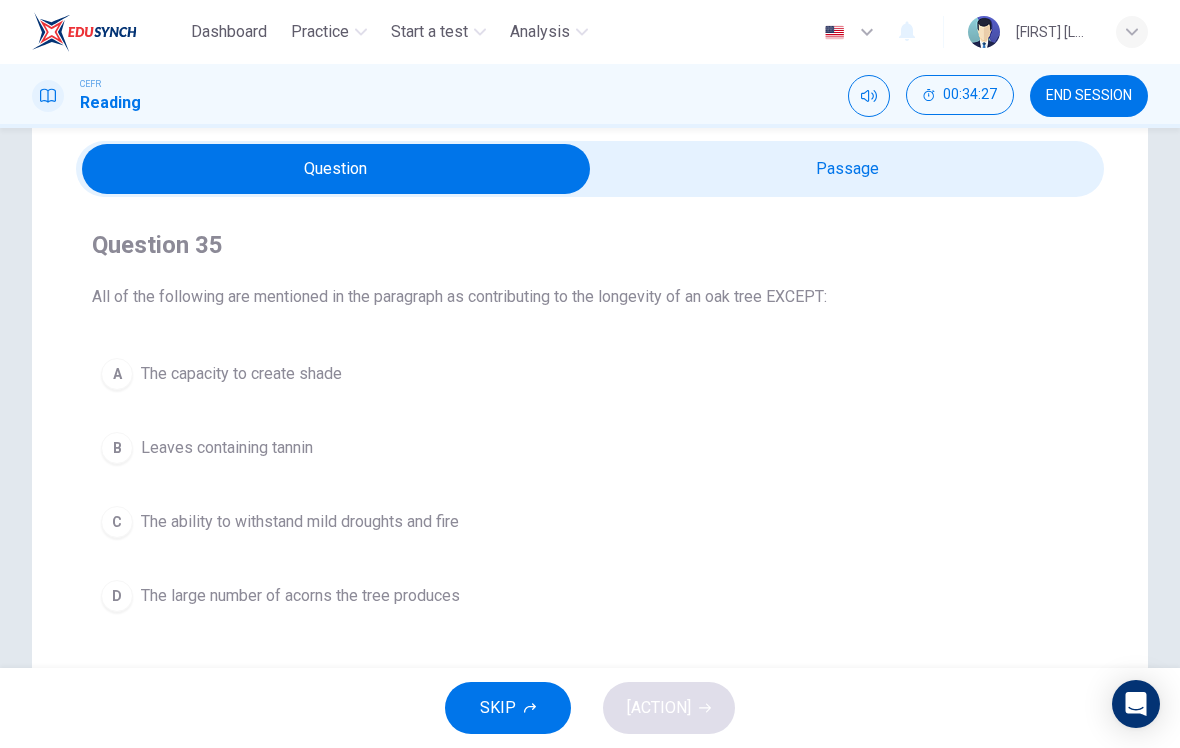 click at bounding box center [336, 169] 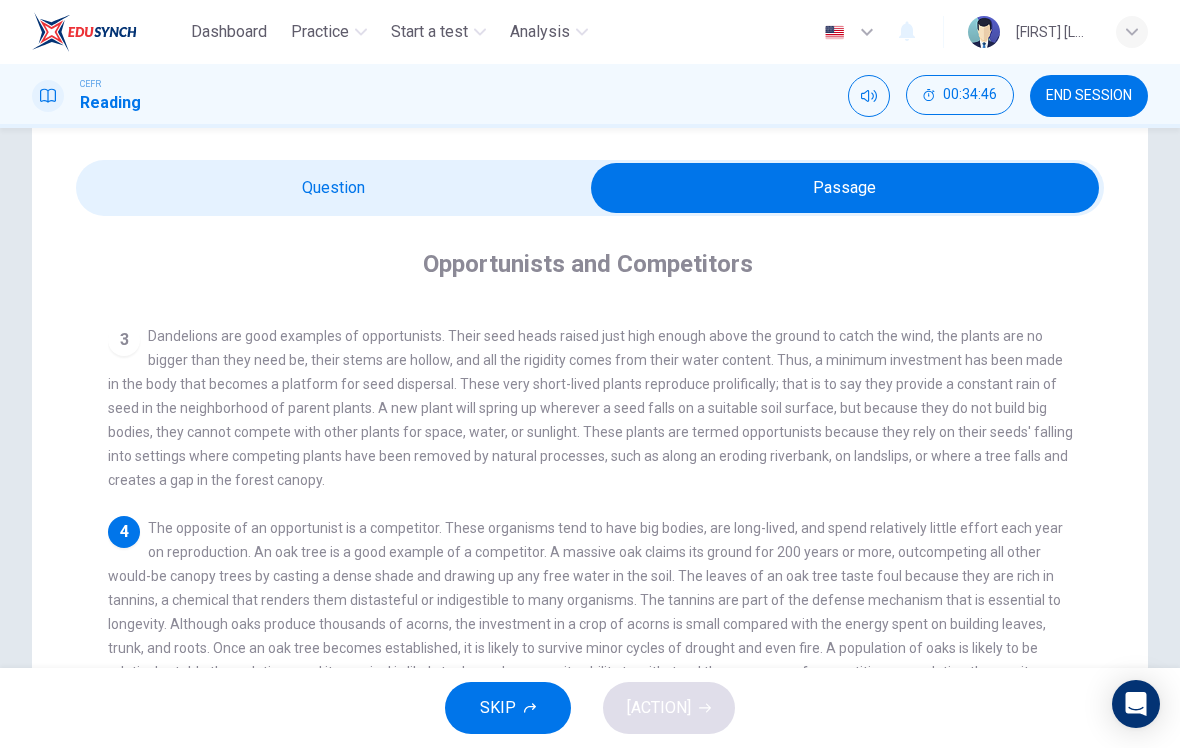 scroll, scrollTop: 29, scrollLeft: 0, axis: vertical 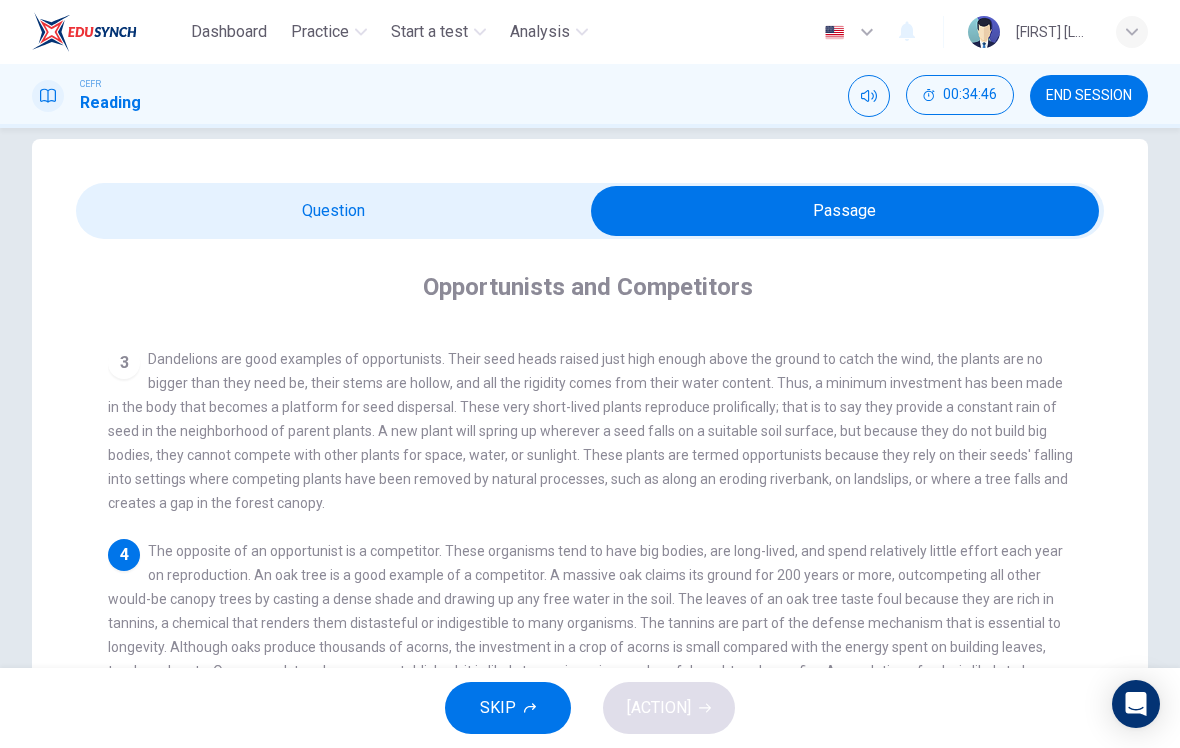 click at bounding box center [845, 211] 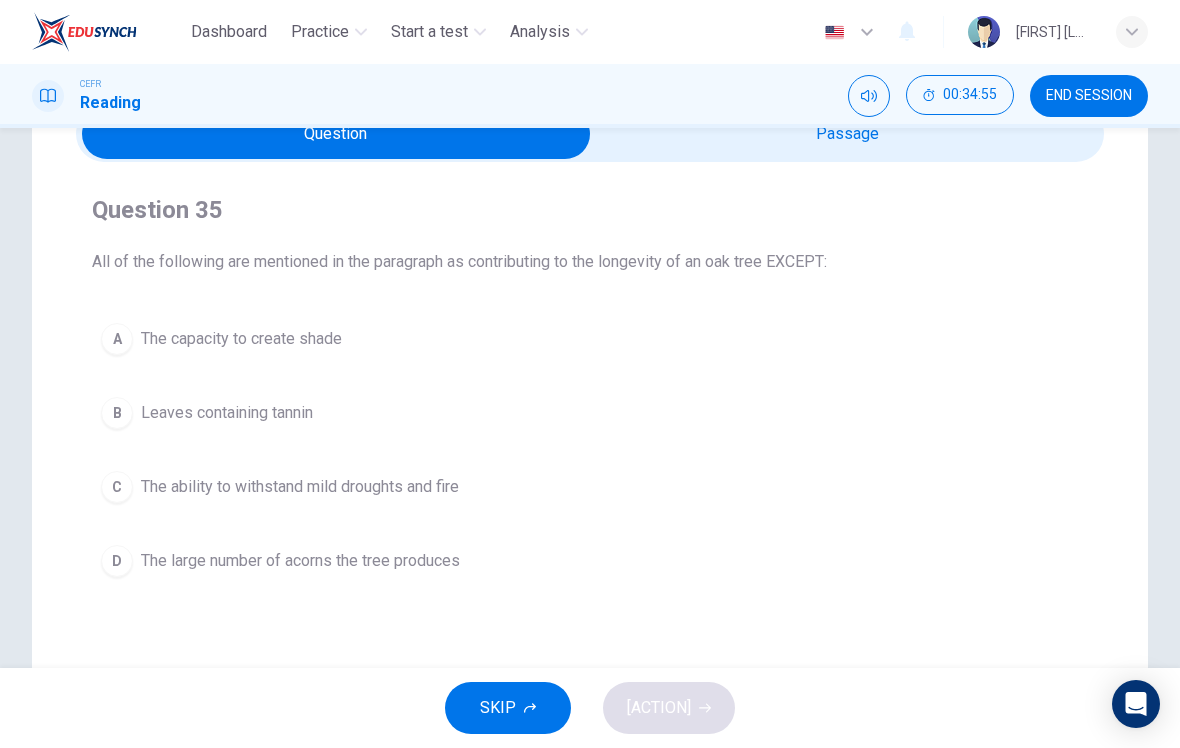 scroll, scrollTop: 63, scrollLeft: 0, axis: vertical 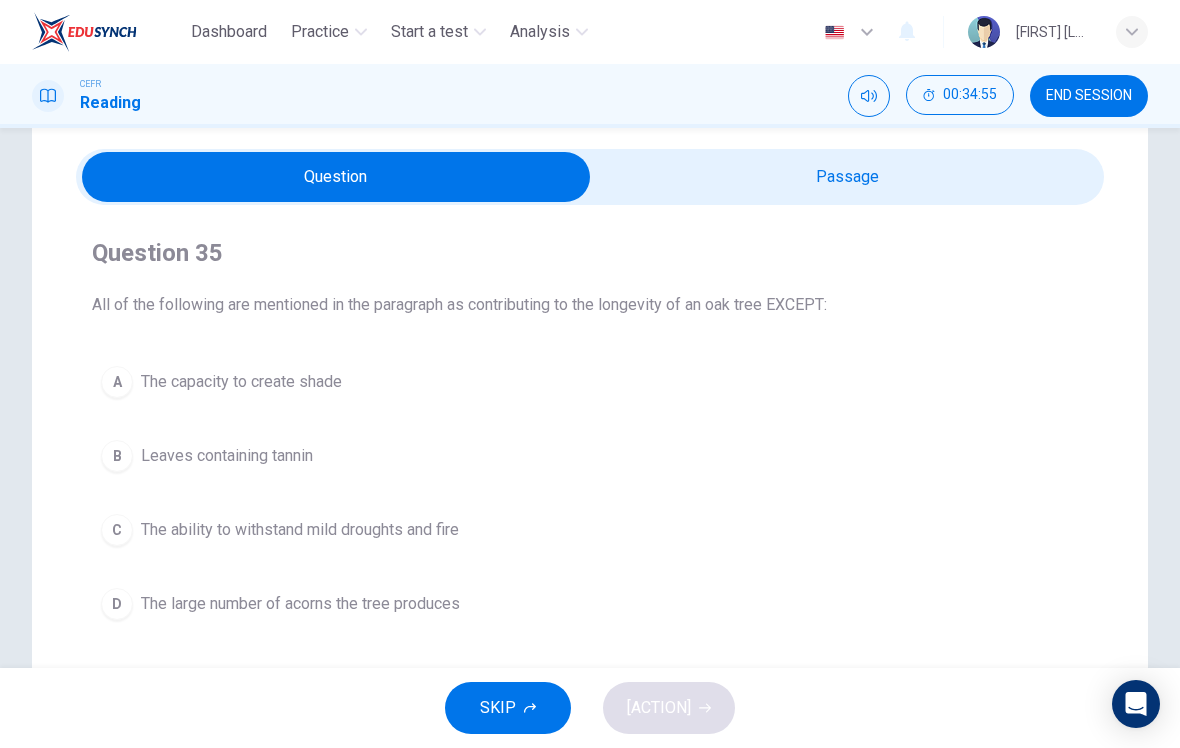click at bounding box center (336, 177) 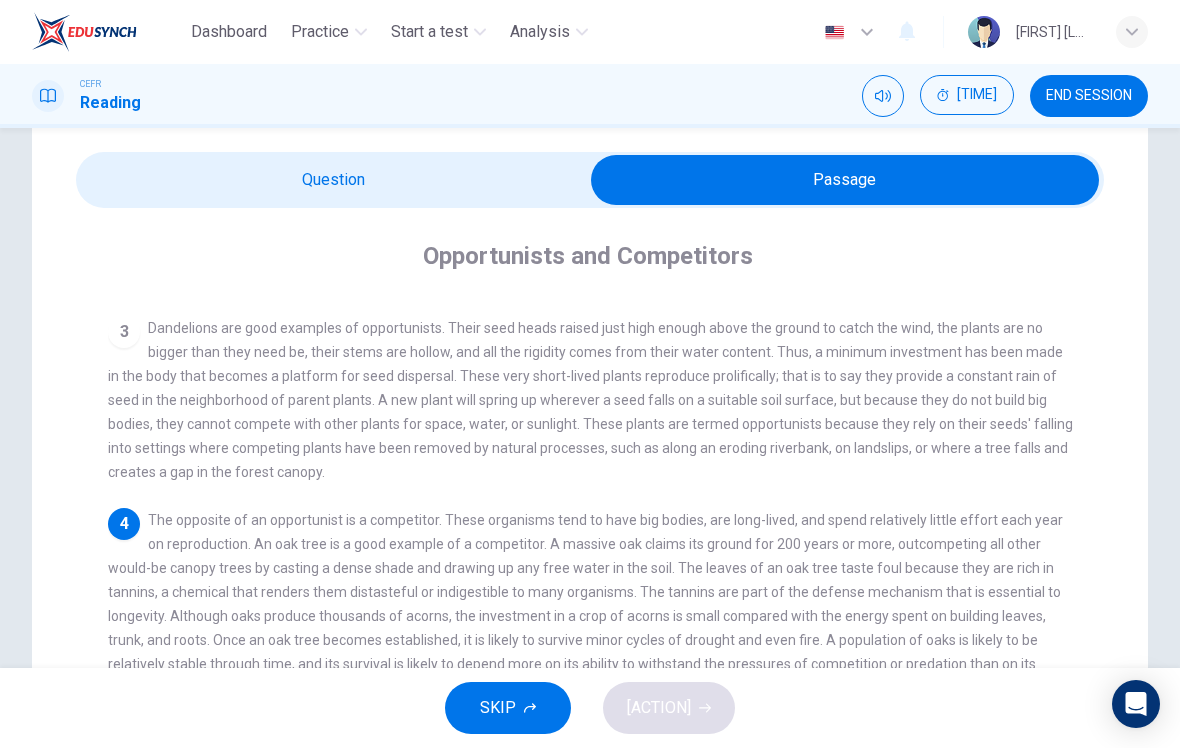scroll, scrollTop: 49, scrollLeft: 0, axis: vertical 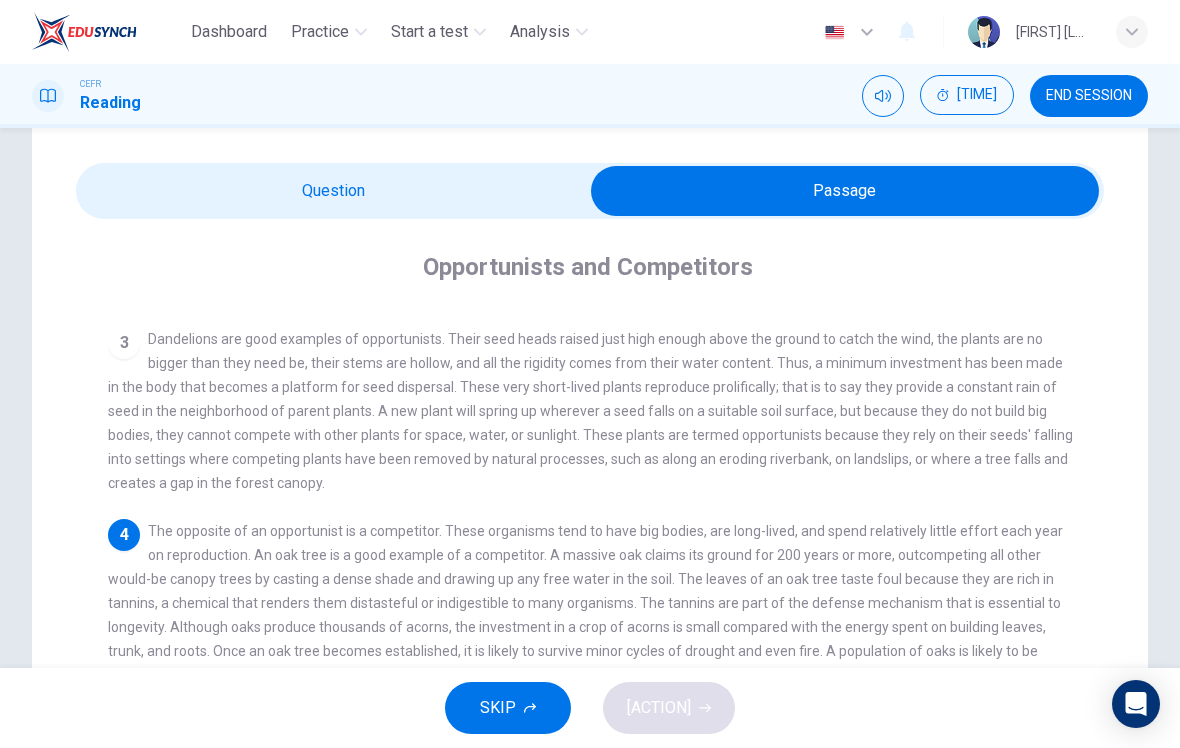 click at bounding box center [845, 191] 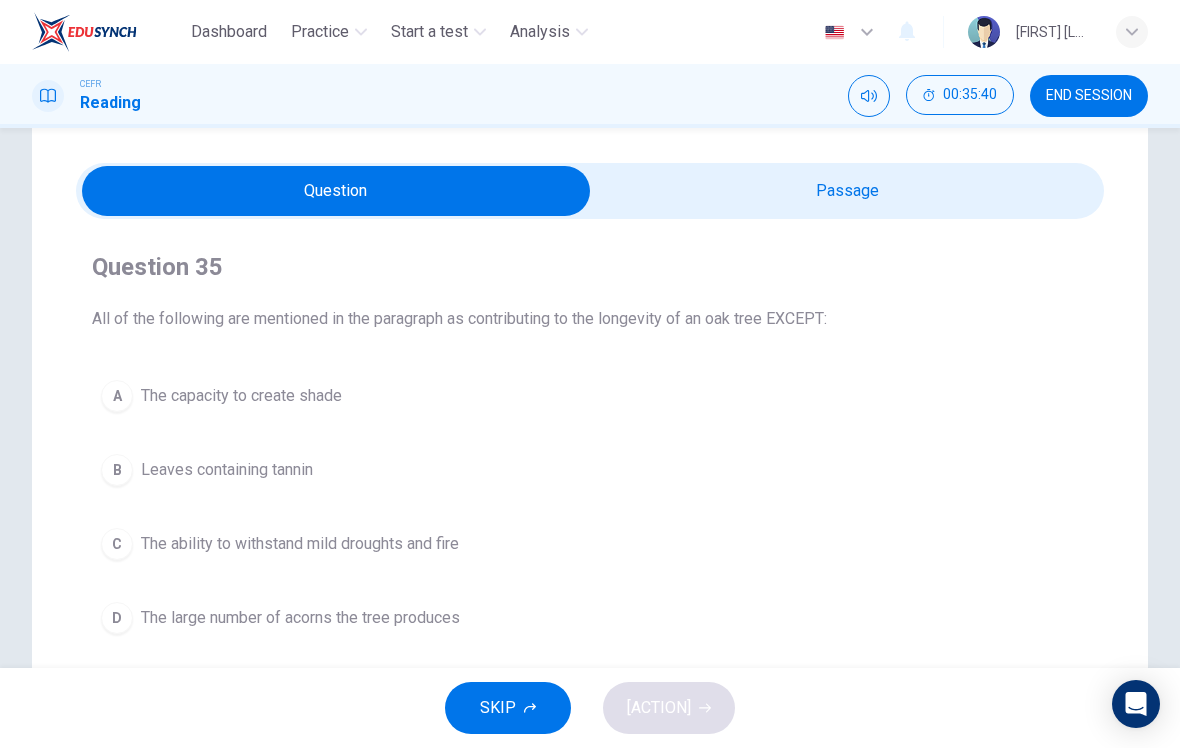 click on "D The large number of acorns the tree produces" at bounding box center [590, 618] 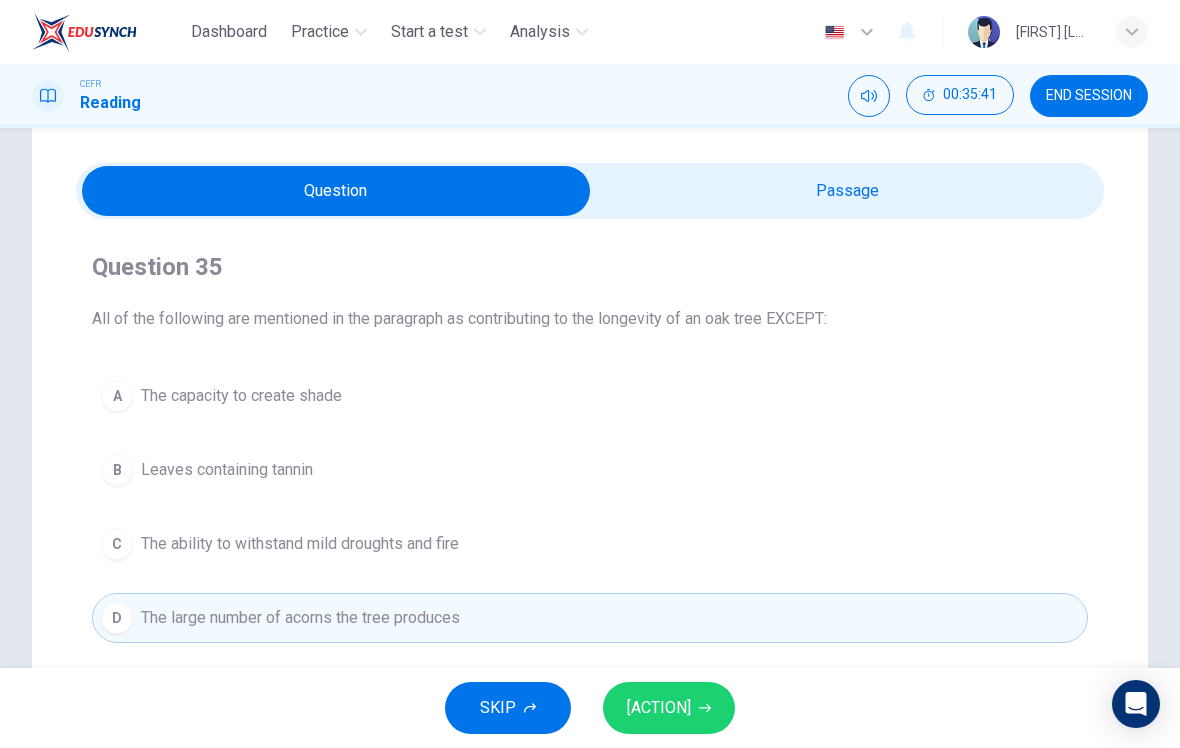 click at bounding box center (702, 708) 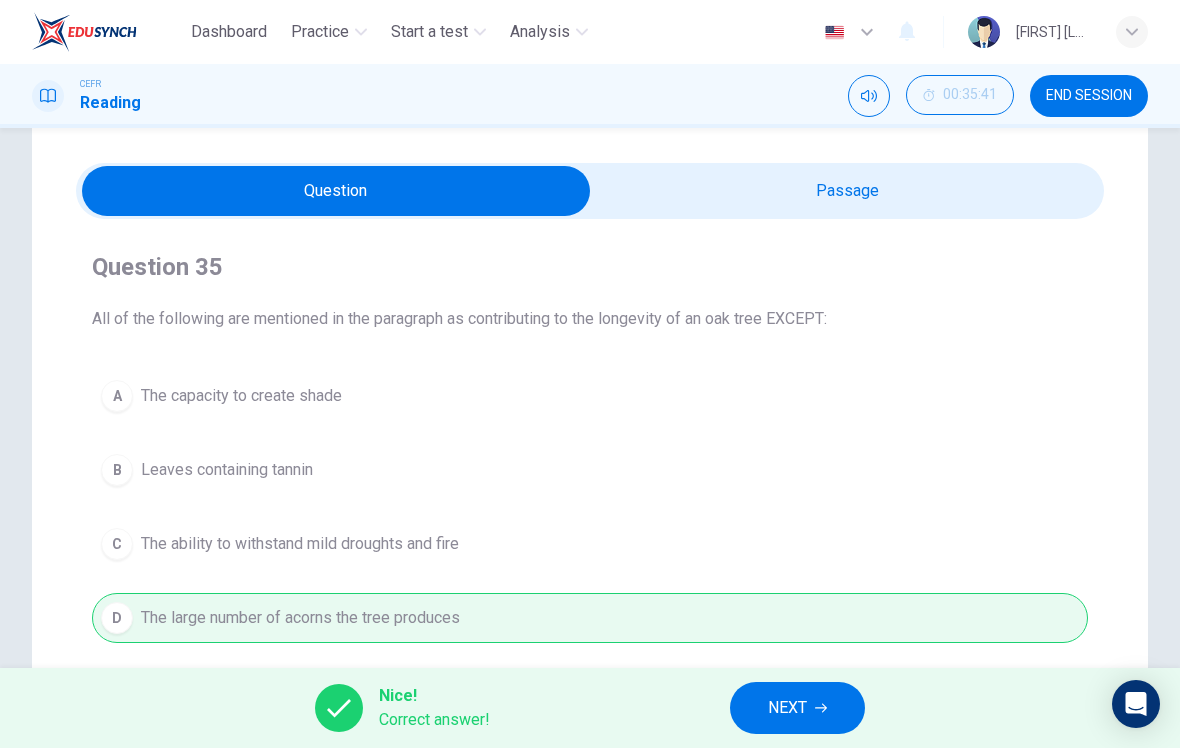 click on "NEXT" at bounding box center [797, 708] 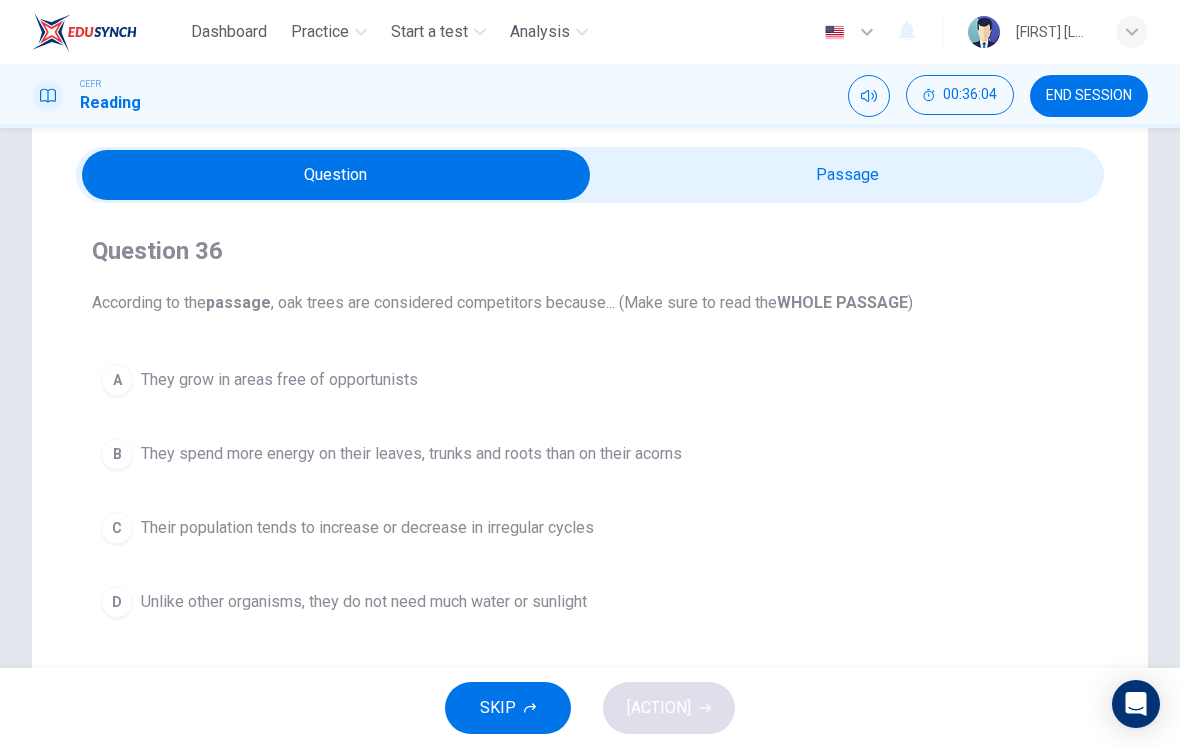 scroll, scrollTop: 63, scrollLeft: 0, axis: vertical 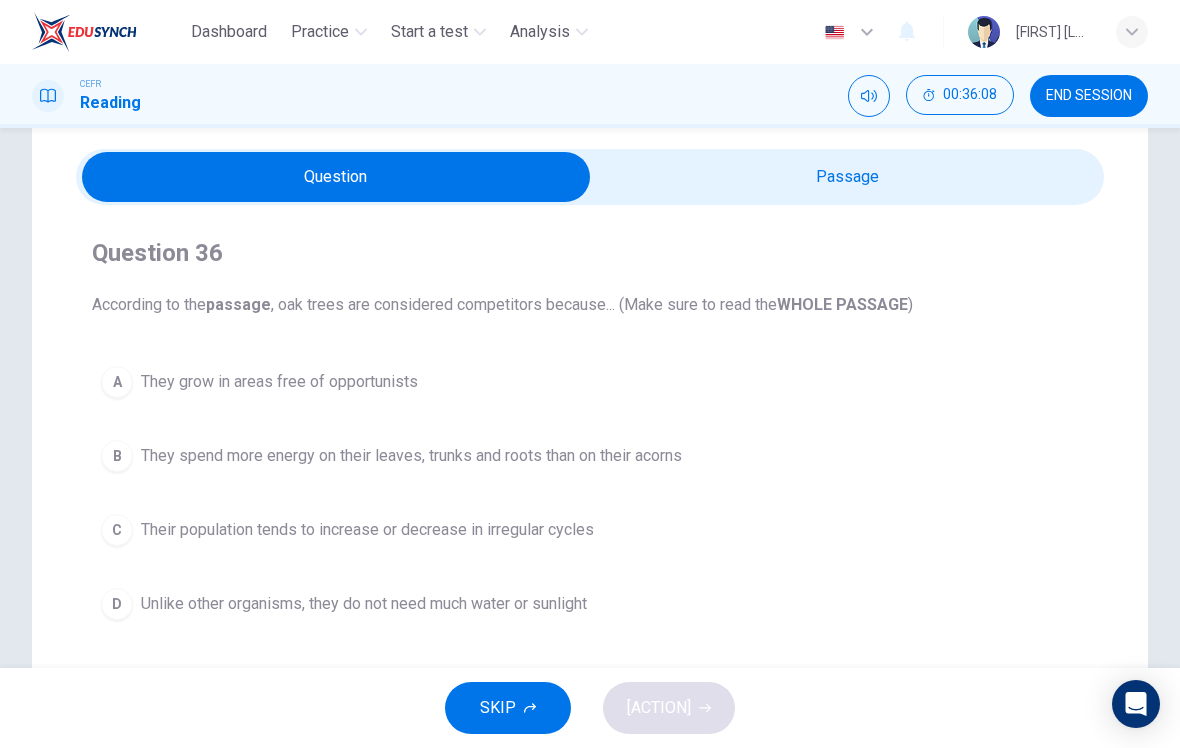 click at bounding box center [336, 177] 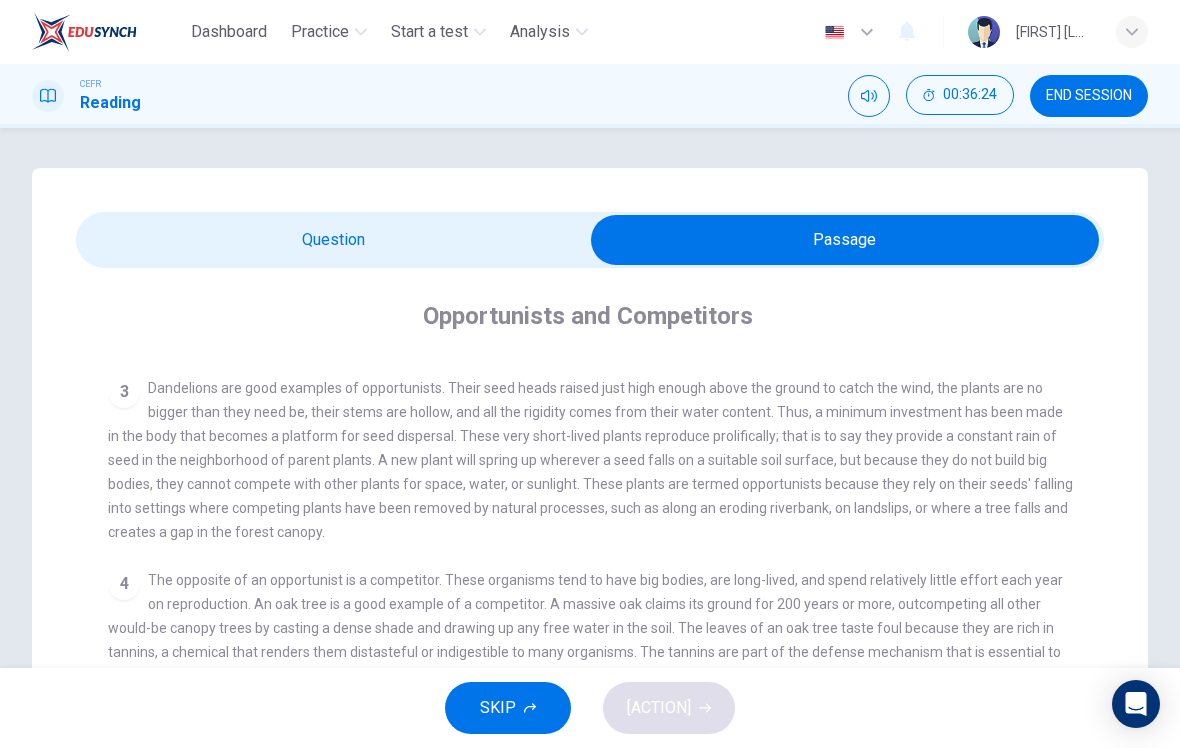 scroll, scrollTop: 0, scrollLeft: 0, axis: both 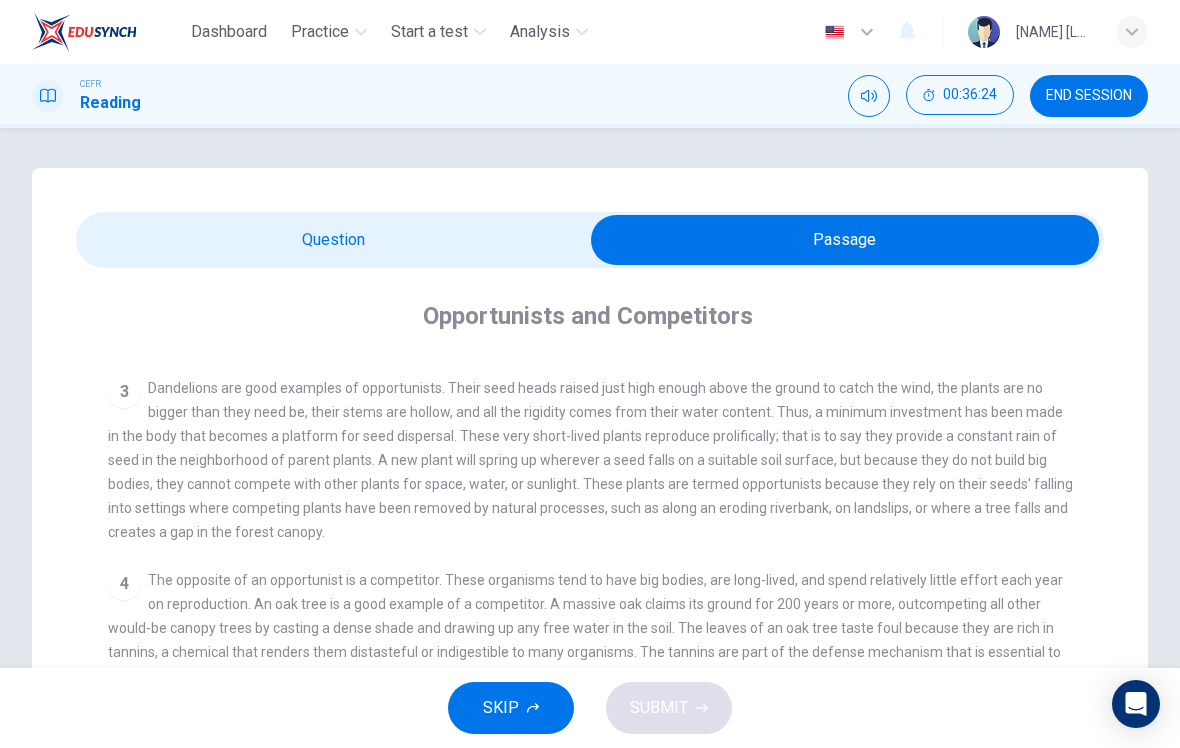 click at bounding box center [845, 240] 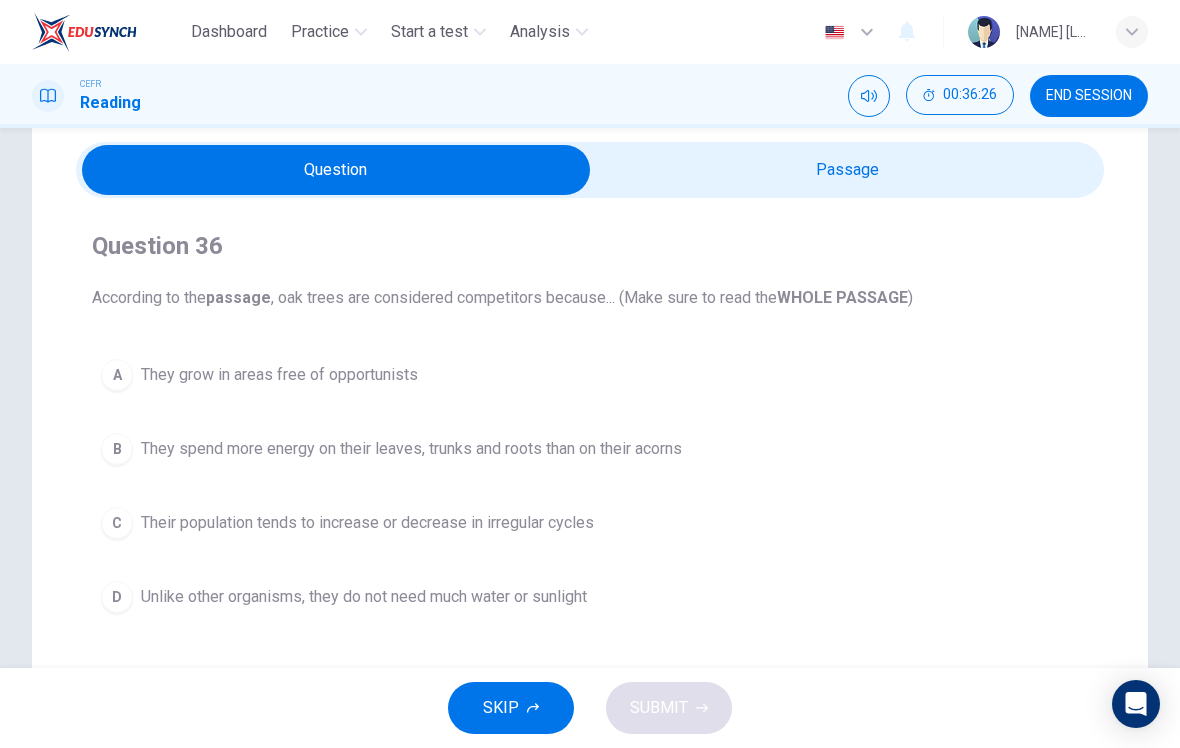 scroll, scrollTop: 81, scrollLeft: 0, axis: vertical 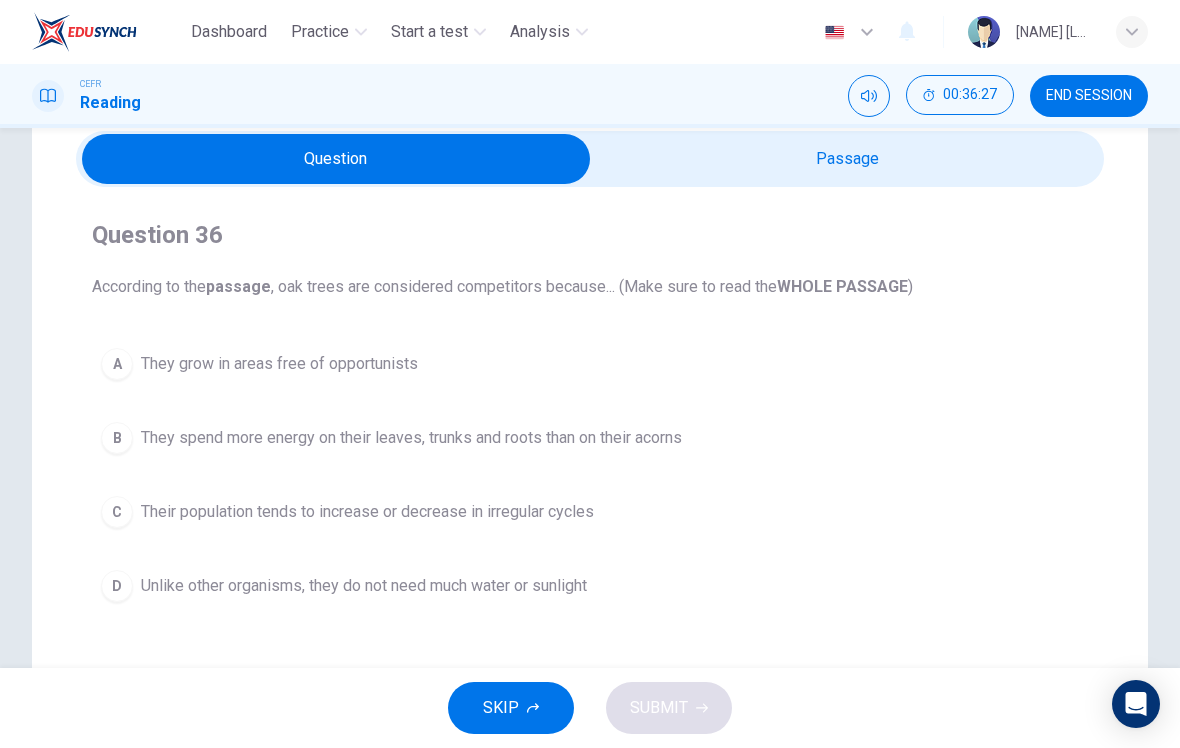 click on "B" at bounding box center (117, 364) 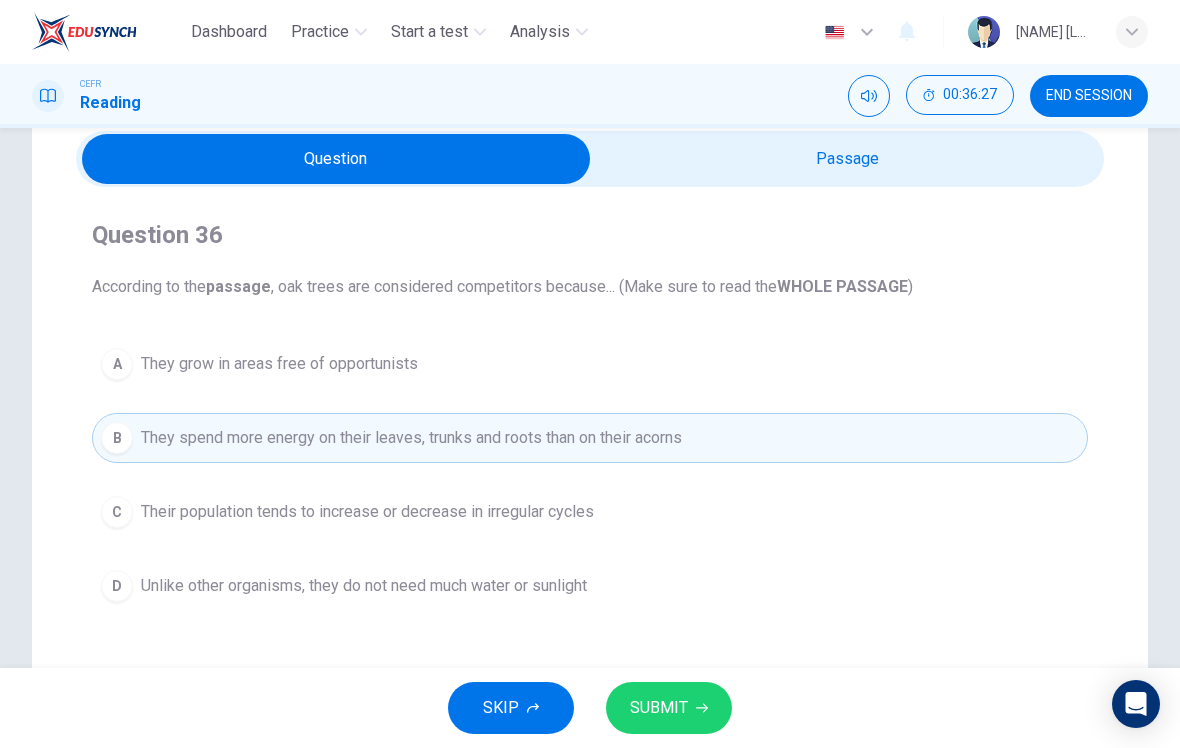 click at bounding box center (702, 708) 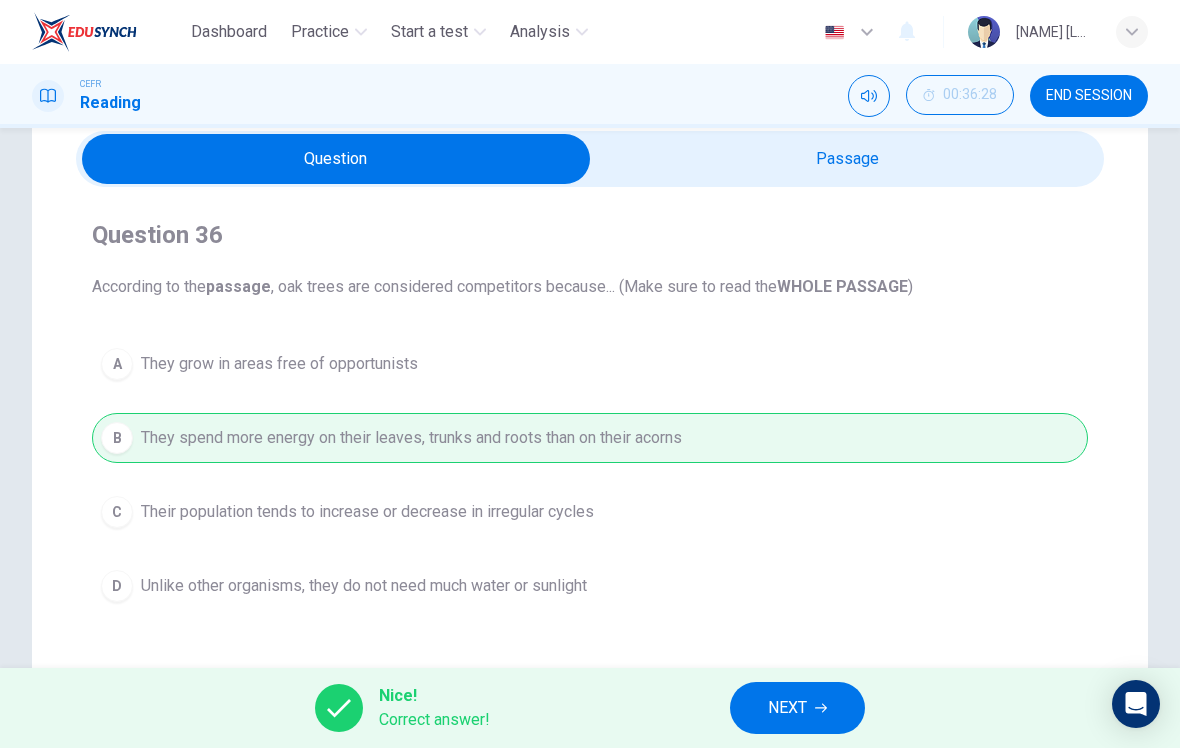 click on "NEXT" at bounding box center [797, 708] 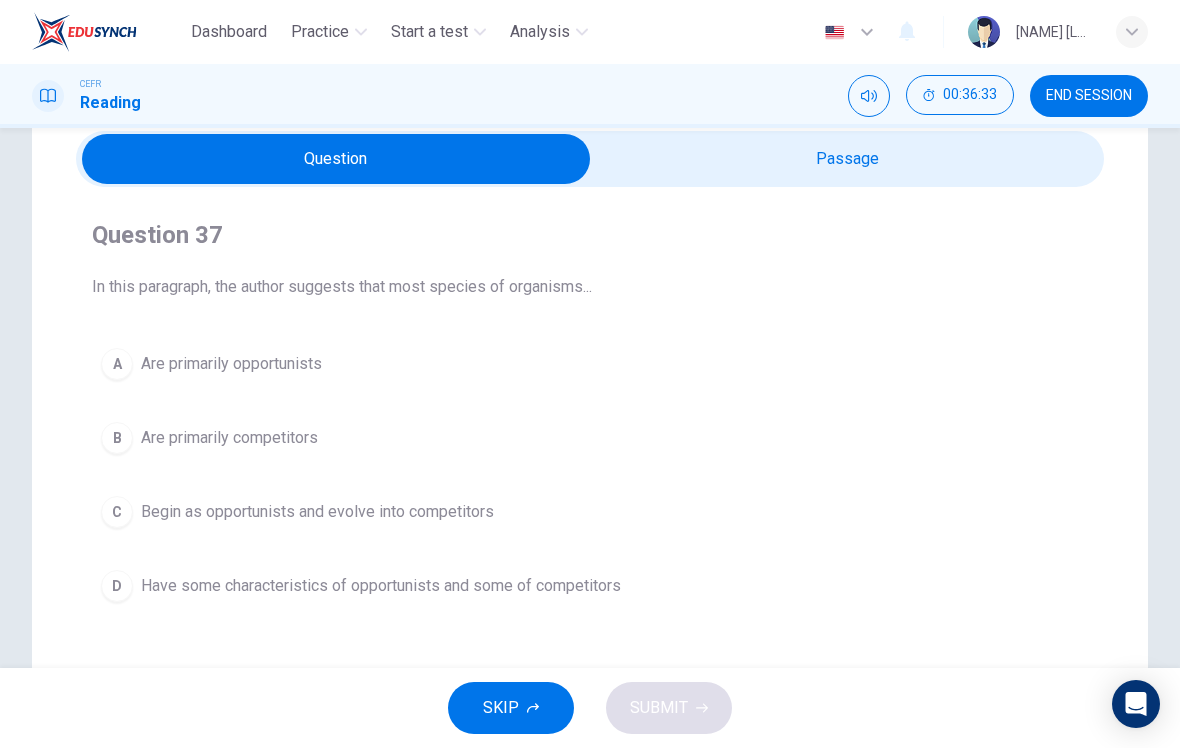 click at bounding box center (336, 159) 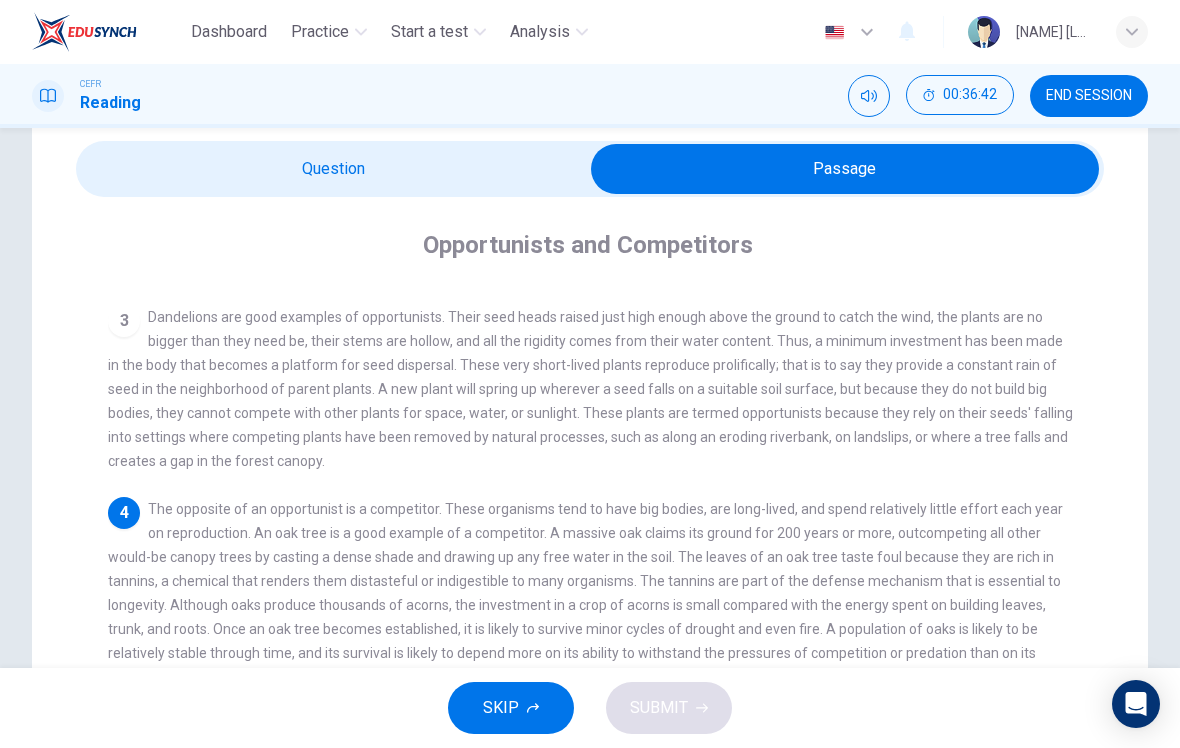 scroll, scrollTop: 64, scrollLeft: 0, axis: vertical 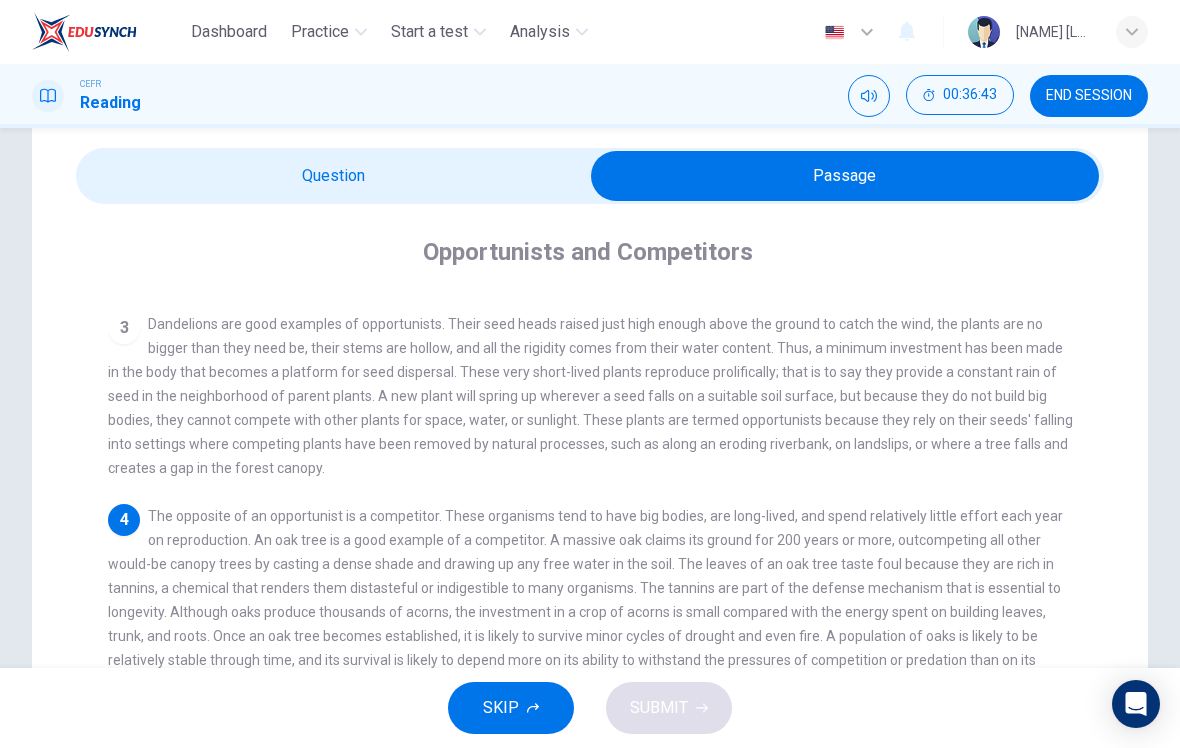 click at bounding box center (845, 176) 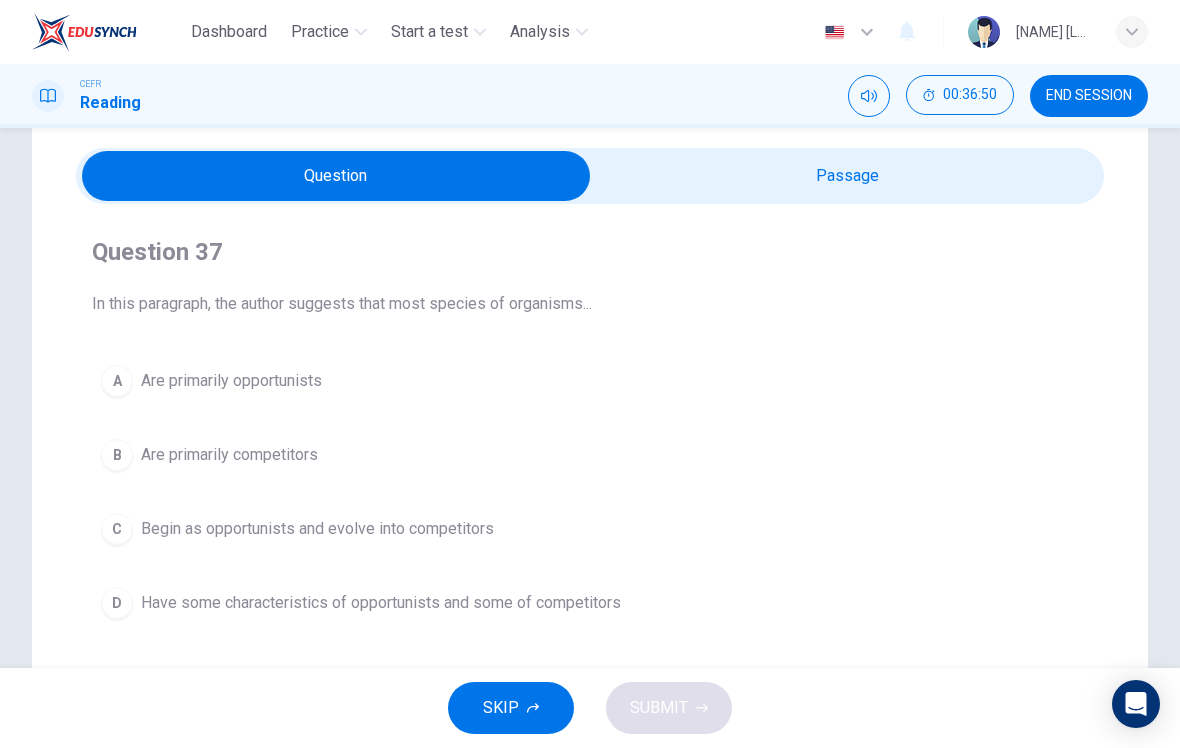 click at bounding box center (336, 176) 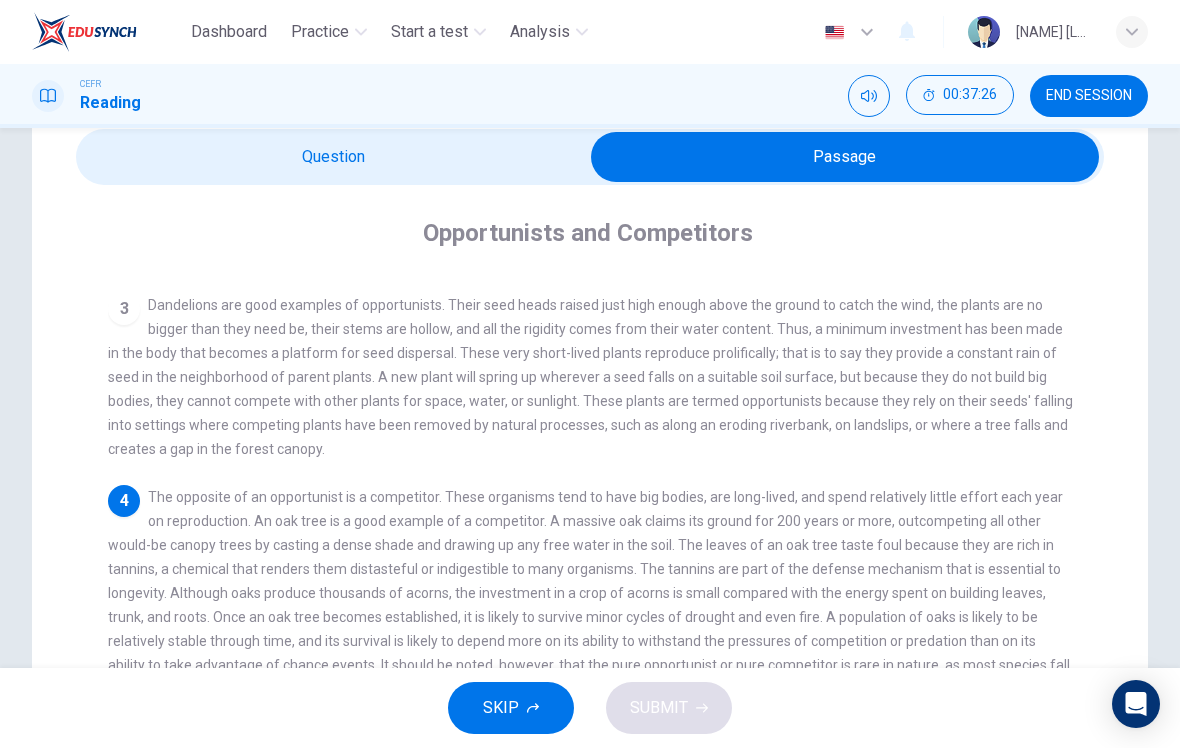 scroll, scrollTop: 22, scrollLeft: 0, axis: vertical 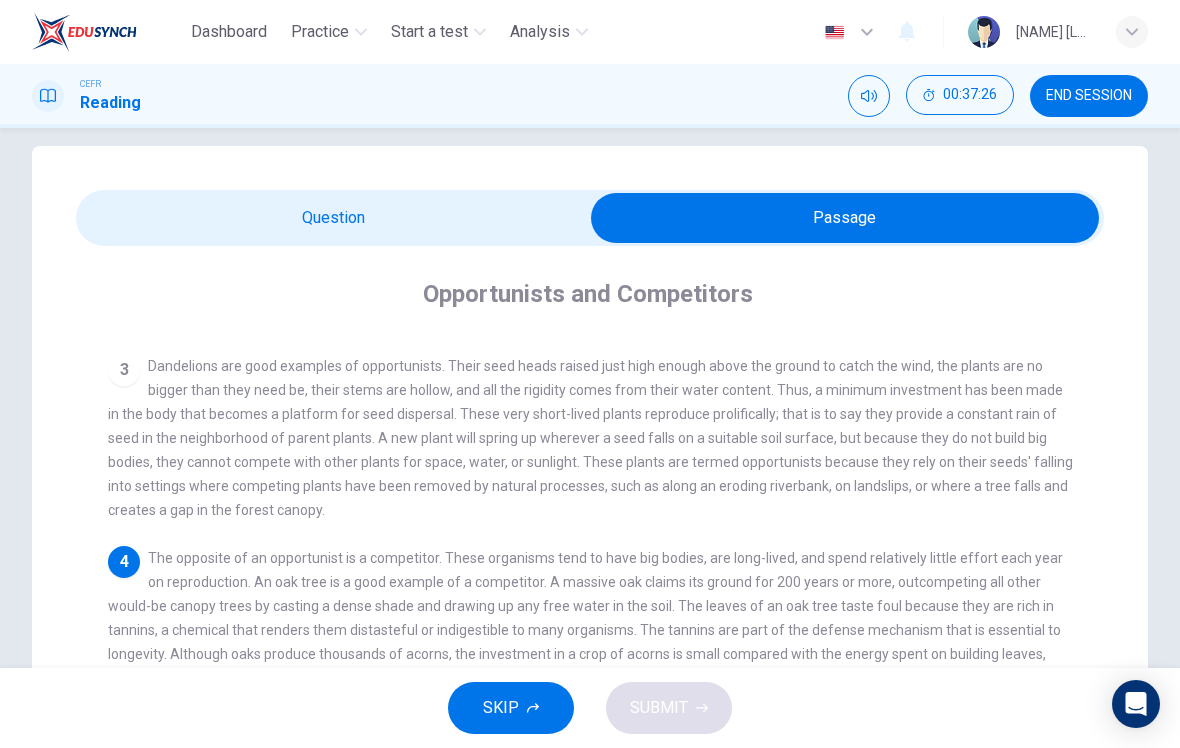 click at bounding box center [845, 218] 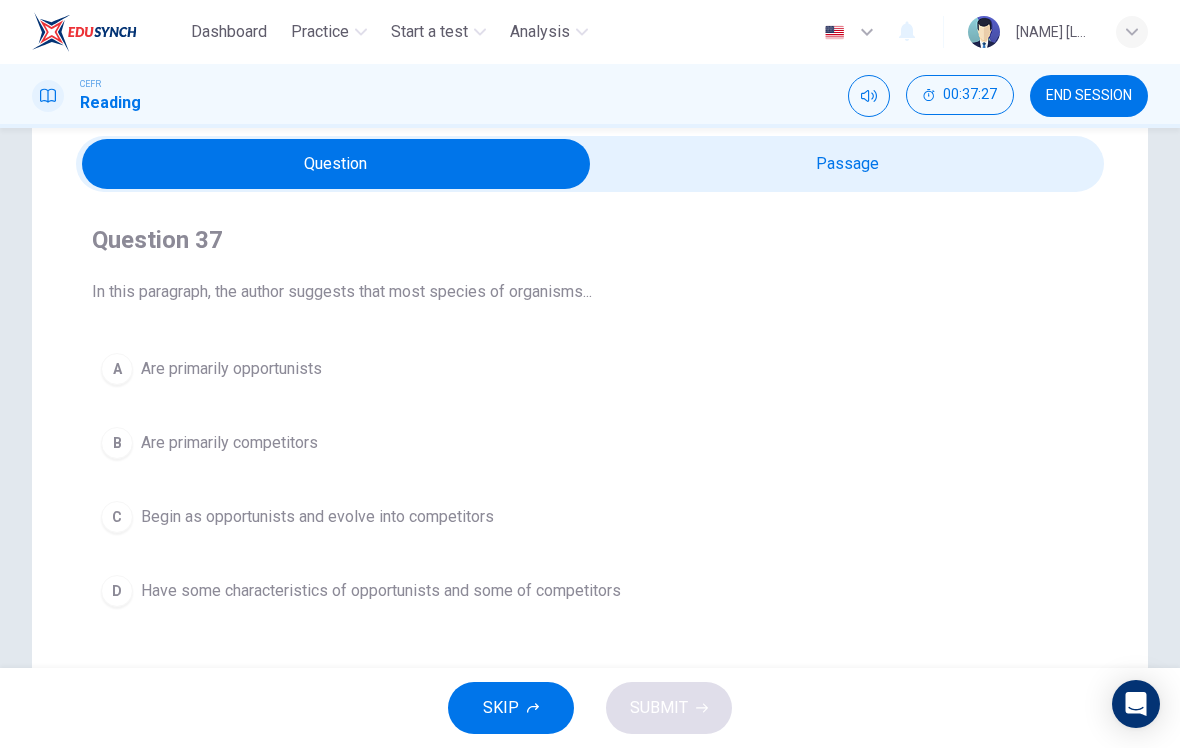scroll, scrollTop: 79, scrollLeft: 0, axis: vertical 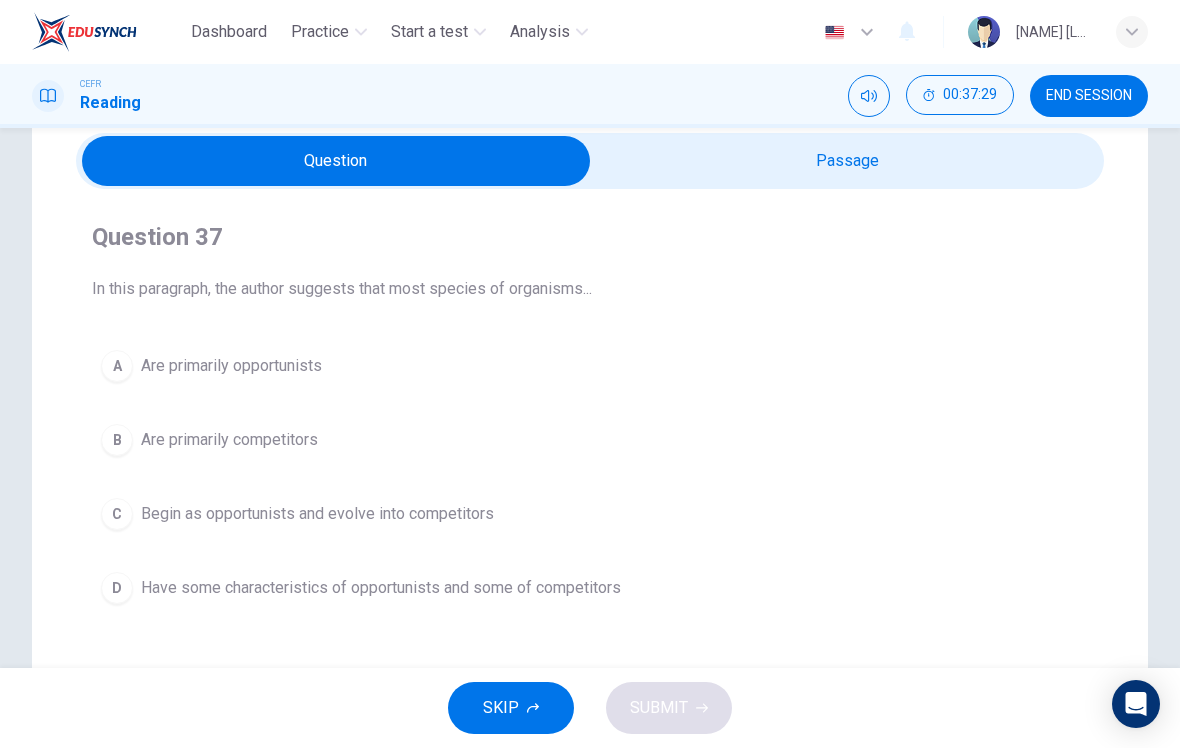 click on "D" at bounding box center (117, 366) 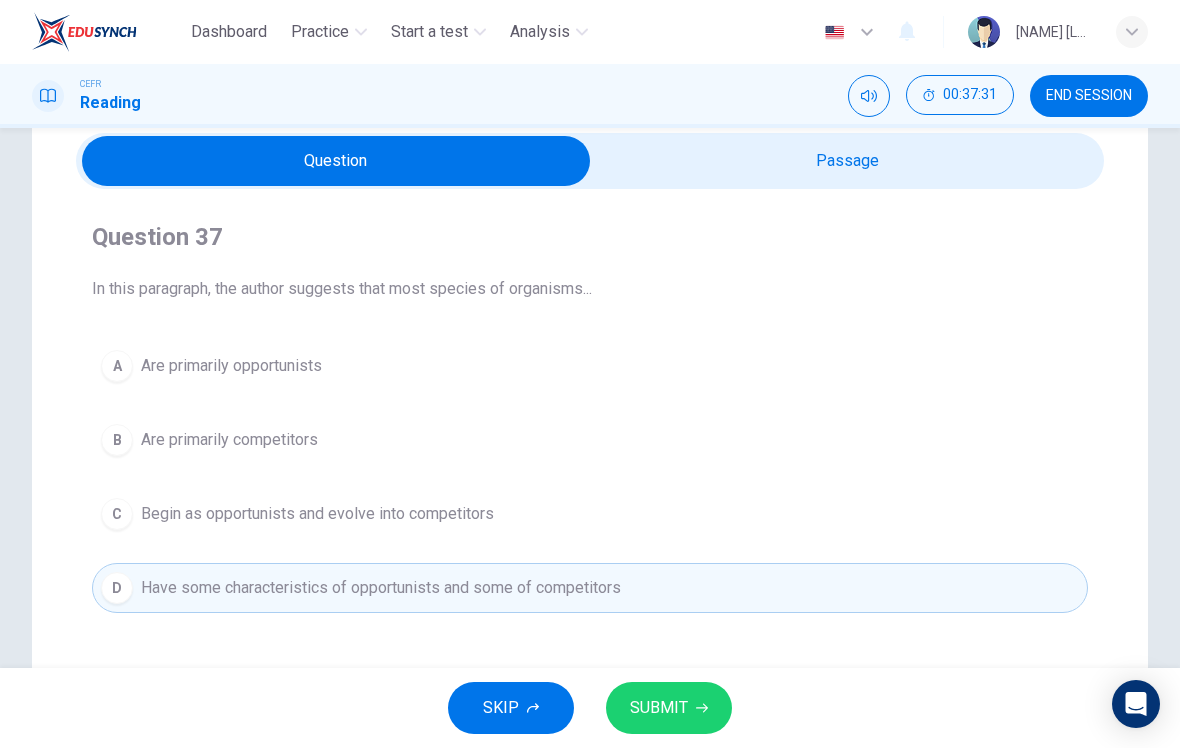 click on "SUBMIT" at bounding box center (669, 708) 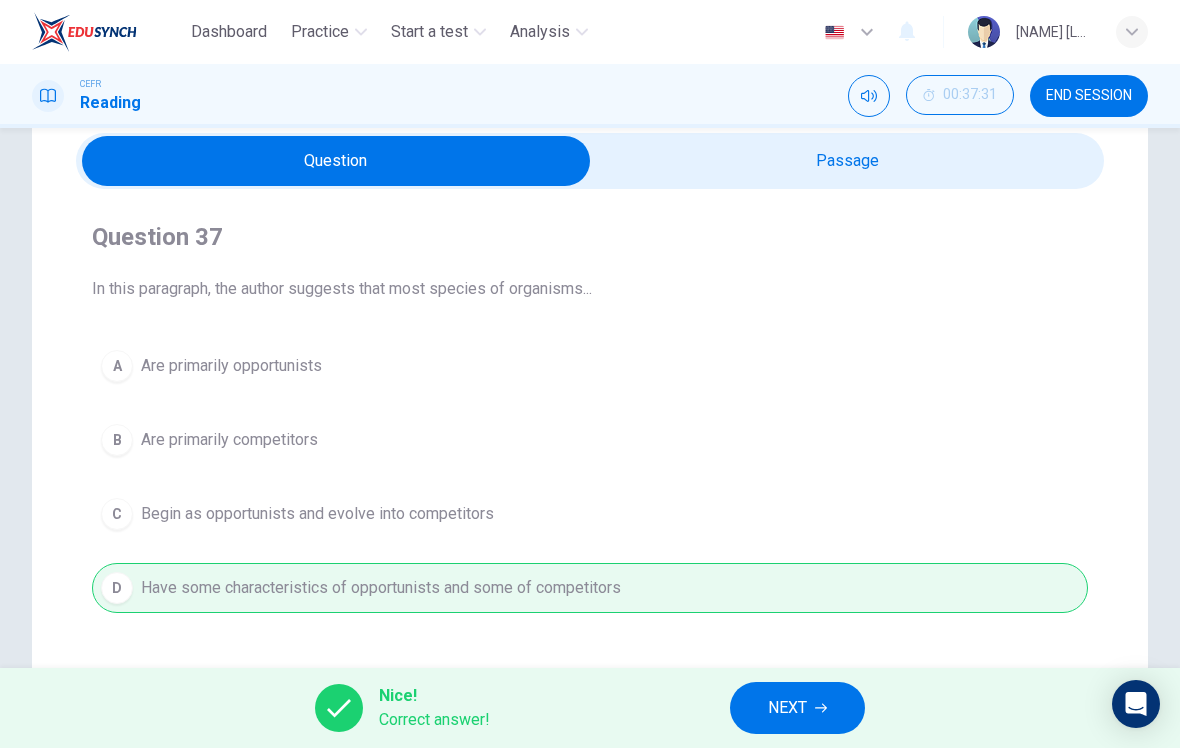 click on "NEXT" at bounding box center (797, 708) 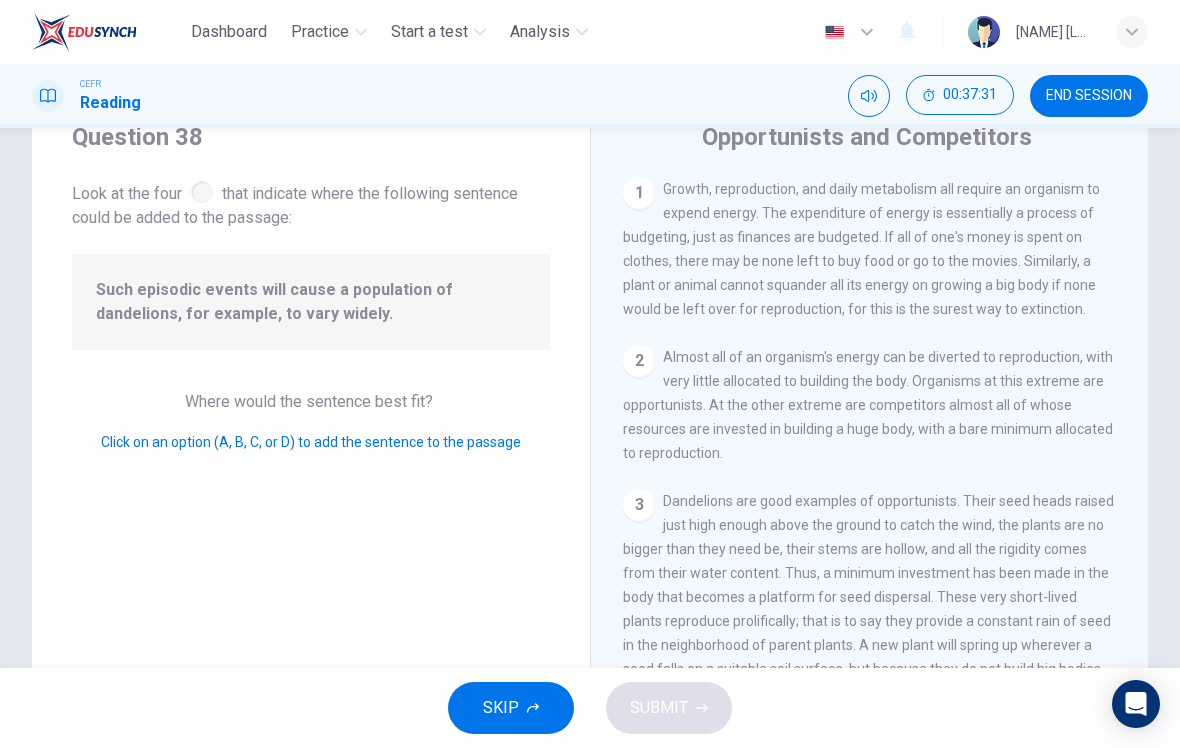 scroll, scrollTop: 1019, scrollLeft: 0, axis: vertical 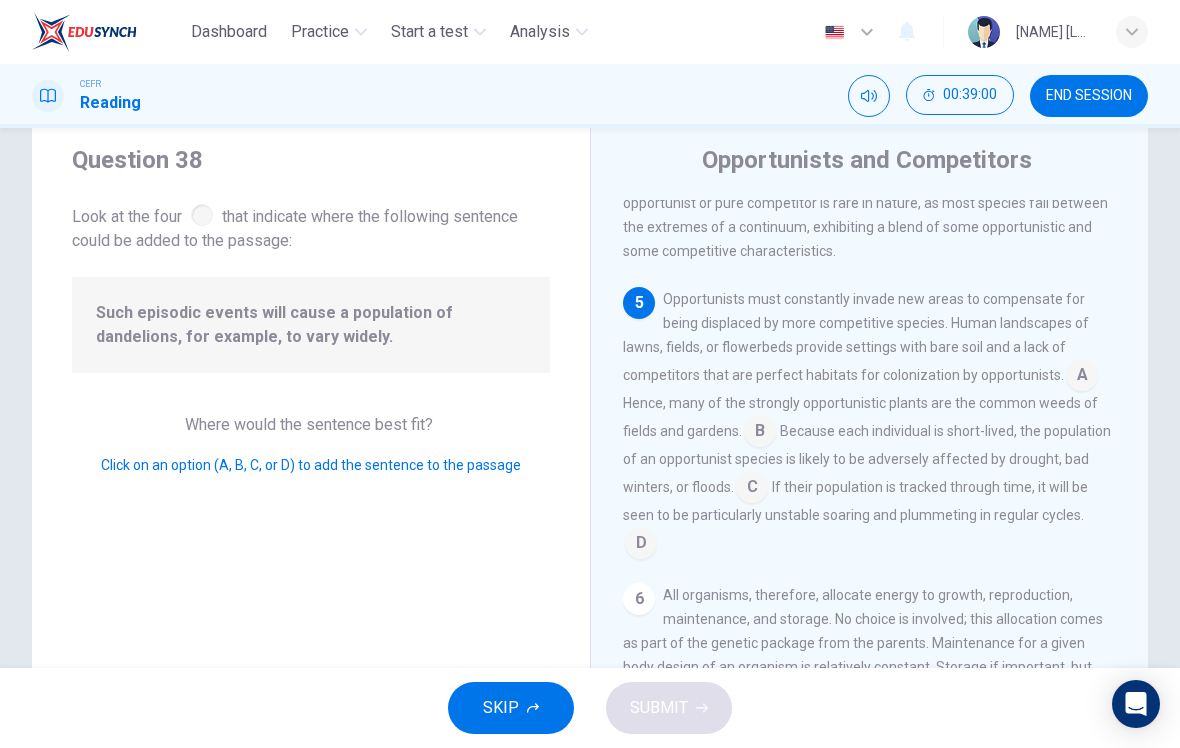 click at bounding box center (1082, 377) 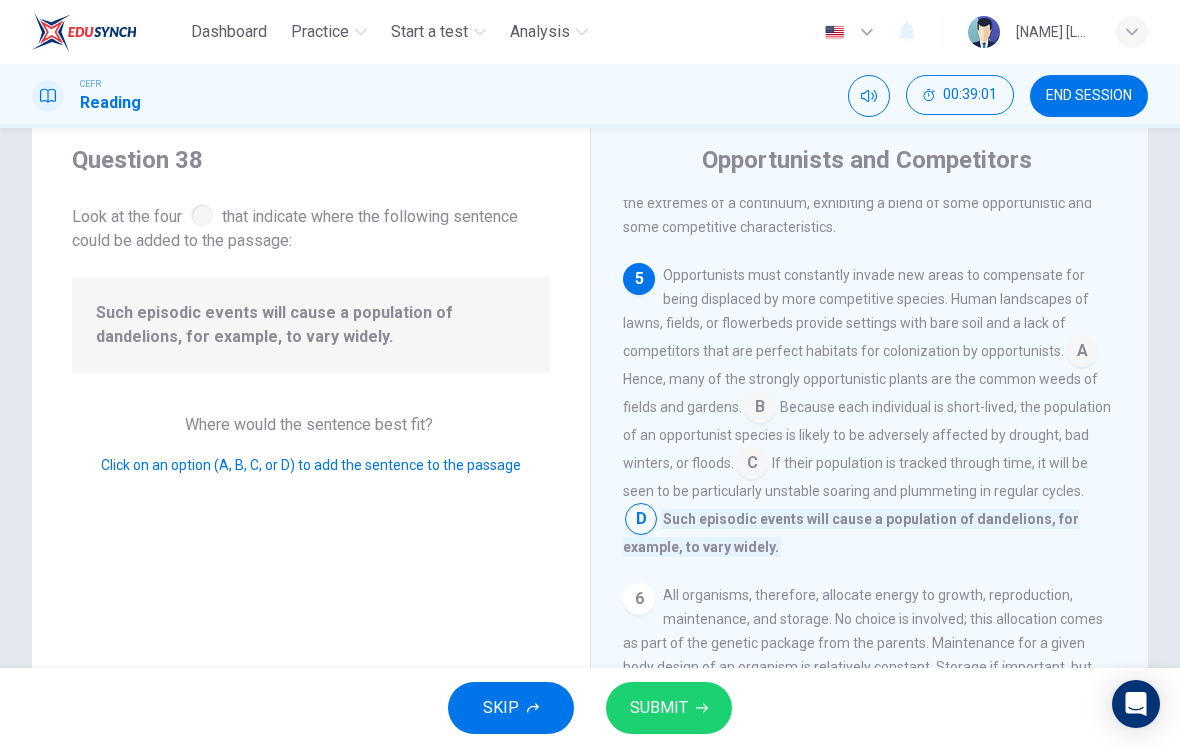 click on "SUBMIT" at bounding box center [669, 708] 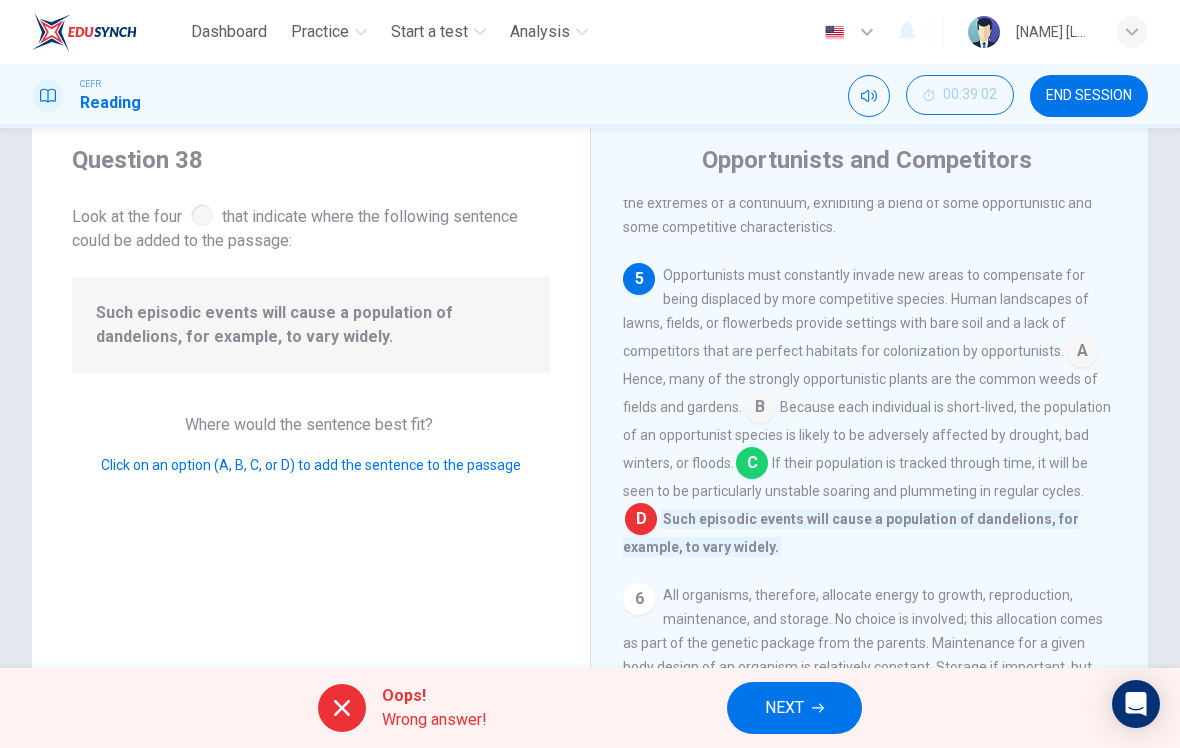 click on "NEXT" at bounding box center [794, 708] 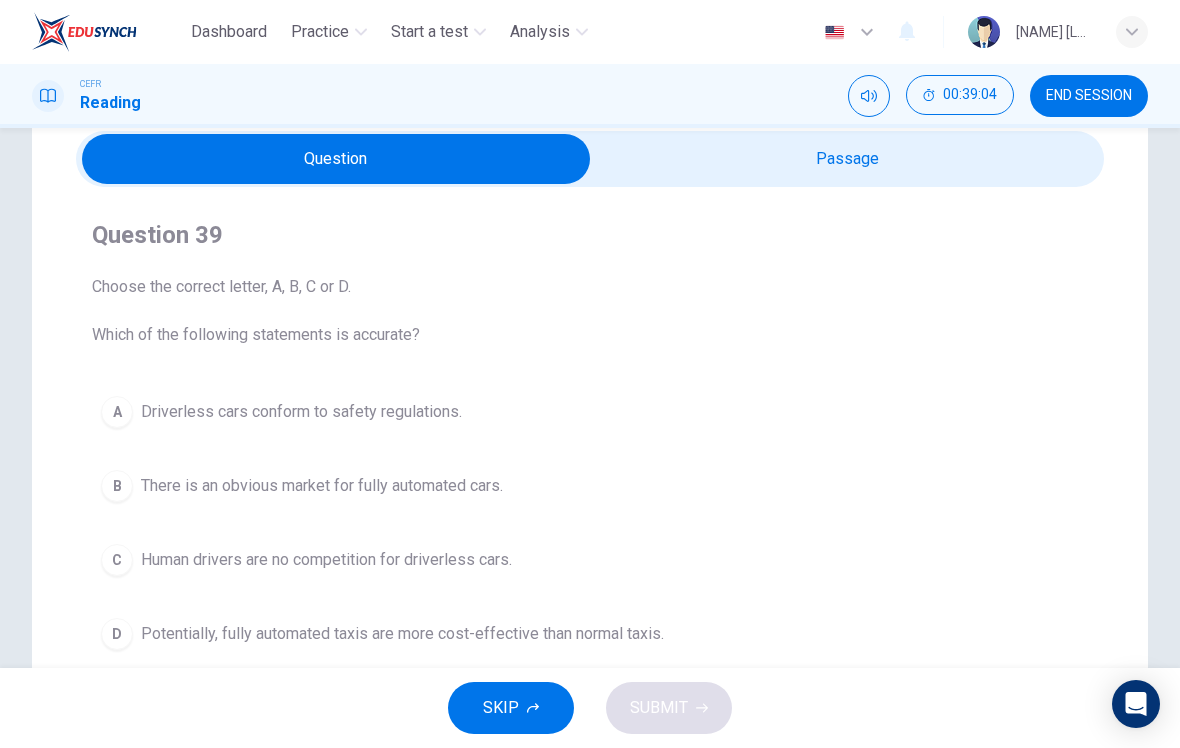 scroll, scrollTop: 75, scrollLeft: 0, axis: vertical 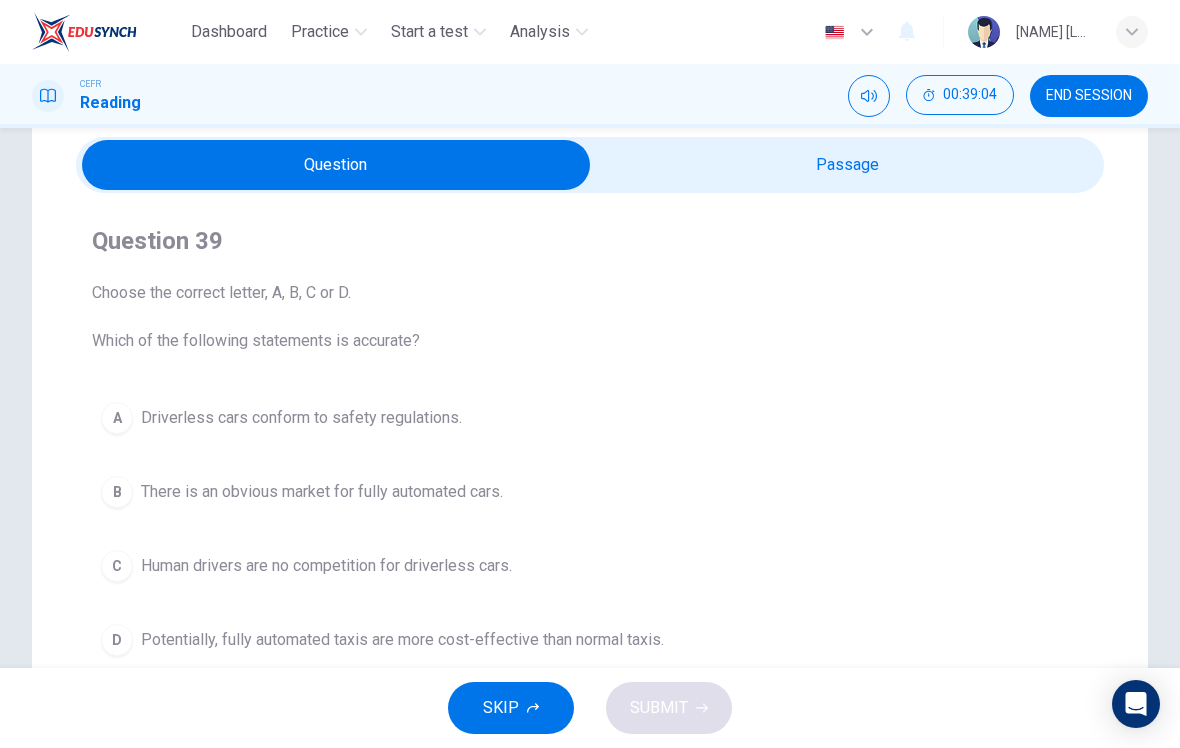 click at bounding box center (336, 165) 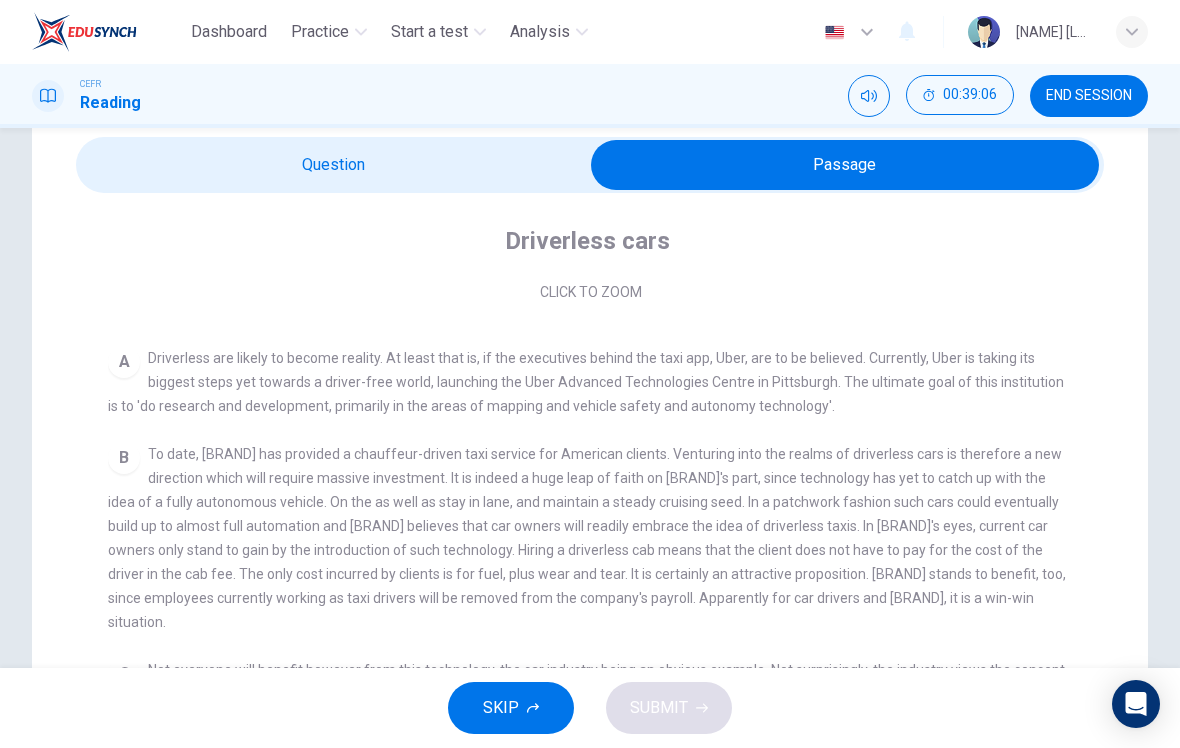 scroll, scrollTop: 314, scrollLeft: 0, axis: vertical 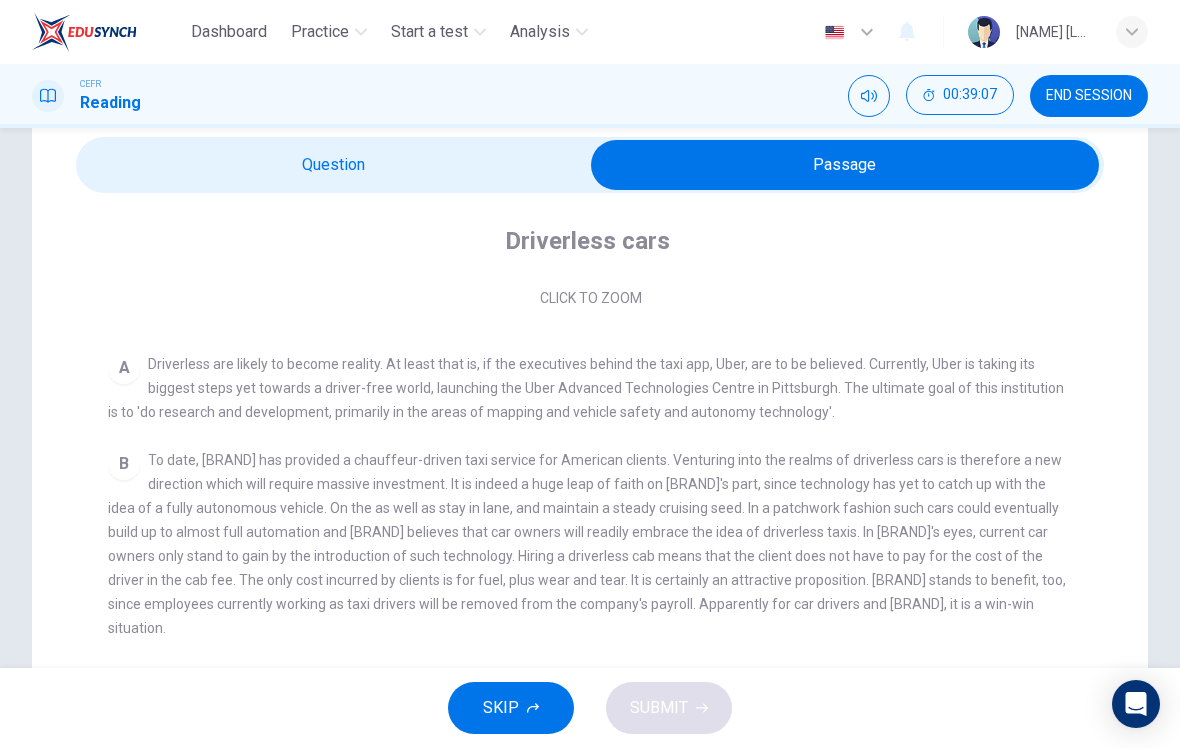 click on "END SESSION" at bounding box center (1089, 96) 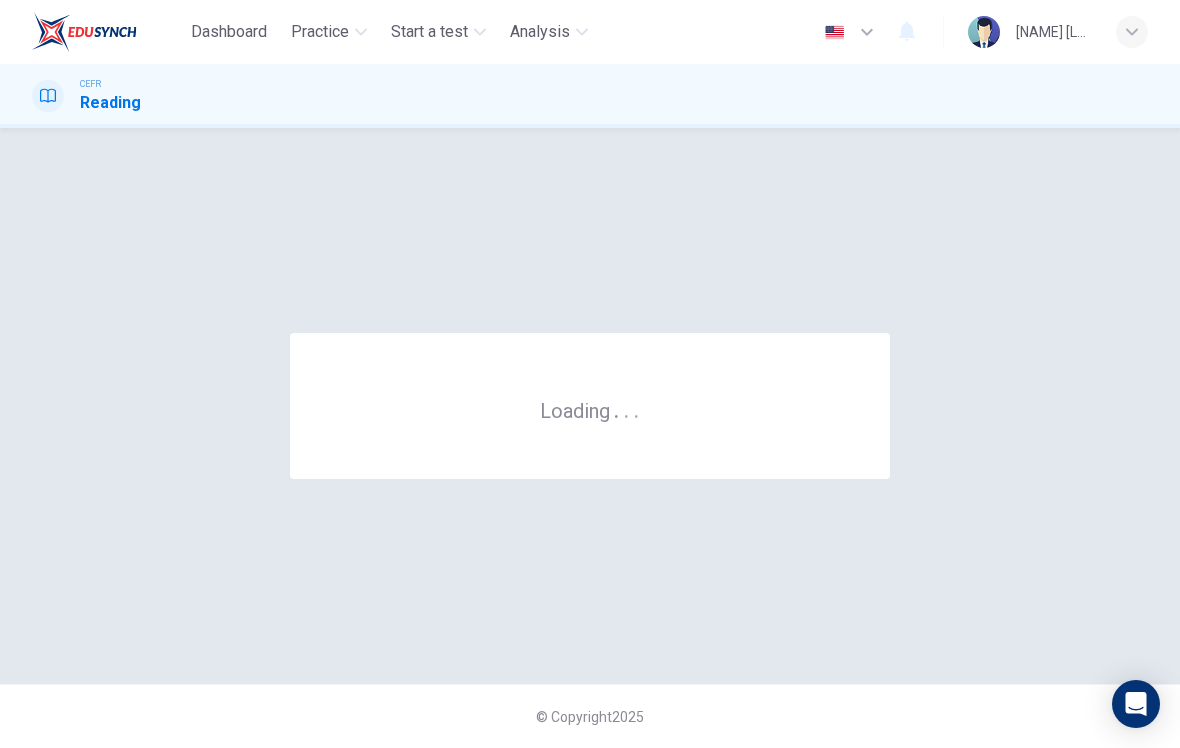 scroll, scrollTop: 0, scrollLeft: 0, axis: both 